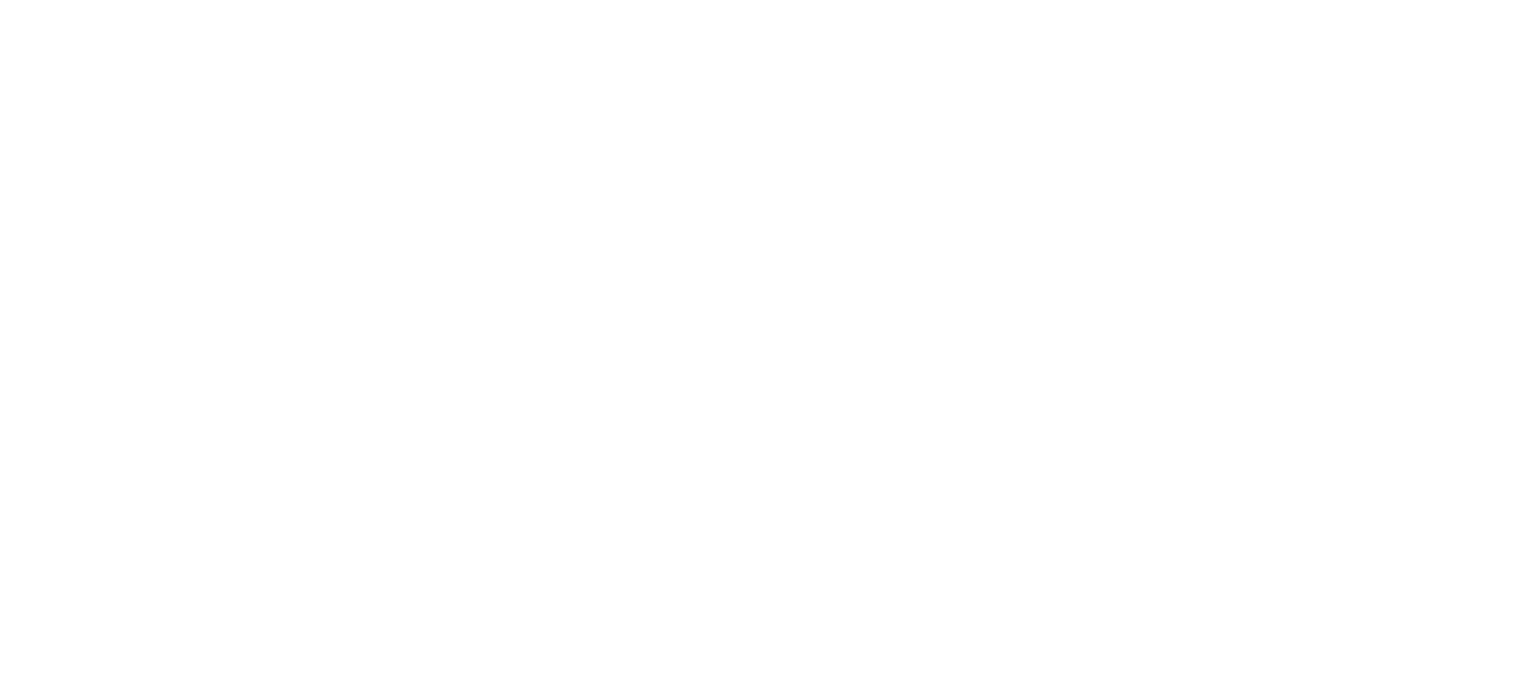 scroll, scrollTop: 0, scrollLeft: 0, axis: both 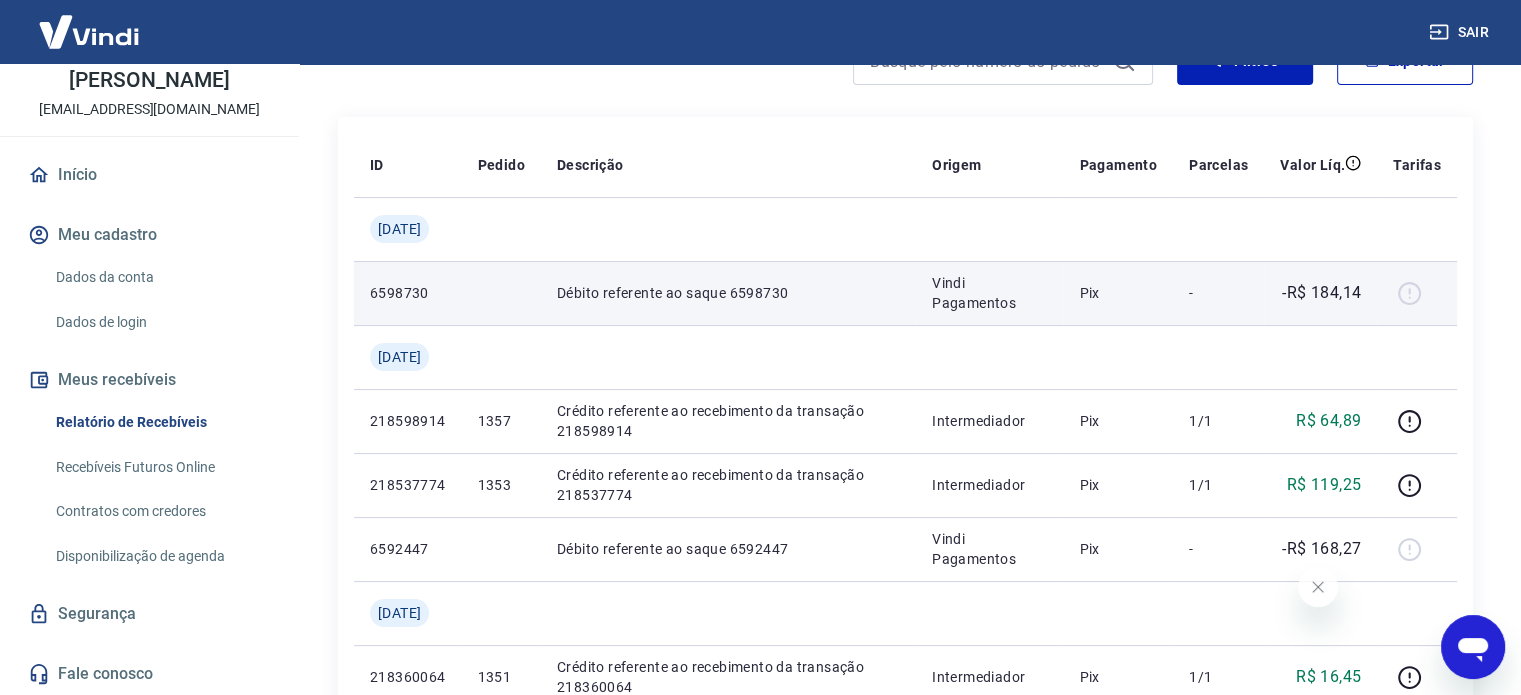 click at bounding box center (1417, 293) 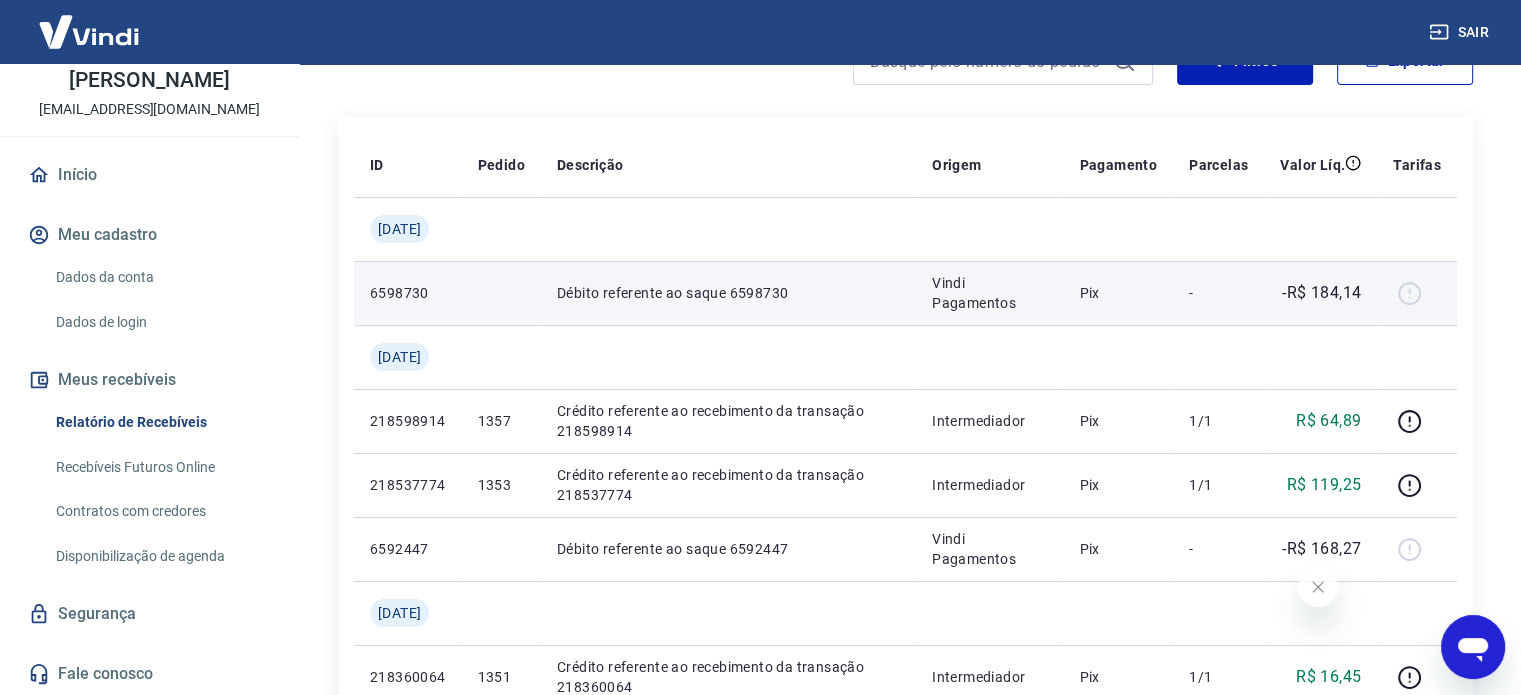 click on "-R$ 184,14" at bounding box center [1321, 293] 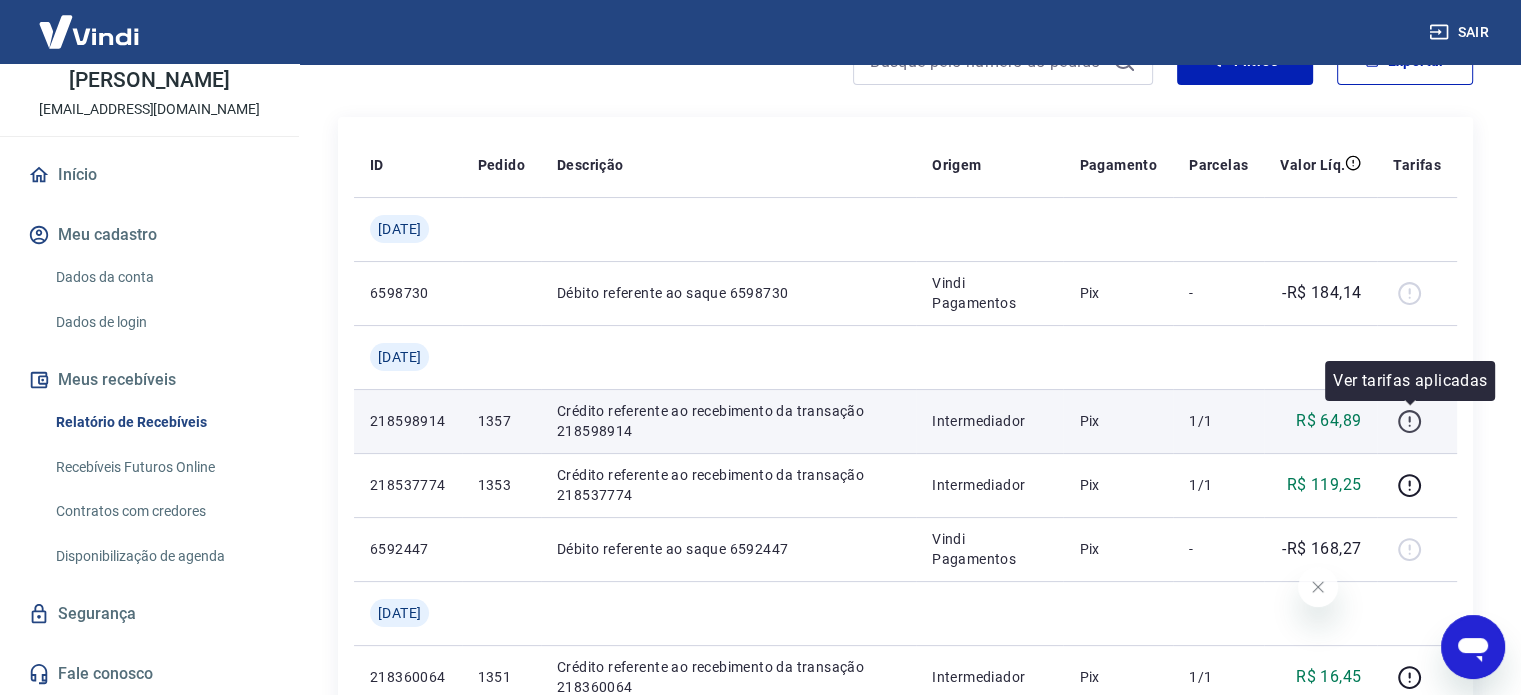 click 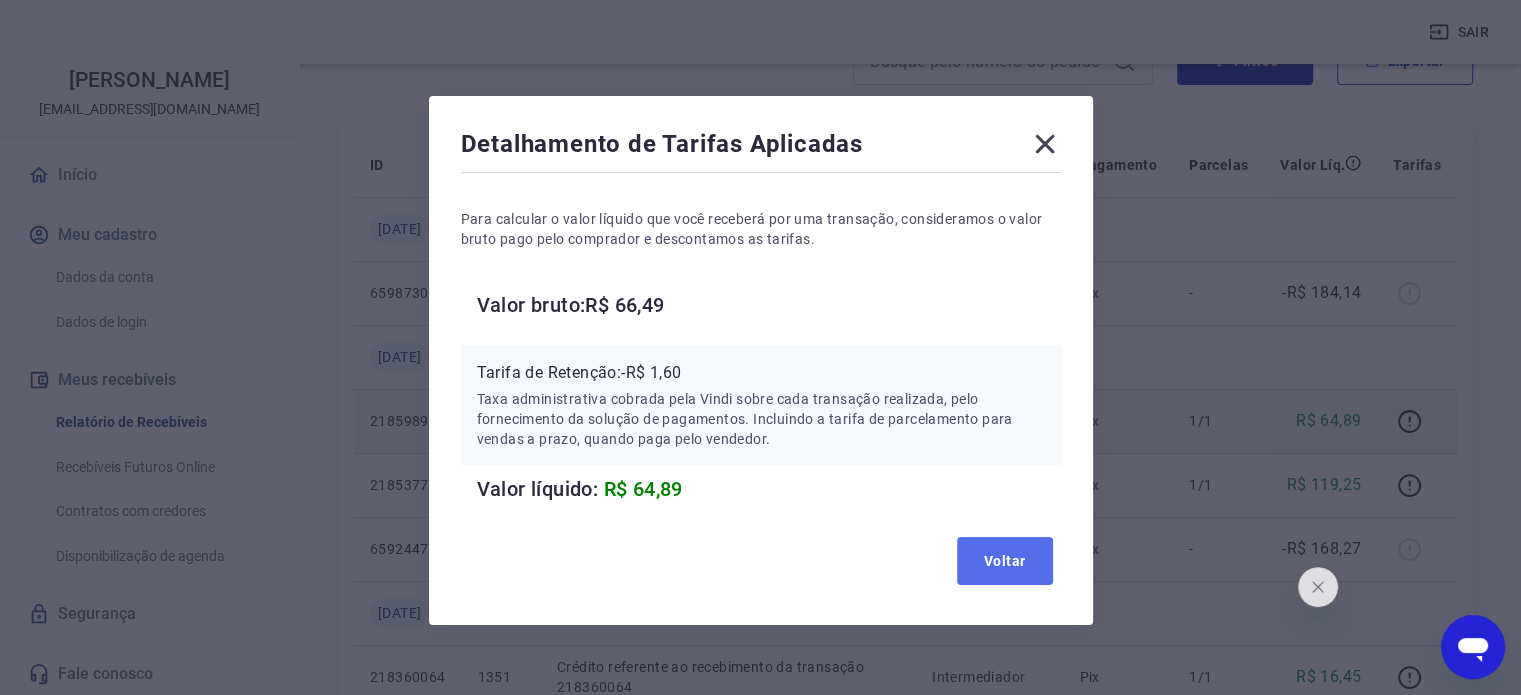 click on "Voltar" at bounding box center (1005, 561) 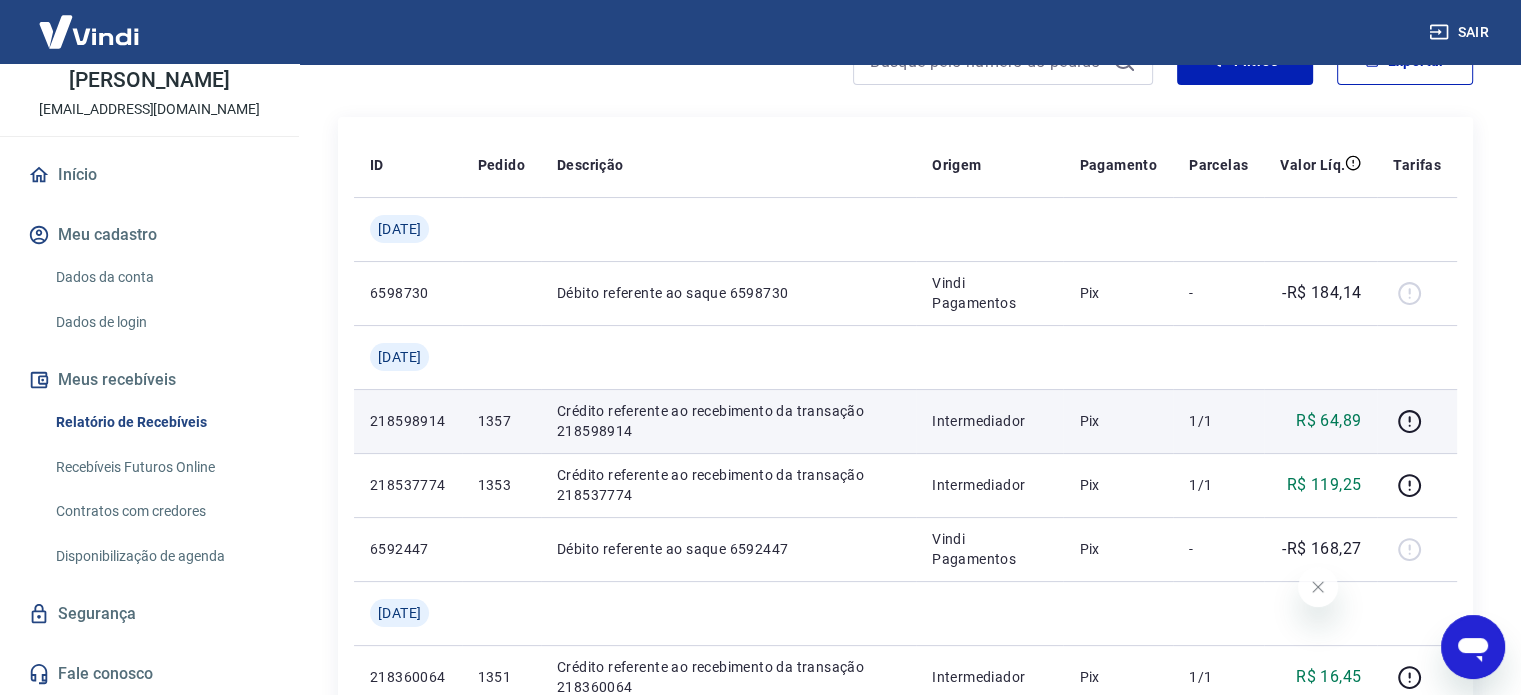 click on "Crédito referente ao recebimento da transação 218598914" at bounding box center [728, 421] 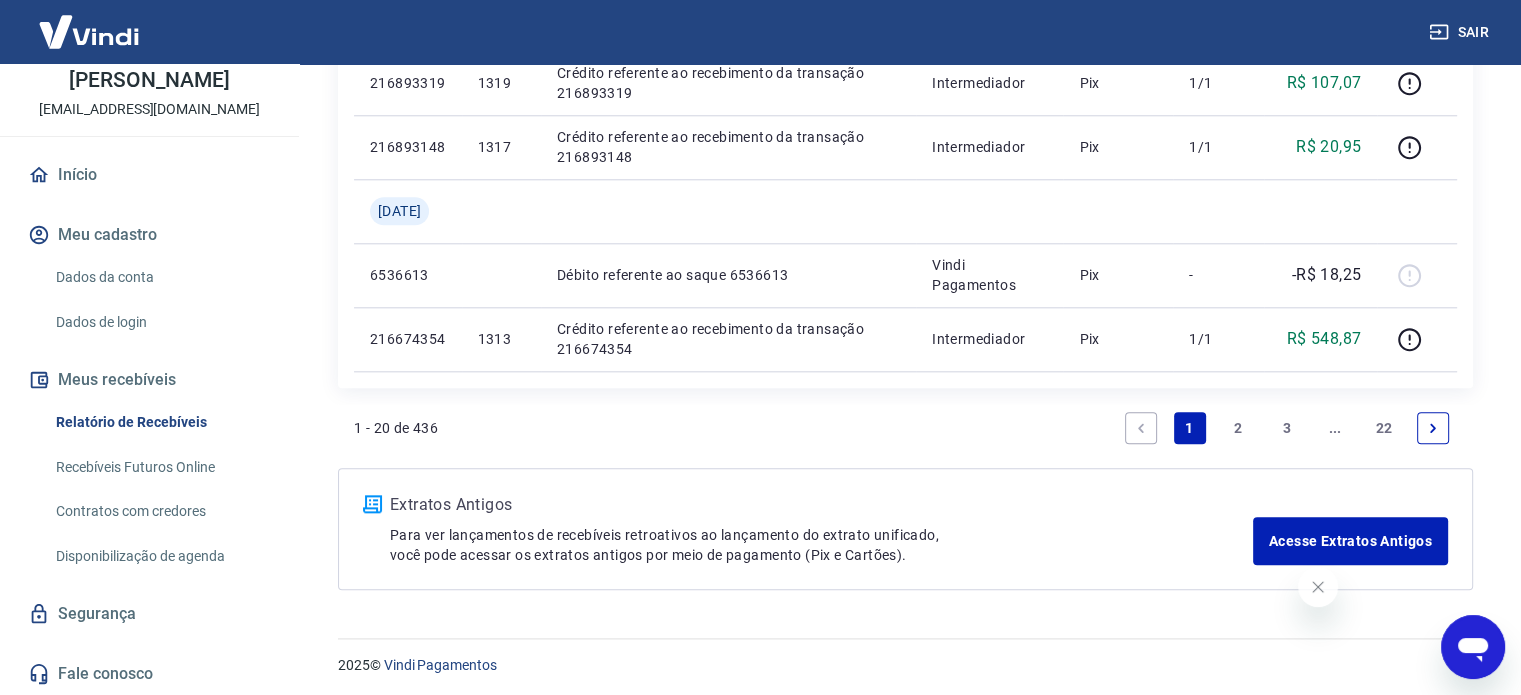scroll, scrollTop: 2088, scrollLeft: 0, axis: vertical 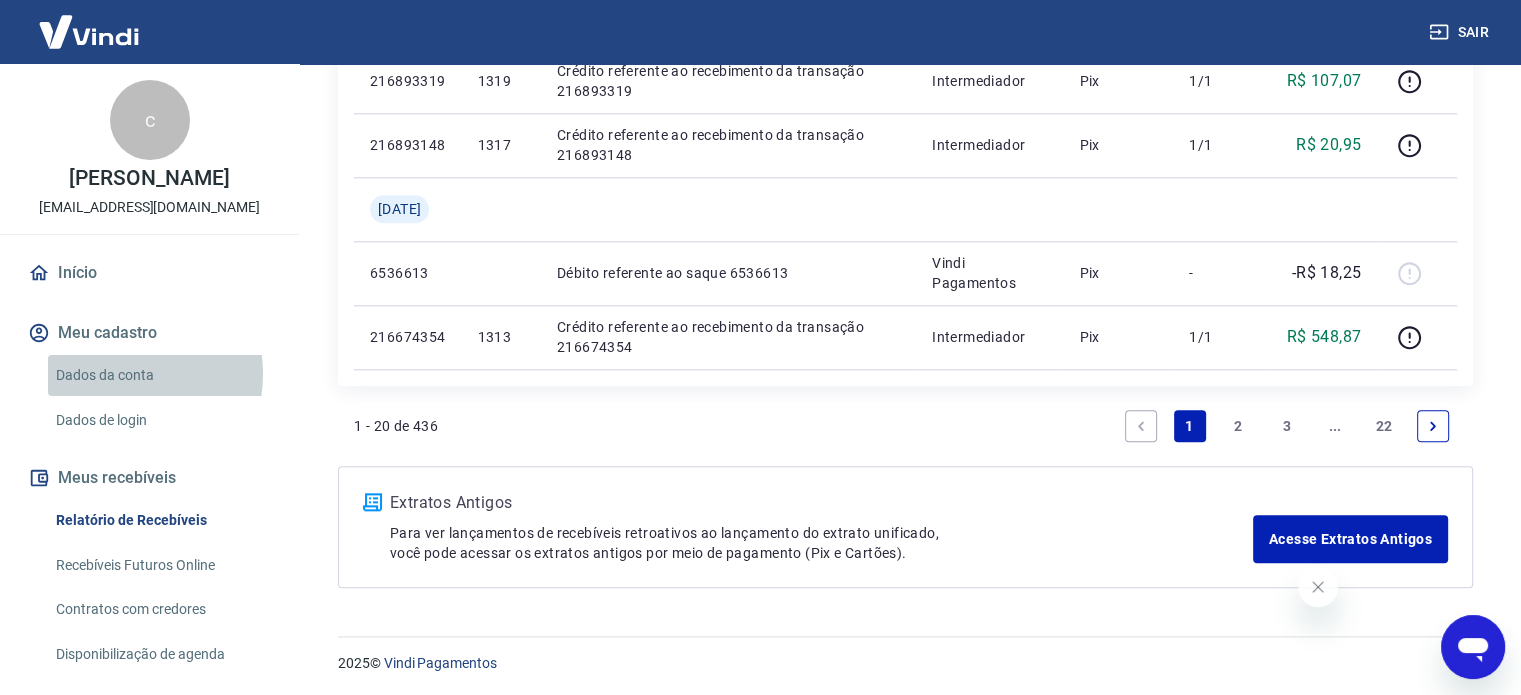 click on "Dados da conta" at bounding box center [161, 375] 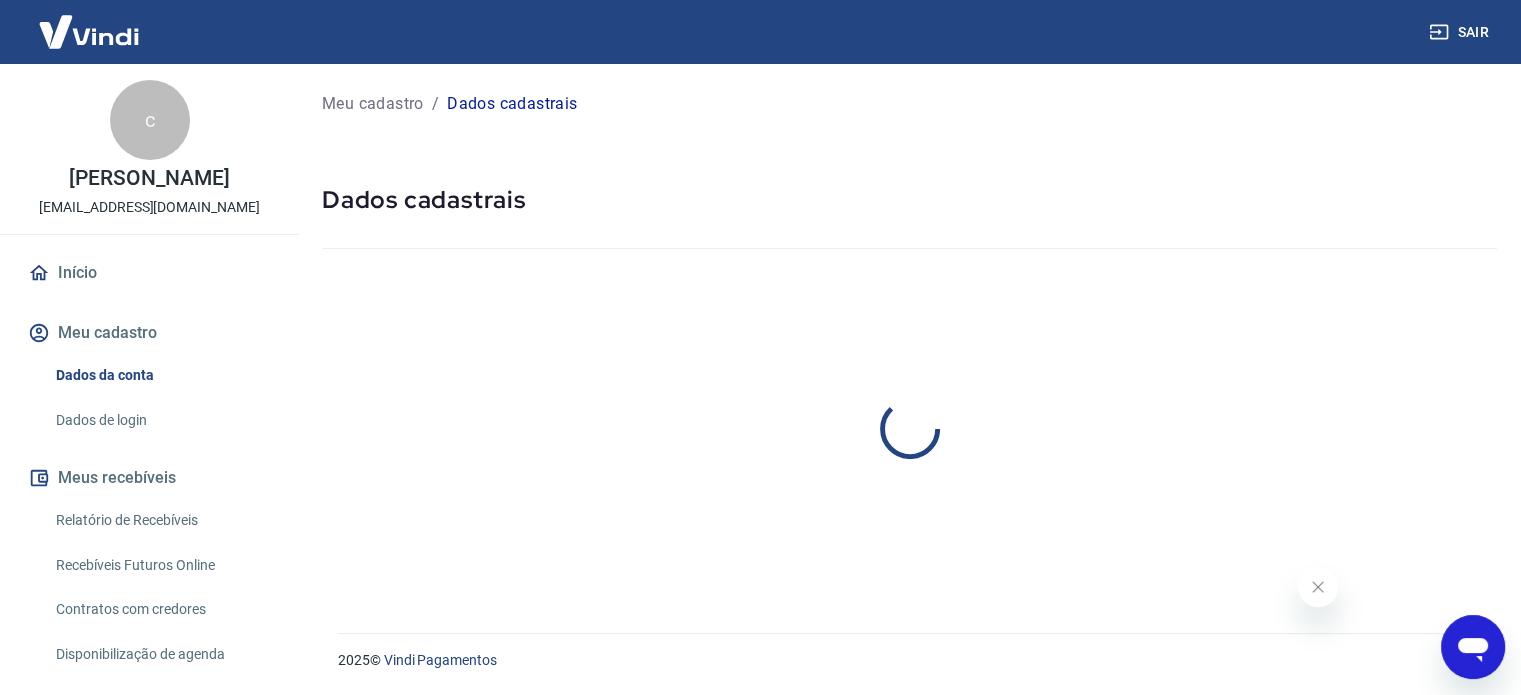 scroll, scrollTop: 0, scrollLeft: 0, axis: both 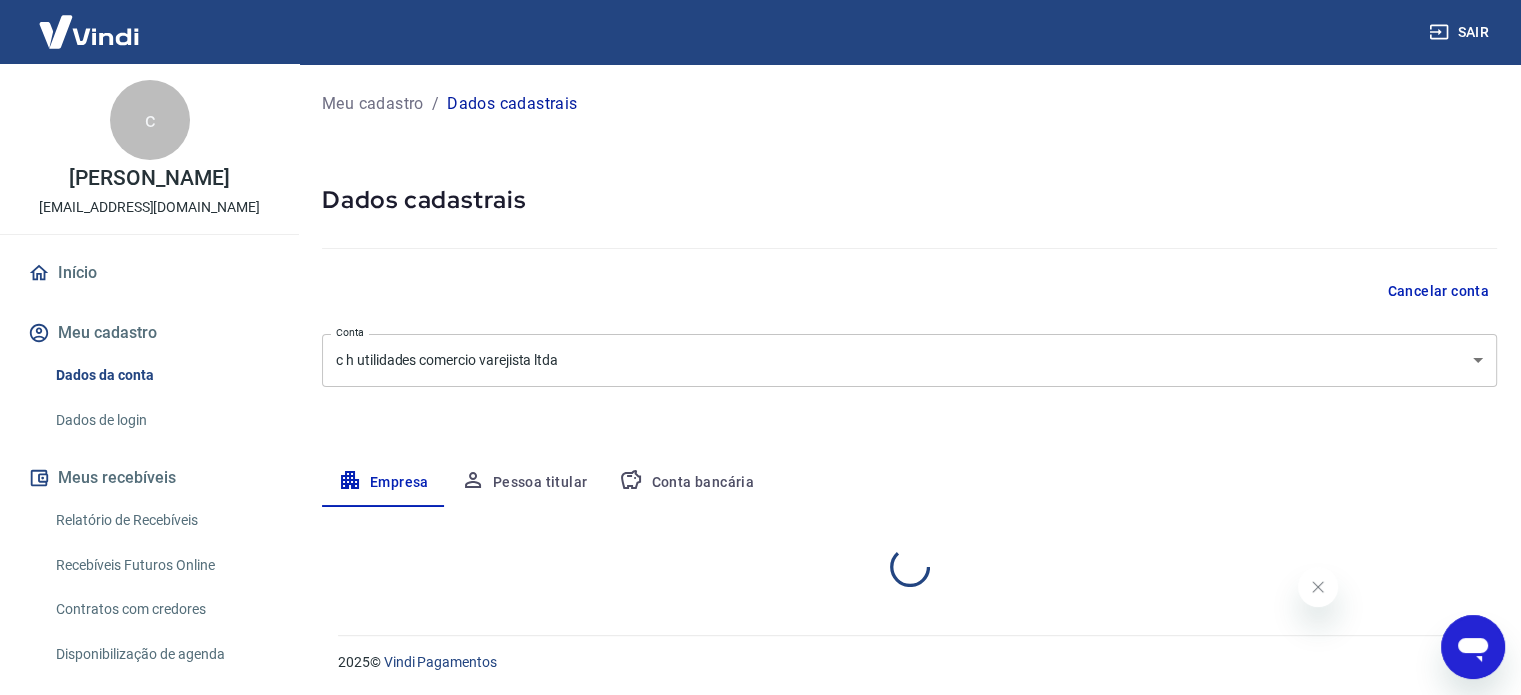 select on "PE" 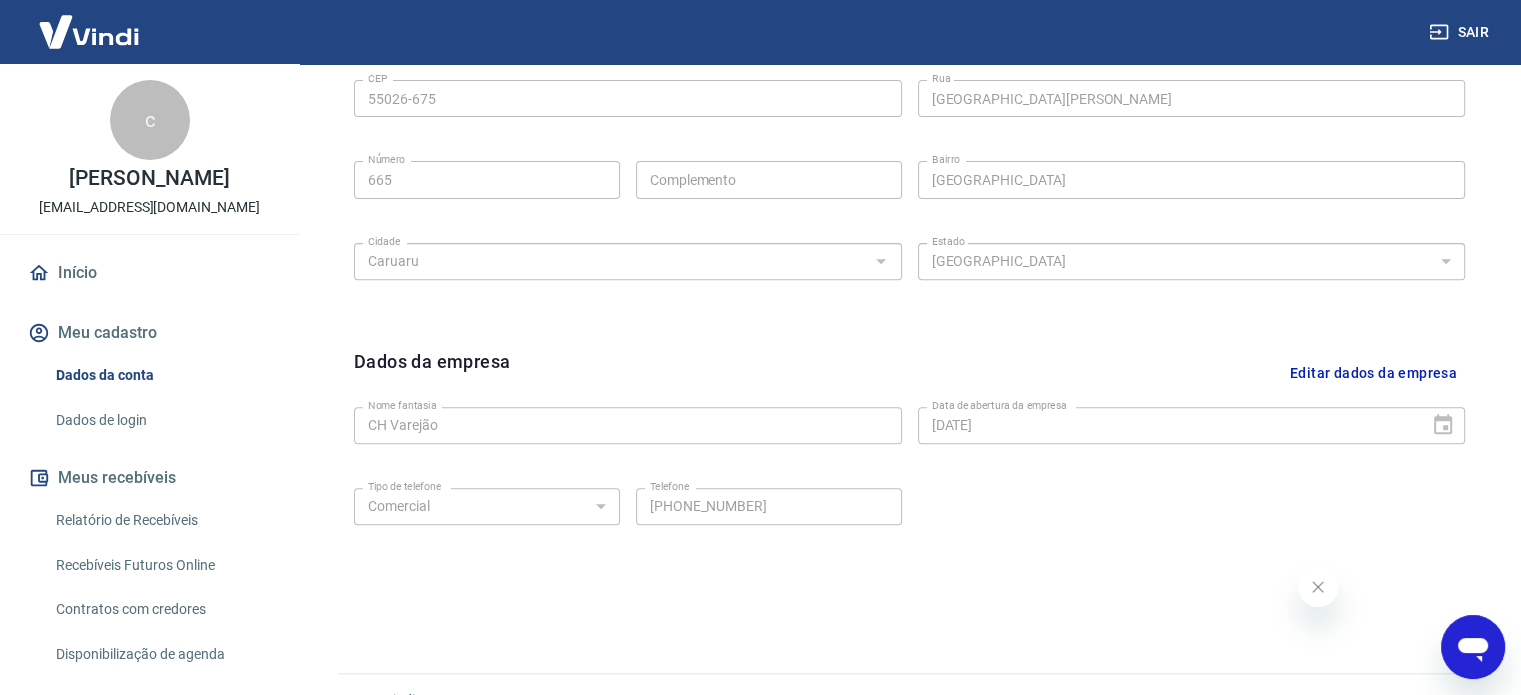 scroll, scrollTop: 746, scrollLeft: 0, axis: vertical 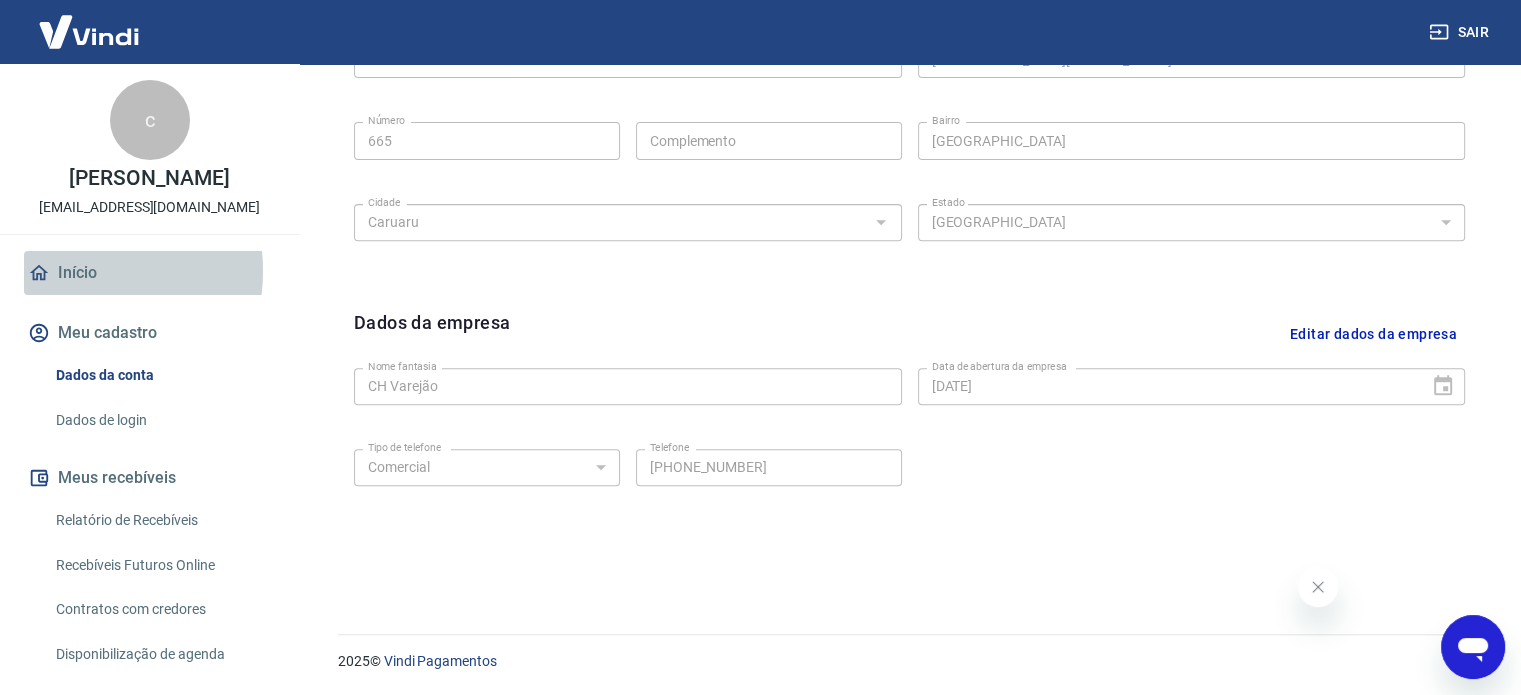 click on "Início" at bounding box center [149, 273] 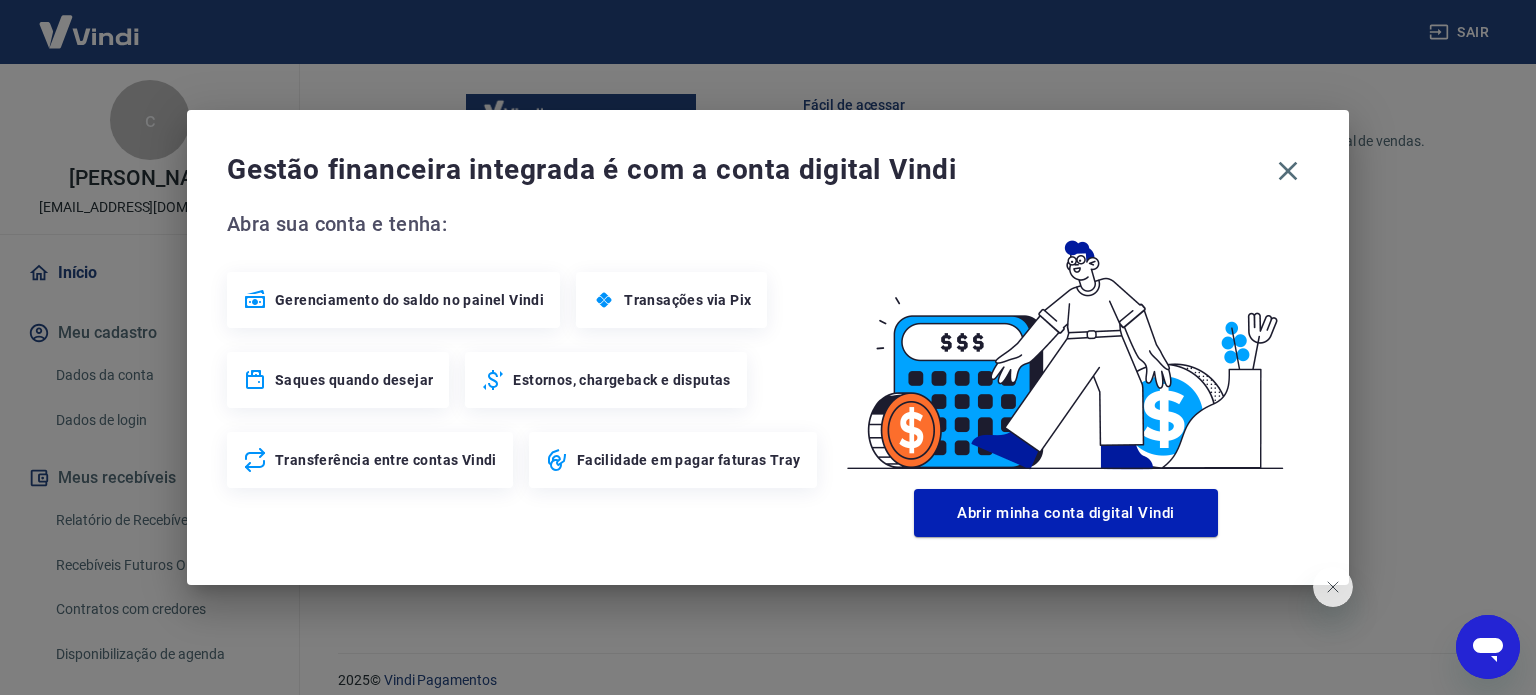 scroll, scrollTop: 1089, scrollLeft: 0, axis: vertical 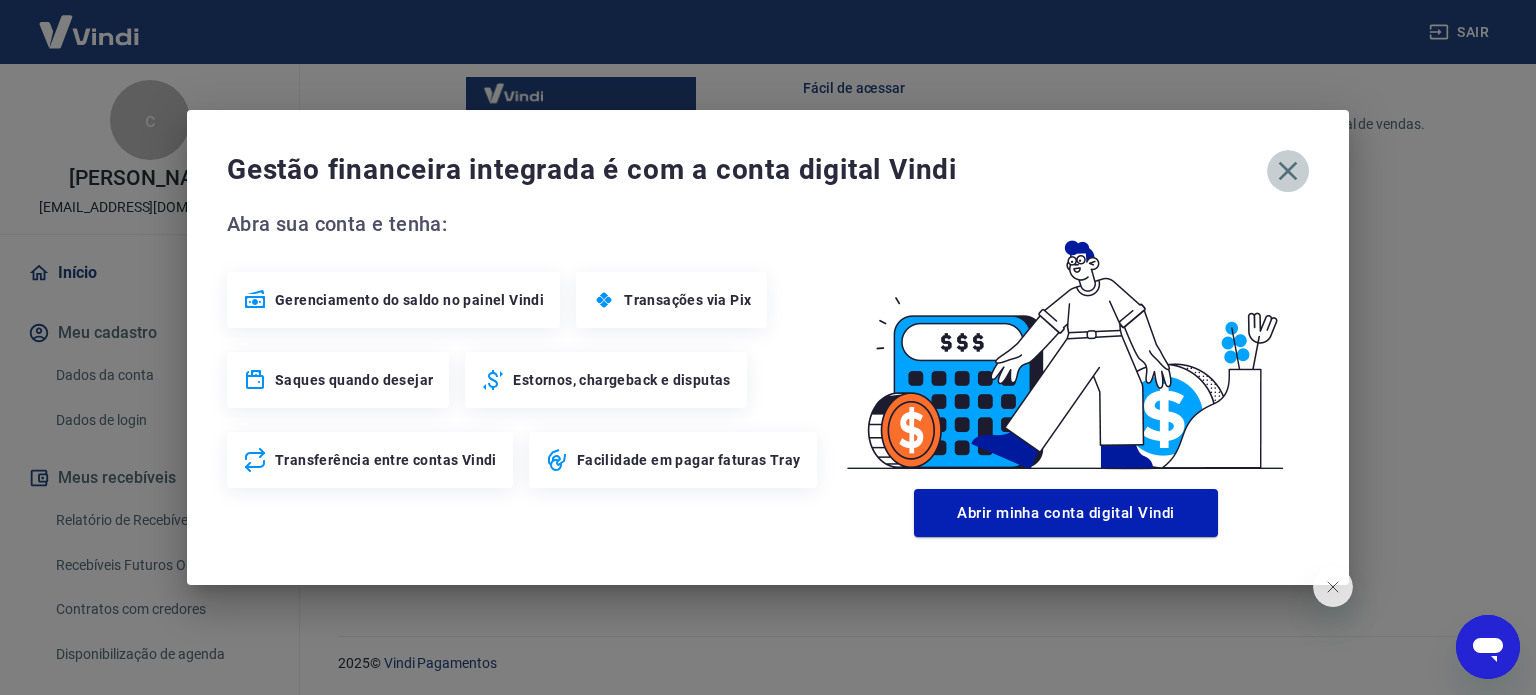 click 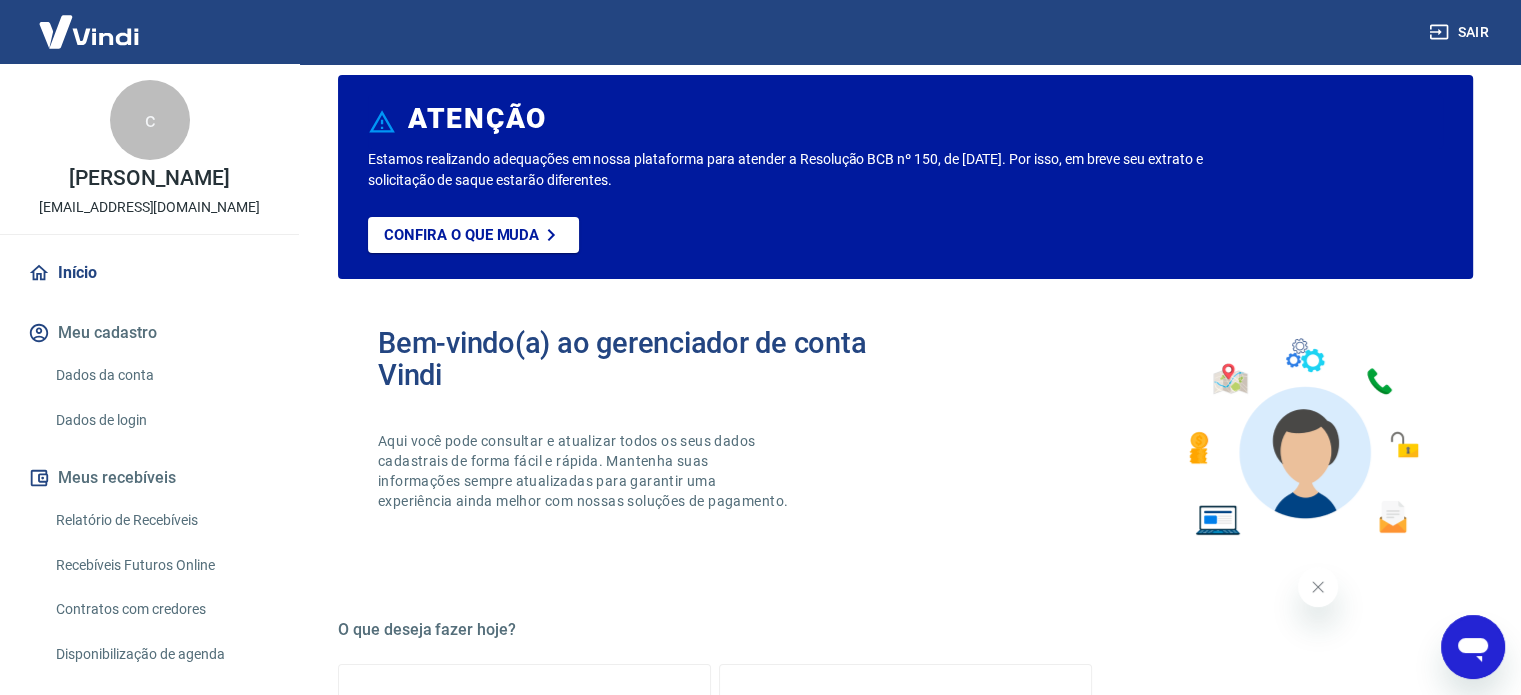 scroll, scrollTop: 0, scrollLeft: 0, axis: both 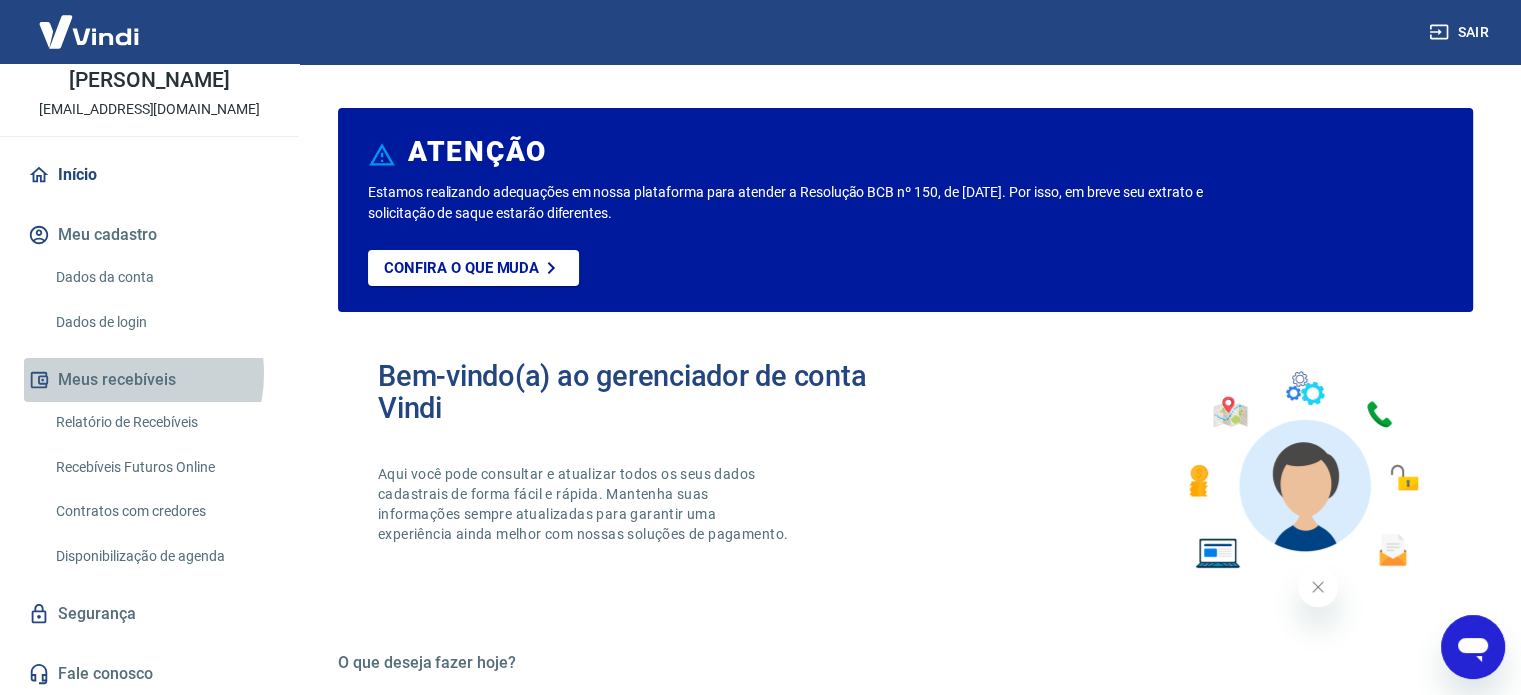 click on "Meus recebíveis" at bounding box center [149, 380] 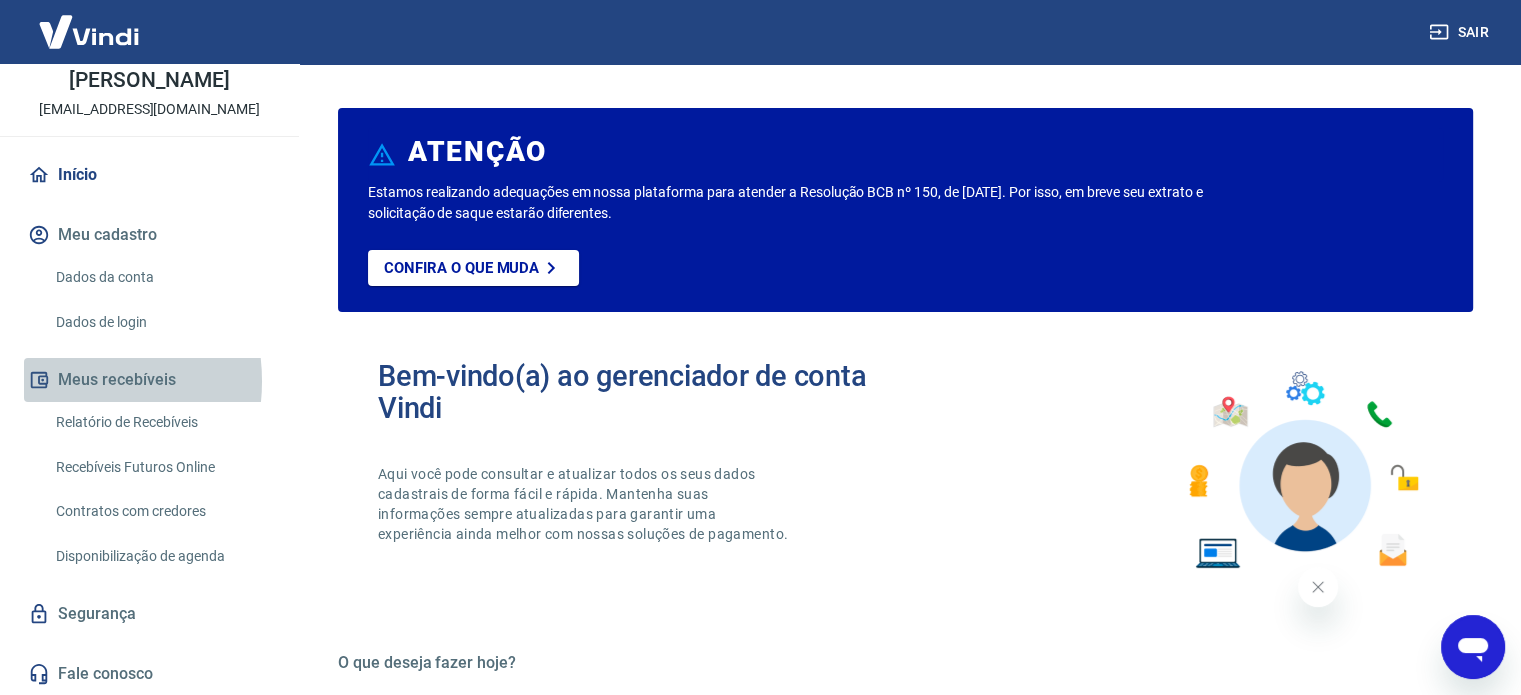 click on "Meus recebíveis" at bounding box center (149, 380) 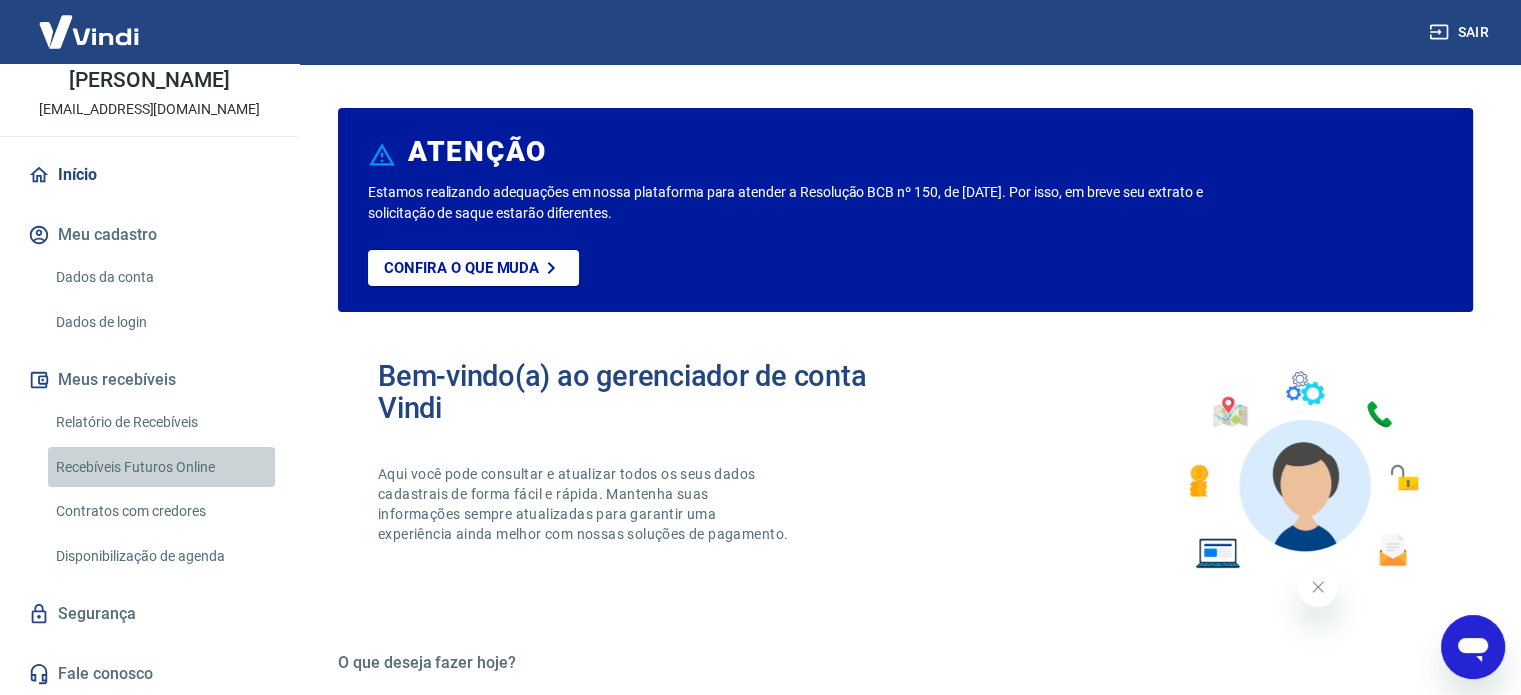 click on "Recebíveis Futuros Online" at bounding box center (161, 467) 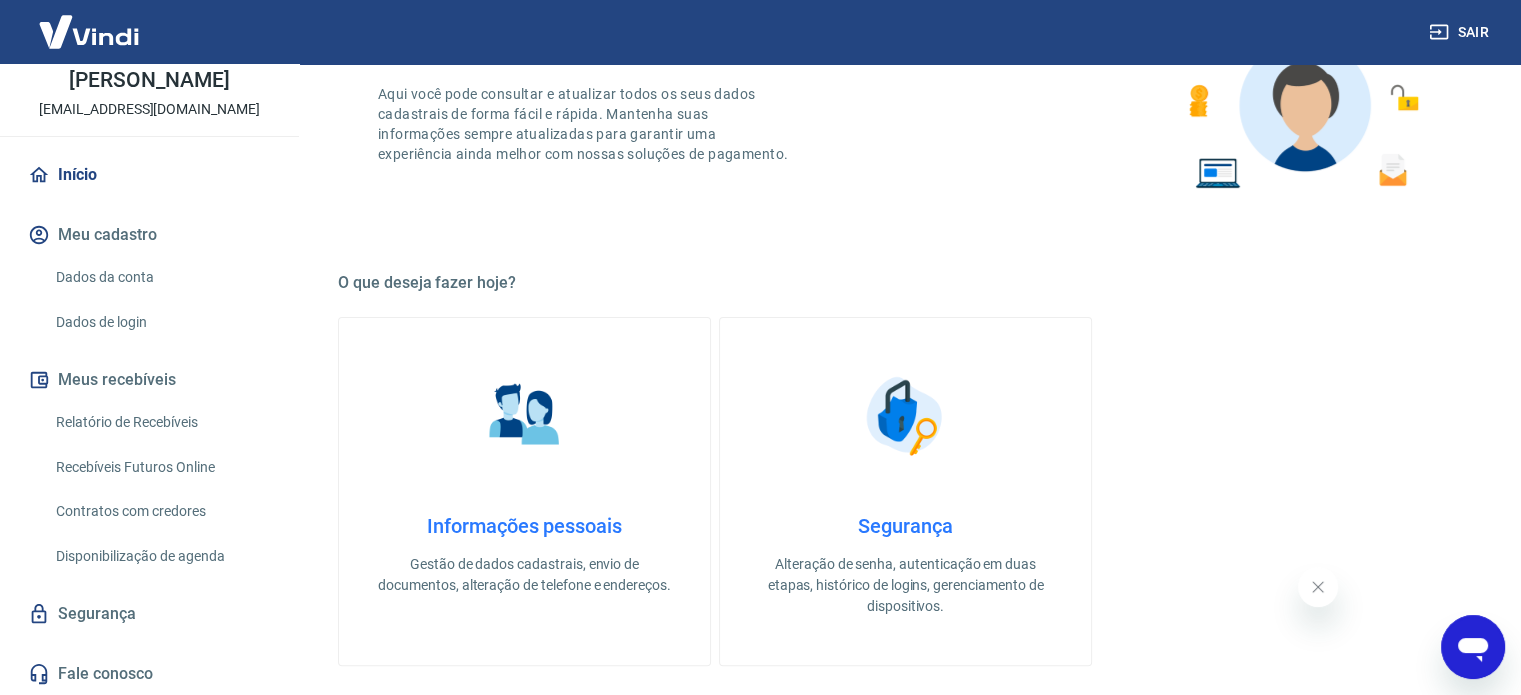 scroll, scrollTop: 480, scrollLeft: 0, axis: vertical 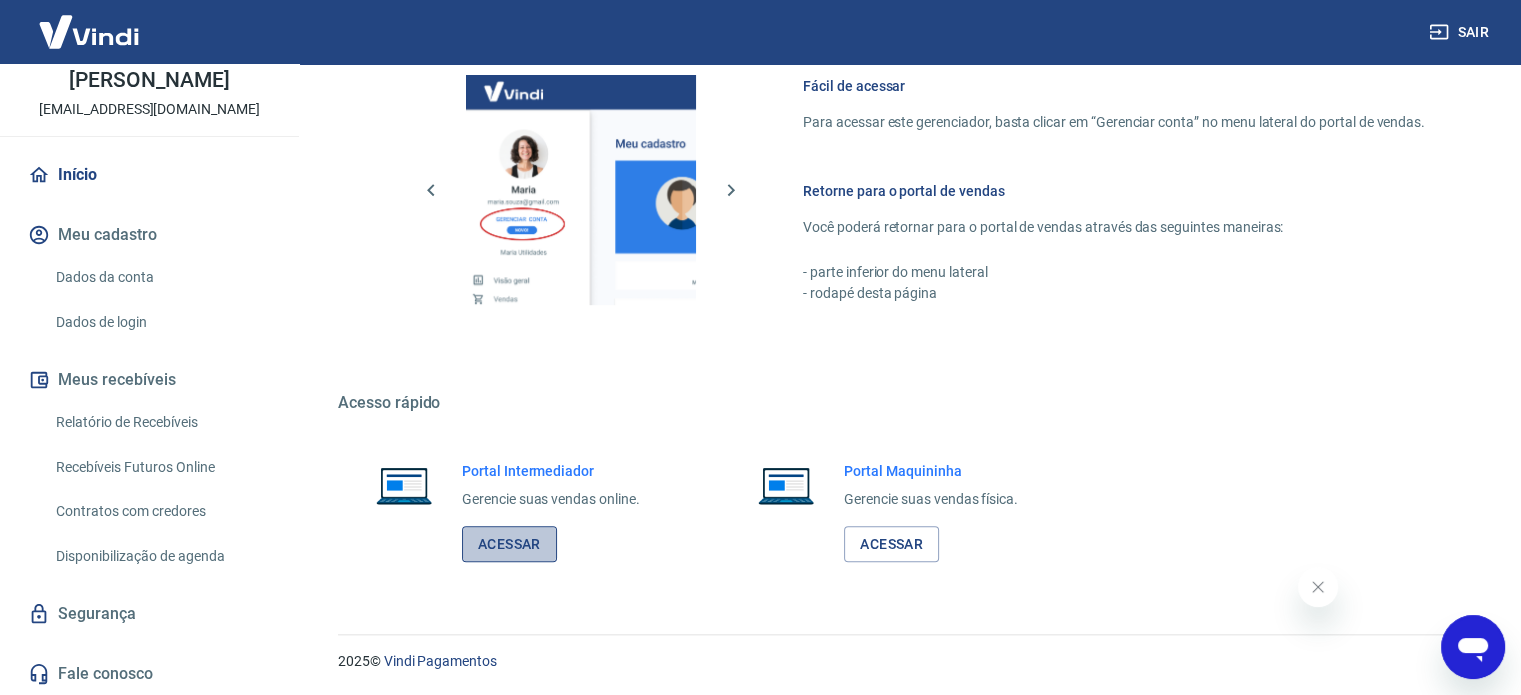 click on "Acessar" at bounding box center (509, 544) 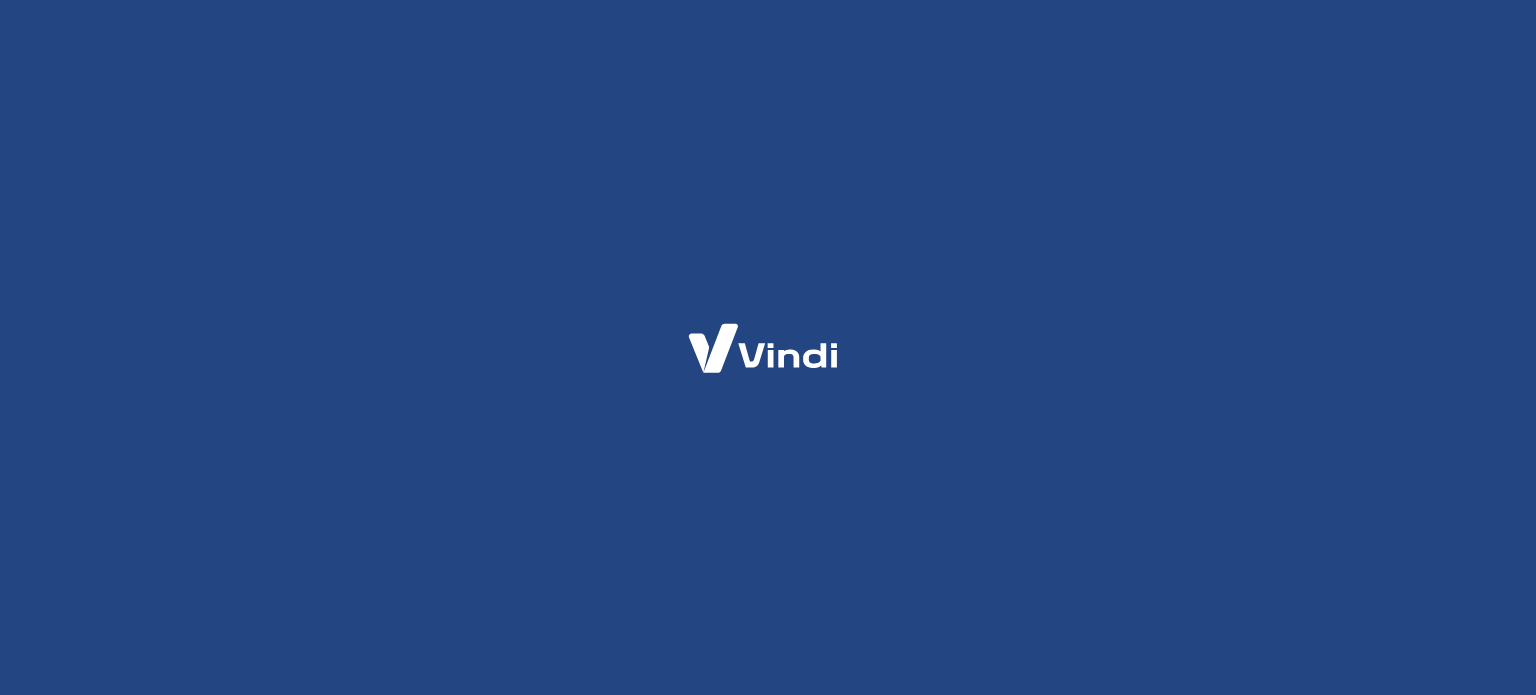 scroll, scrollTop: 0, scrollLeft: 0, axis: both 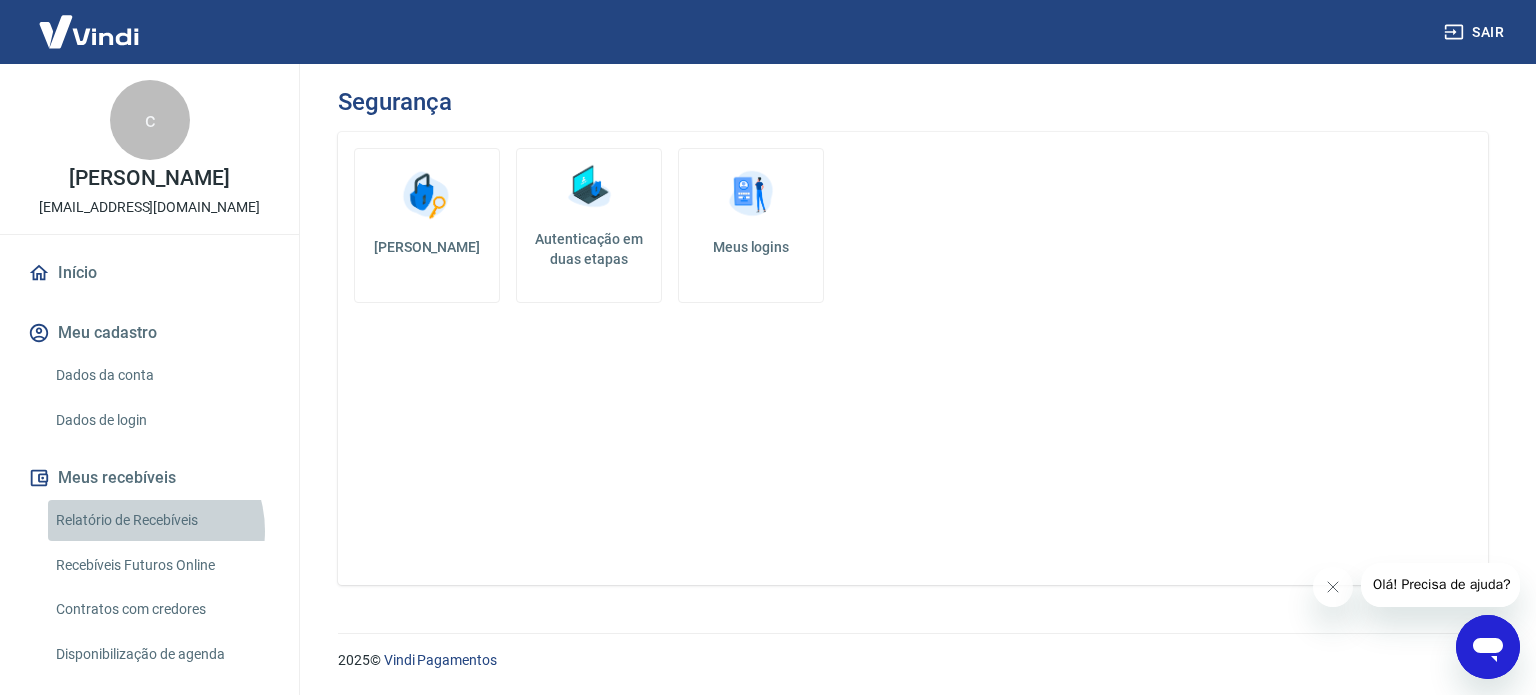 click on "Relatório de Recebíveis" at bounding box center [161, 520] 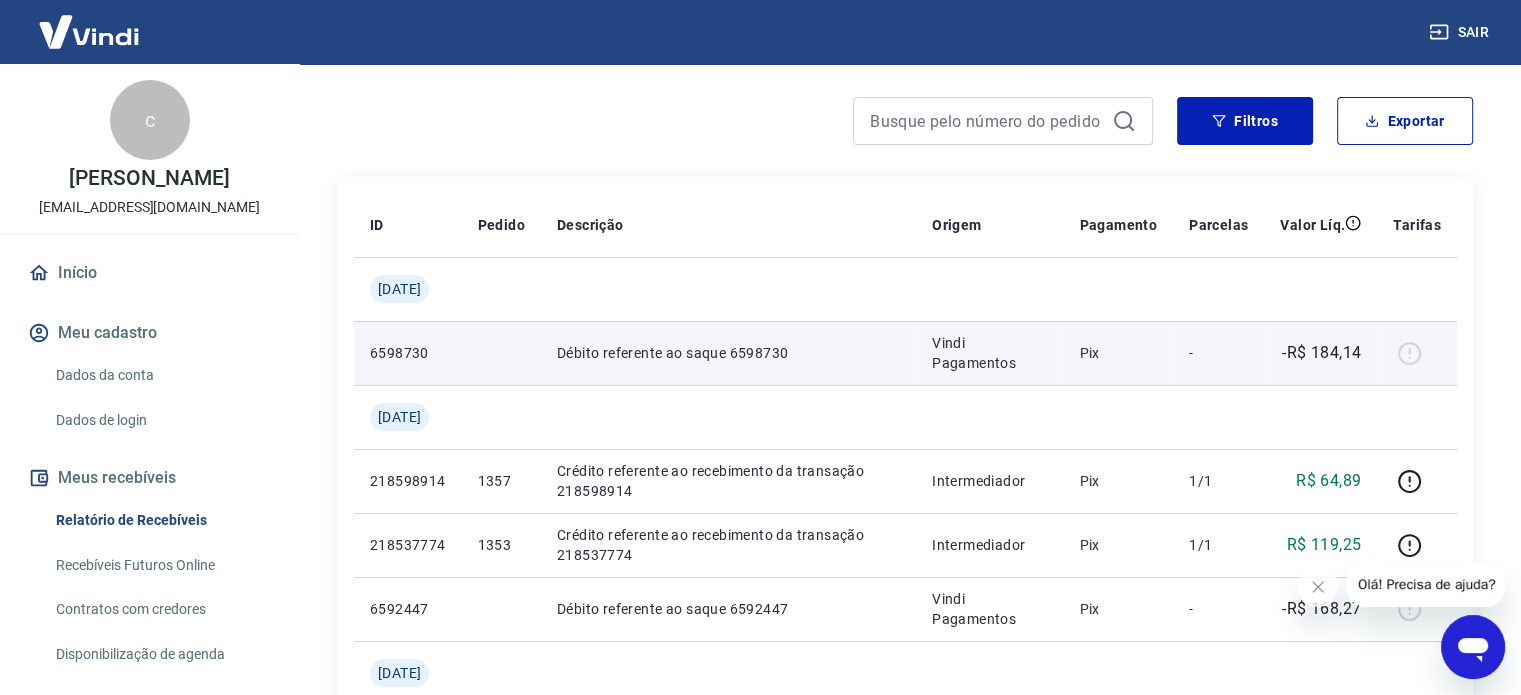 scroll, scrollTop: 180, scrollLeft: 0, axis: vertical 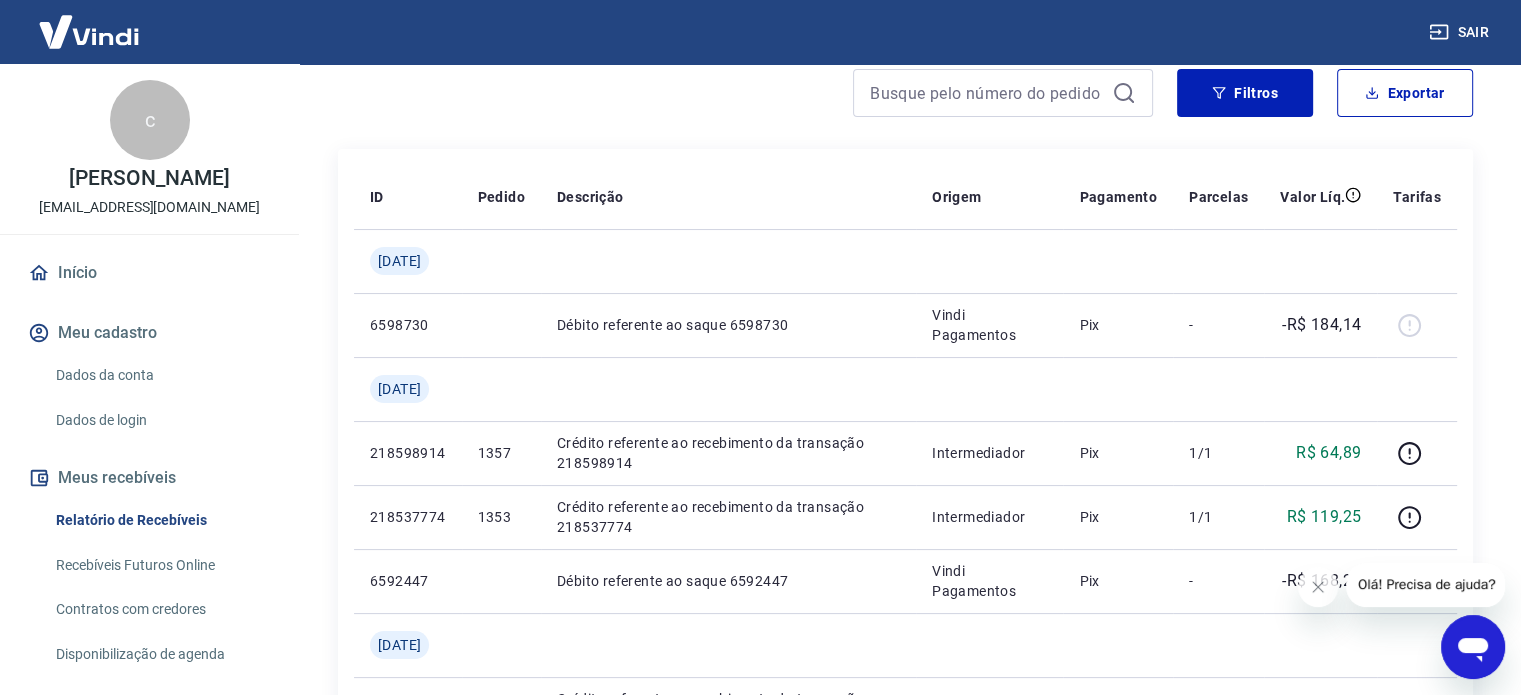 click 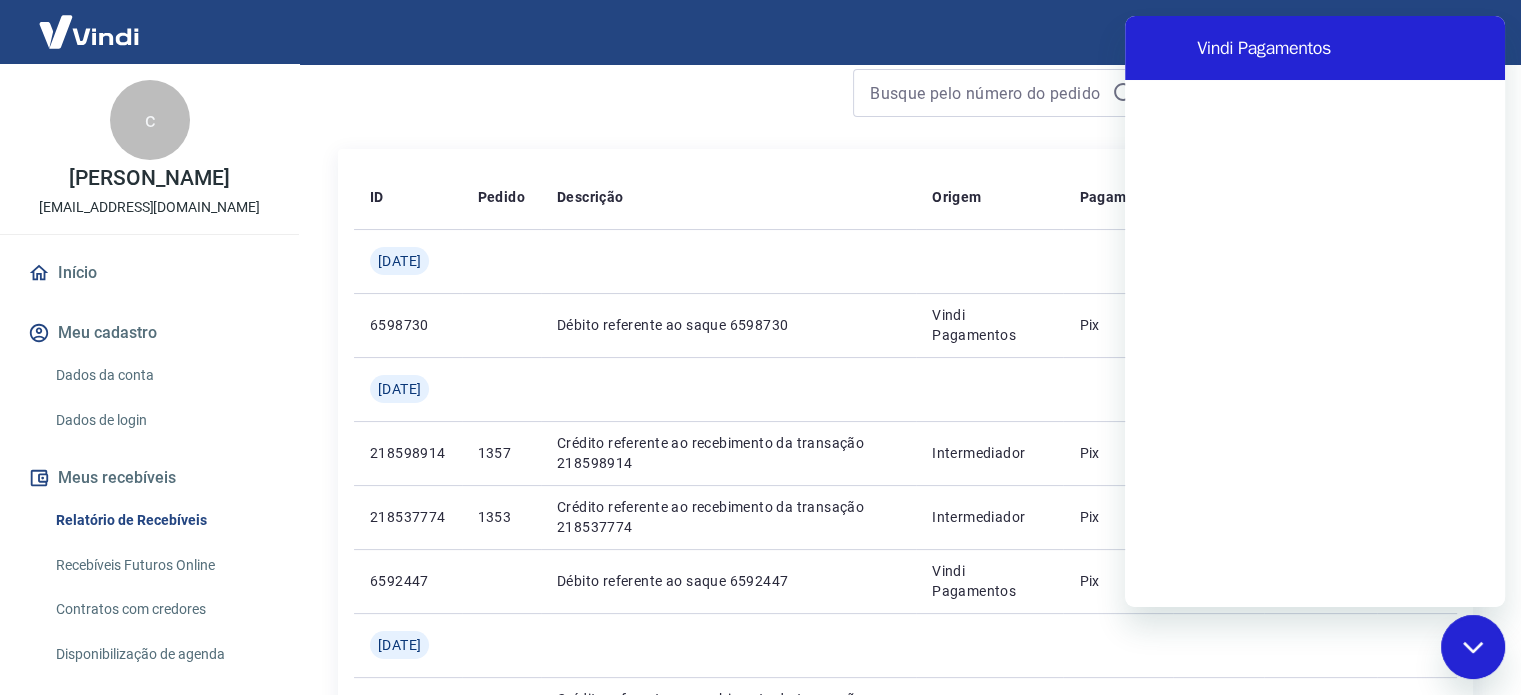 scroll, scrollTop: 0, scrollLeft: 0, axis: both 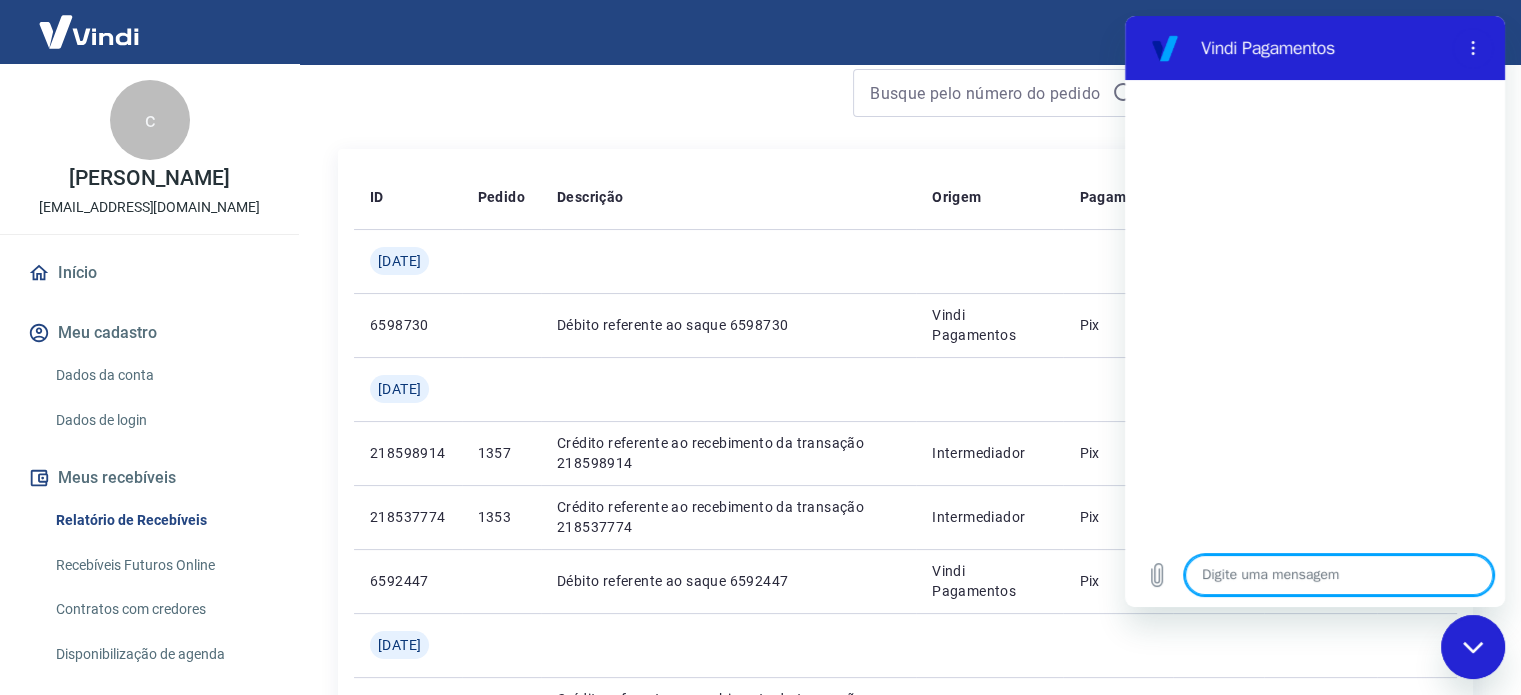 click at bounding box center (1339, 575) 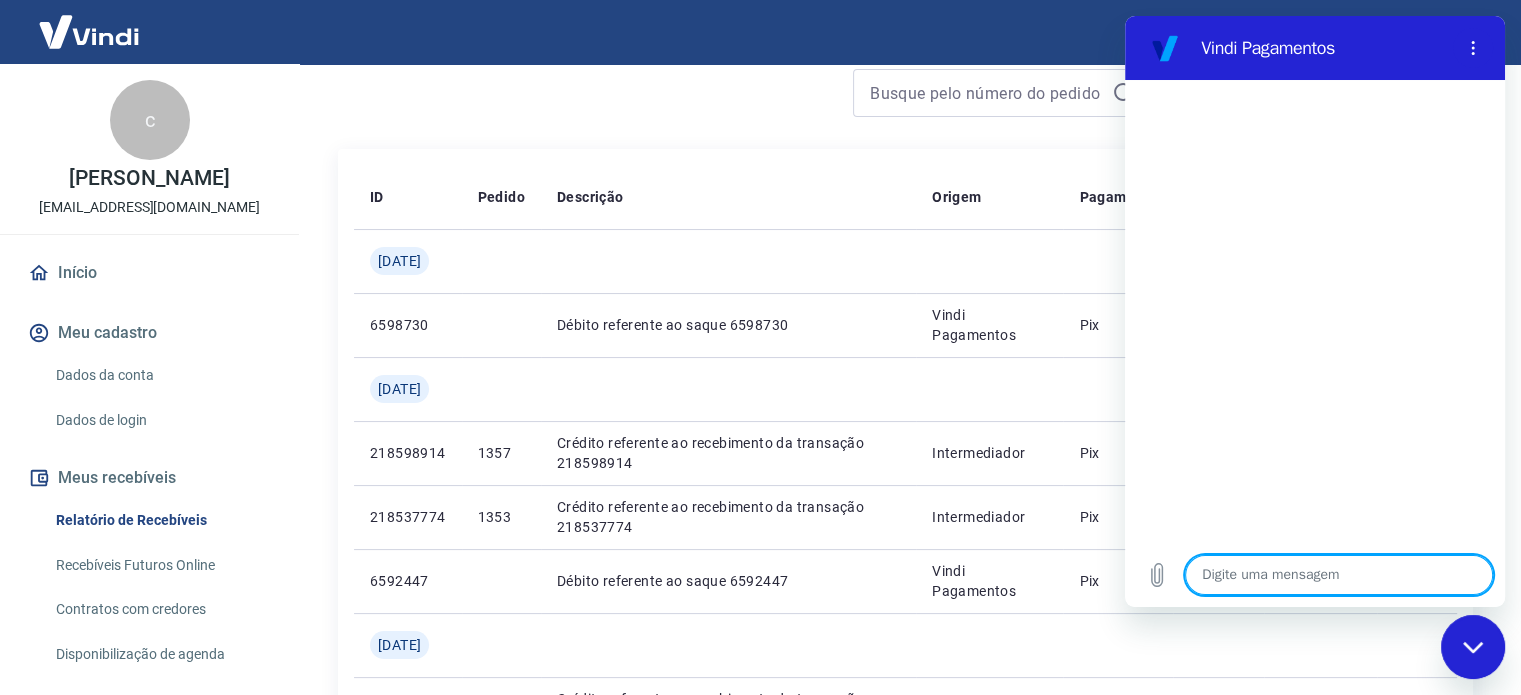 type on "b" 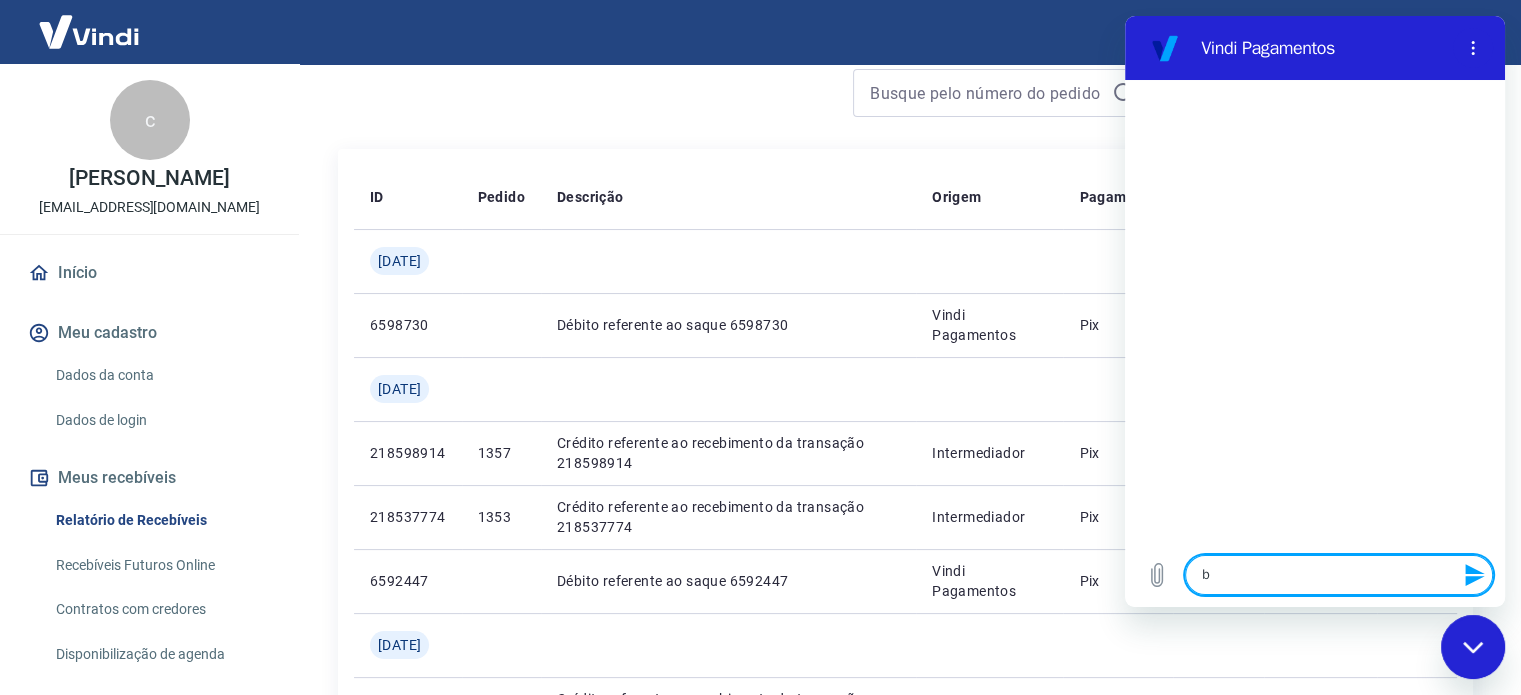 type on "bo" 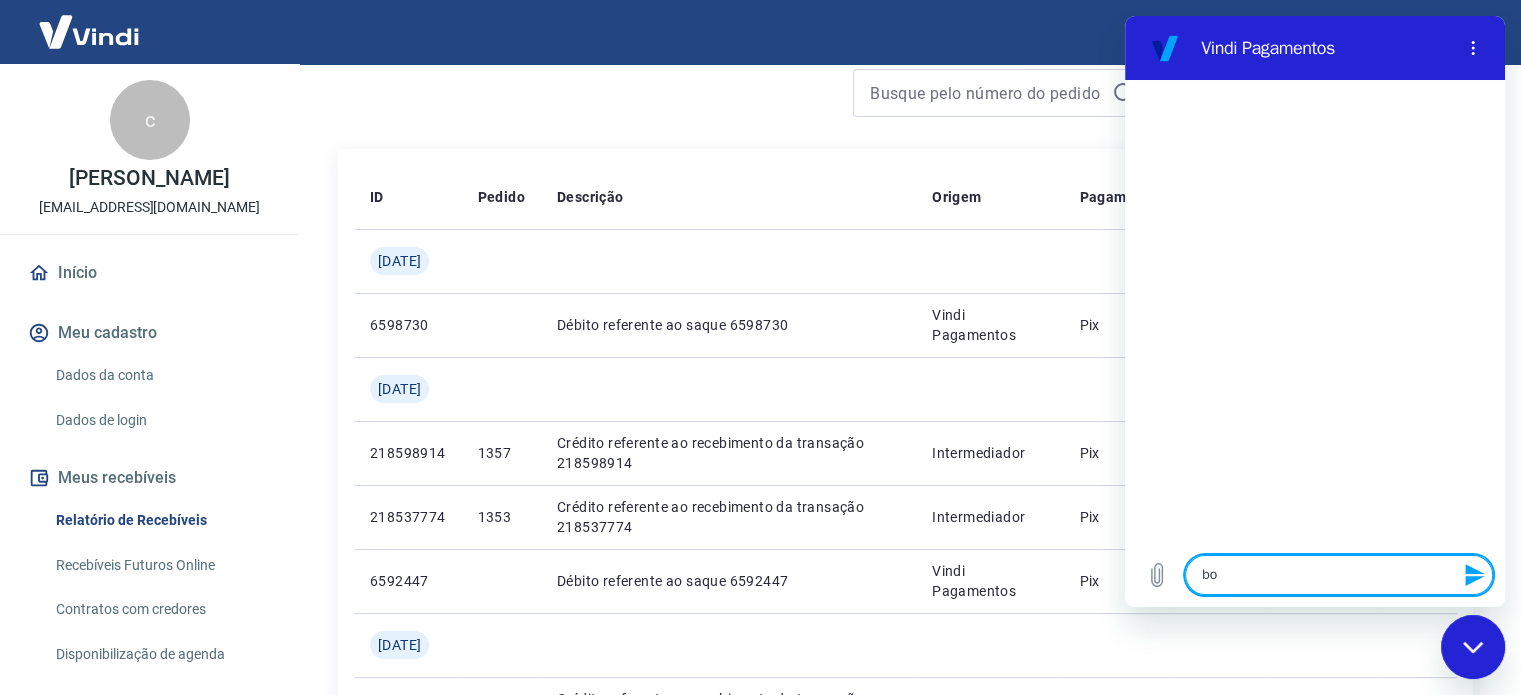 type on "boa" 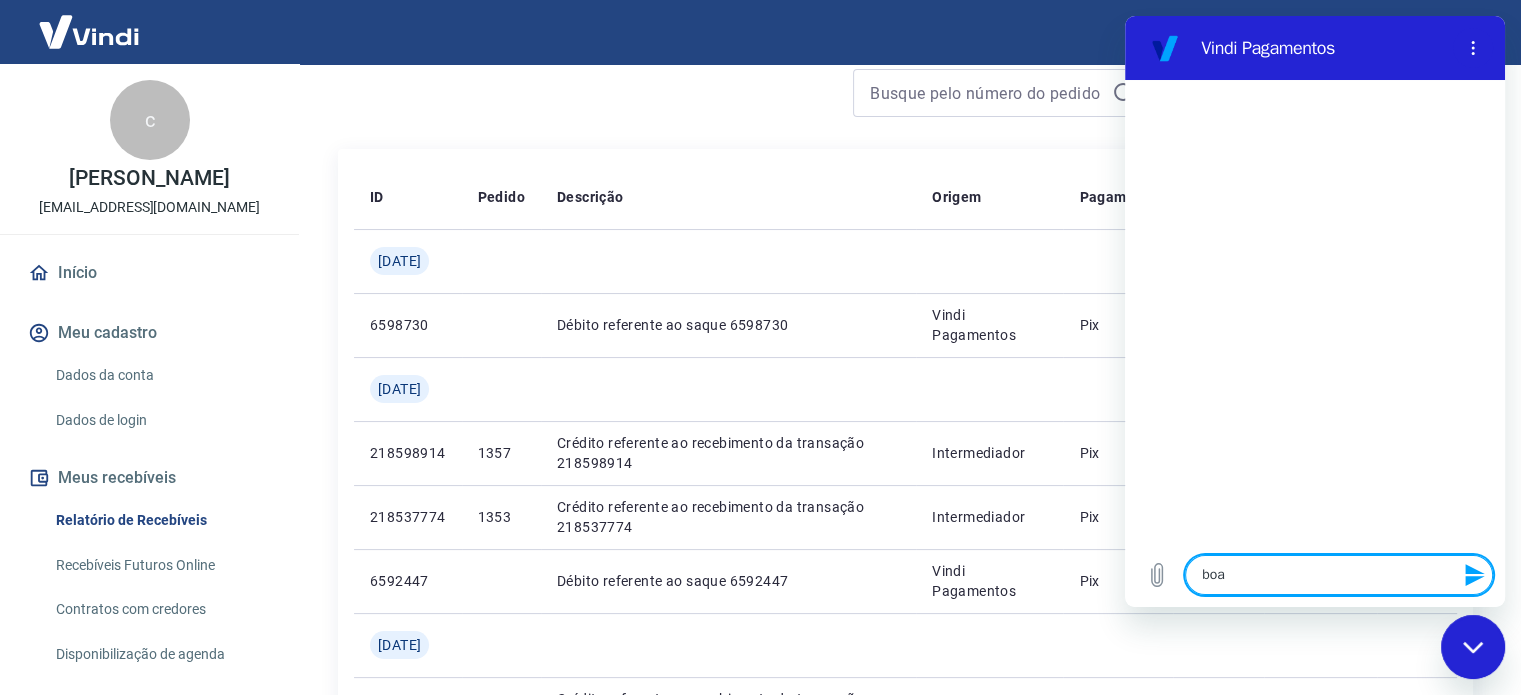 type on "boa" 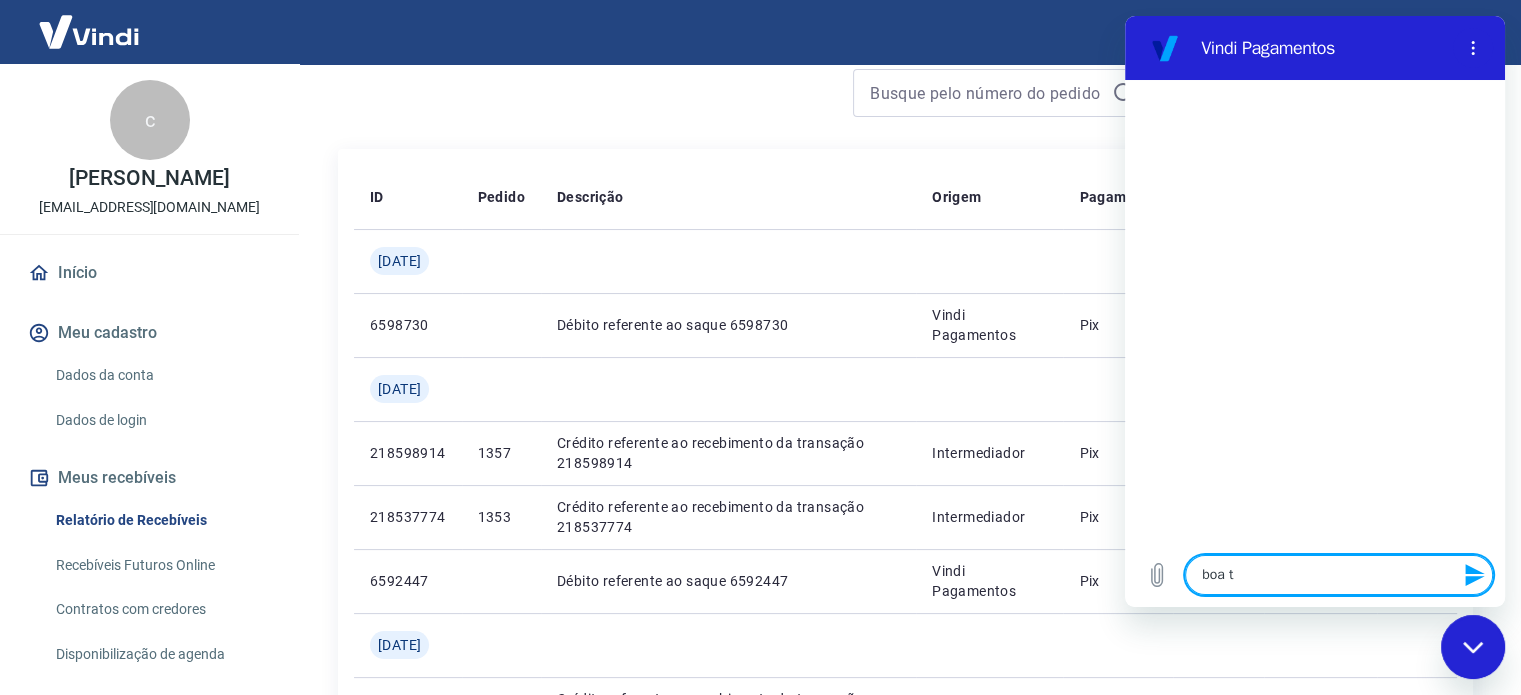 type on "boa" 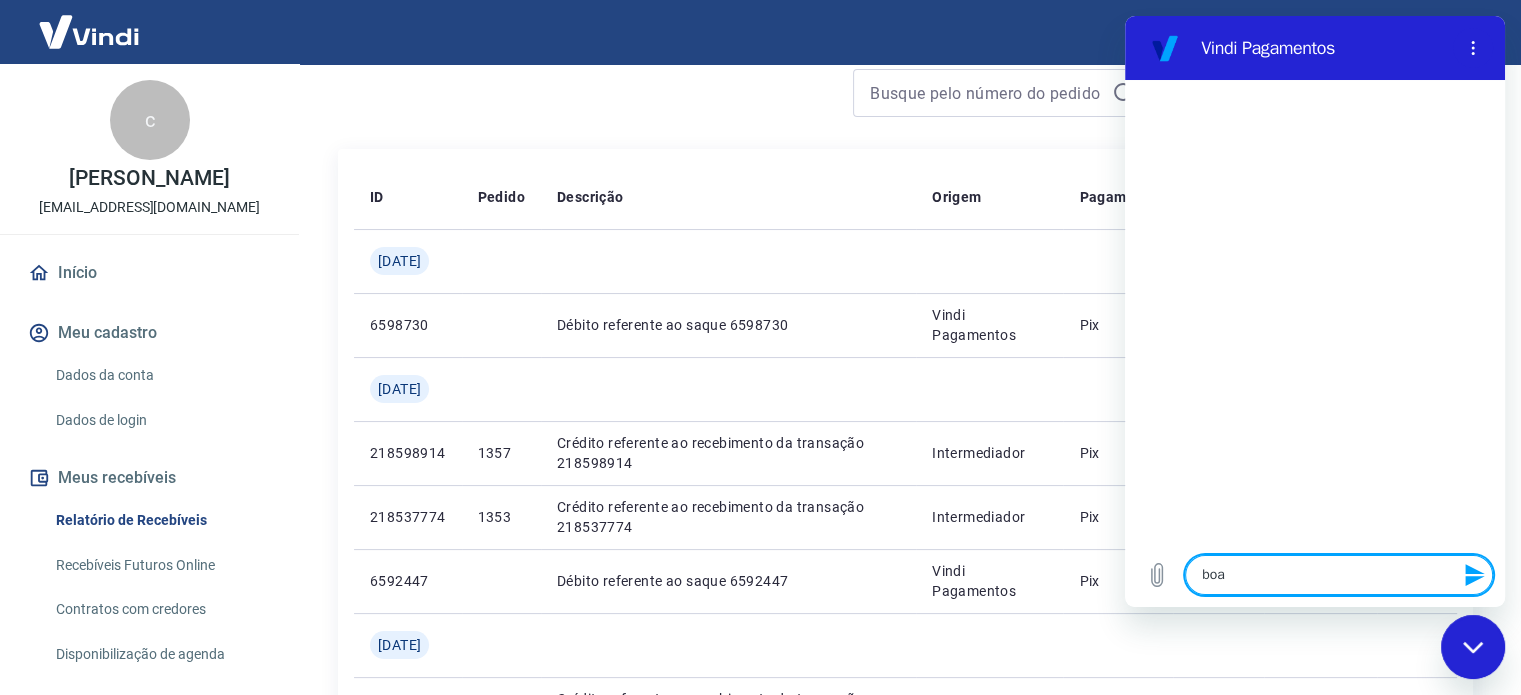 type on "boa" 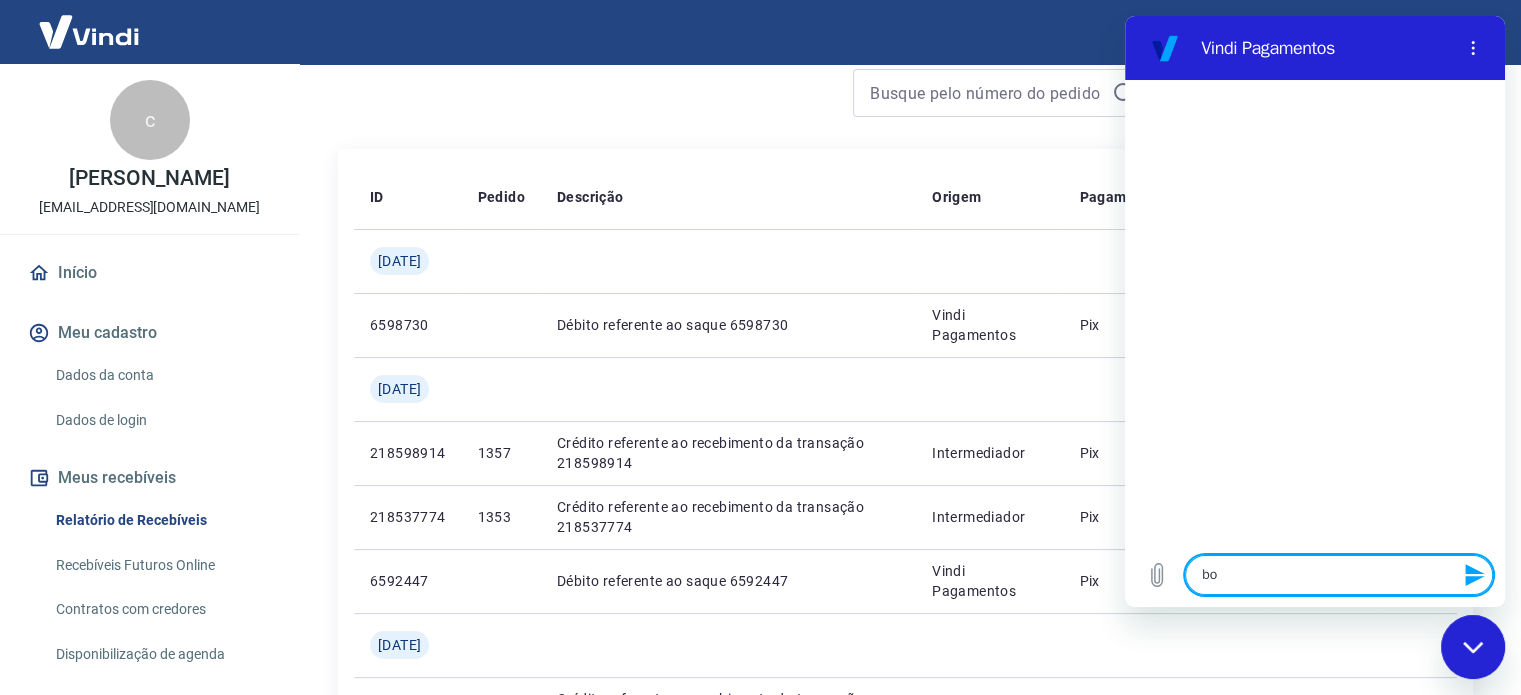 type on "bom" 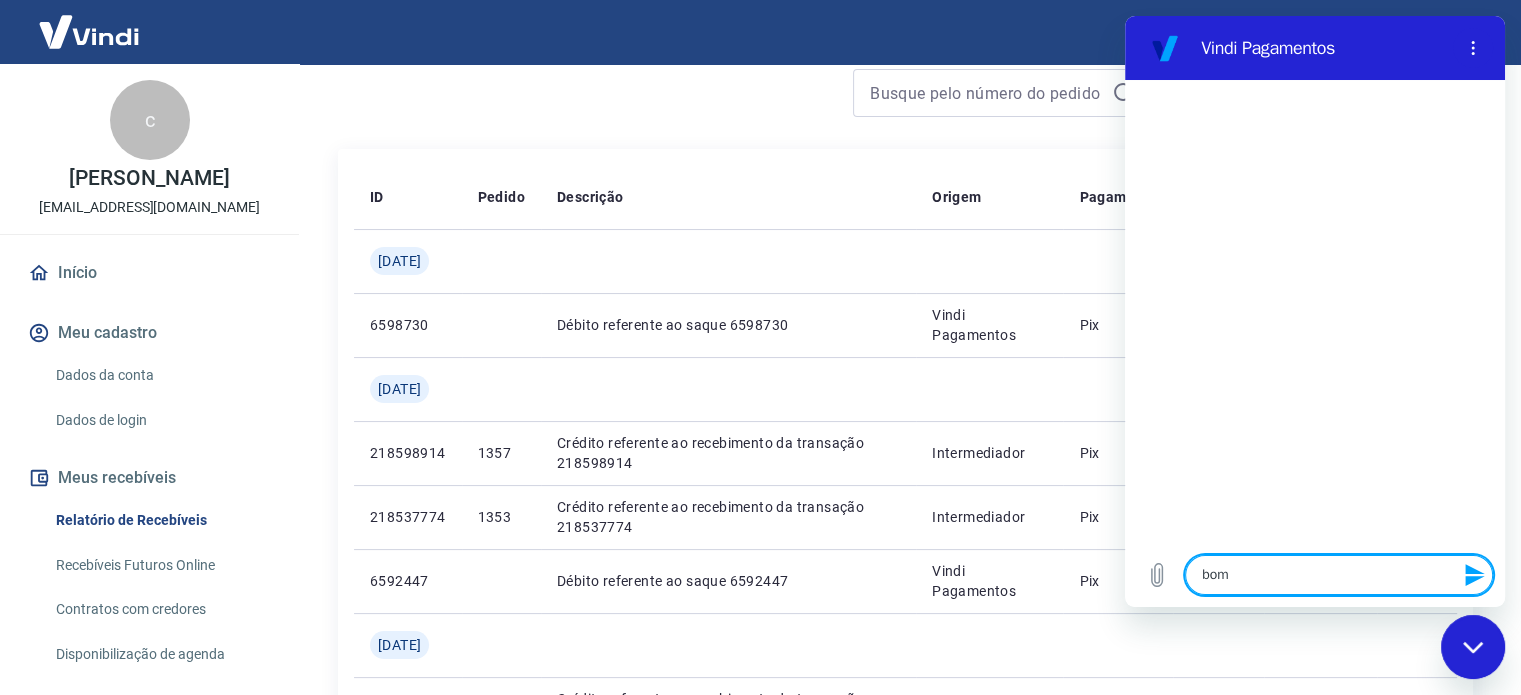 type on "bom" 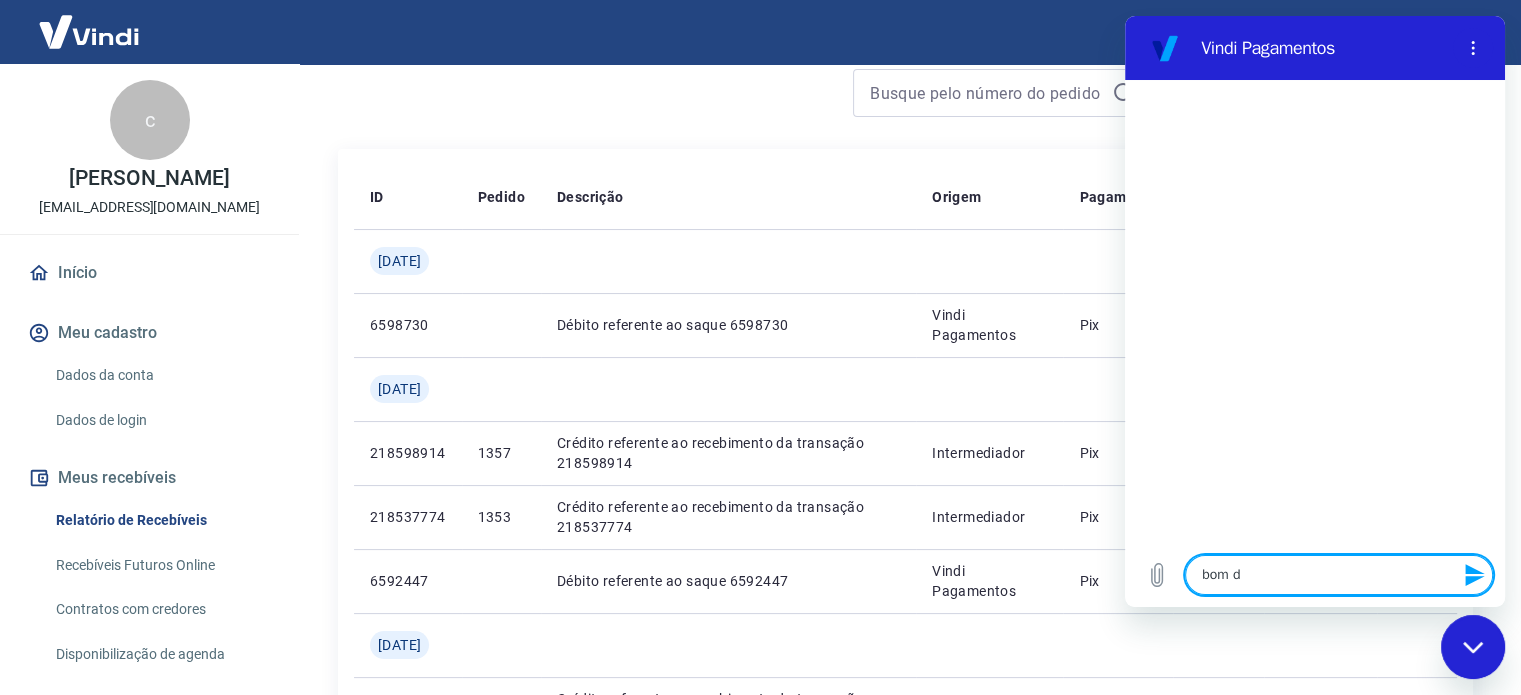 type on "bom di" 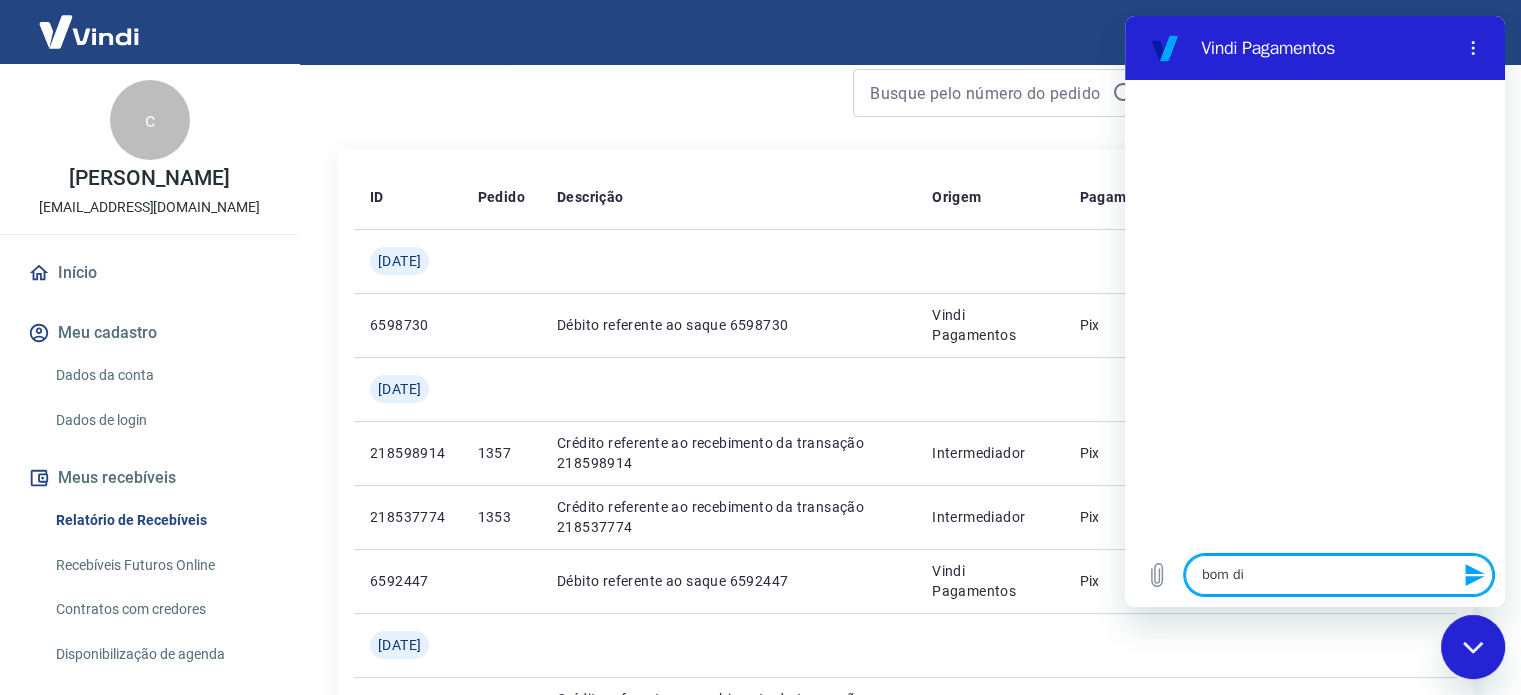type on "bom dia" 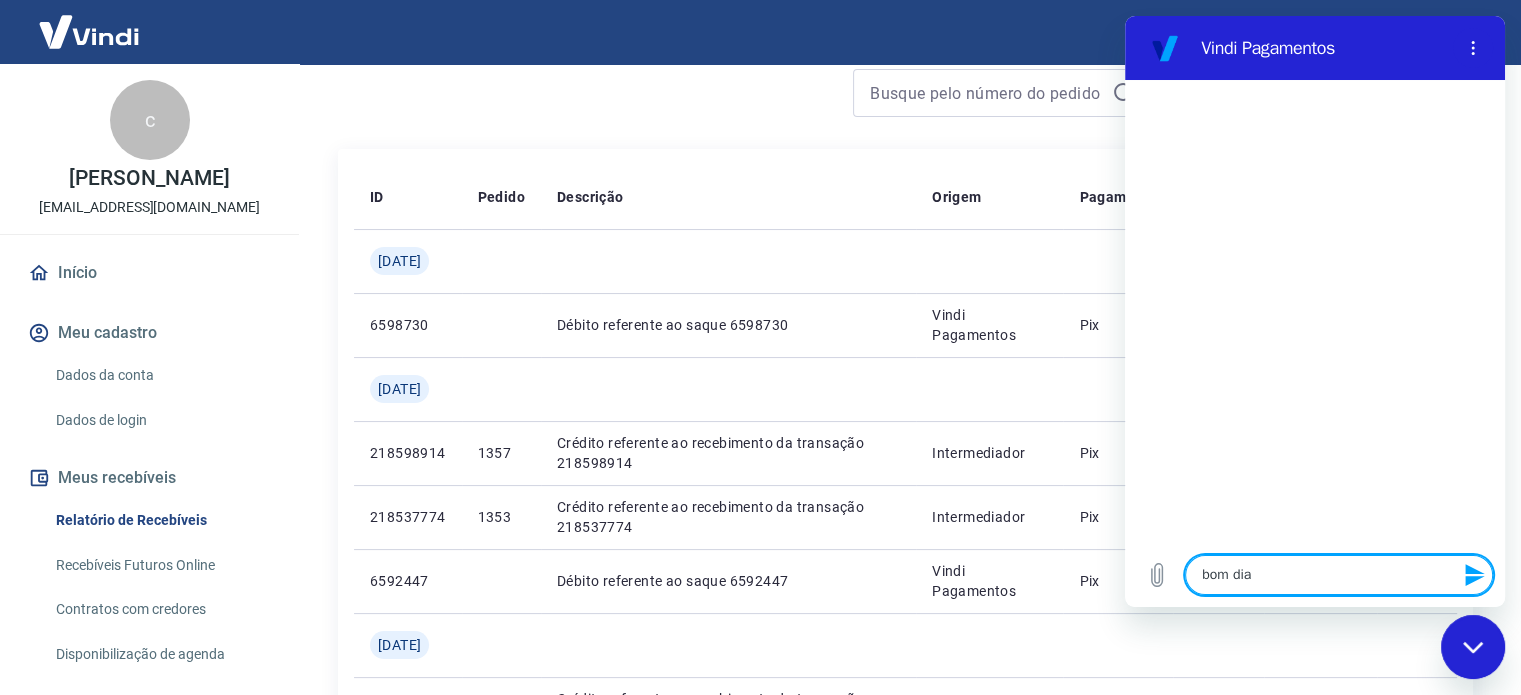 type on "bom dia" 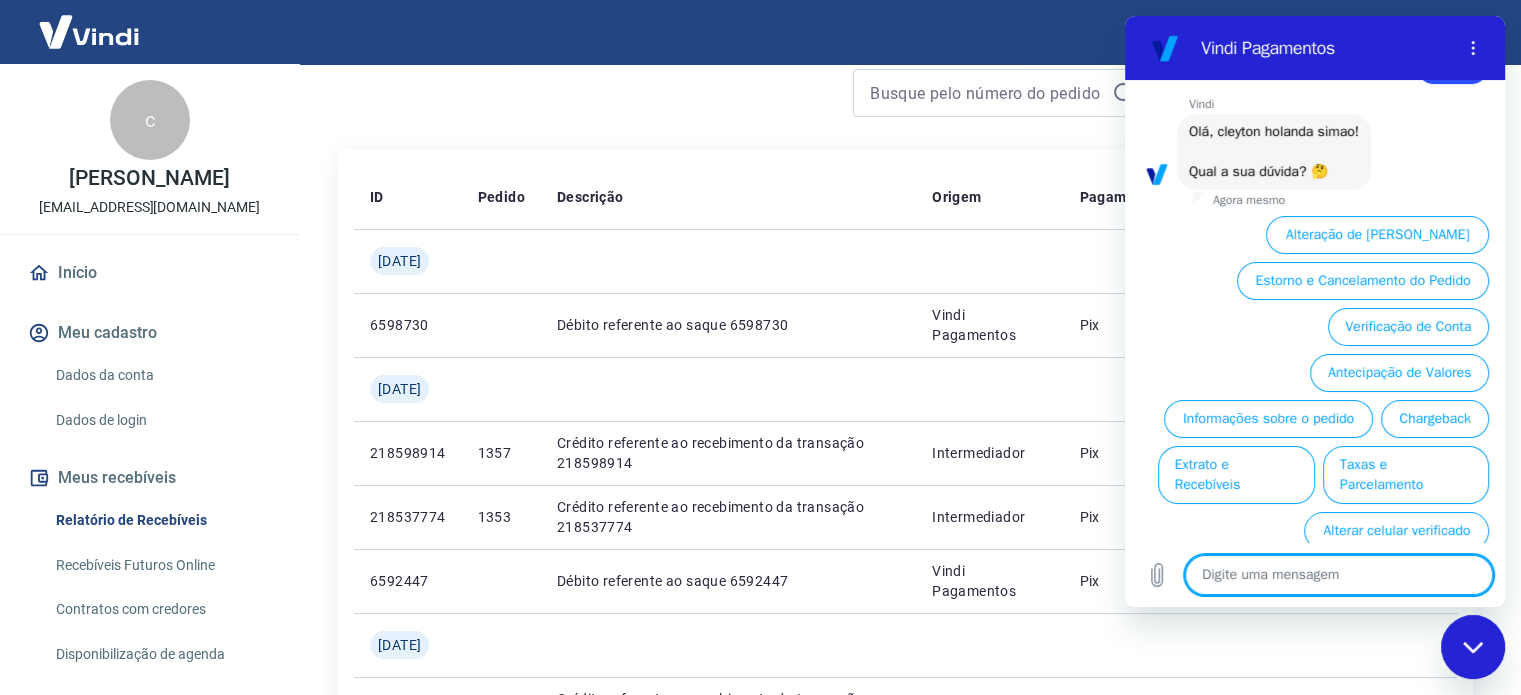 scroll, scrollTop: 106, scrollLeft: 0, axis: vertical 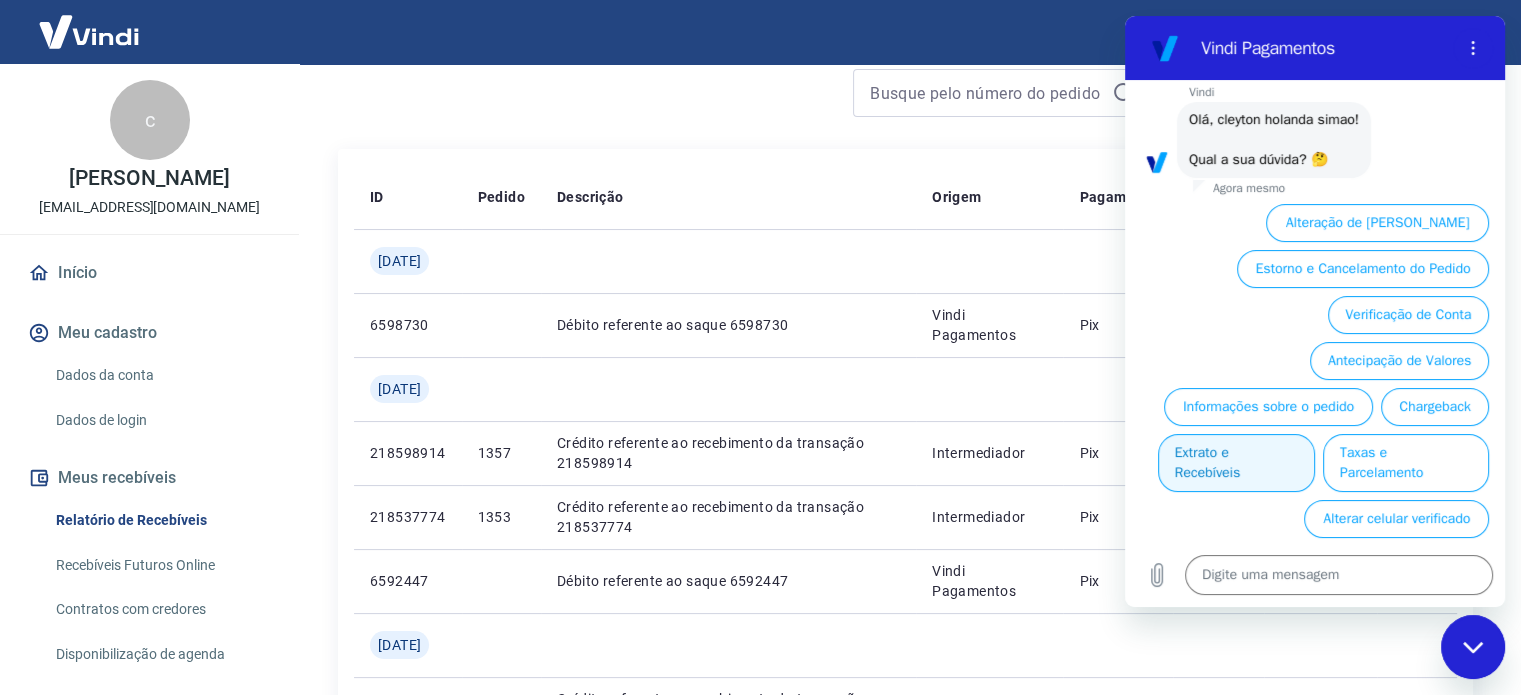 click on "Extrato e Recebíveis" at bounding box center (1236, 463) 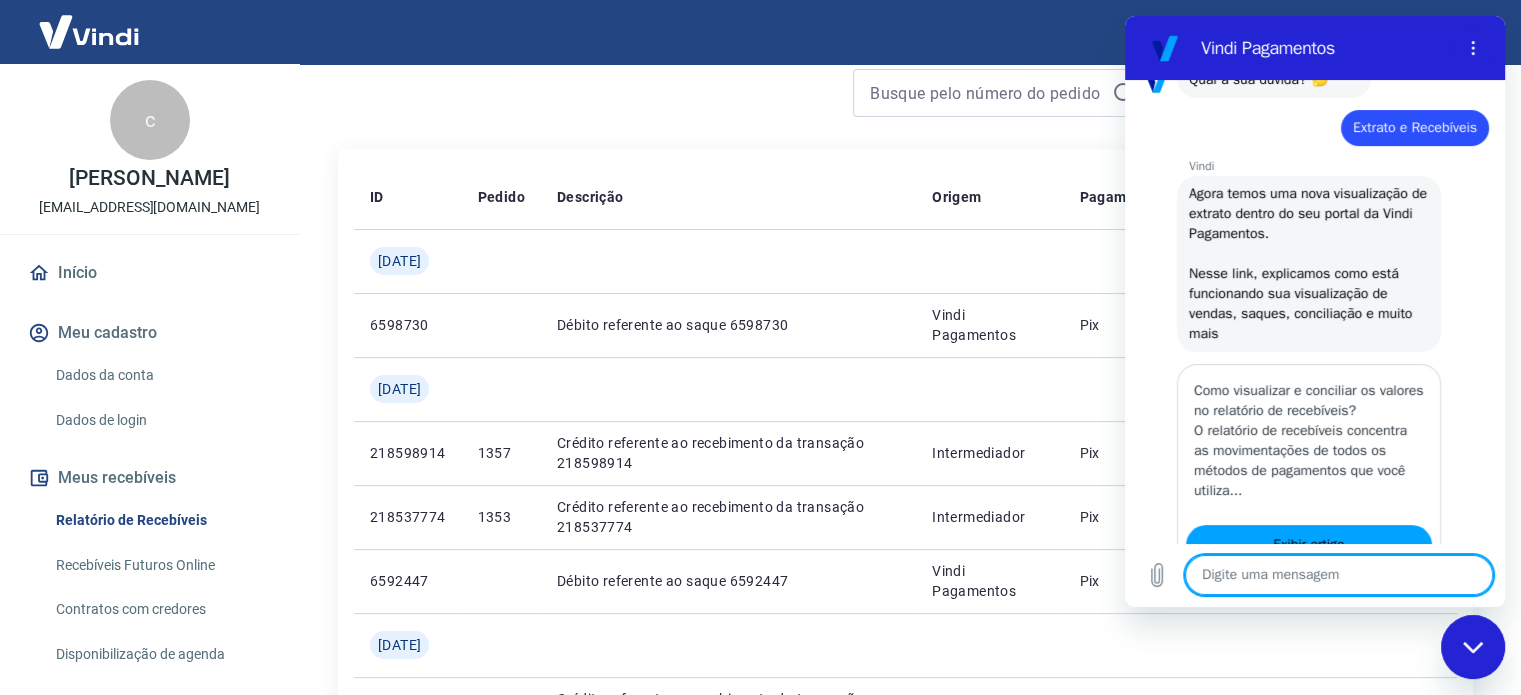 scroll, scrollTop: 332, scrollLeft: 0, axis: vertical 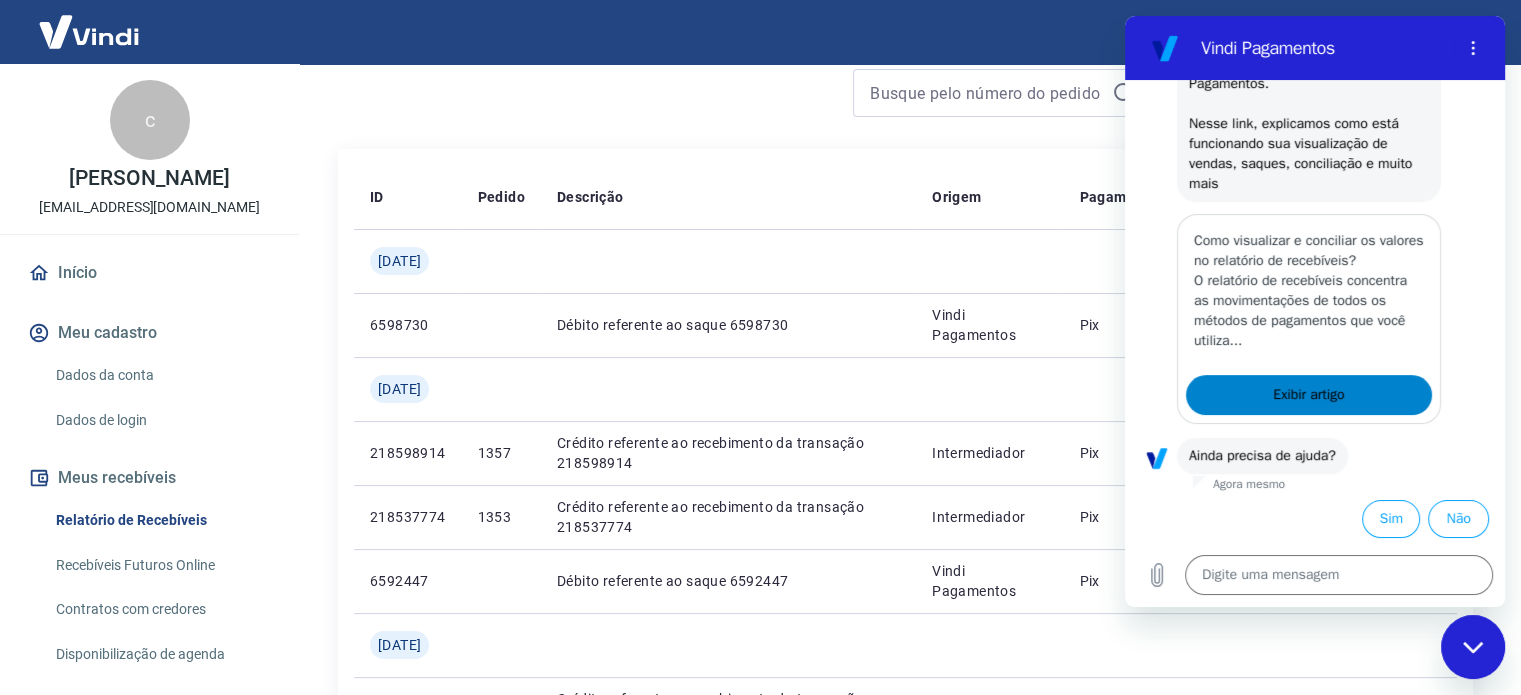 click on "Exibir artigo" at bounding box center [1308, 395] 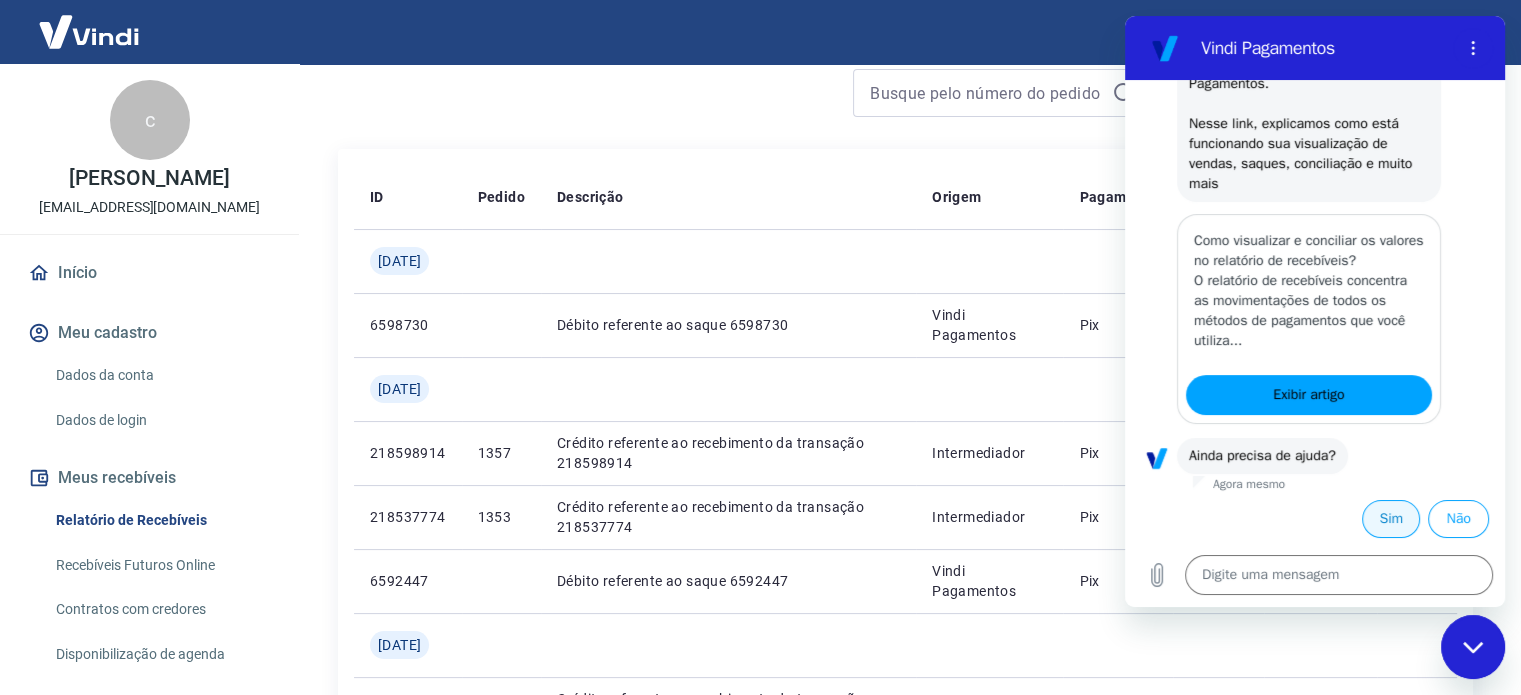 click on "Sim" at bounding box center (1391, 519) 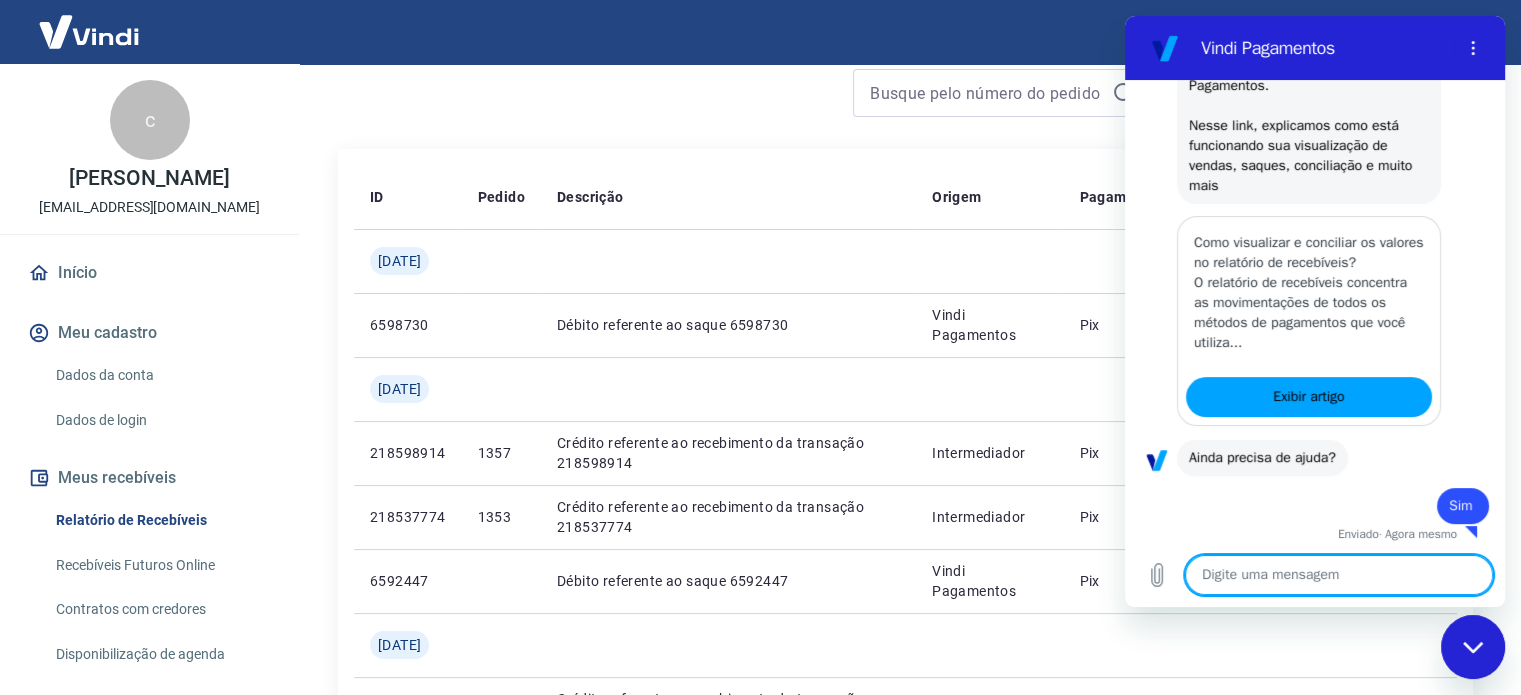 scroll, scrollTop: 335, scrollLeft: 0, axis: vertical 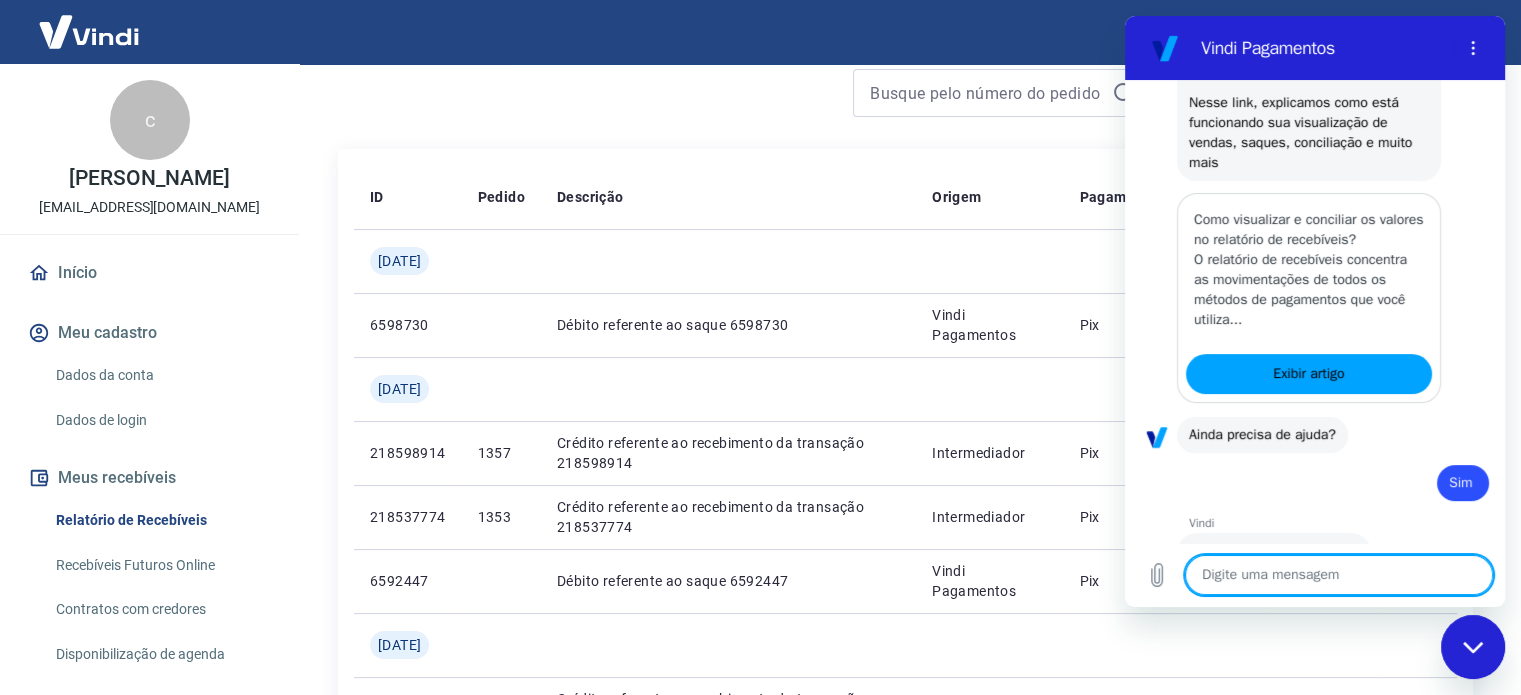 type on "x" 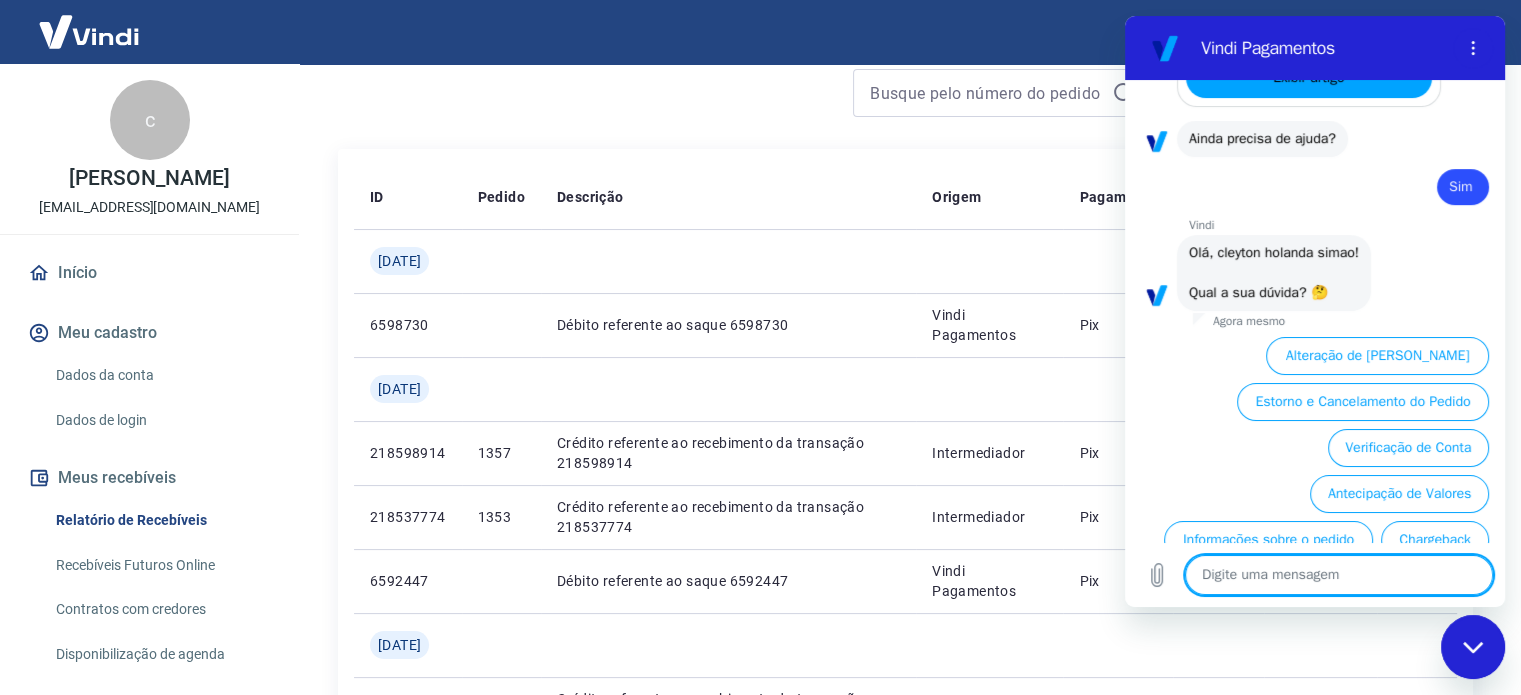 scroll, scrollTop: 806, scrollLeft: 0, axis: vertical 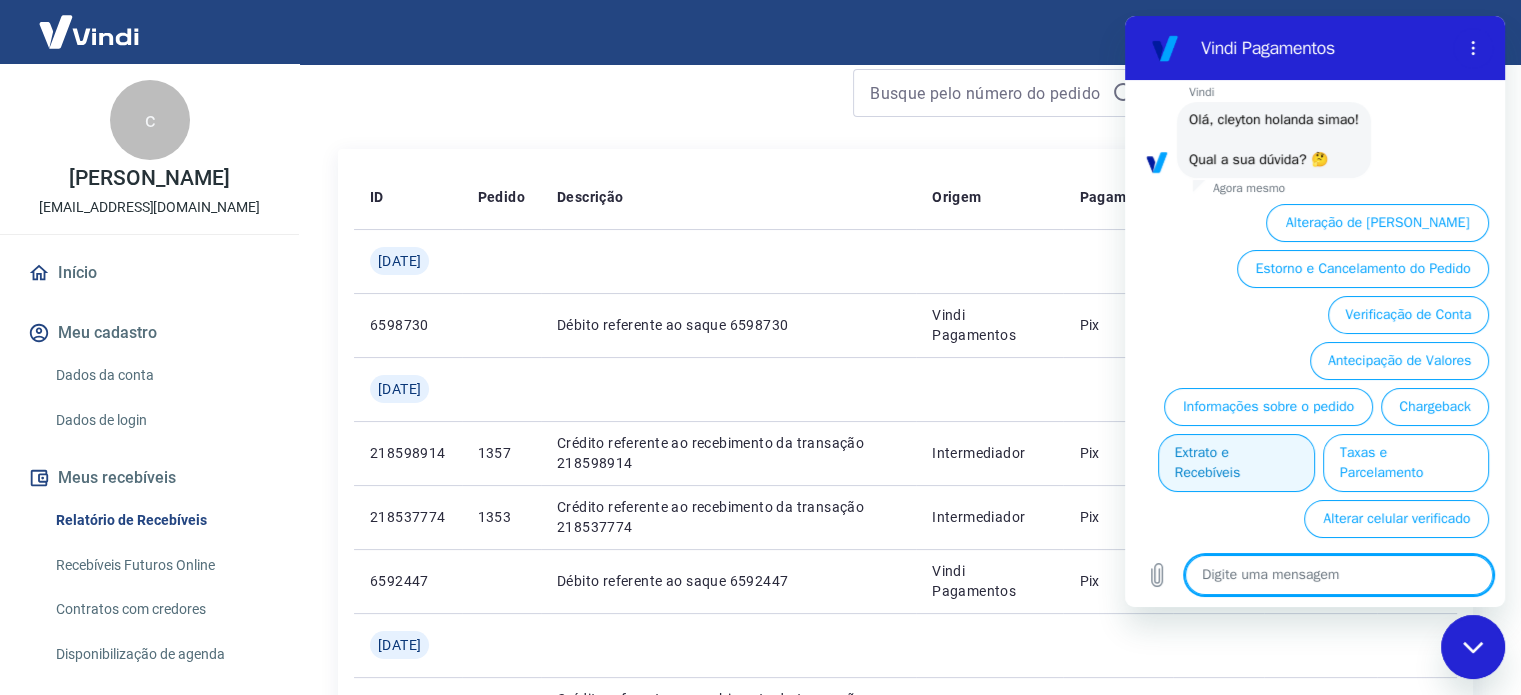type on "q" 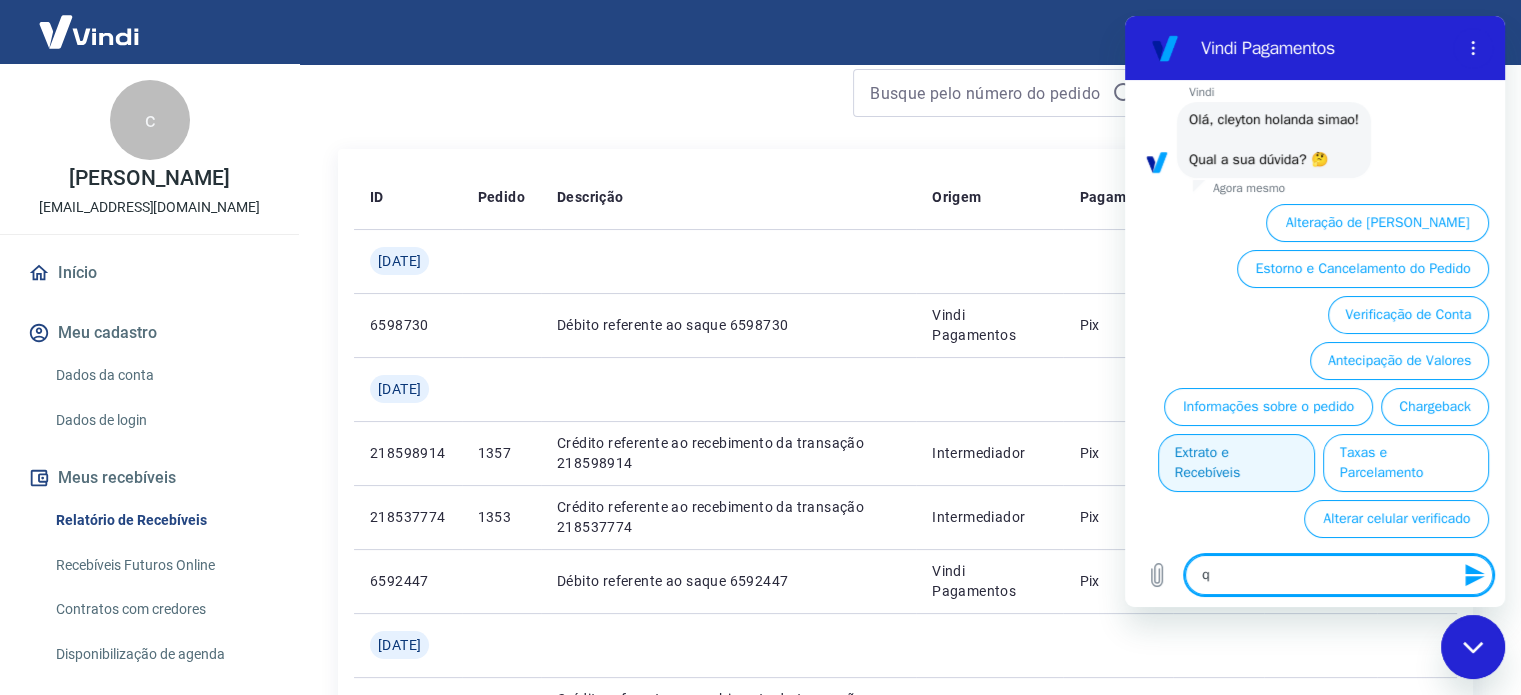 type on "qu" 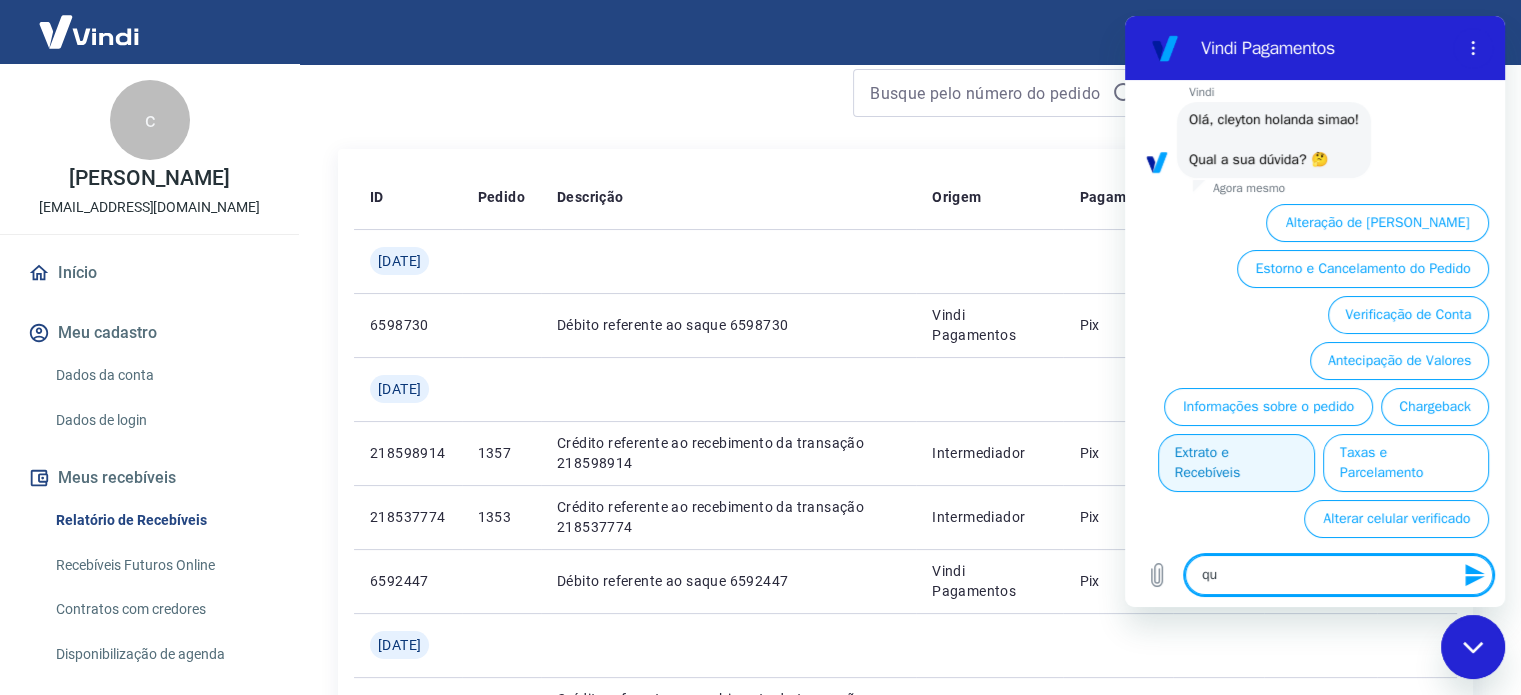 type on "que" 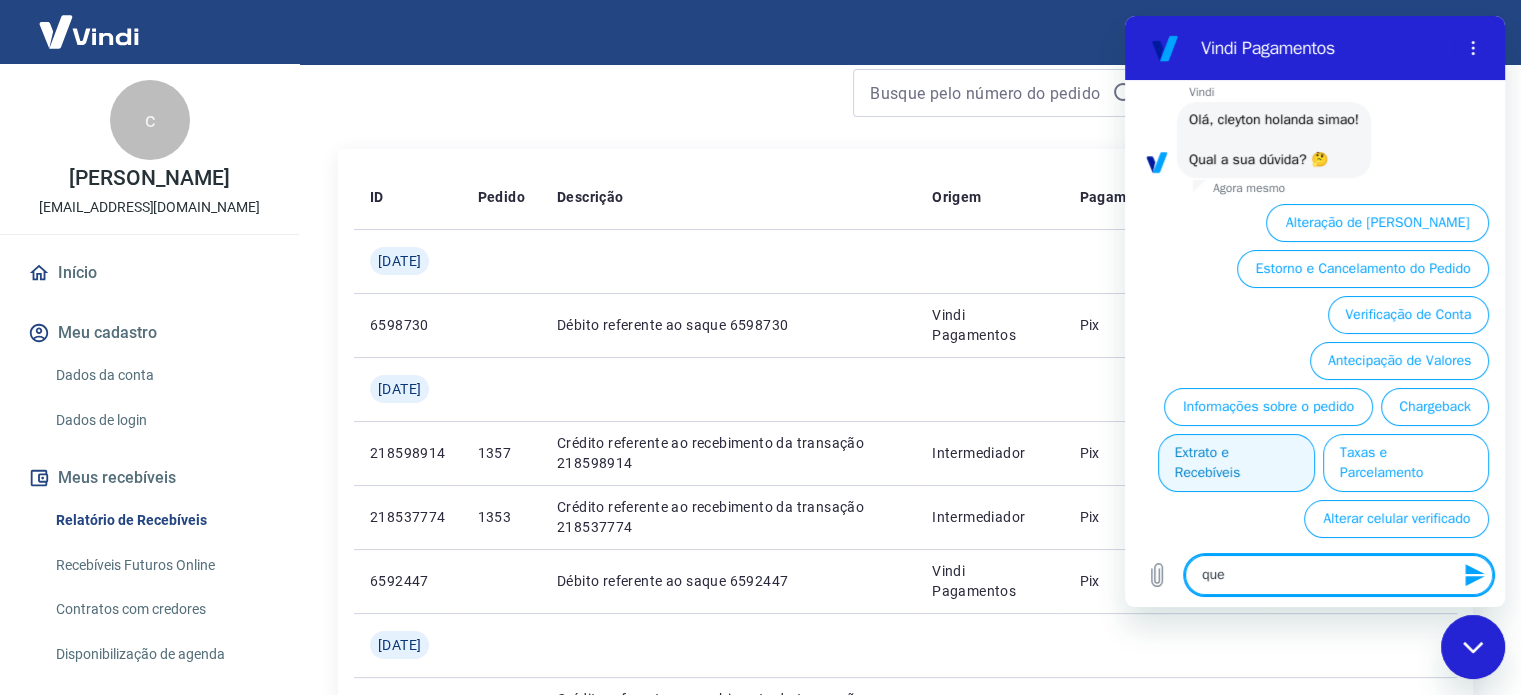 type on "quer" 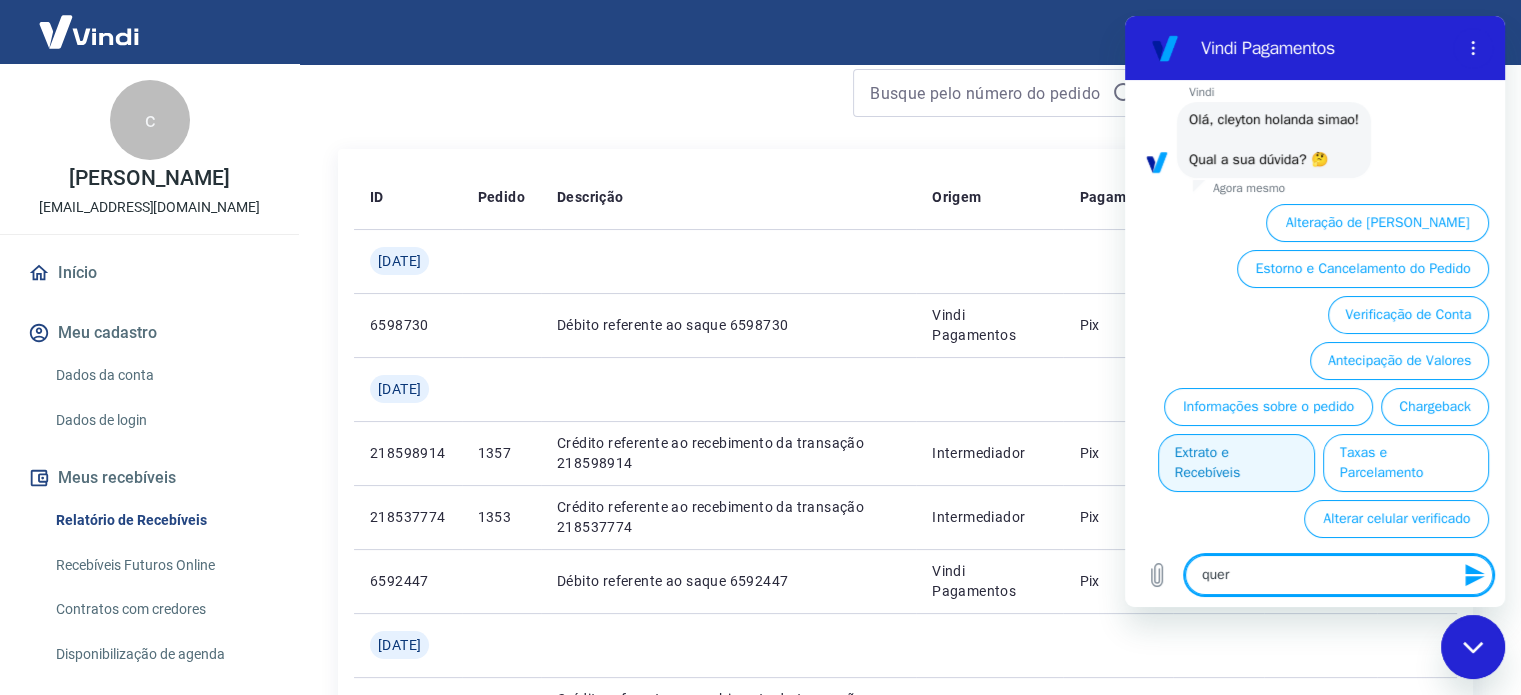 type on "x" 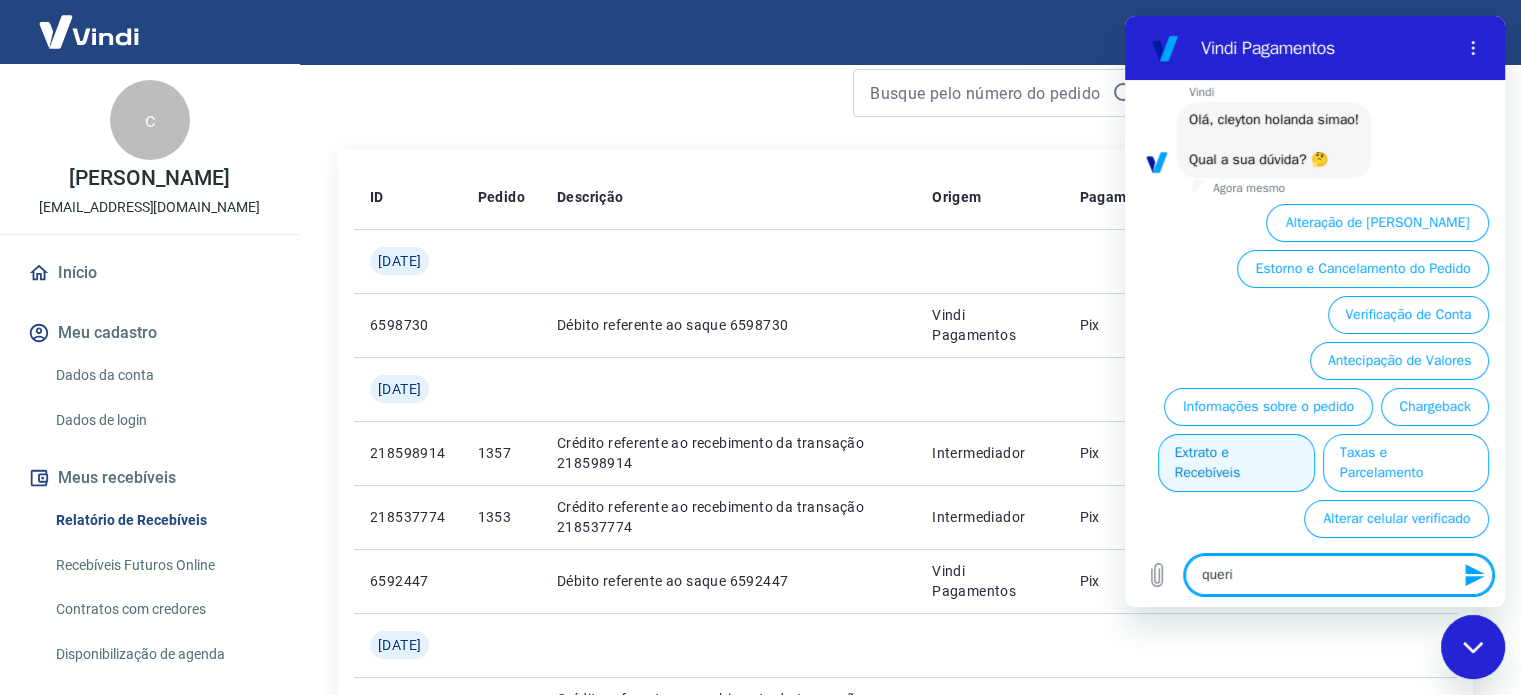 type on "queria" 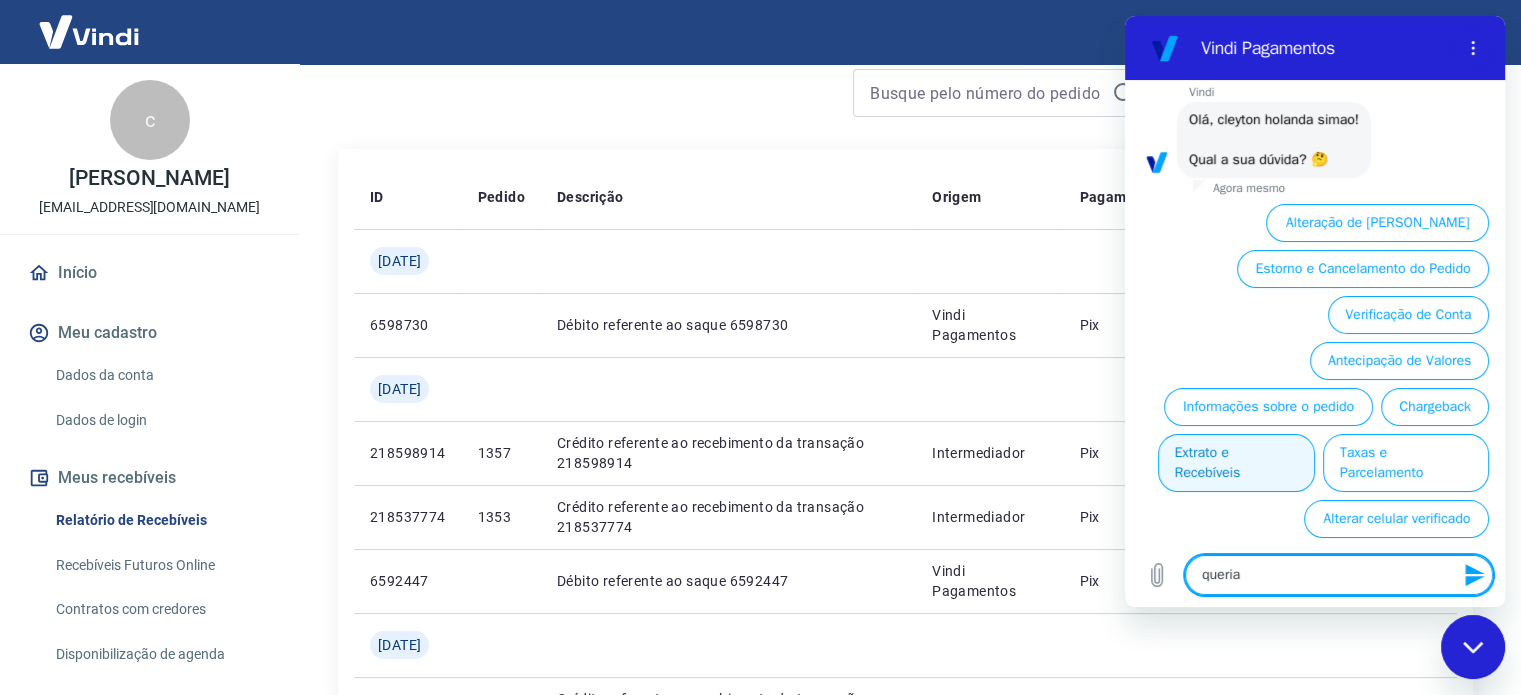 type on "queria" 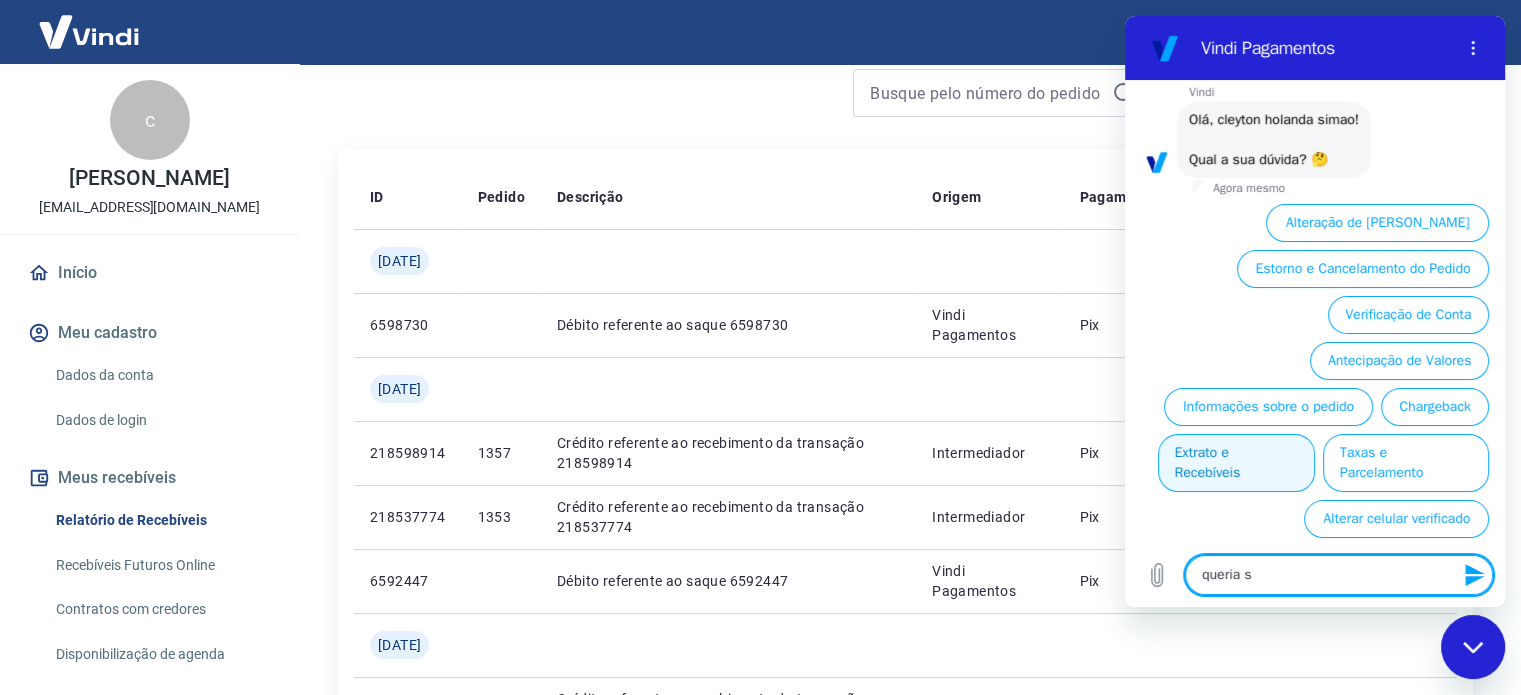 type on "queria sa" 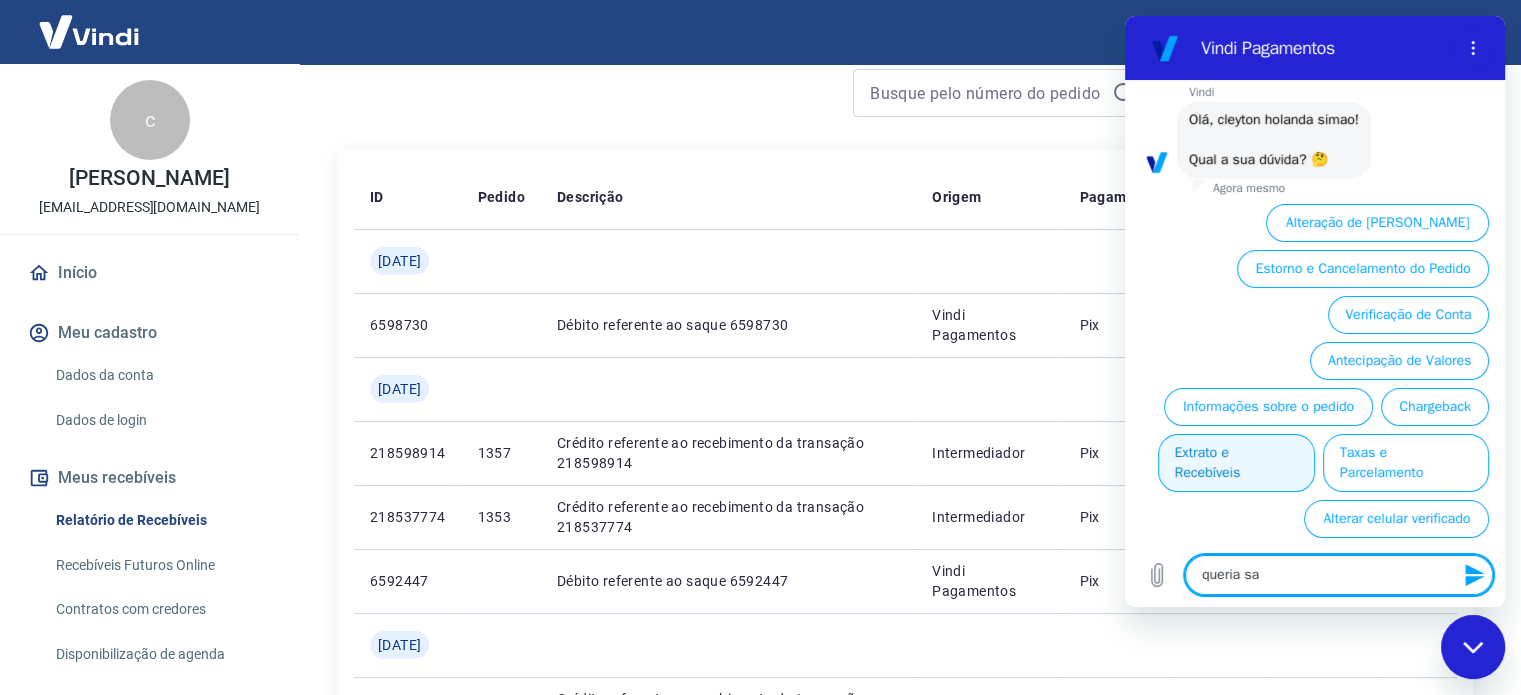type on "queria sab" 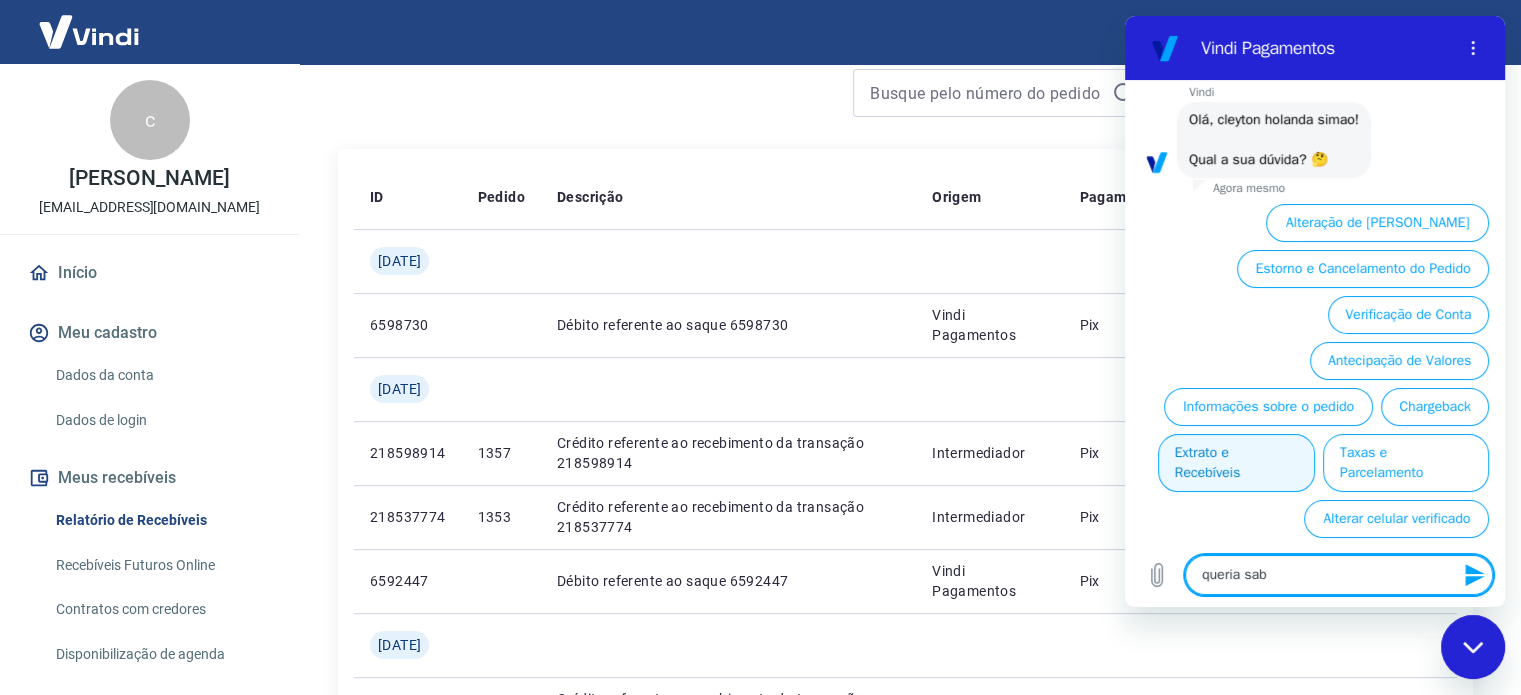 type on "x" 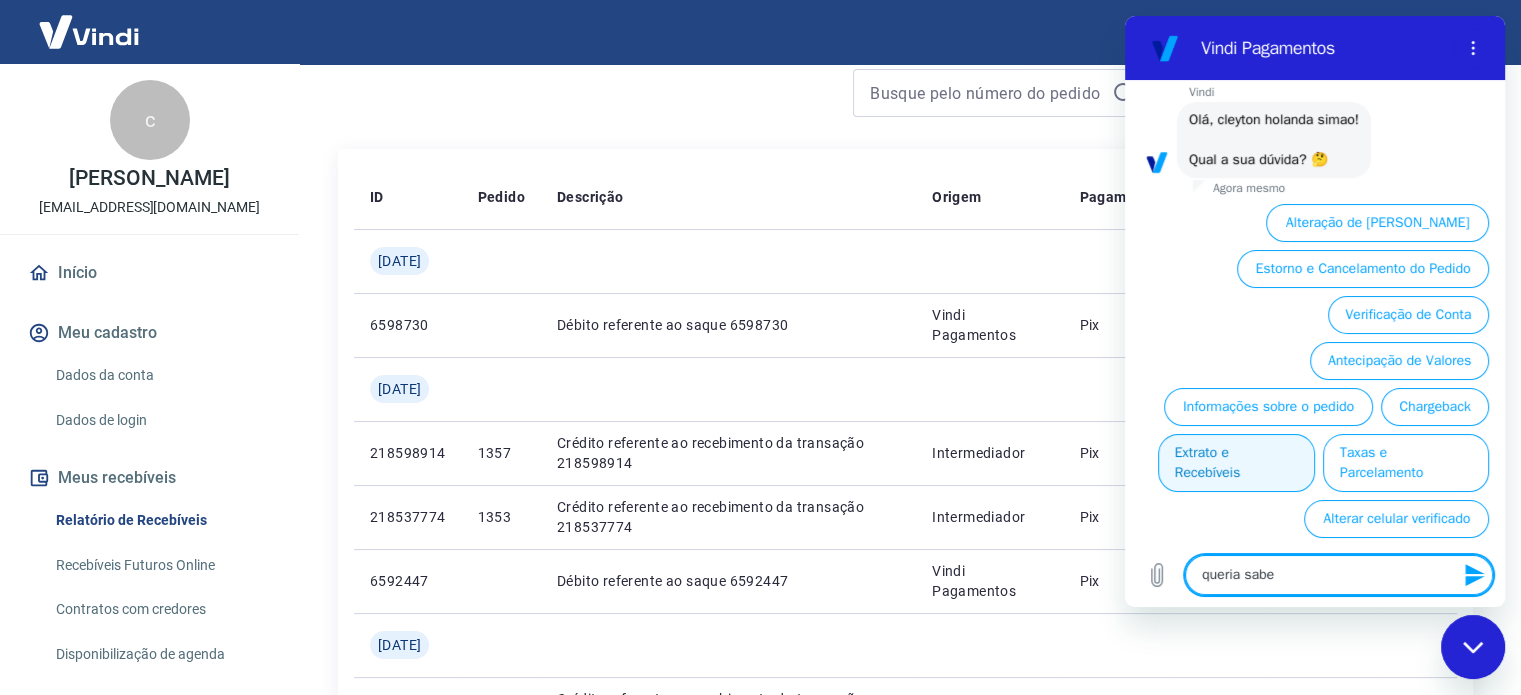 type on "queria saber" 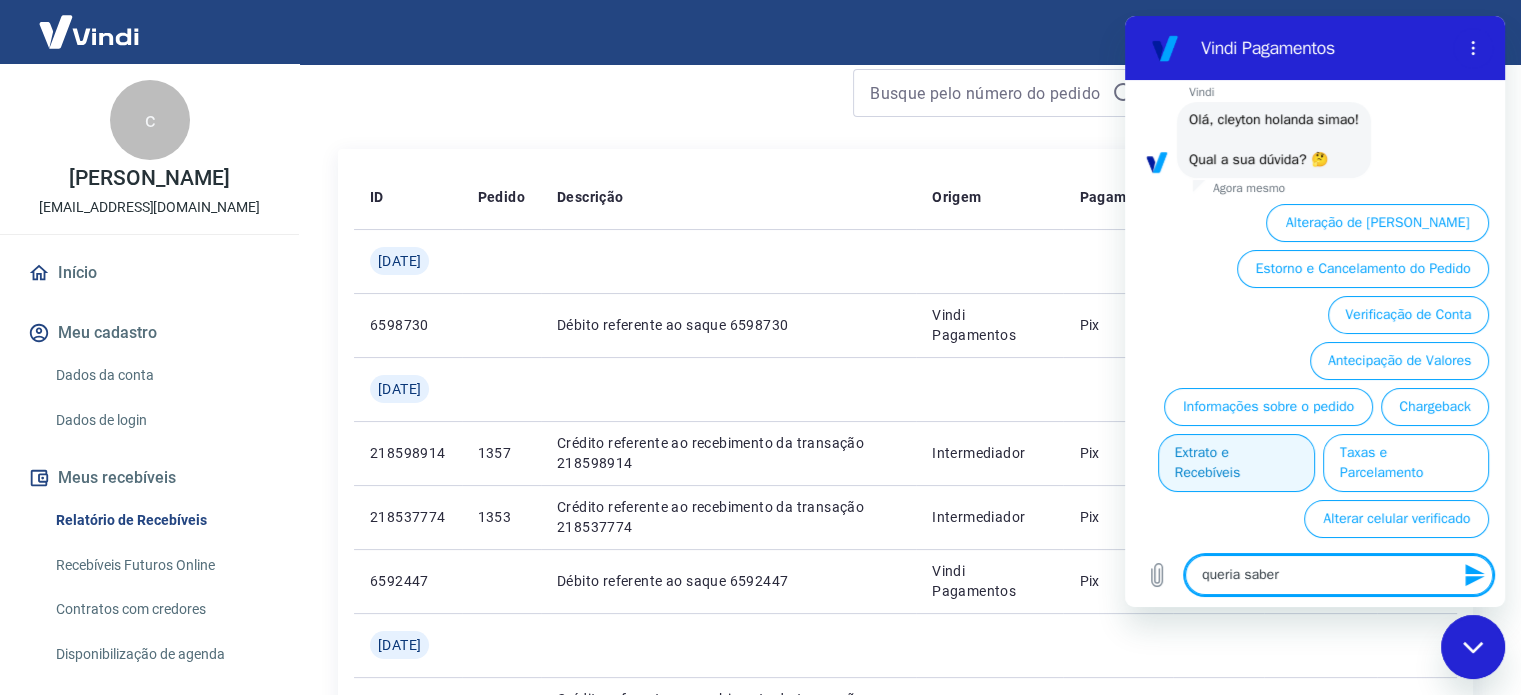 type on "queria saber" 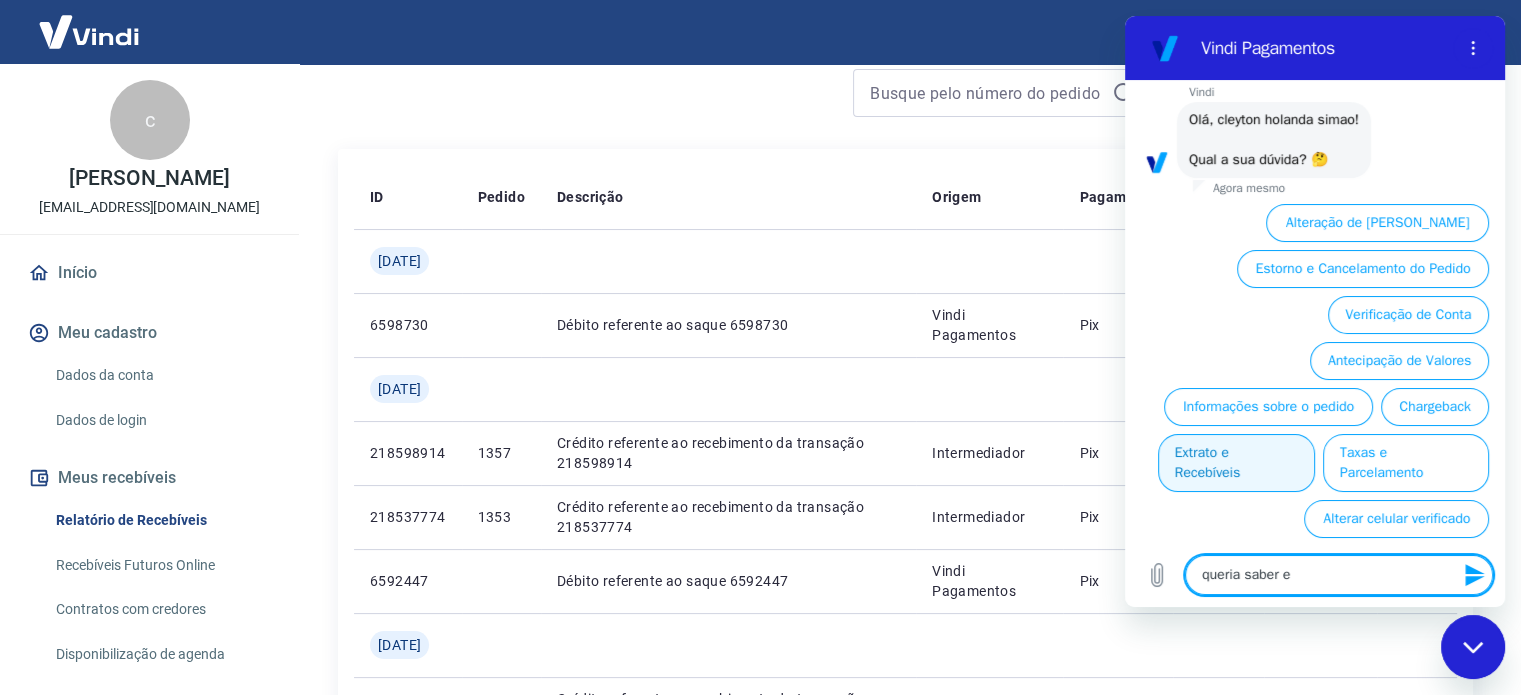 type on "queria saber em" 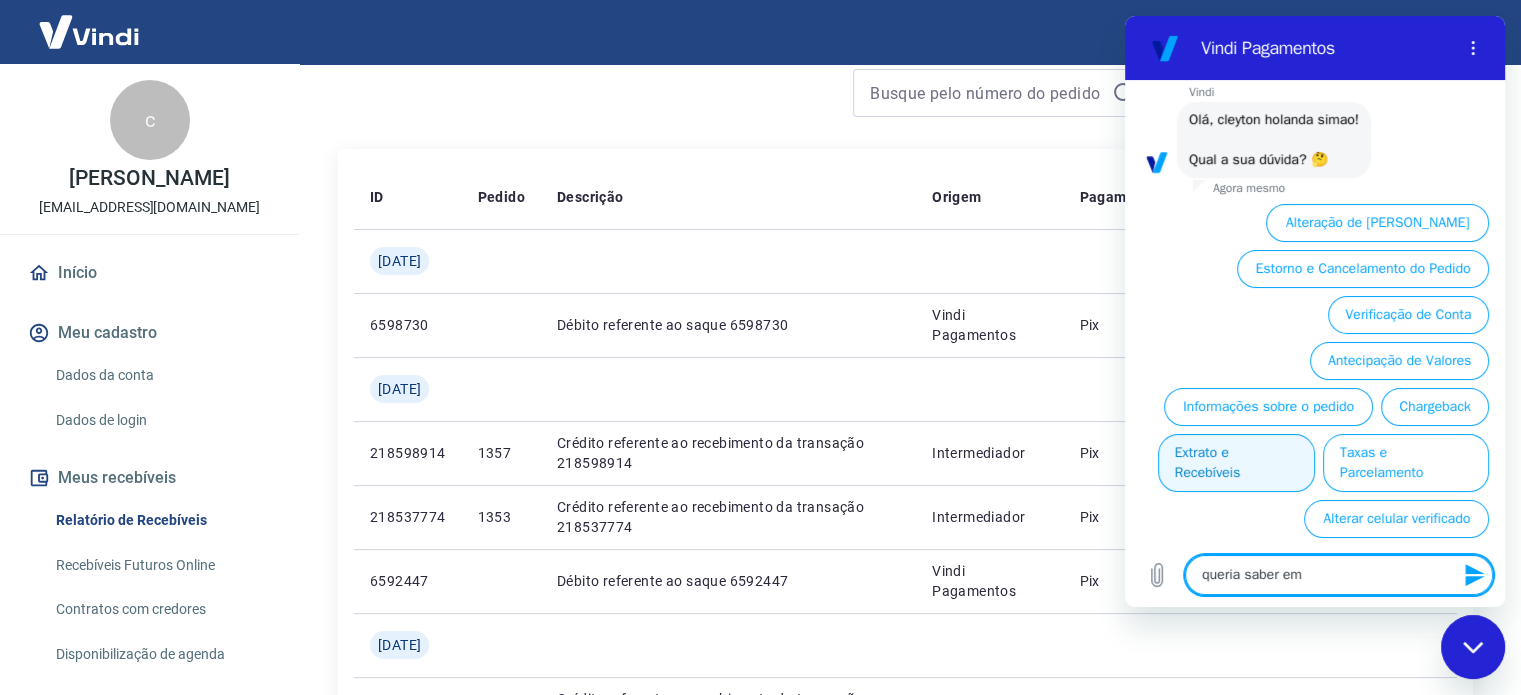 type on "queria saber em" 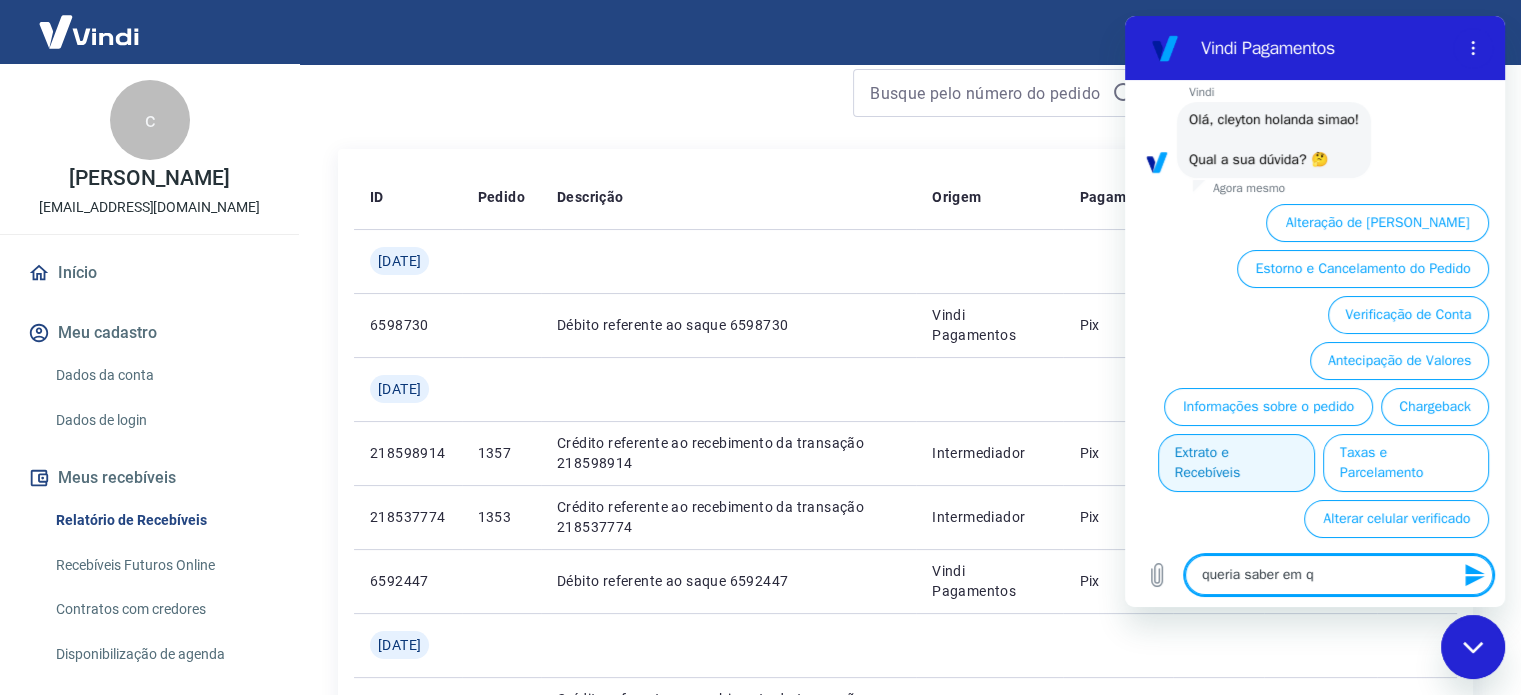 type on "queria saber em qu" 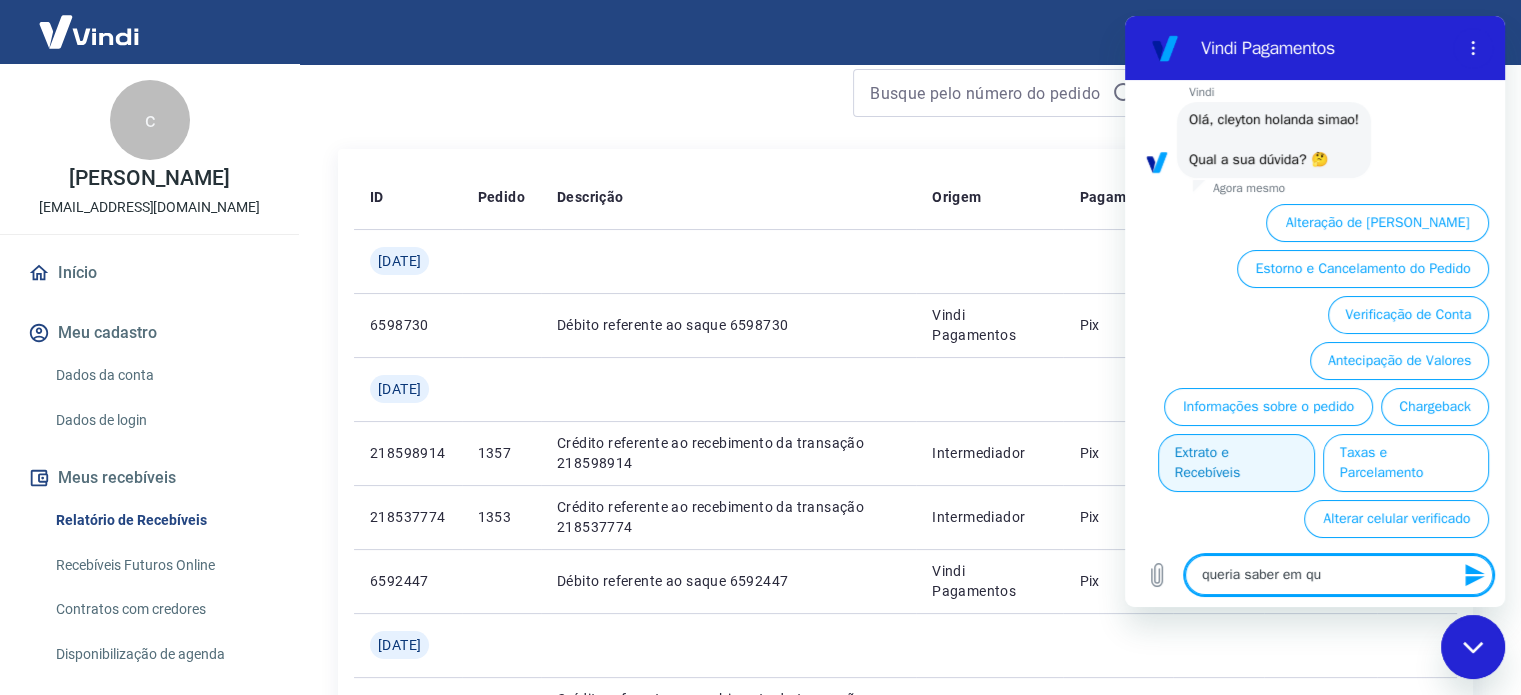 type on "queria saber em qua" 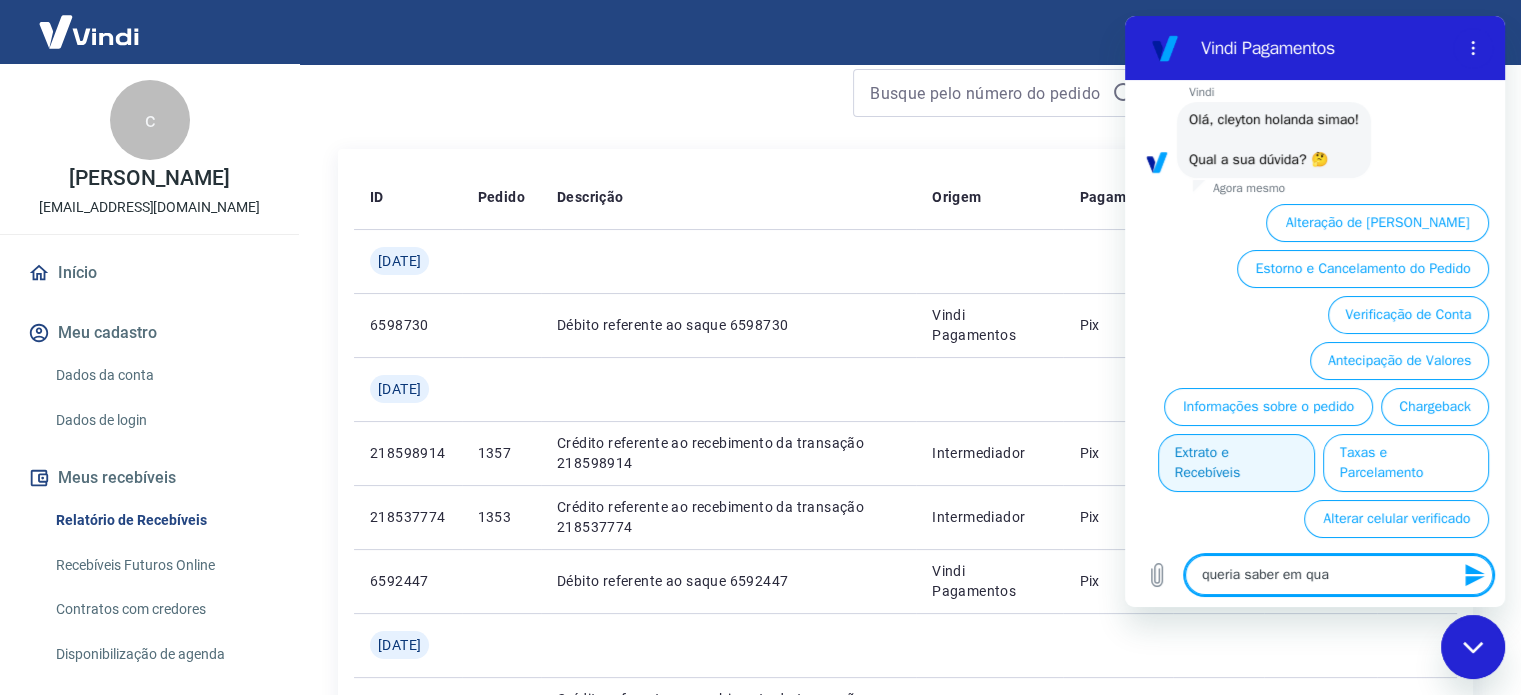 type on "queria saber em qual" 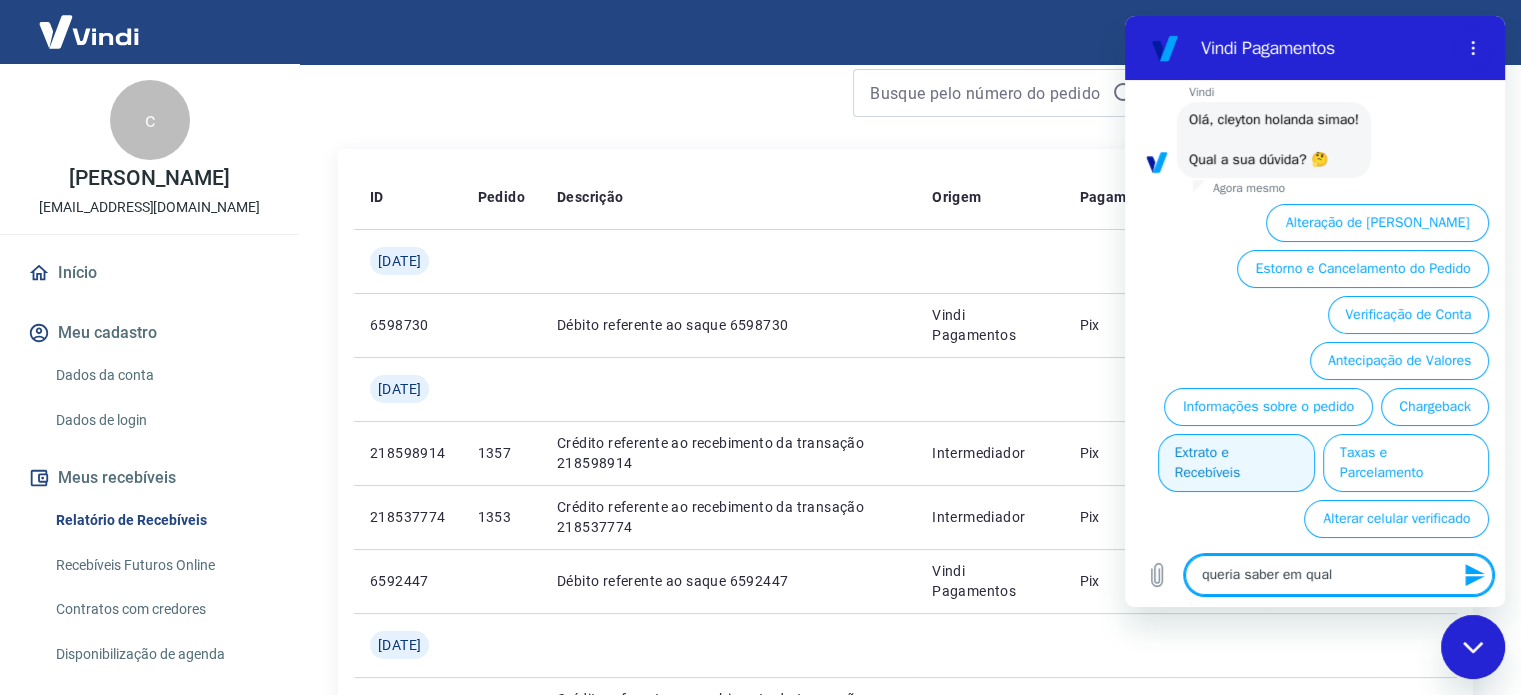 type on "queria saber em qual" 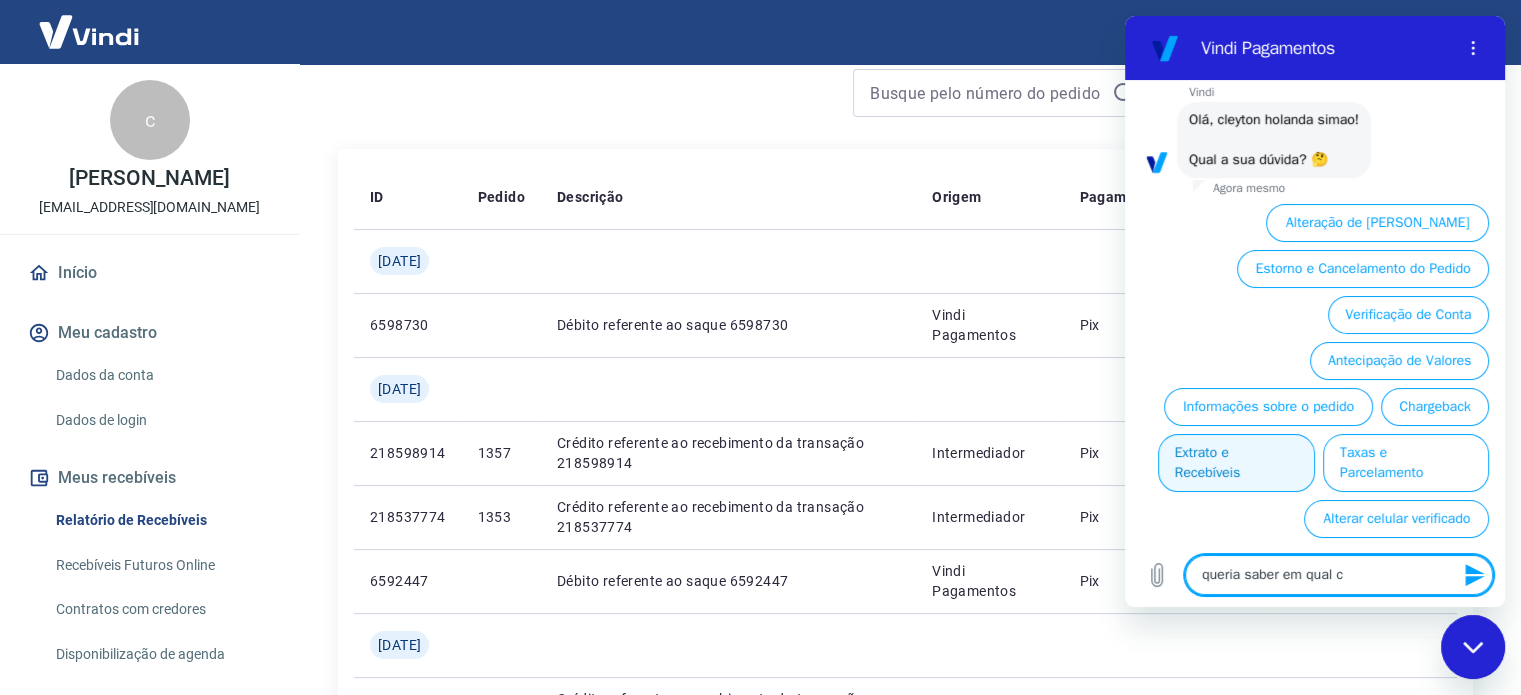 type on "queria saber em qual co" 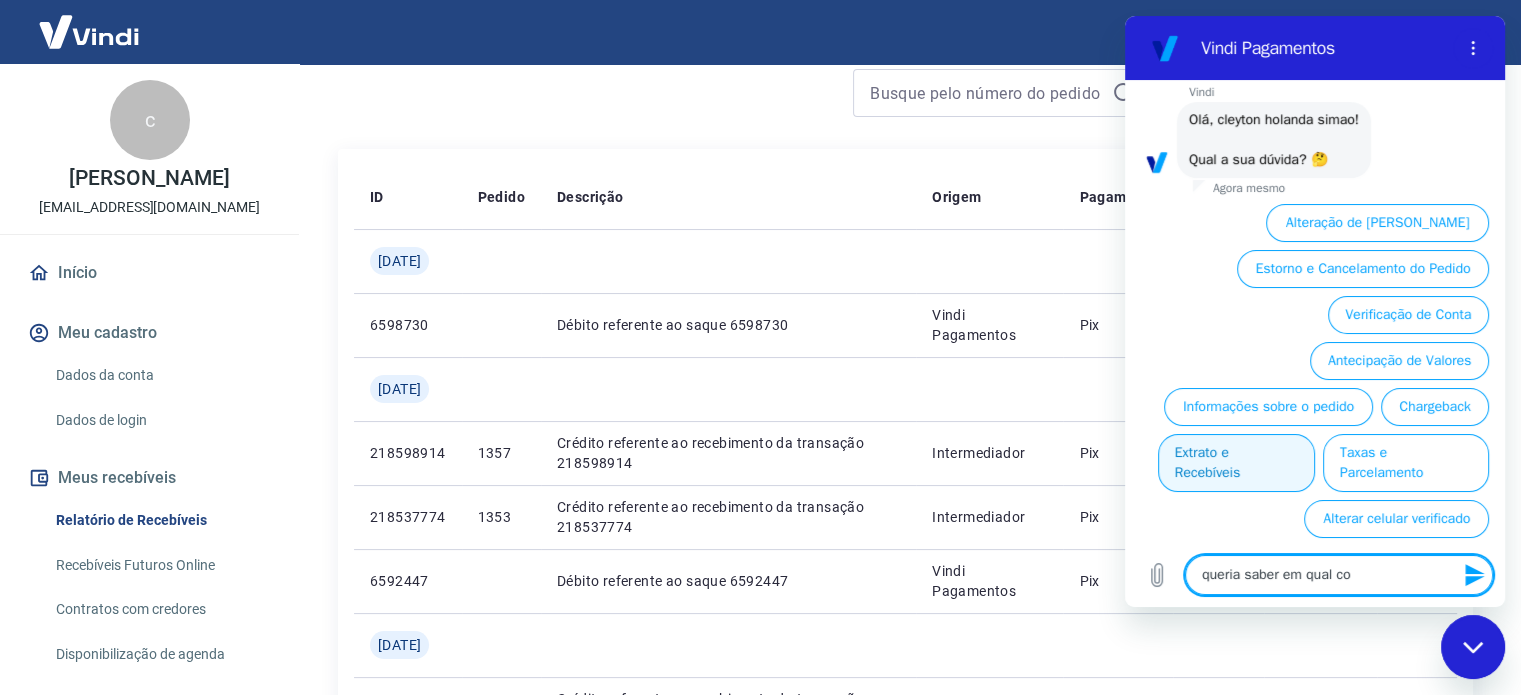 type on "queria saber em qual con" 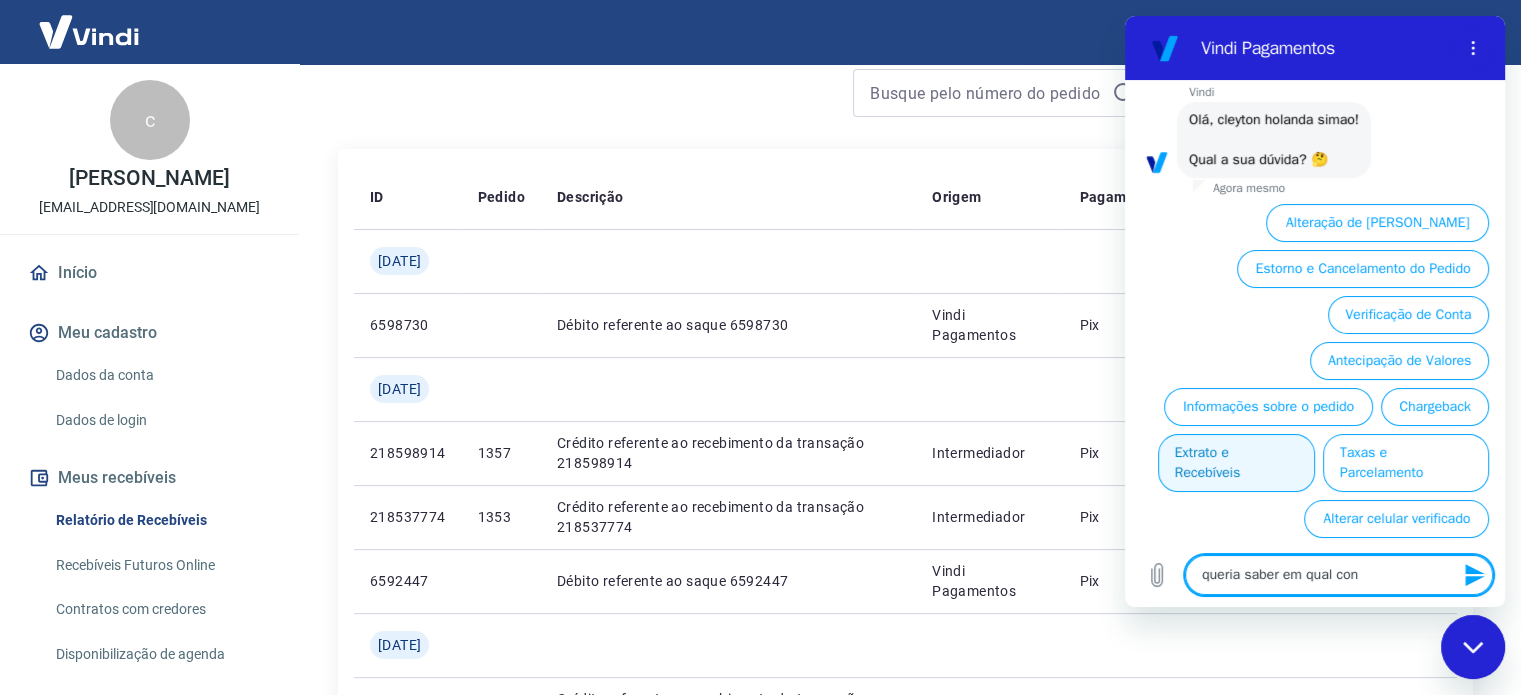 type on "queria saber em qual cont" 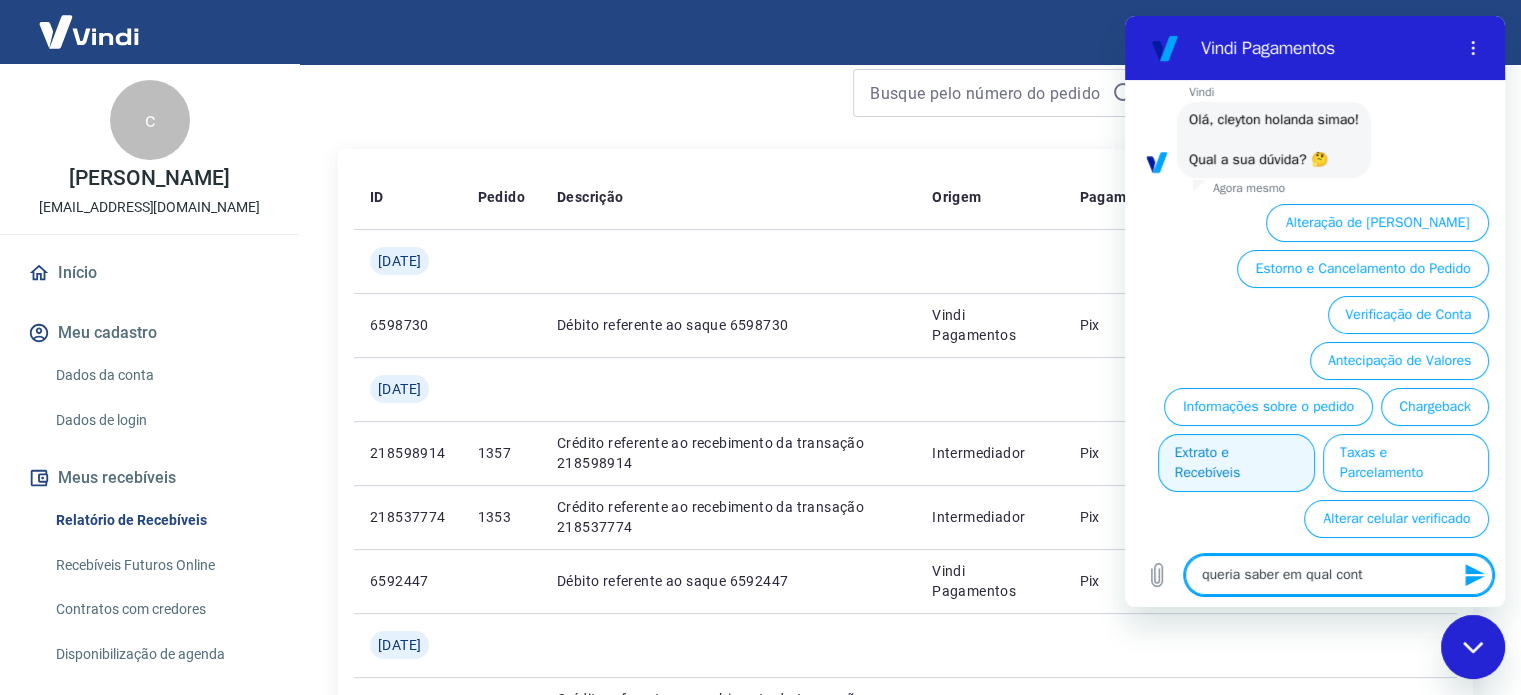type on "queria saber em qual conta" 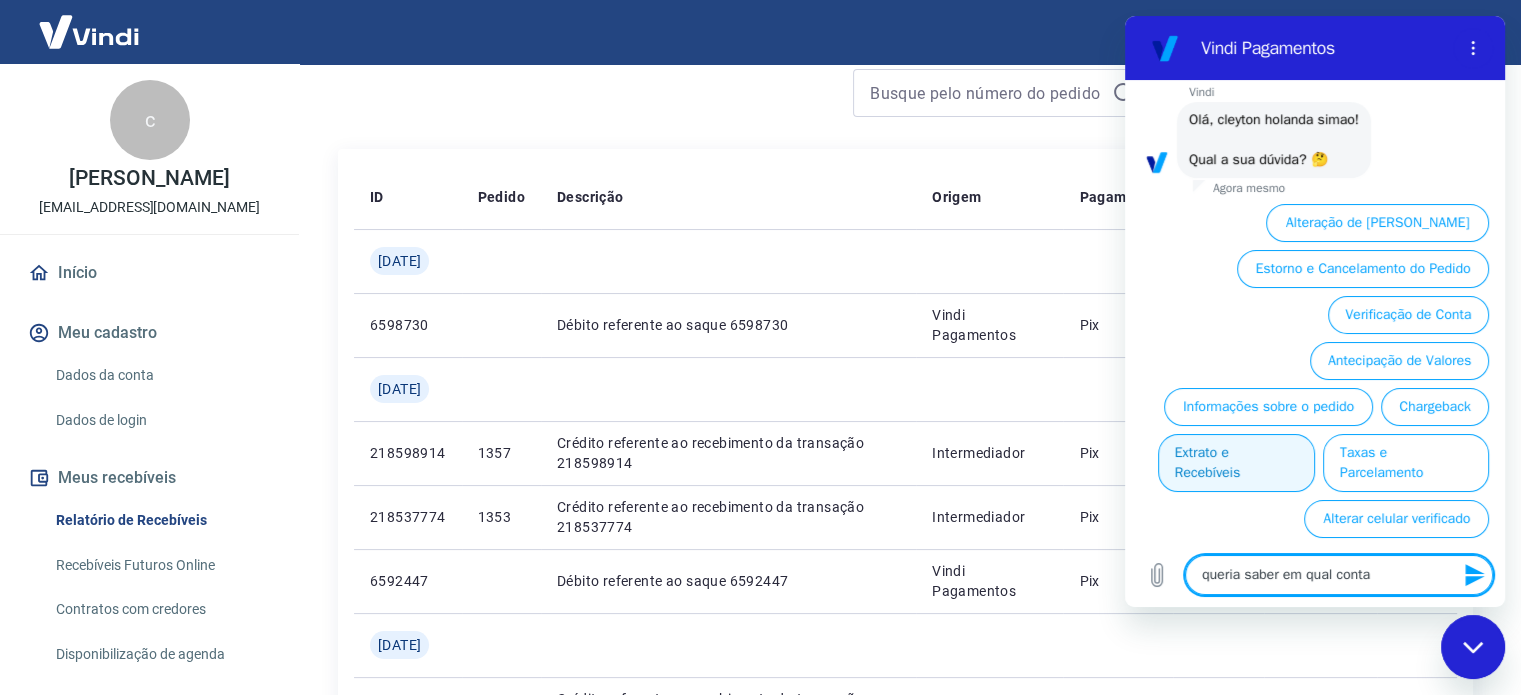 type on "queria saber em qual conta" 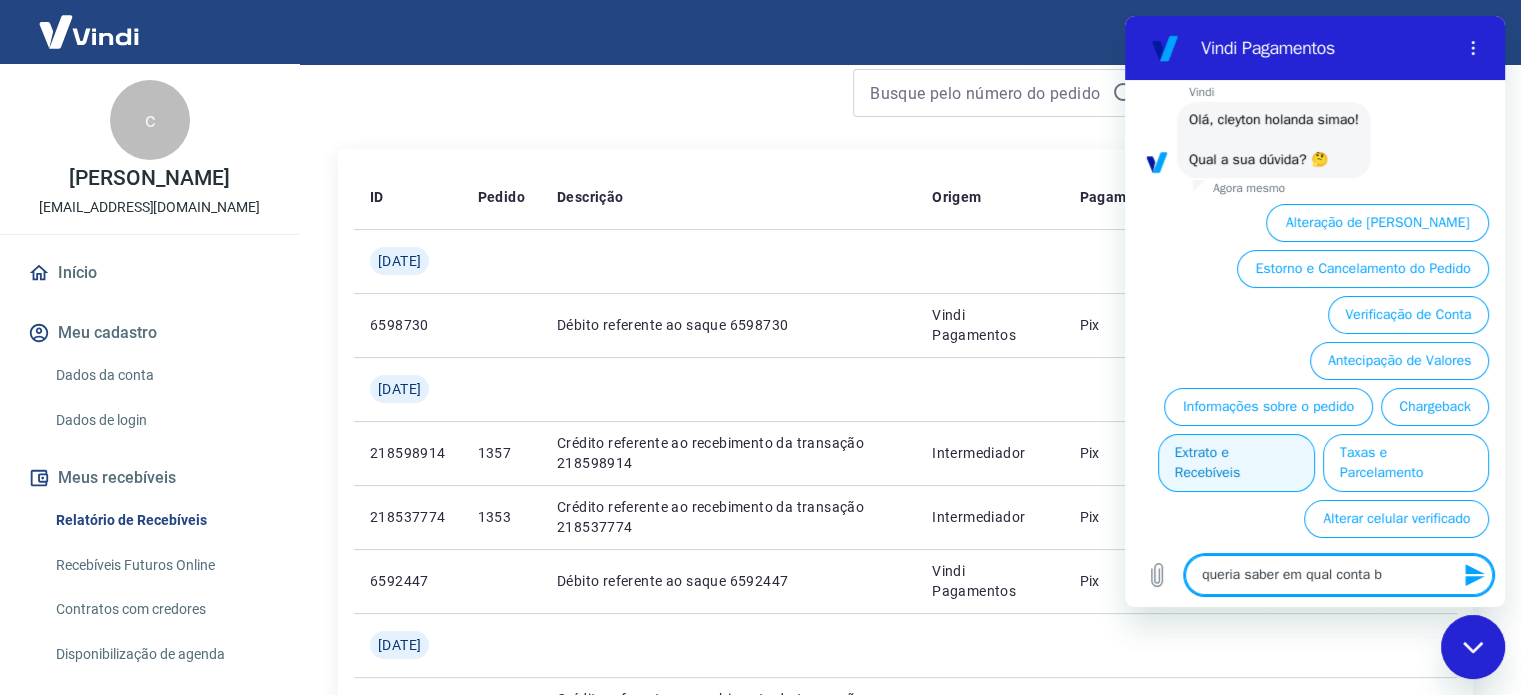 type on "queria saber em qual conta ba" 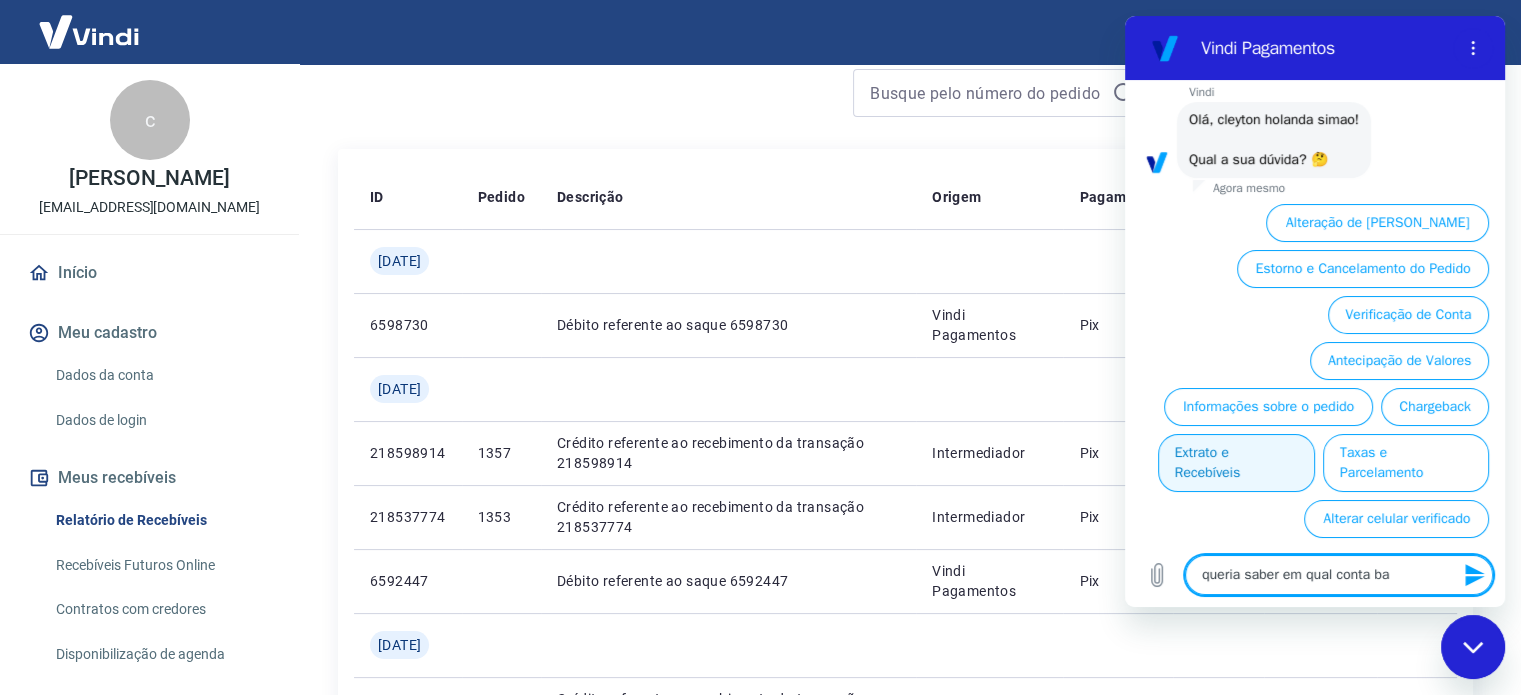 type on "queria saber em qual conta ban" 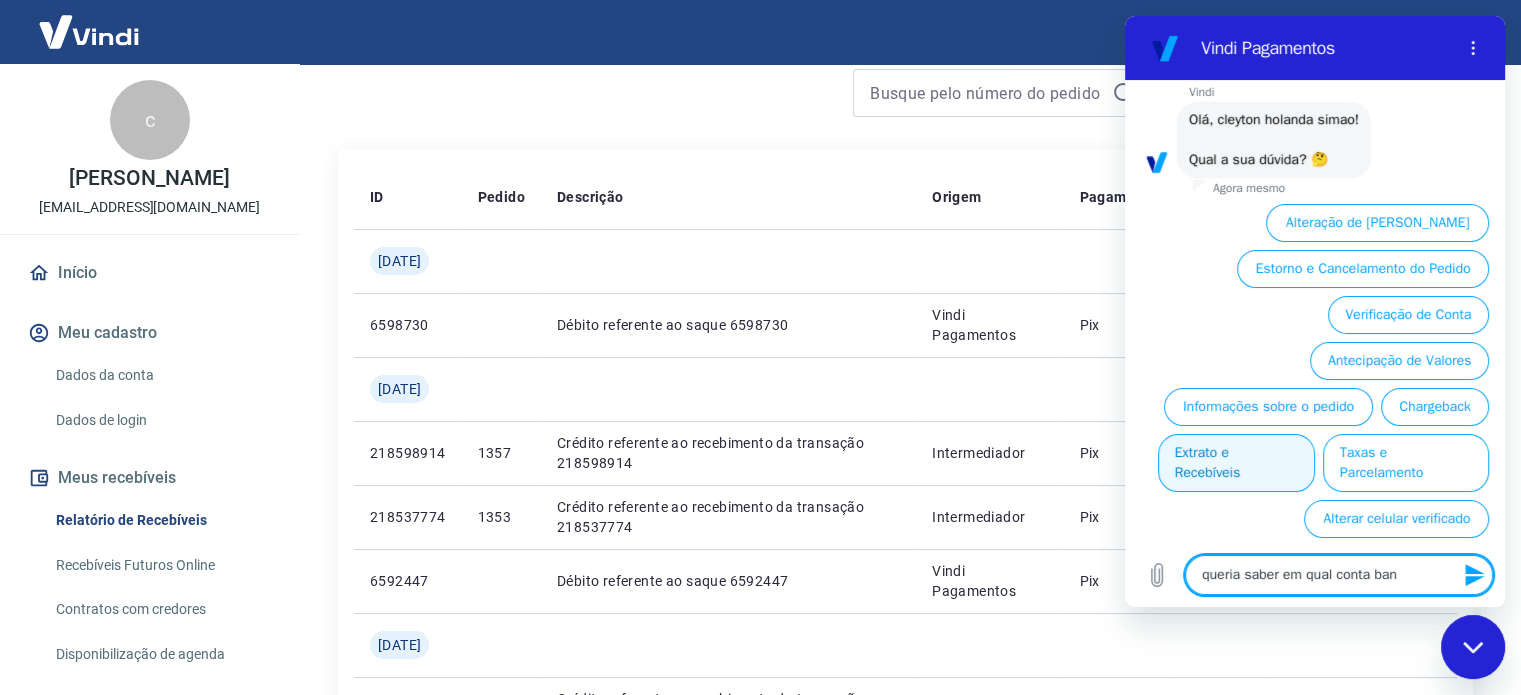 type on "queria saber em qual conta banc" 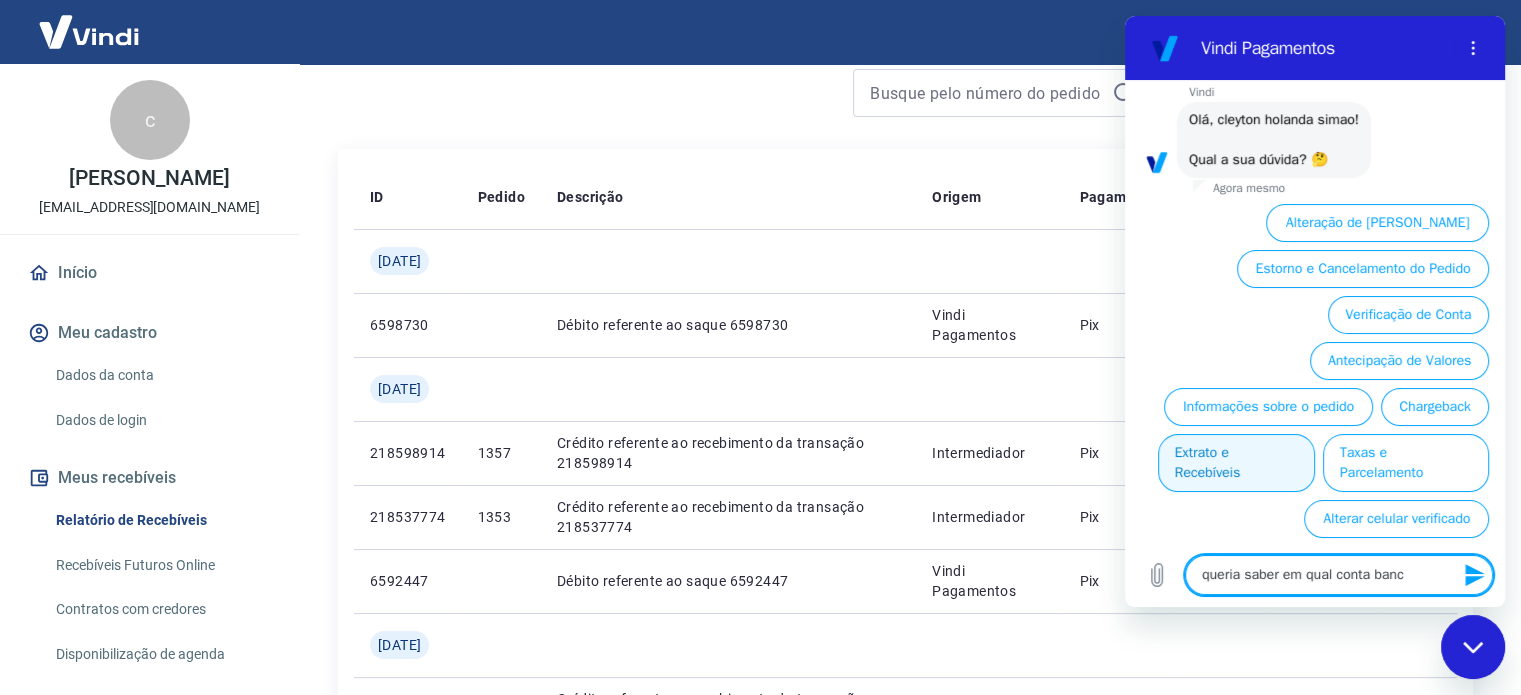 type on "queria saber em qual conta banca" 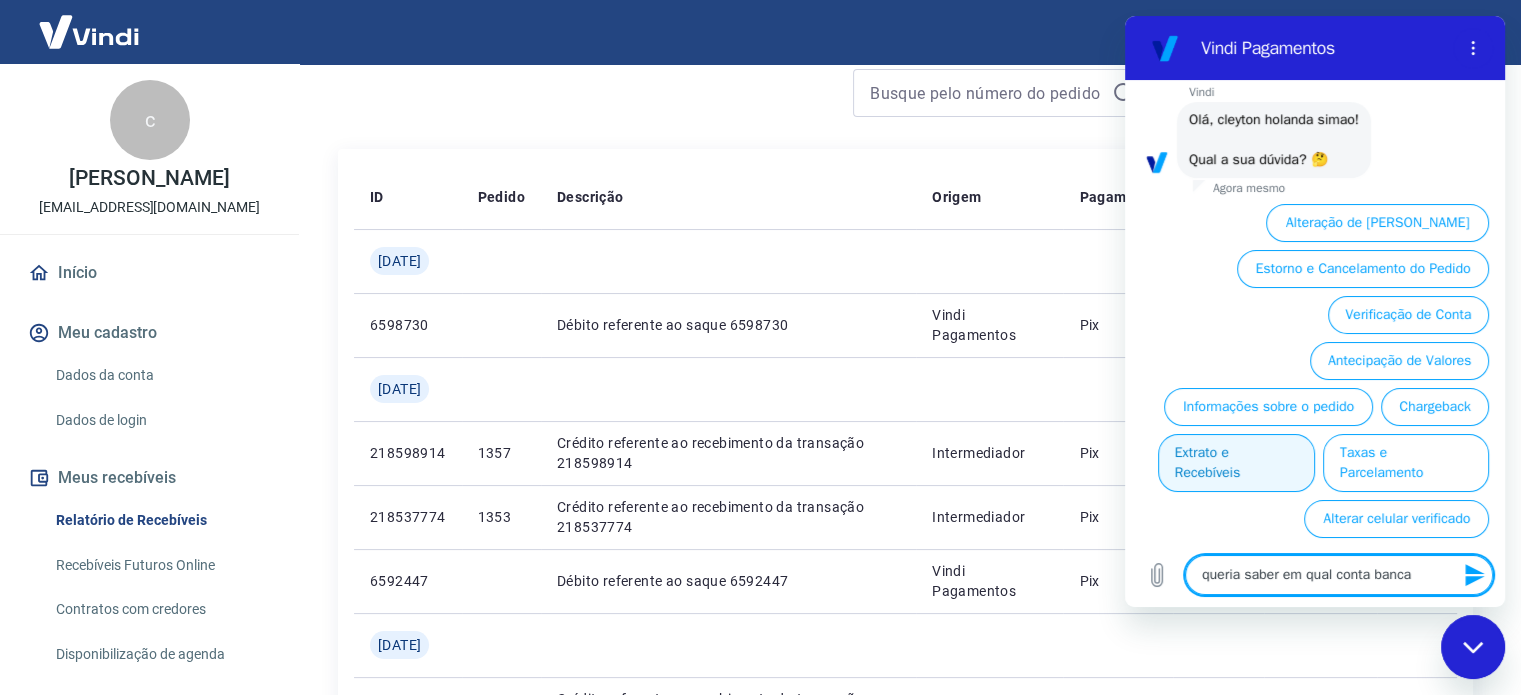 type on "queria saber em qual conta bancar" 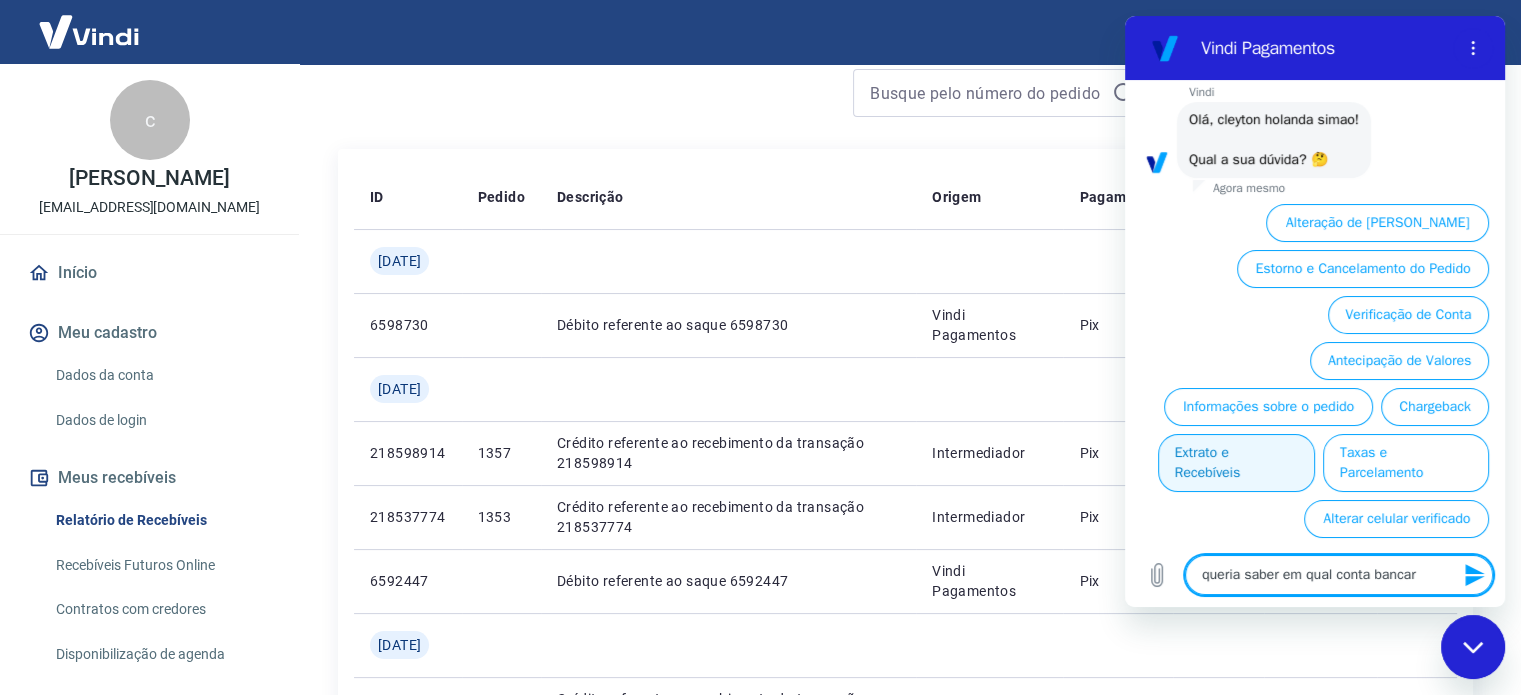 type on "queria saber em qual conta bancari" 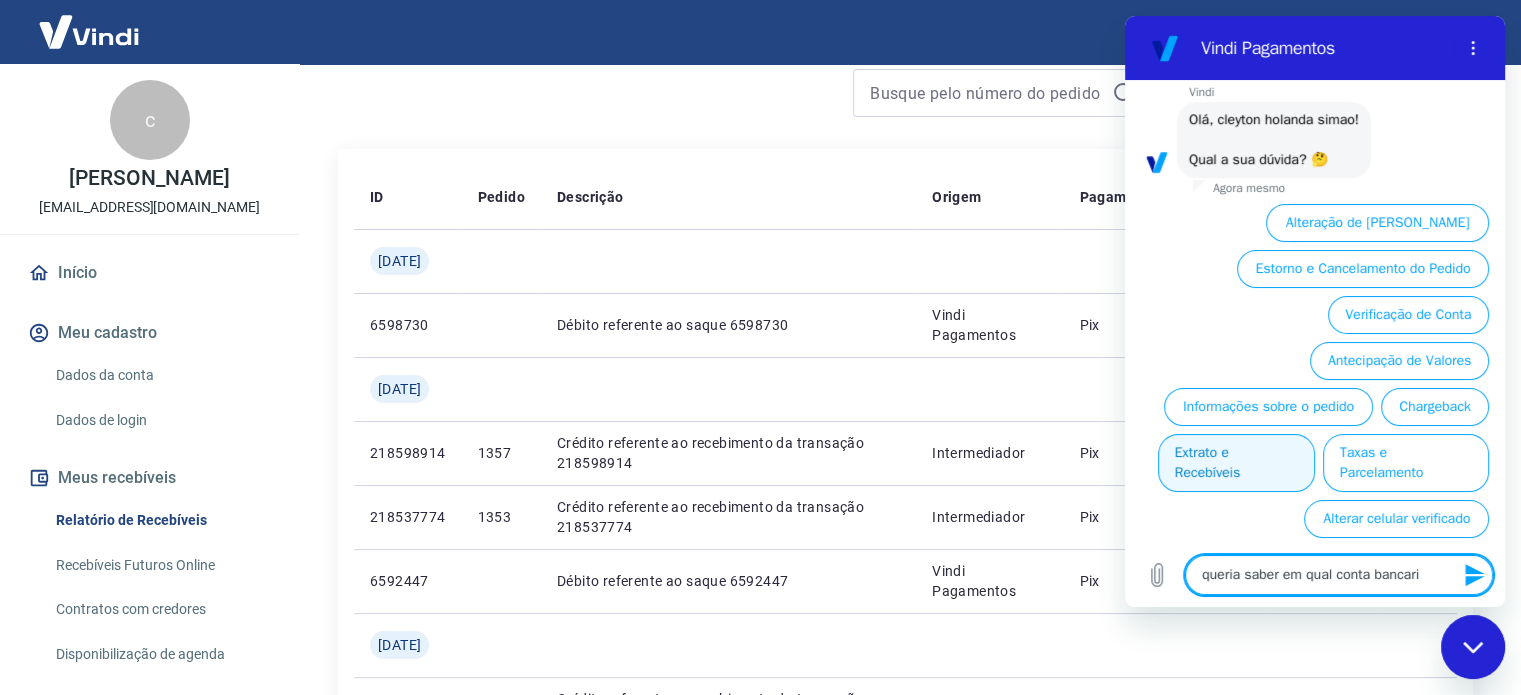 type on "queria saber em qual conta bancaria" 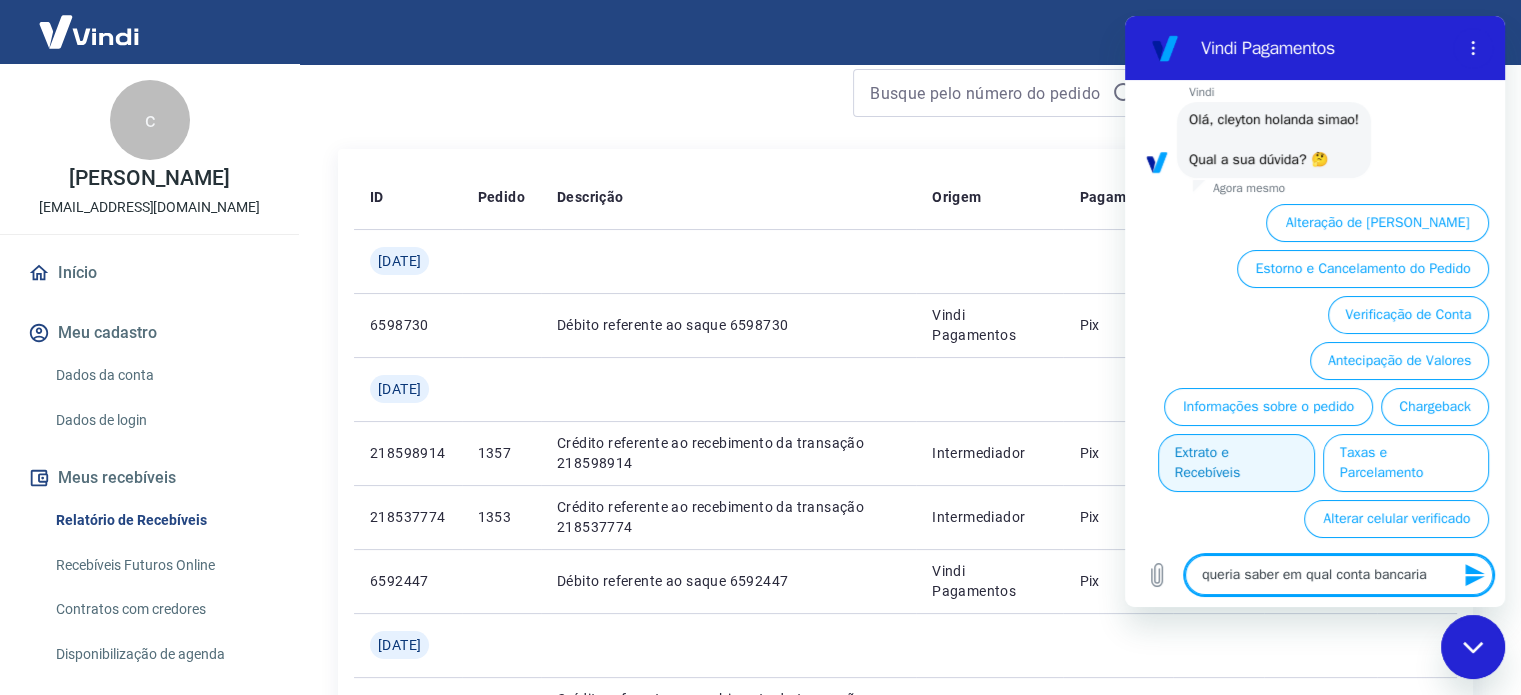 type on "queria saber em qual conta bancaria" 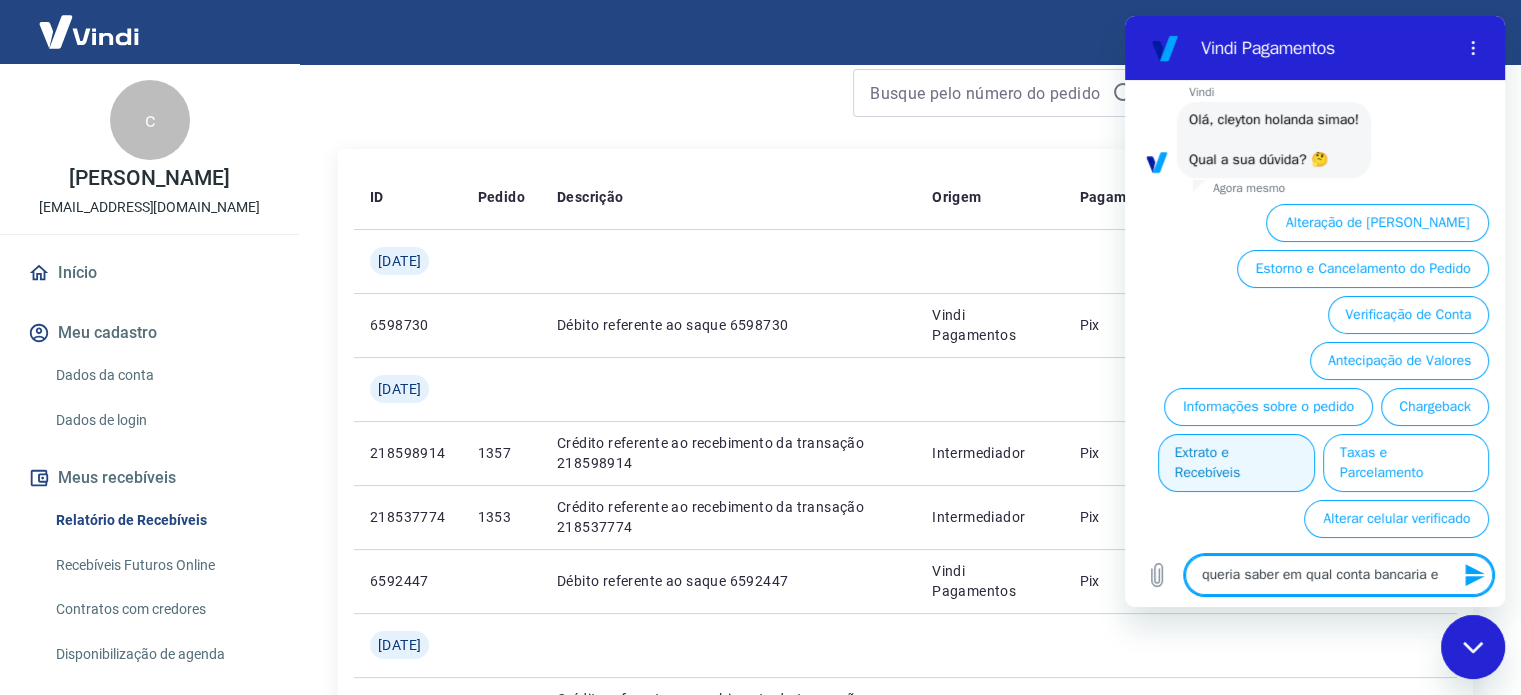 type on "queria saber em qual conta bancaria es" 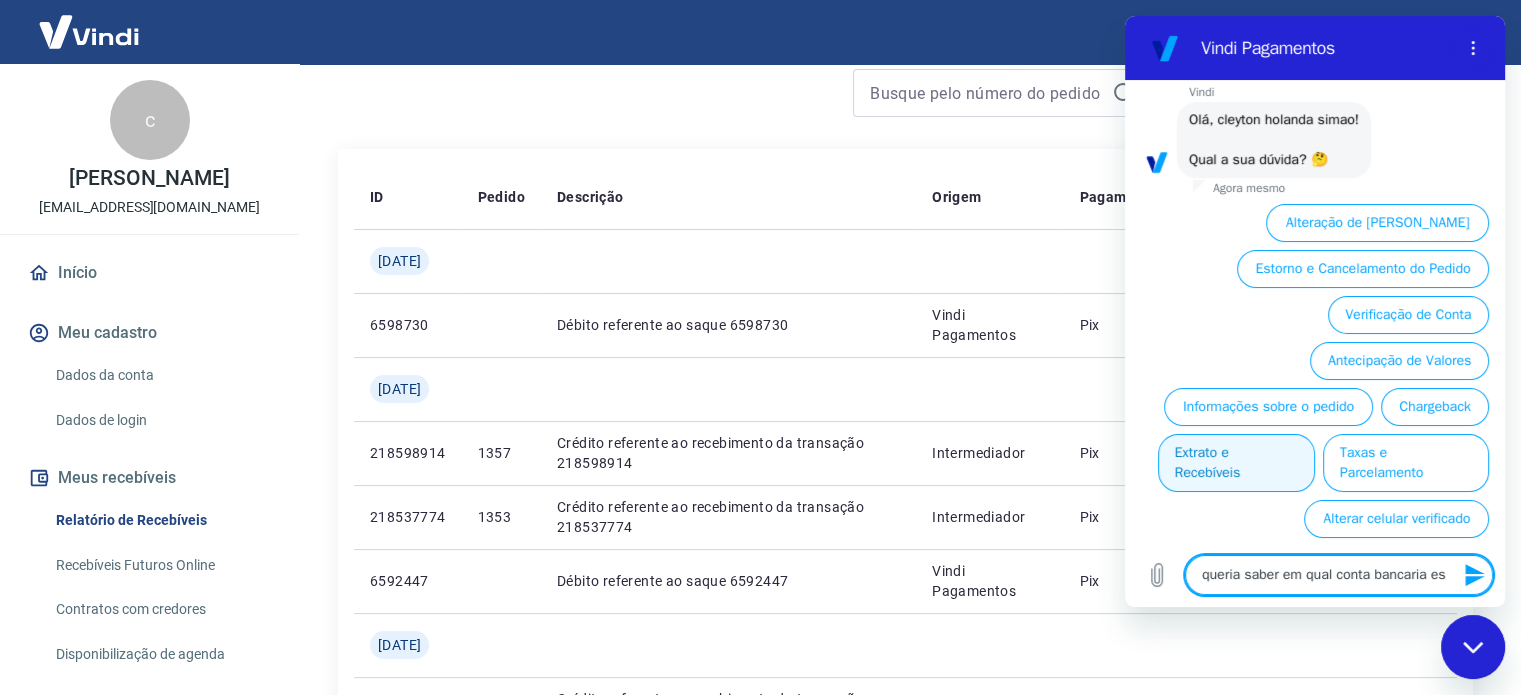 type on "queria saber em qual conta bancaria est" 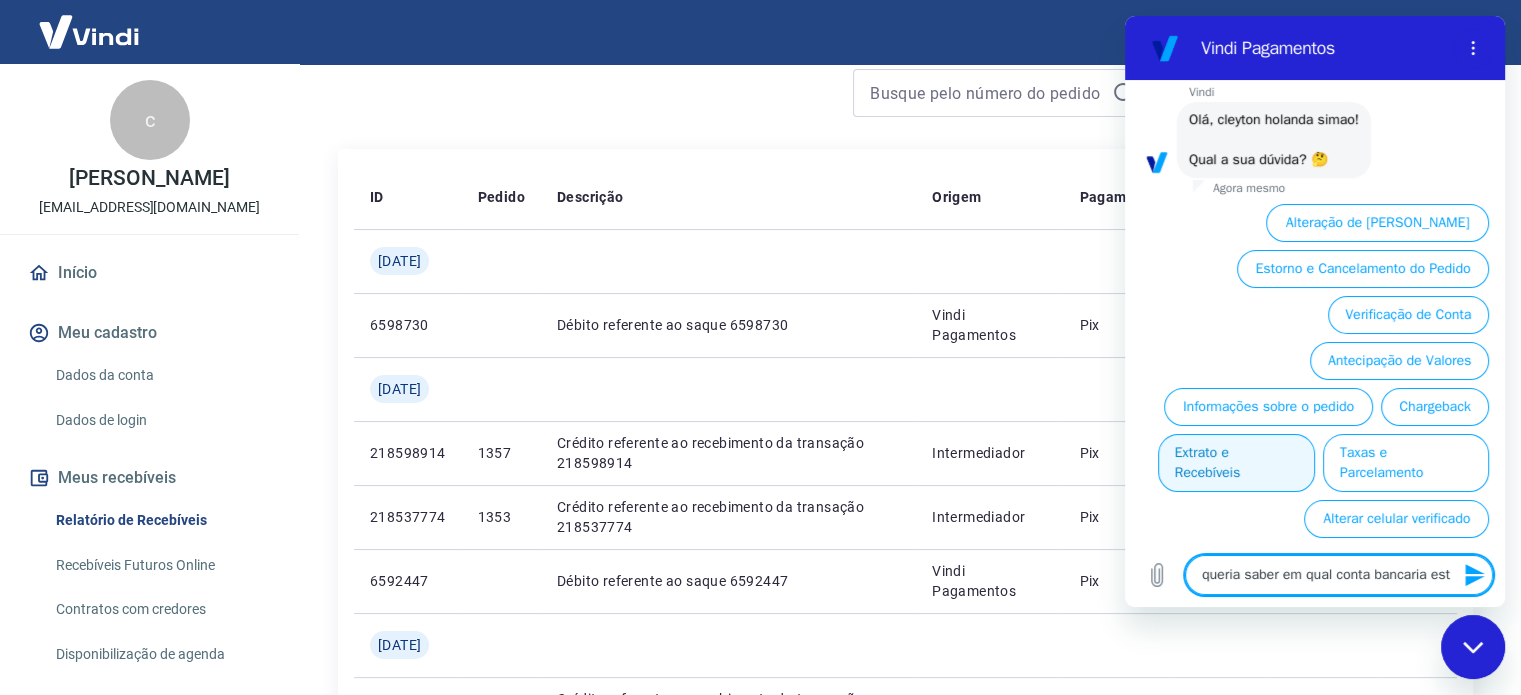 type on "queria saber em qual conta bancaria esta" 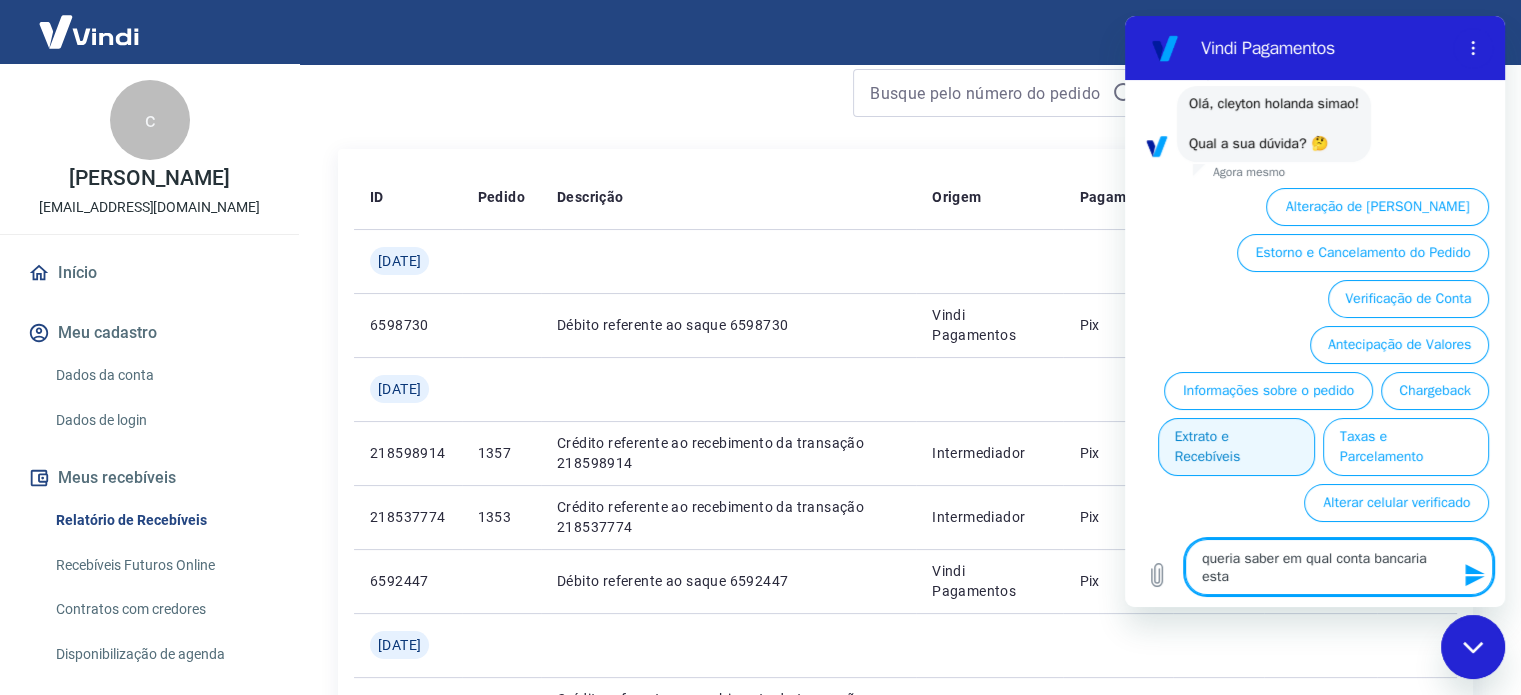 type on "queria saber em qual conta bancaria est" 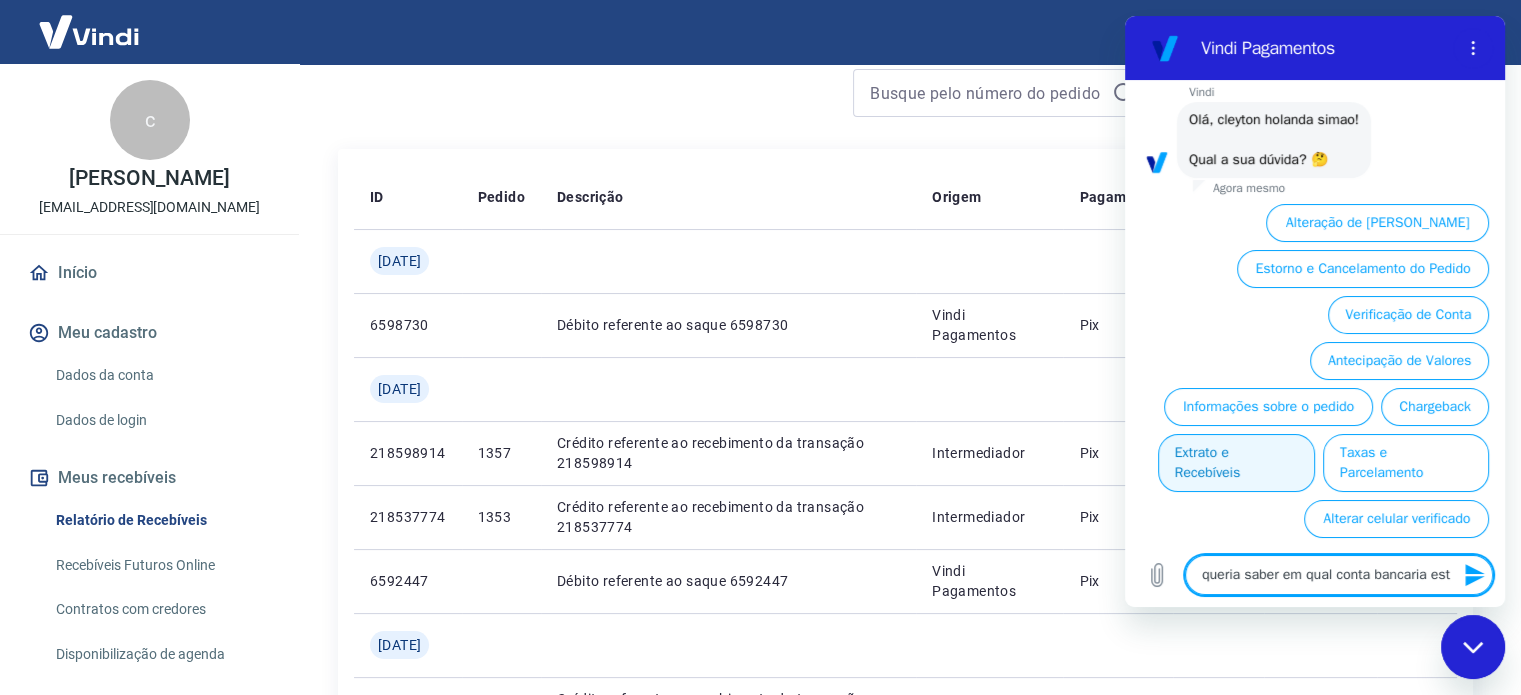 type on "queria saber em qual conta bancaria está" 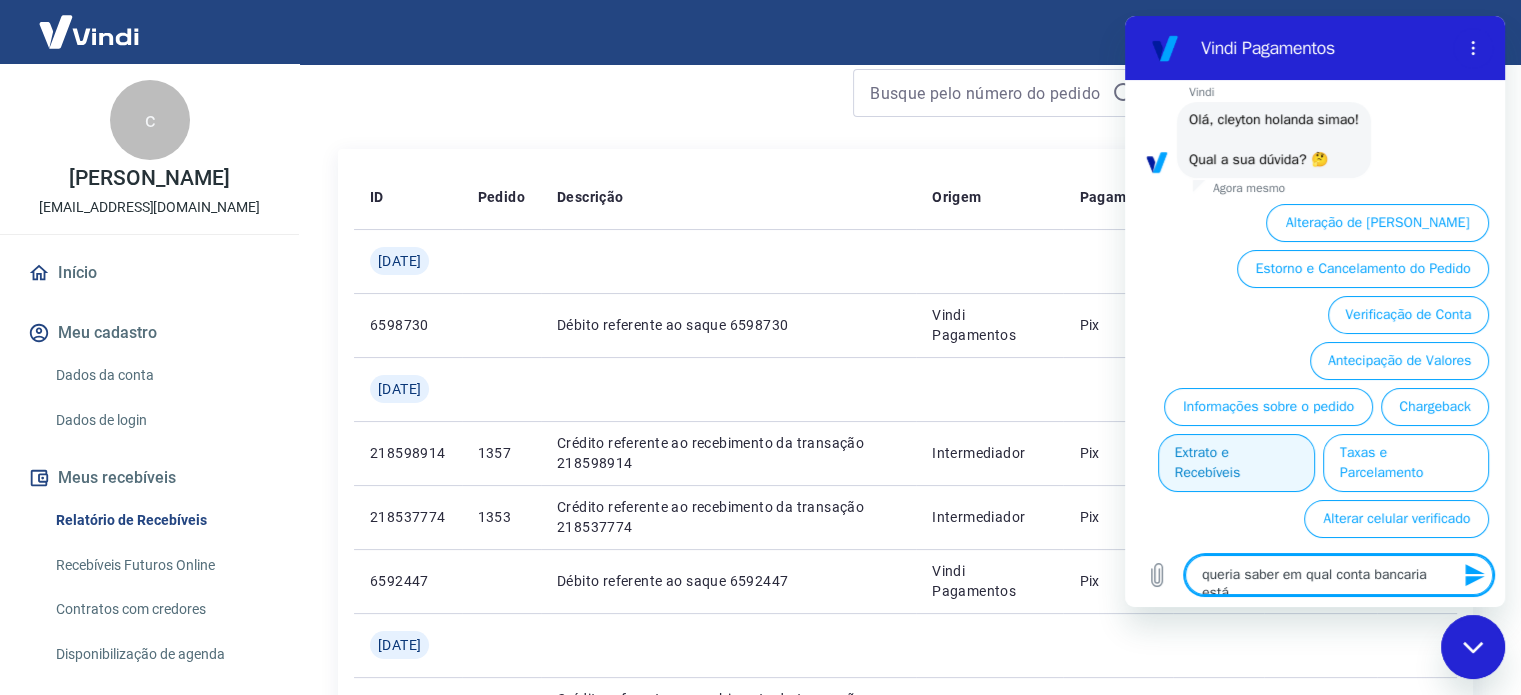 type on "x" 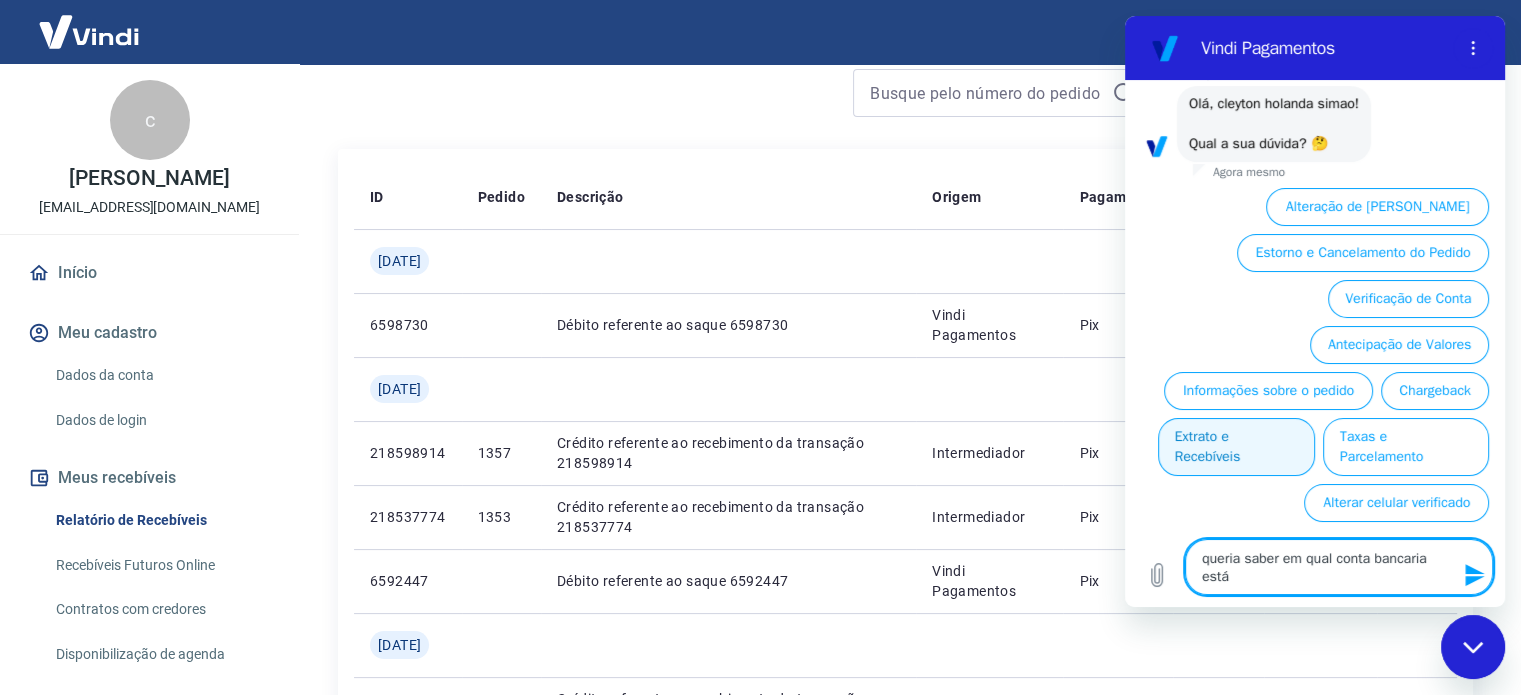 type on "queria saber em qual conta bancaria está s" 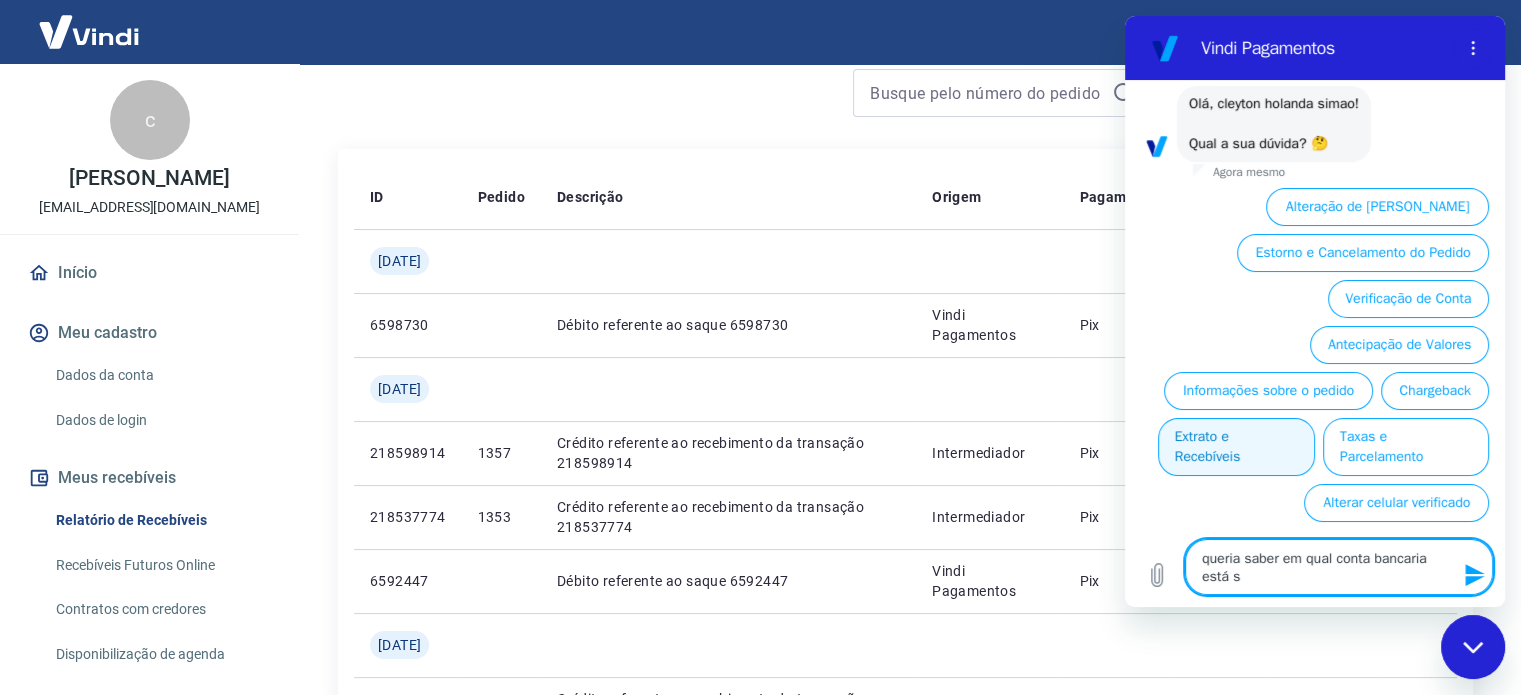 type on "queria saber em qual conta bancaria está se" 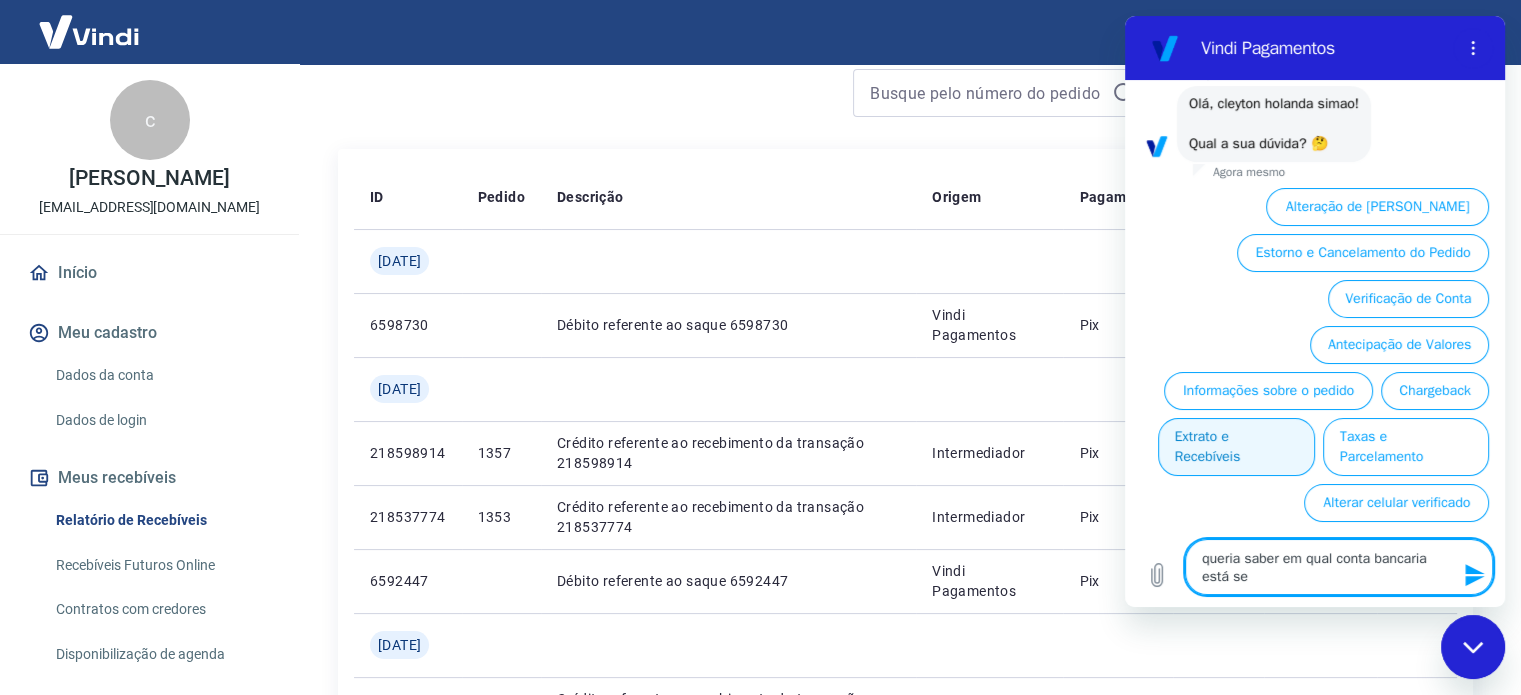 type on "queria saber em qual conta bancaria está sen" 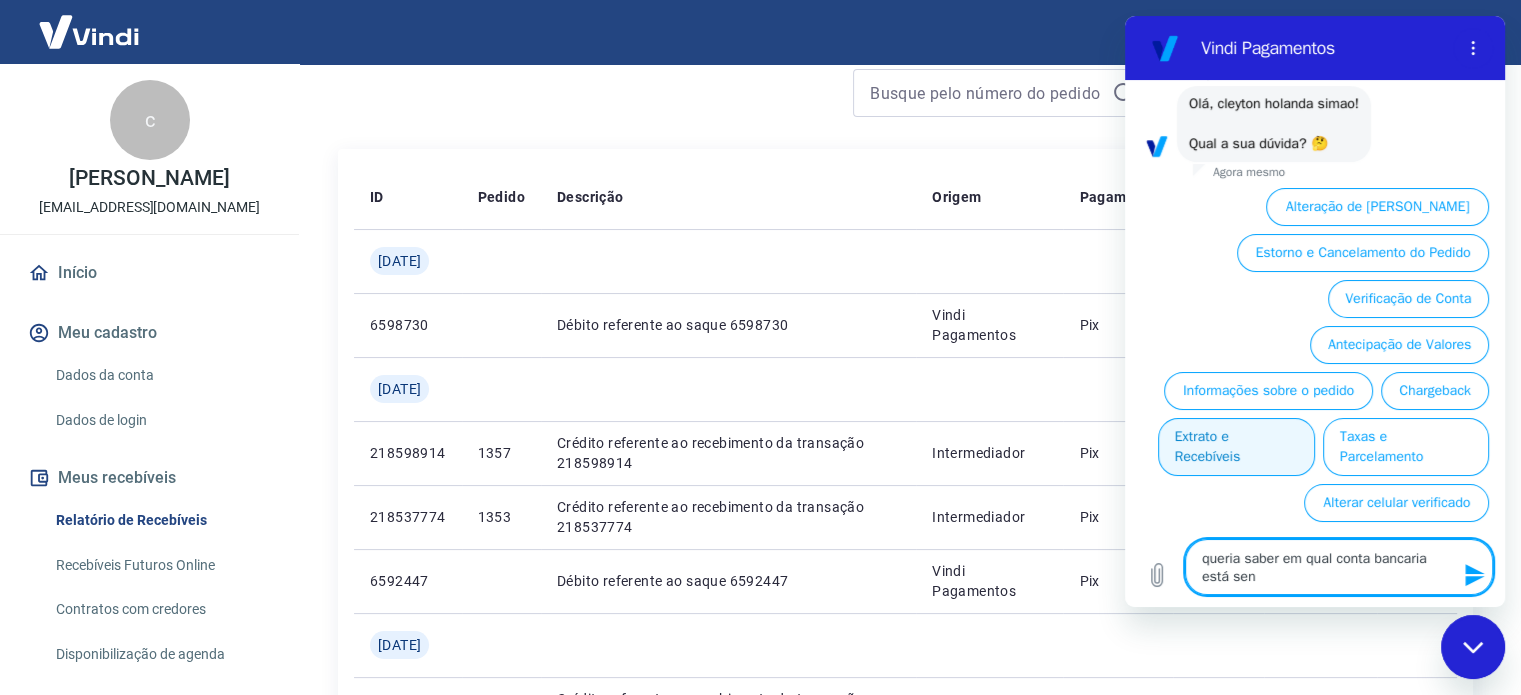 type on "queria saber em qual conta bancaria está send" 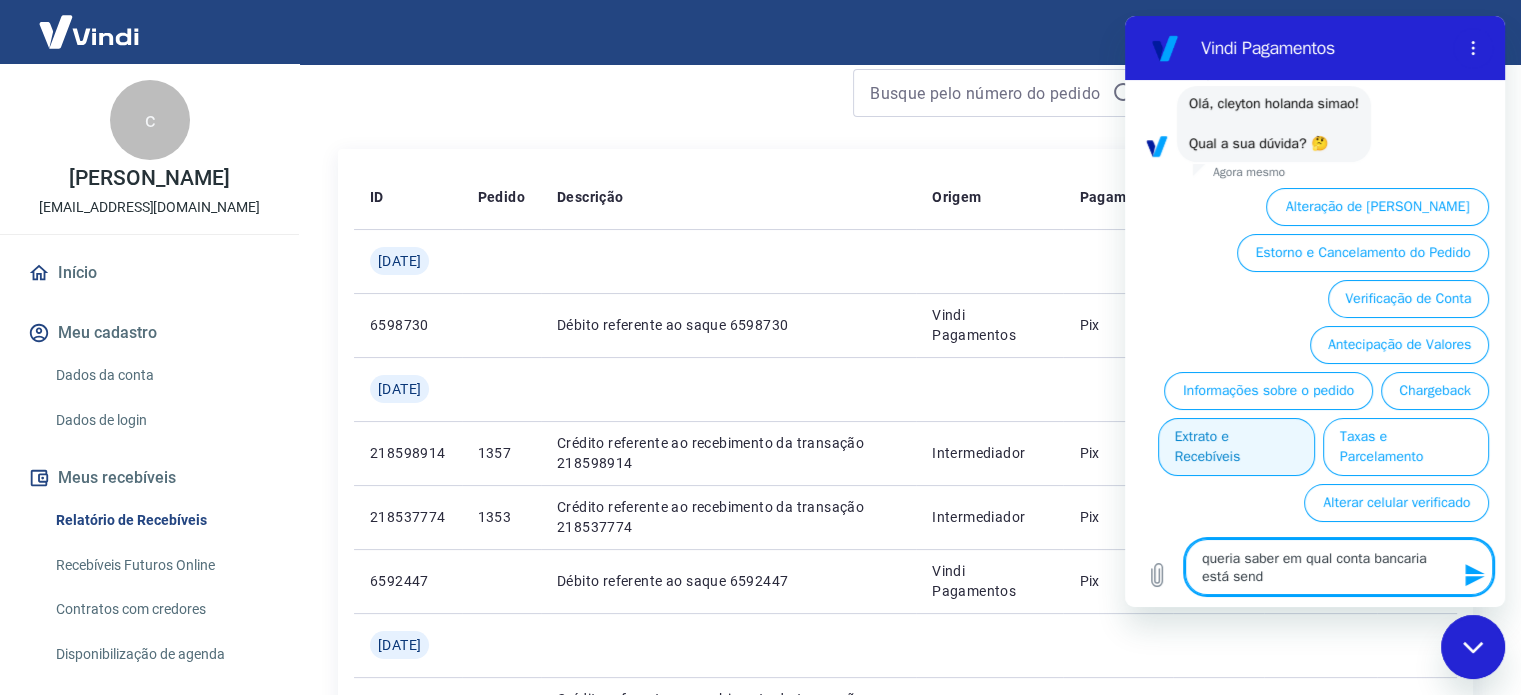 type on "queria saber em qual conta bancaria está sendo" 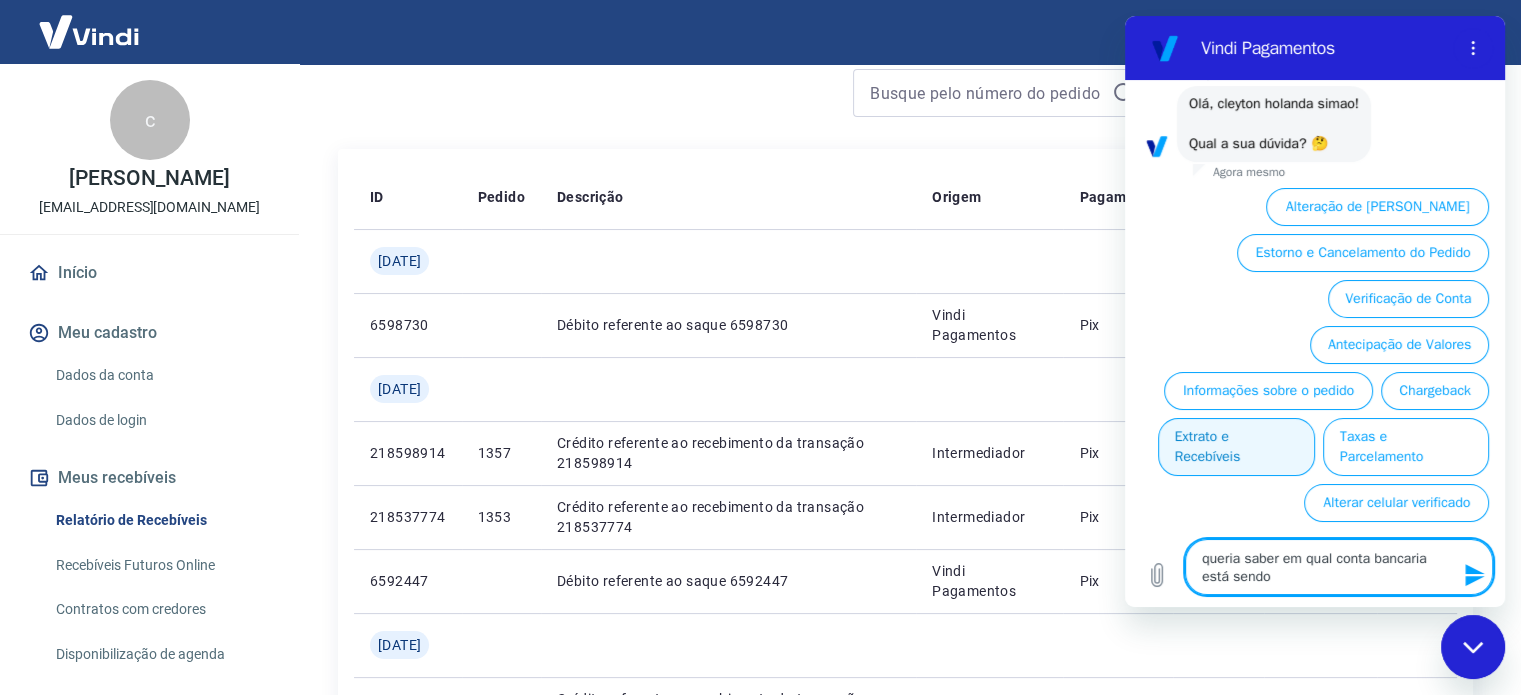 type on "queria saber em qual conta bancaria está sendo" 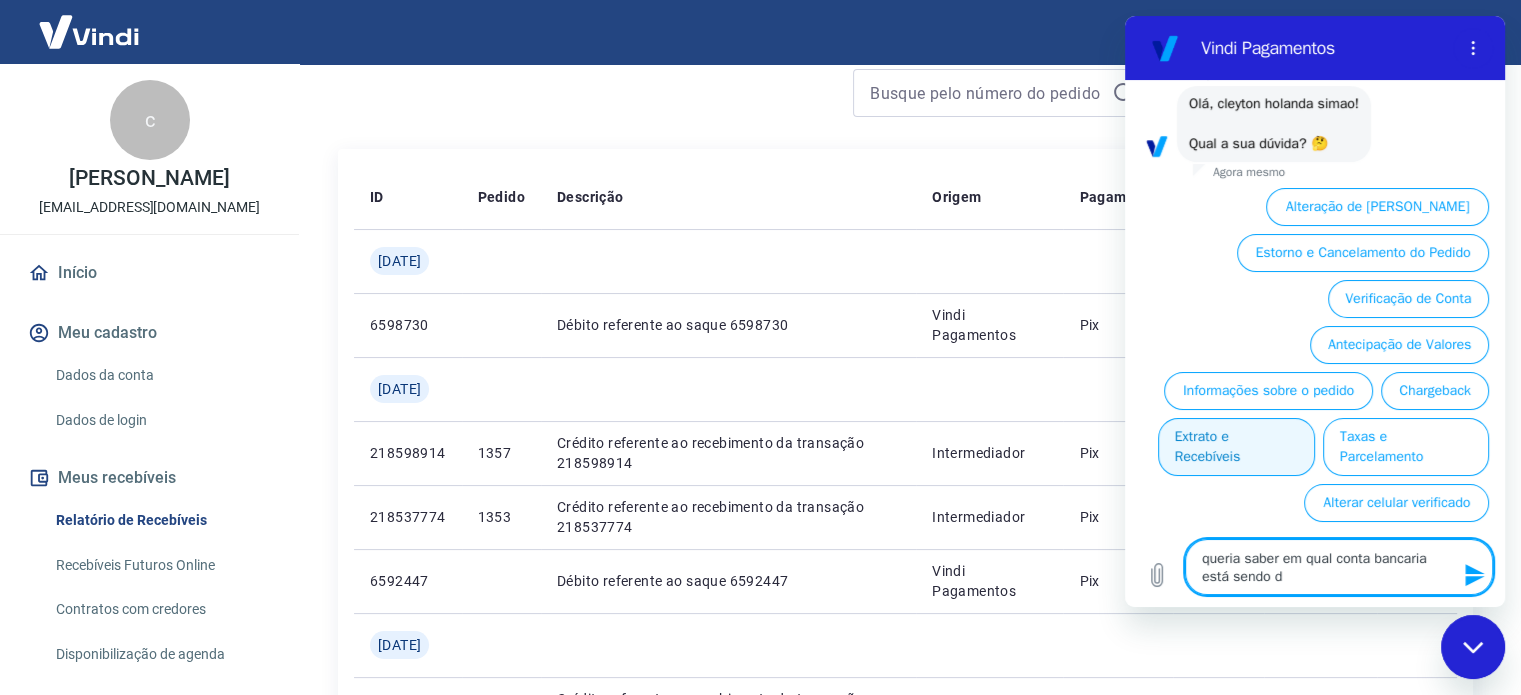 type on "queria saber em qual conta bancaria está sendo de" 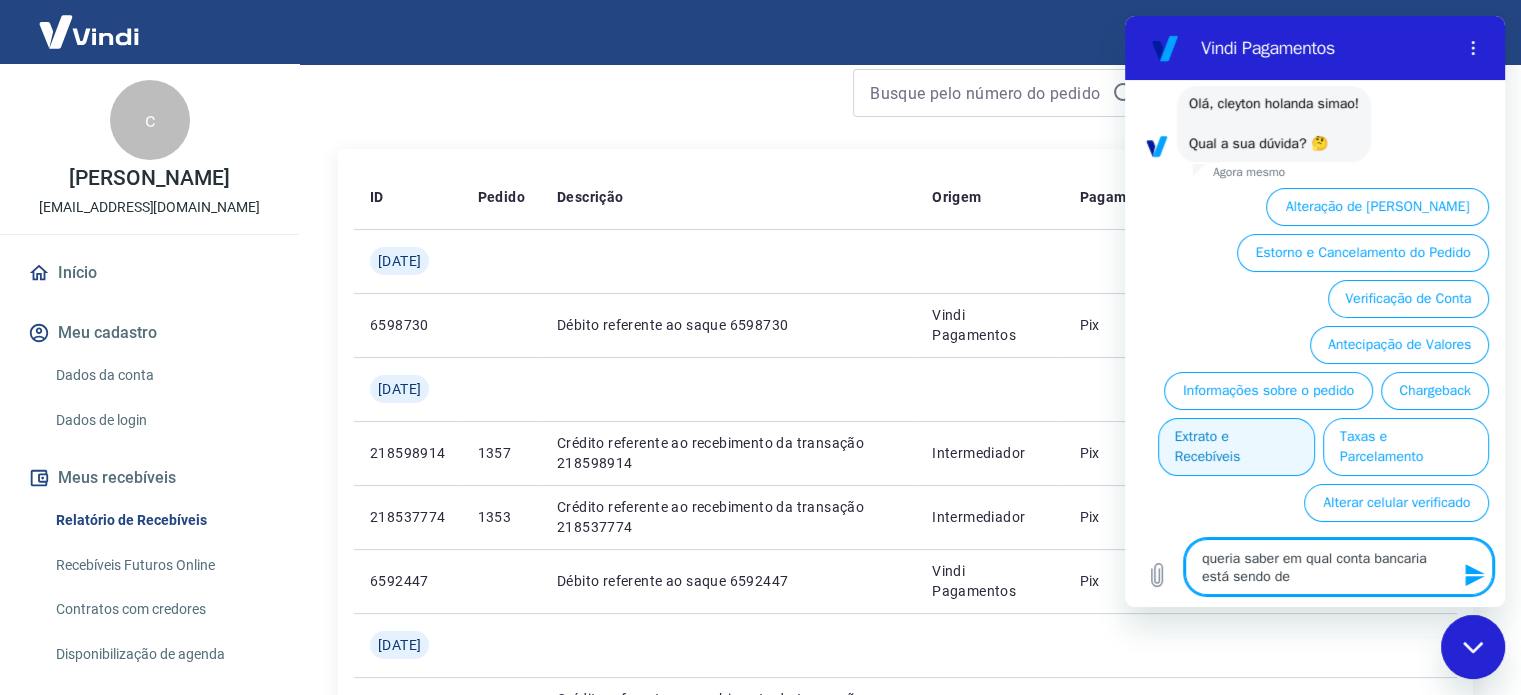 type on "queria saber em qual conta bancaria está sendo dep" 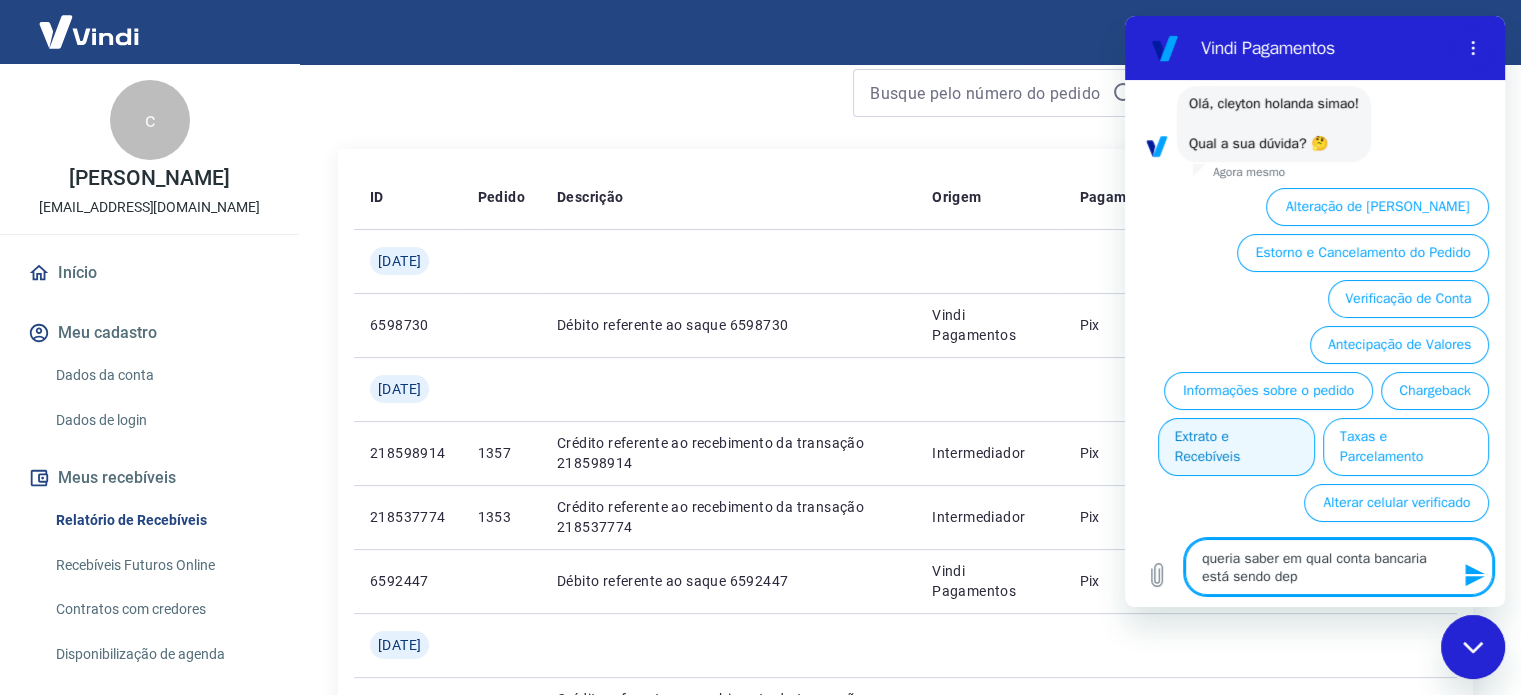 type on "queria saber em qual conta bancaria está sendo depo" 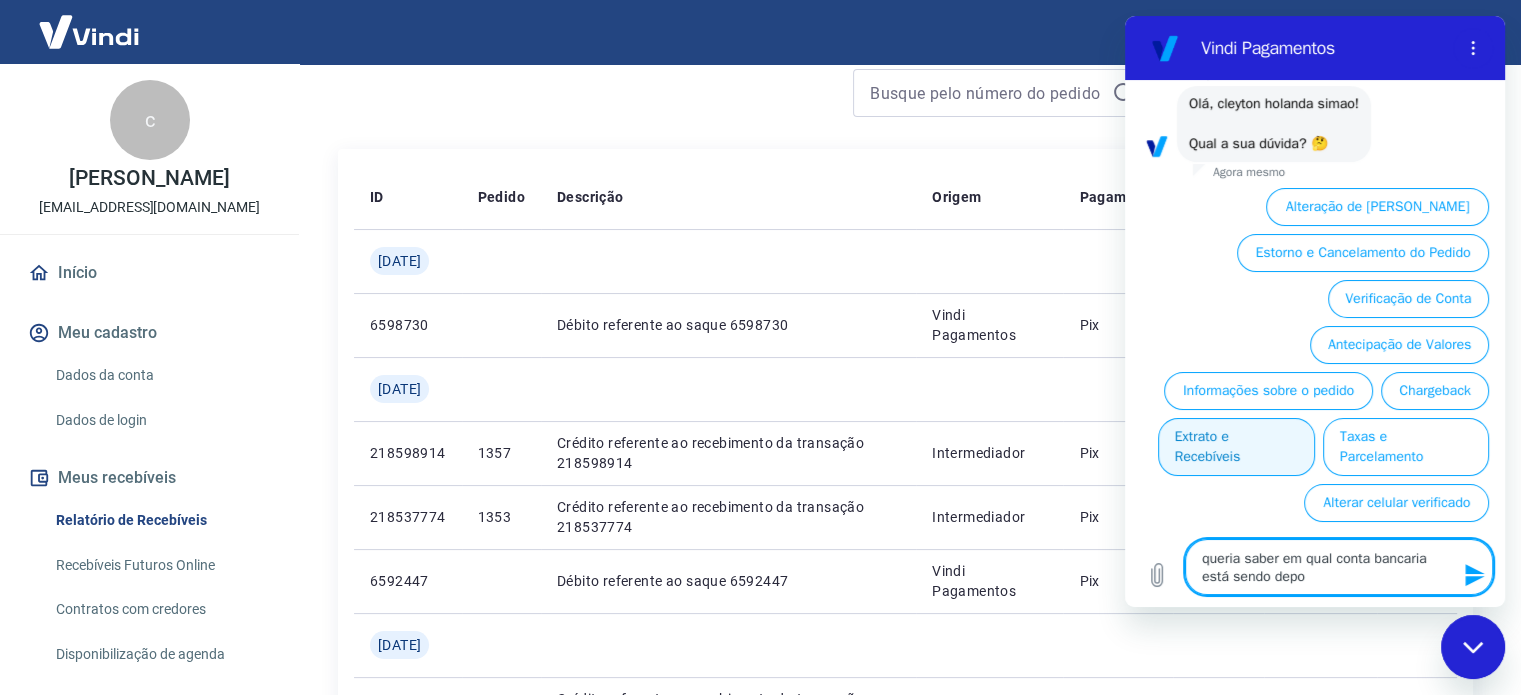 type on "queria saber em qual conta bancaria está sendo depos" 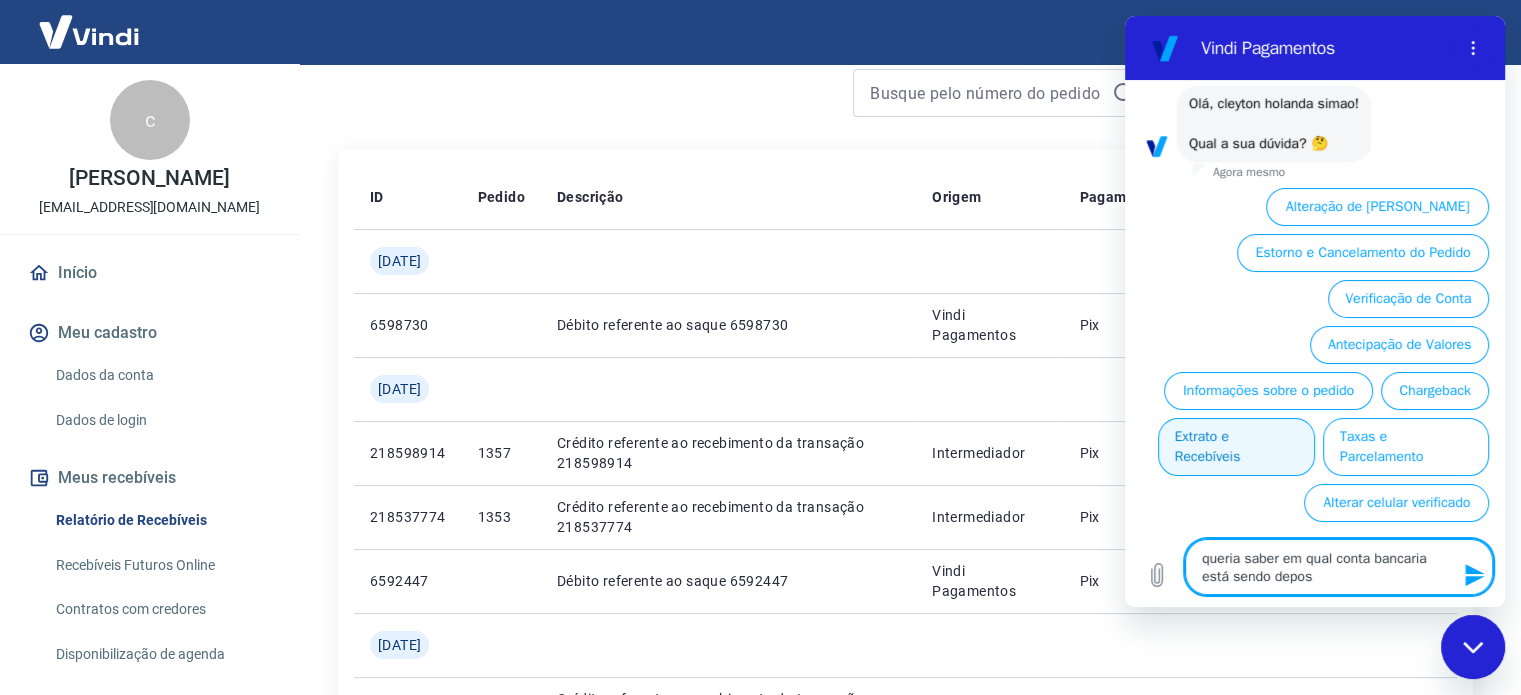type on "queria saber em qual conta bancaria está sendo deposi" 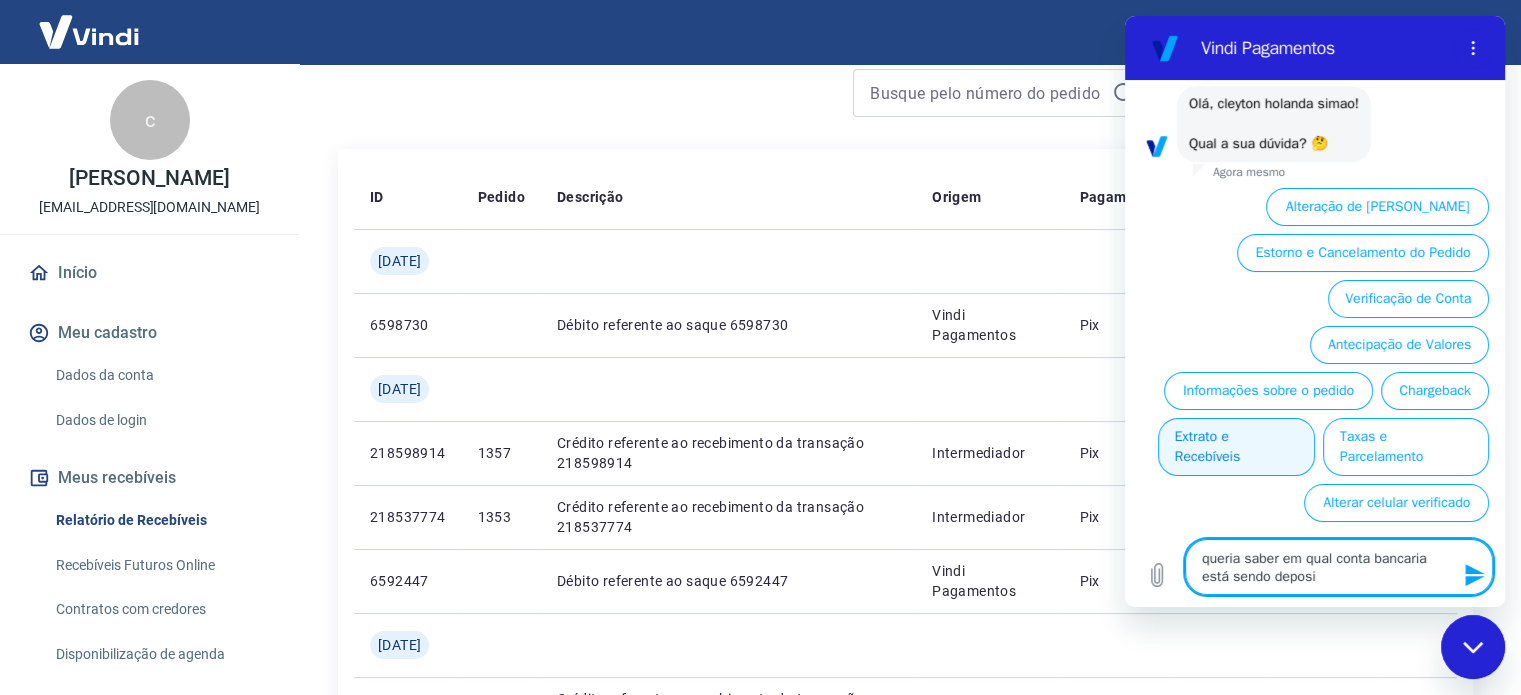 type on "queria saber em qual conta bancaria está sendo deposit" 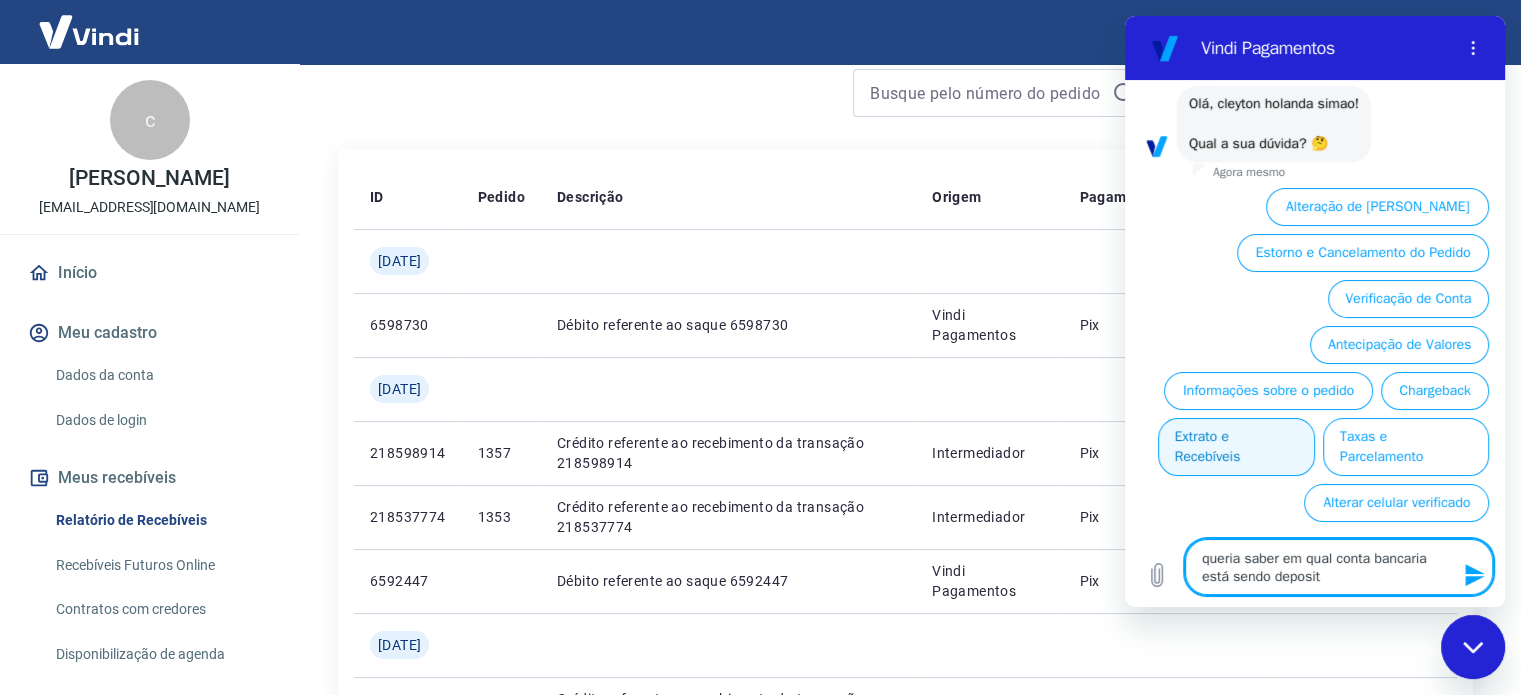 type on "queria saber em qual conta bancaria está sendo deposita" 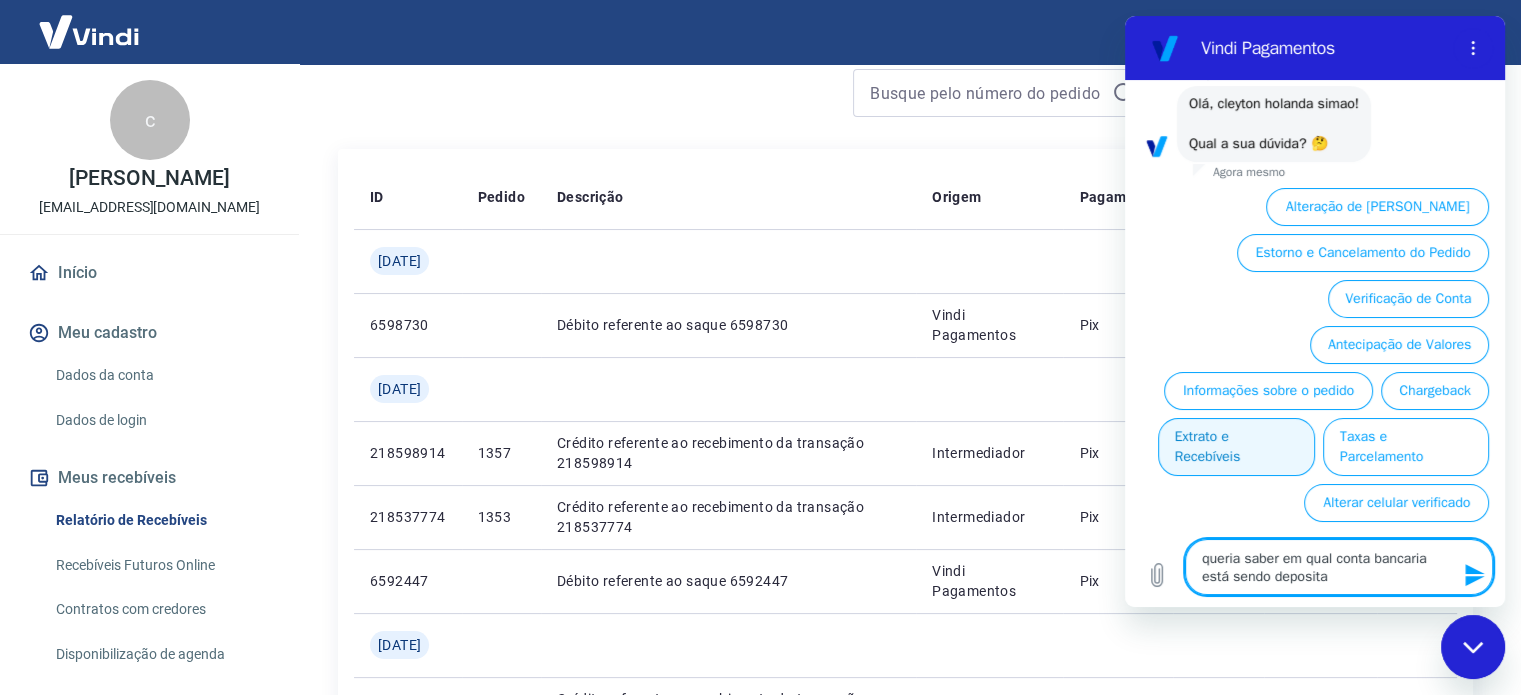 type on "queria saber em qual conta bancaria está sendo depositad" 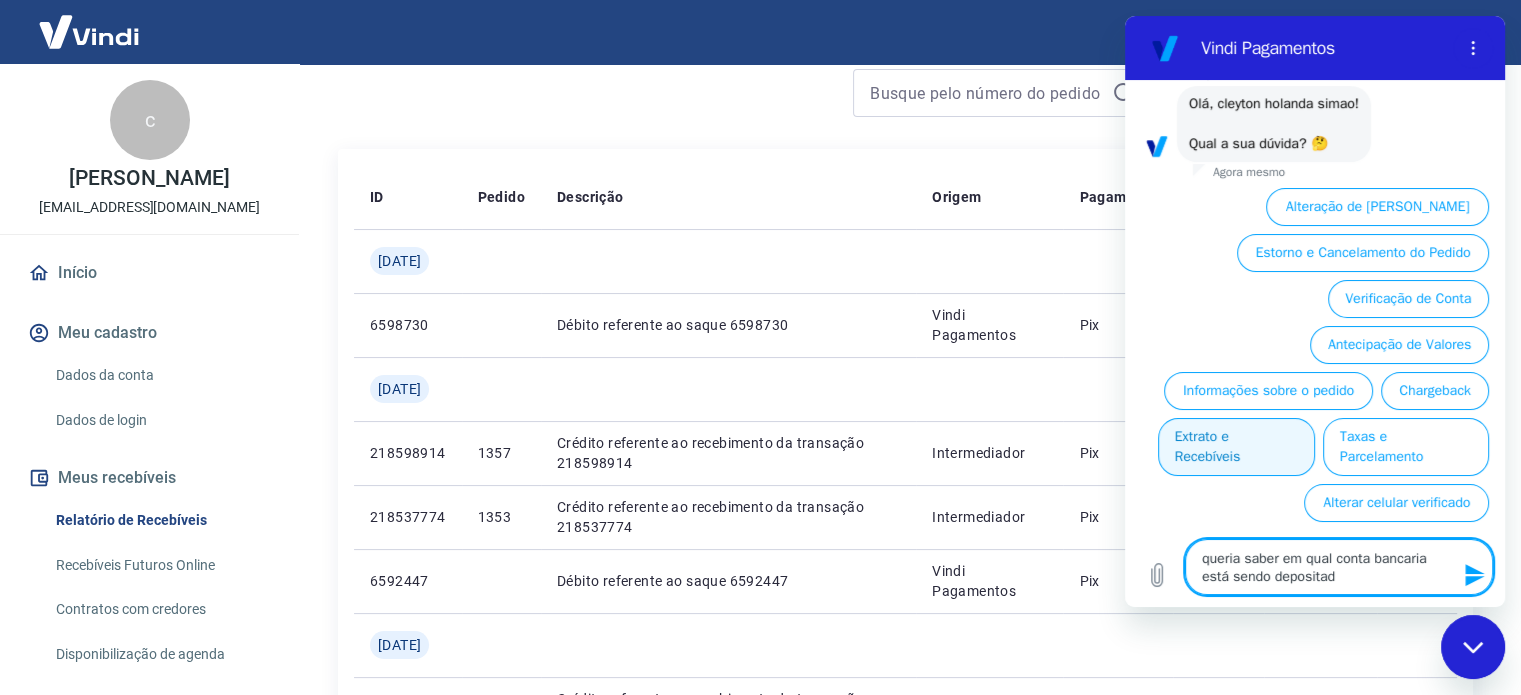 type on "x" 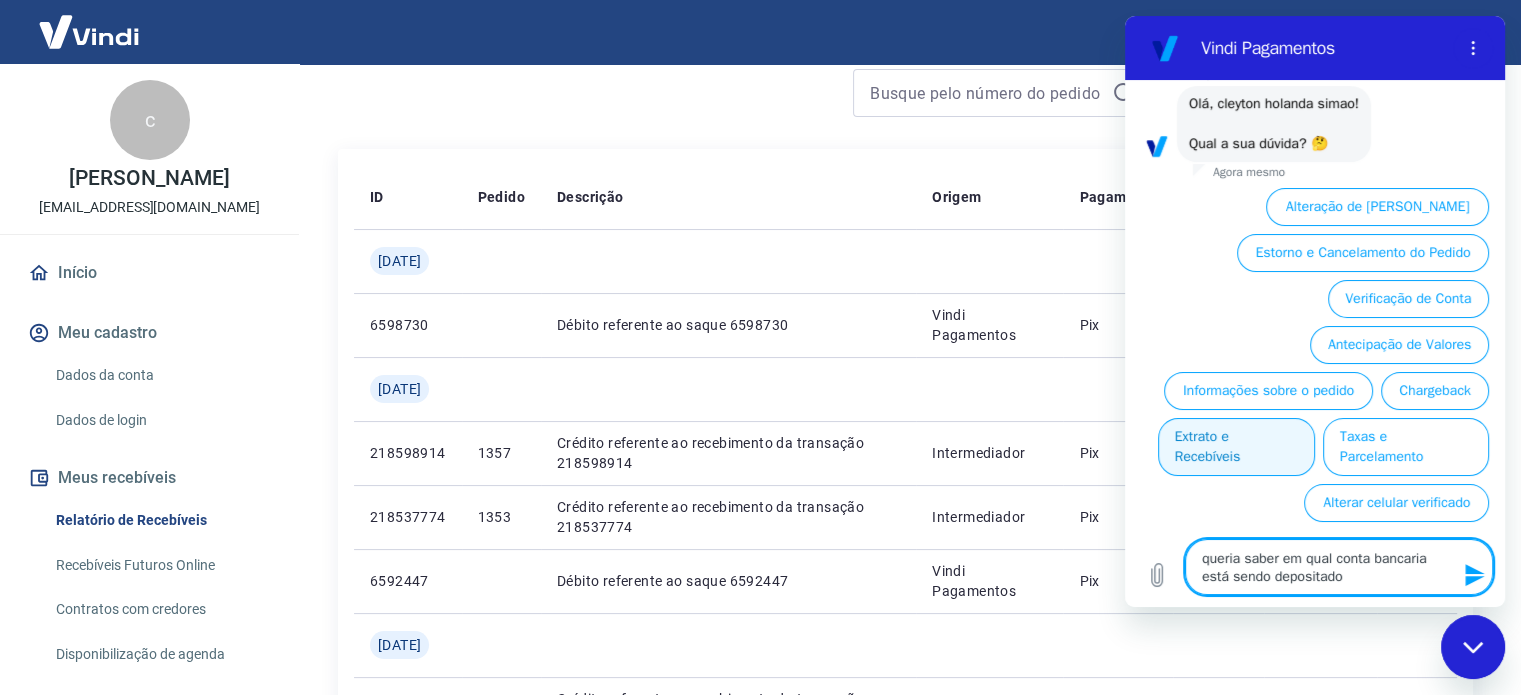 type on "queria saber em qual conta bancaria está sendo depositado" 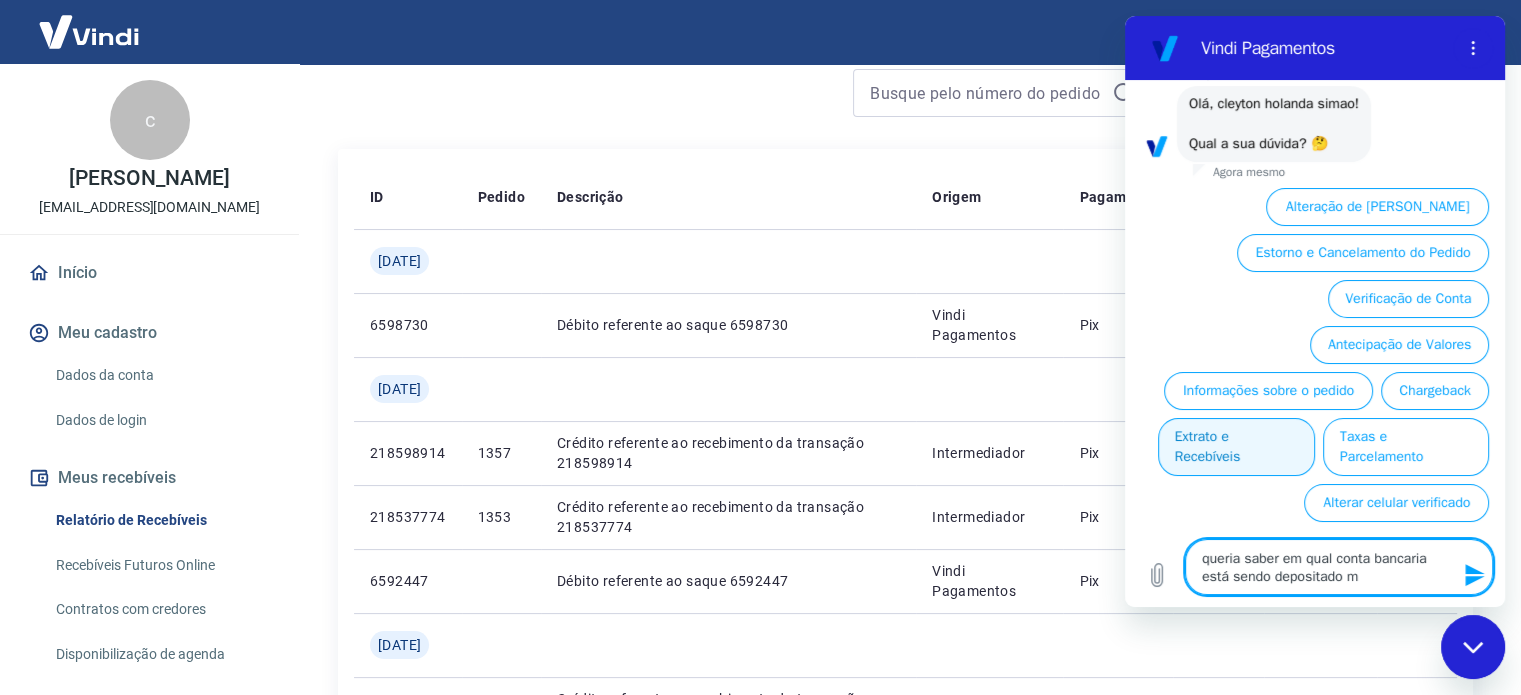 type on "queria saber em qual conta bancaria está sendo depositado me" 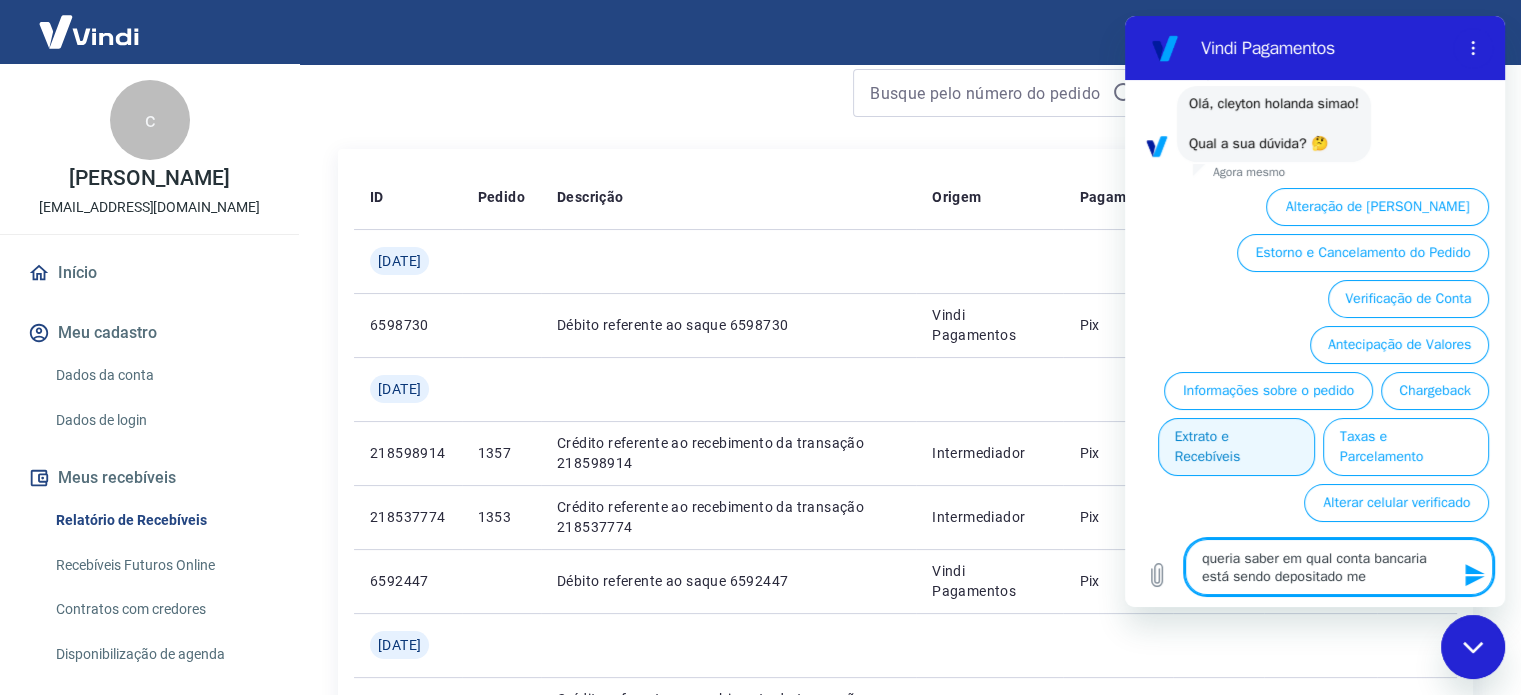 type on "queria saber em qual conta bancaria está sendo depositado meu" 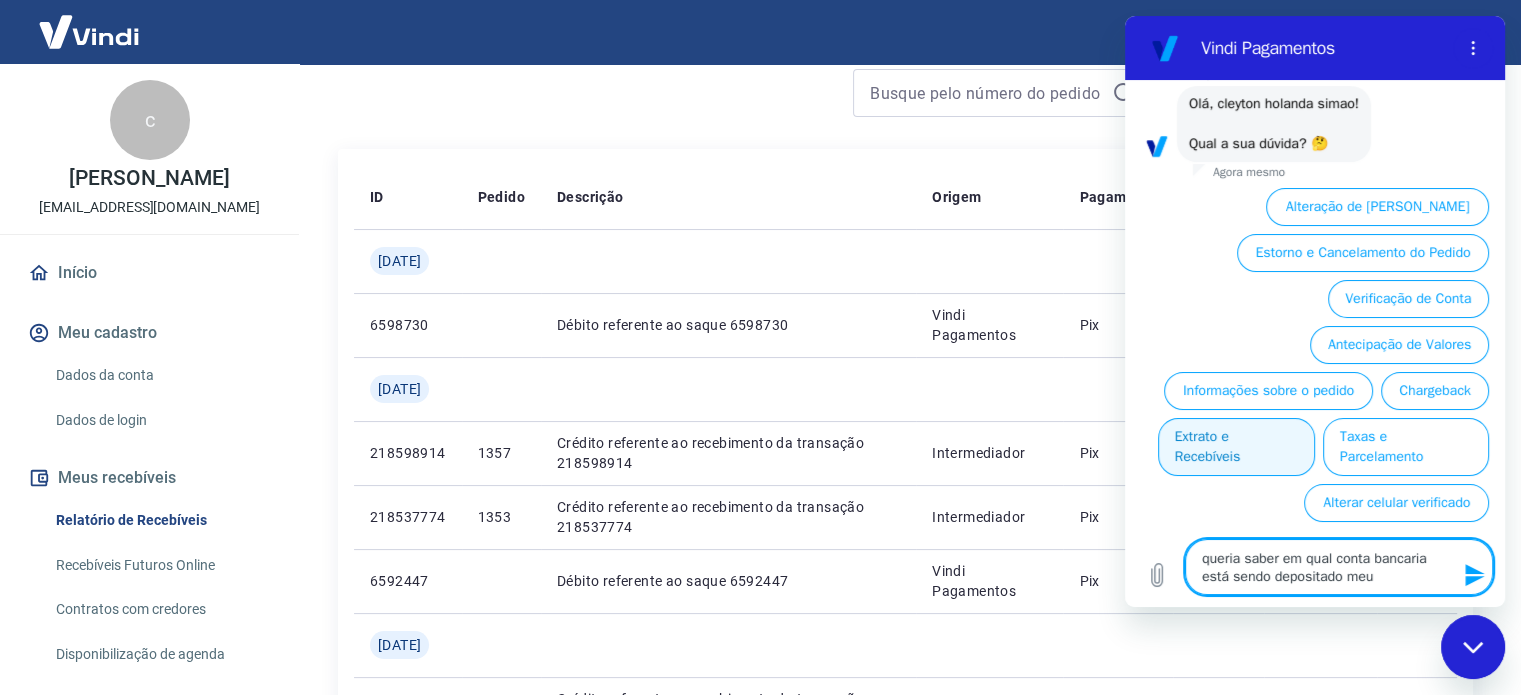 type on "queria saber em qual conta bancaria está sendo depositado meu" 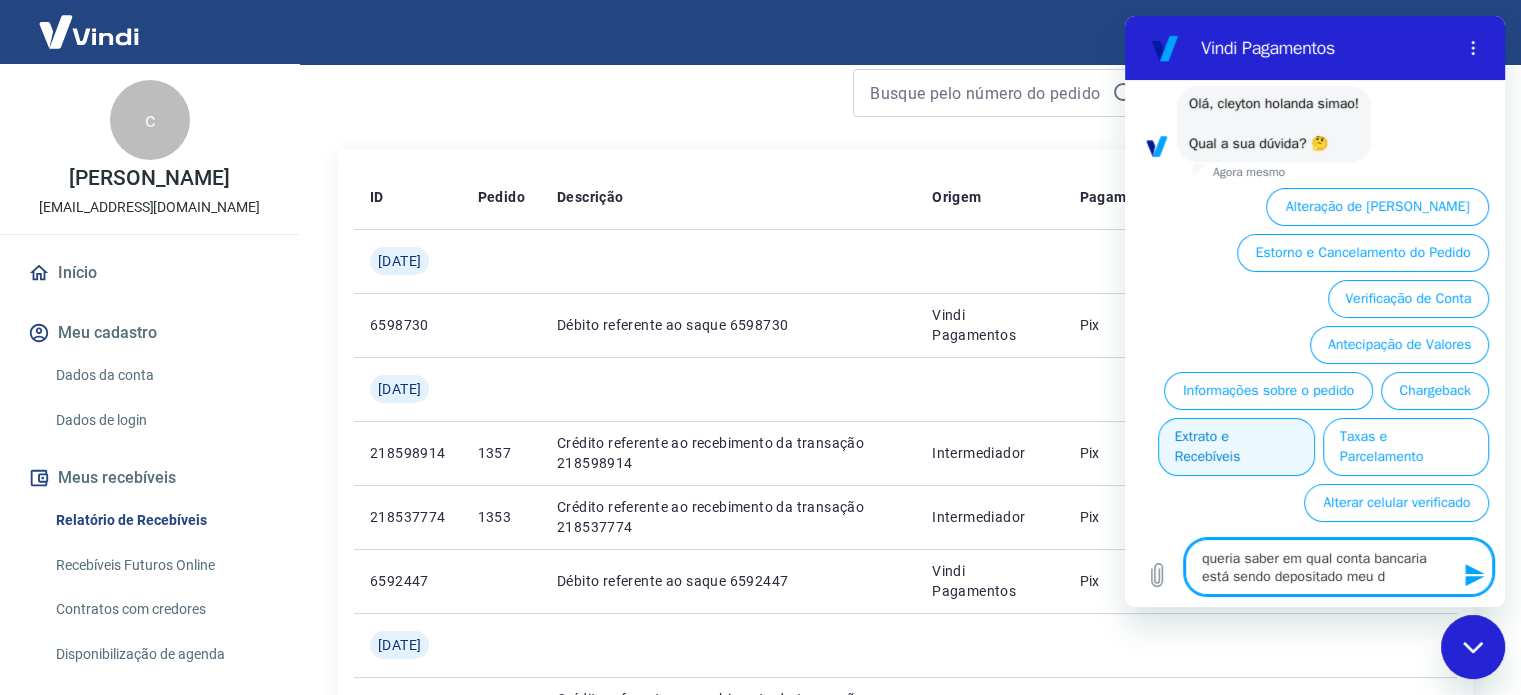 type on "queria saber em qual conta bancaria está sendo depositado meu di" 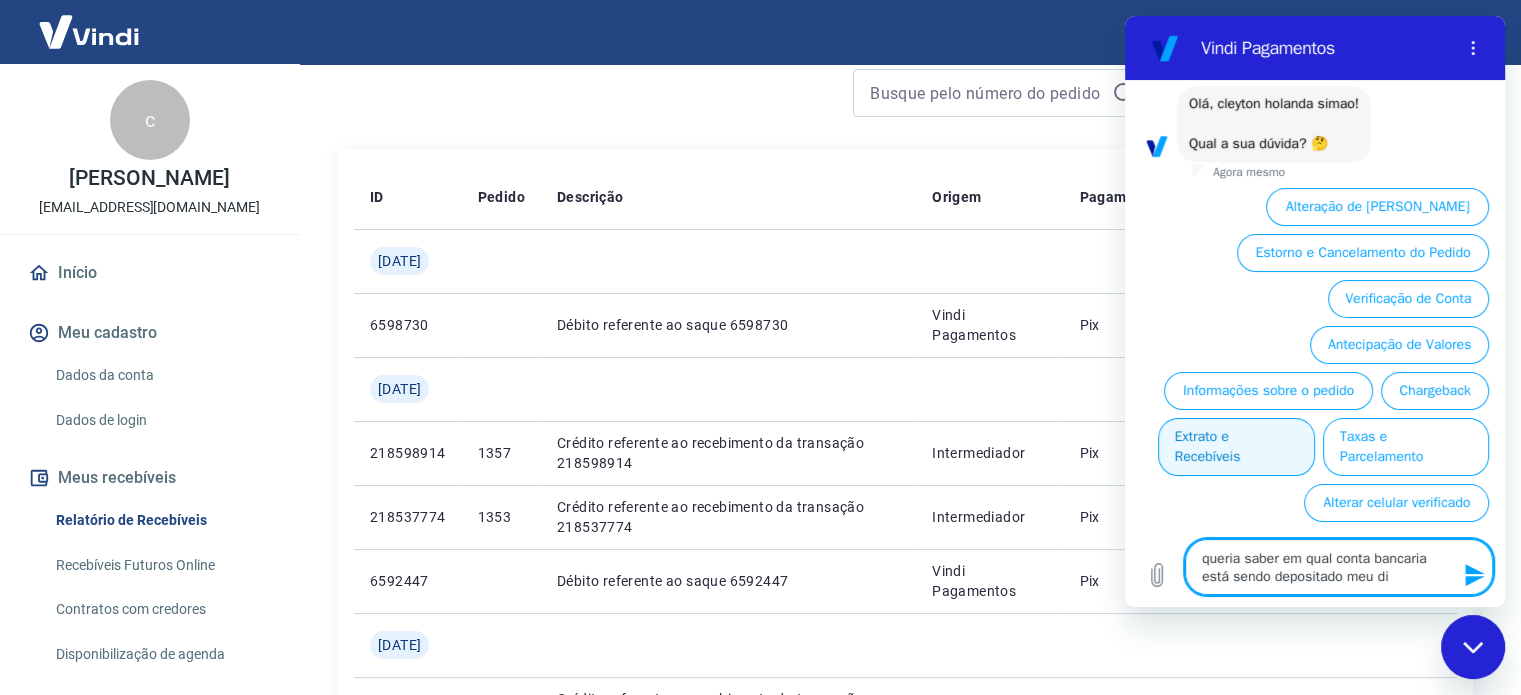type on "queria saber em qual conta bancaria está sendo depositado meu din" 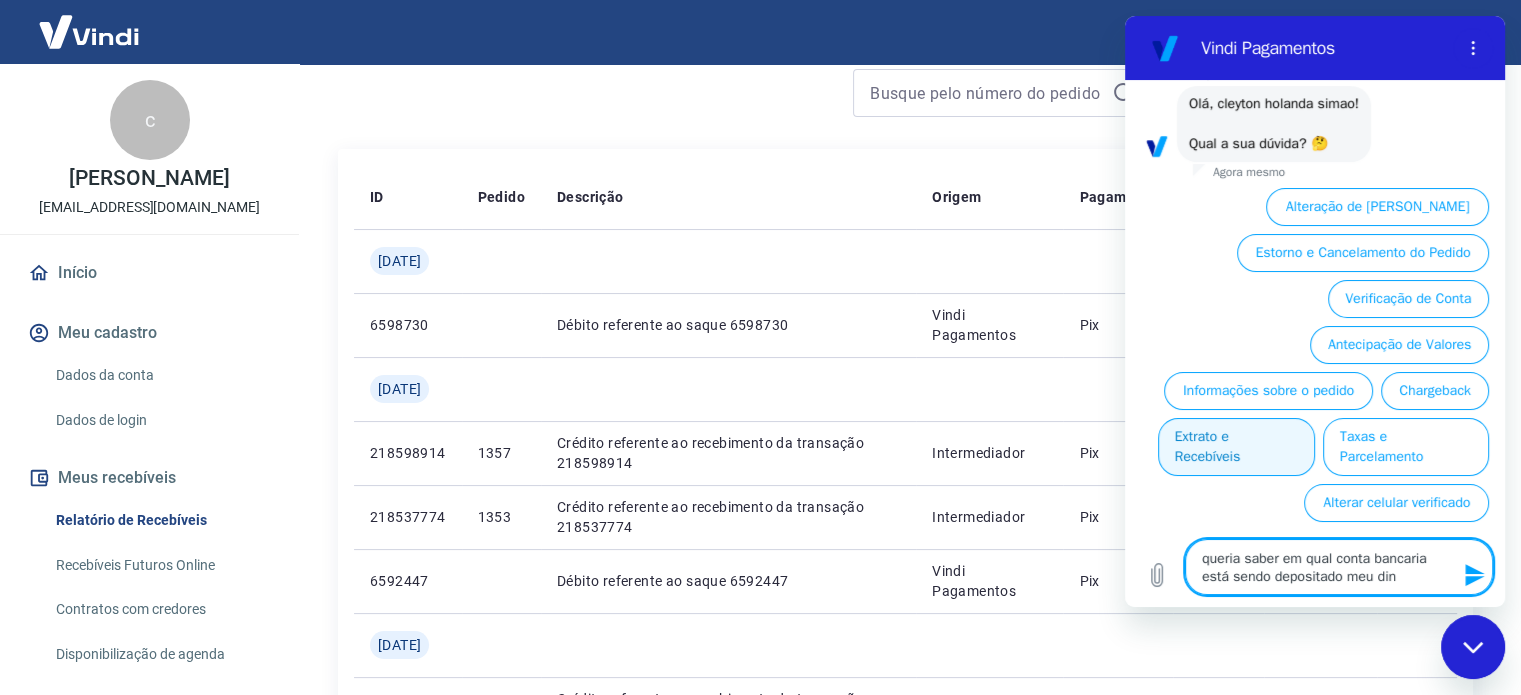 type on "queria saber em qual conta bancaria está sendo depositado meu dinh" 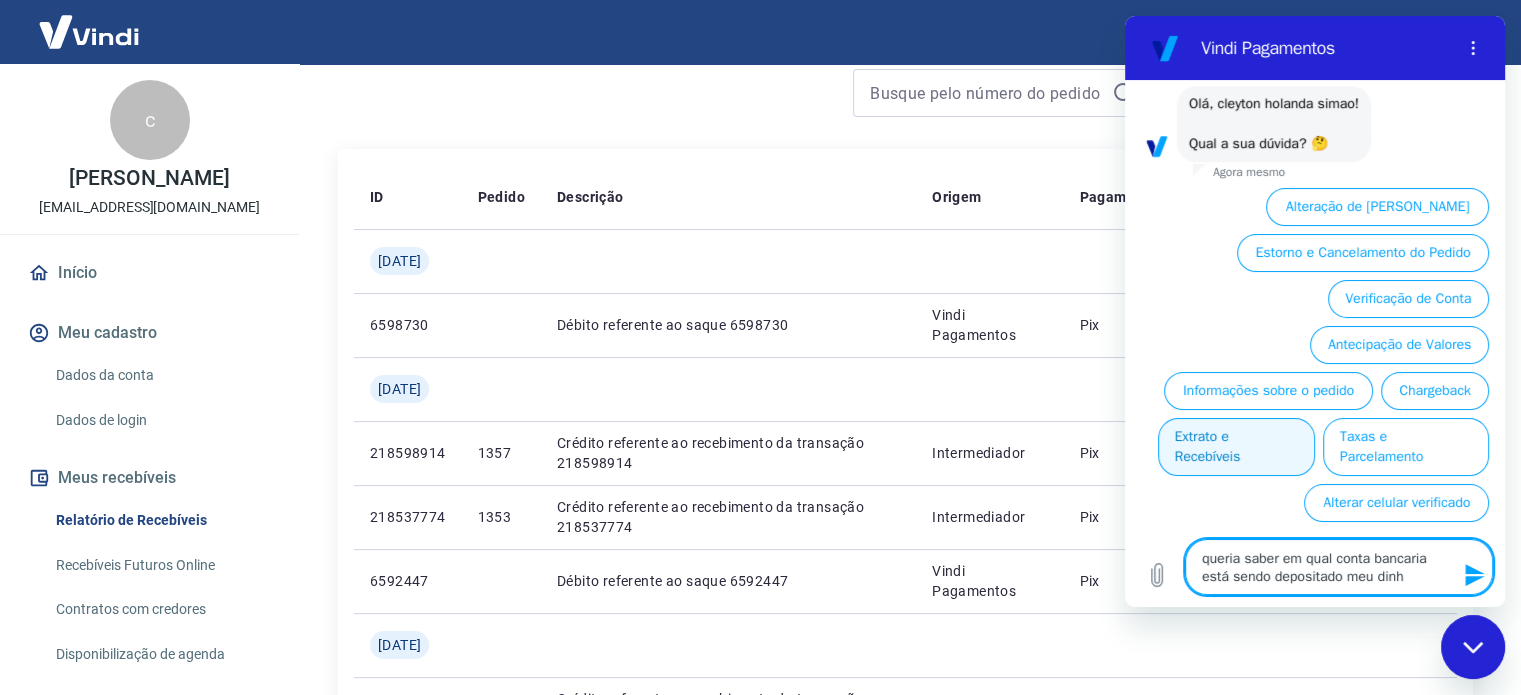 type on "x" 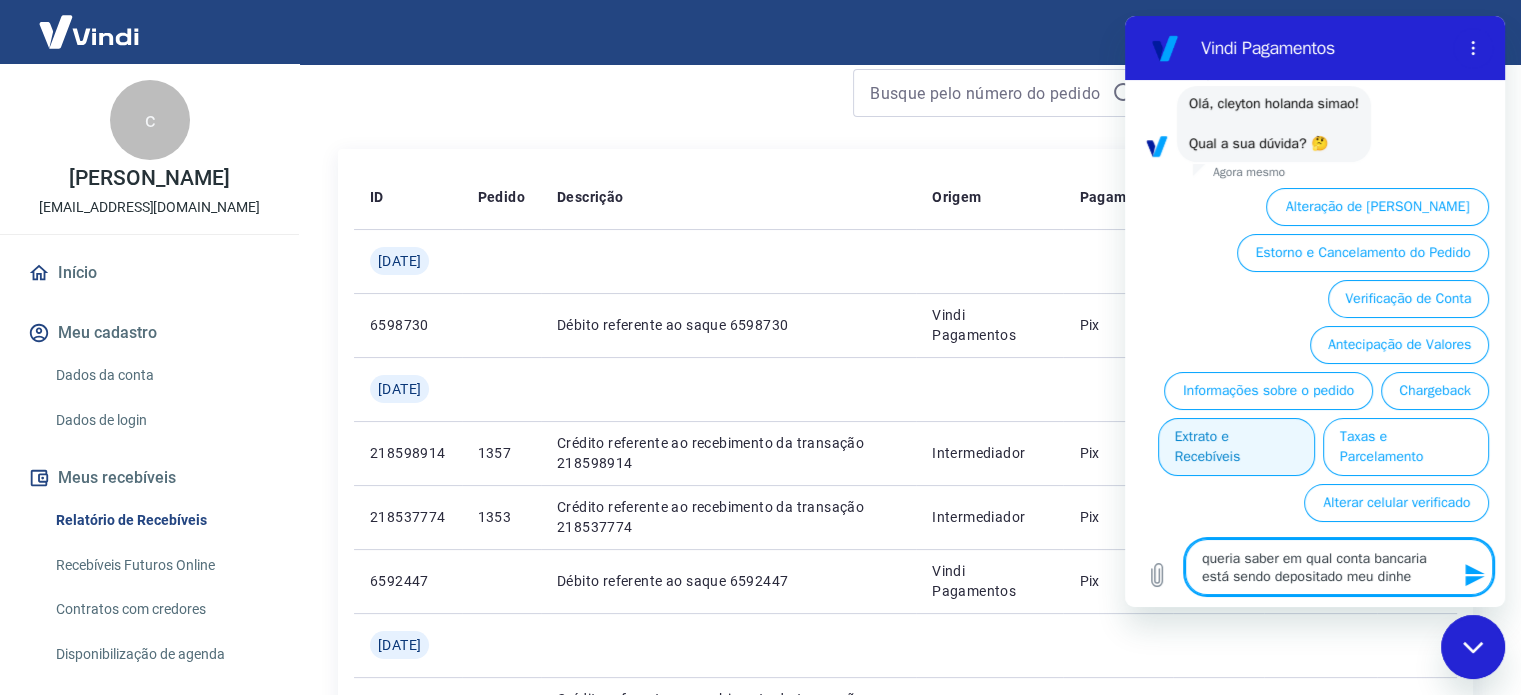 type on "queria saber em qual conta bancaria está sendo depositado meu dinhei" 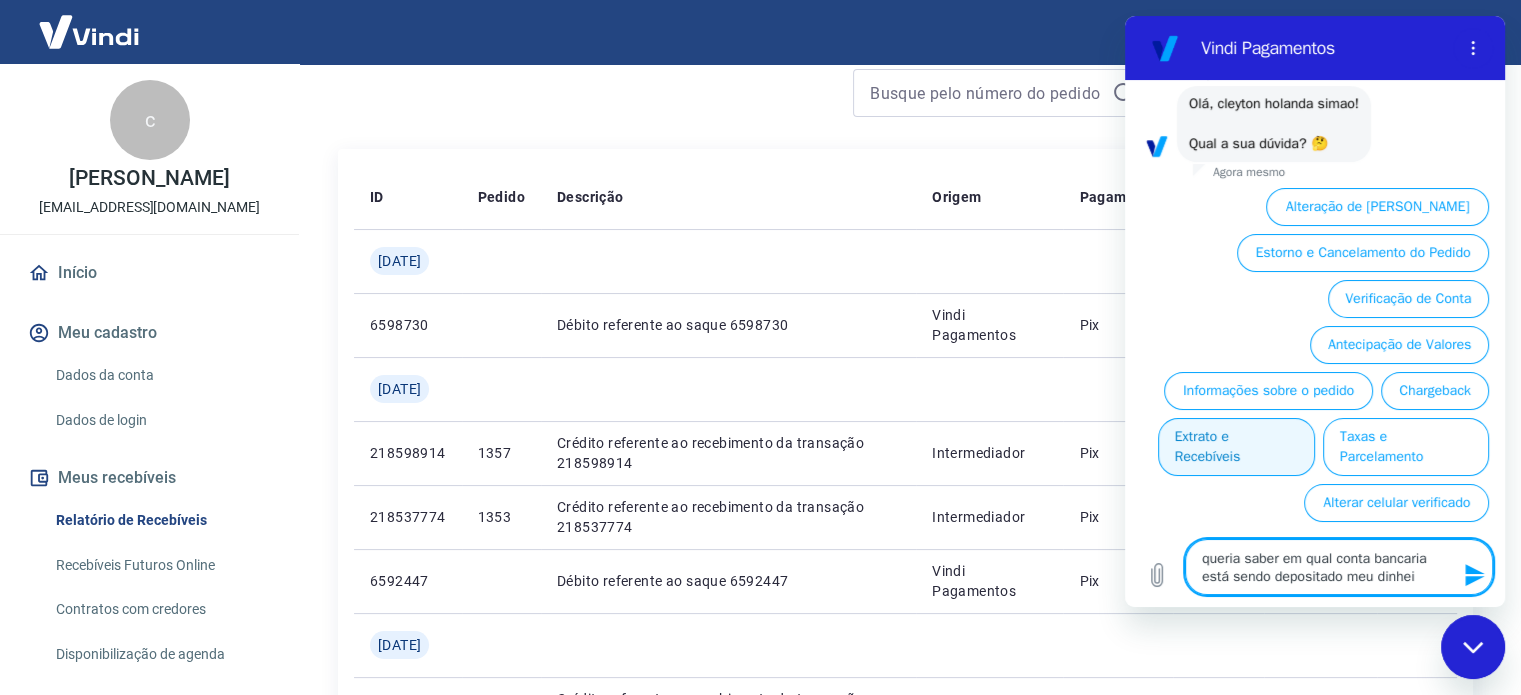 type on "queria saber em qual conta bancaria está sendo depositado meu dinheir" 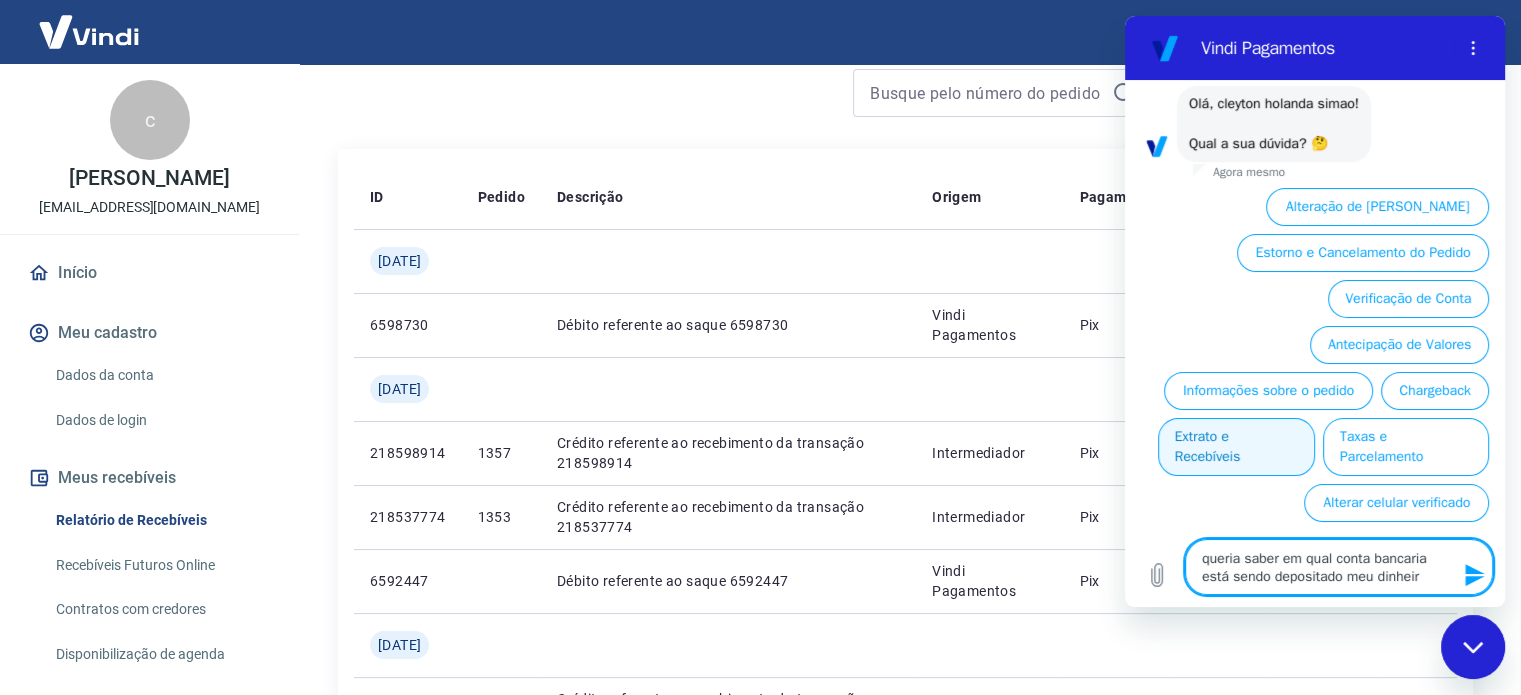 type on "queria saber em qual conta bancaria está sendo depositado meu dinheiro" 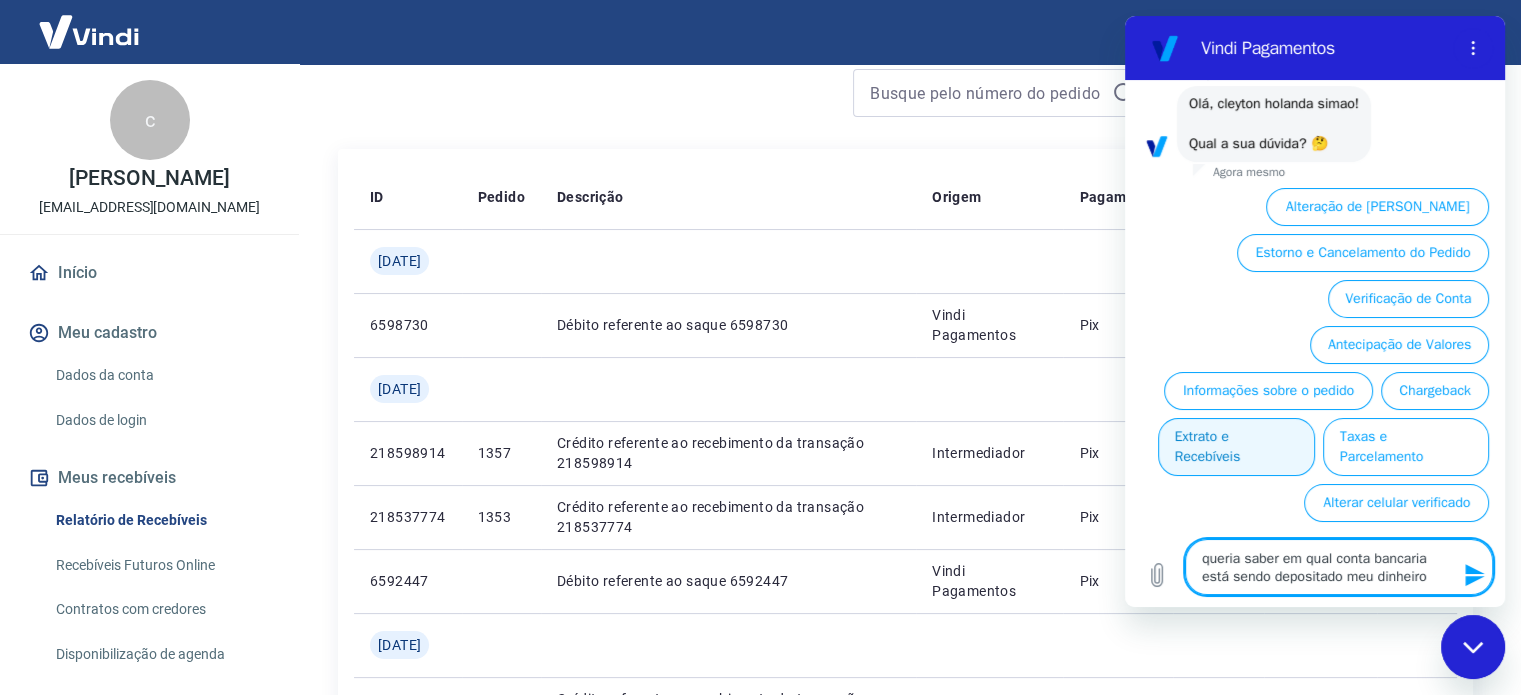 type 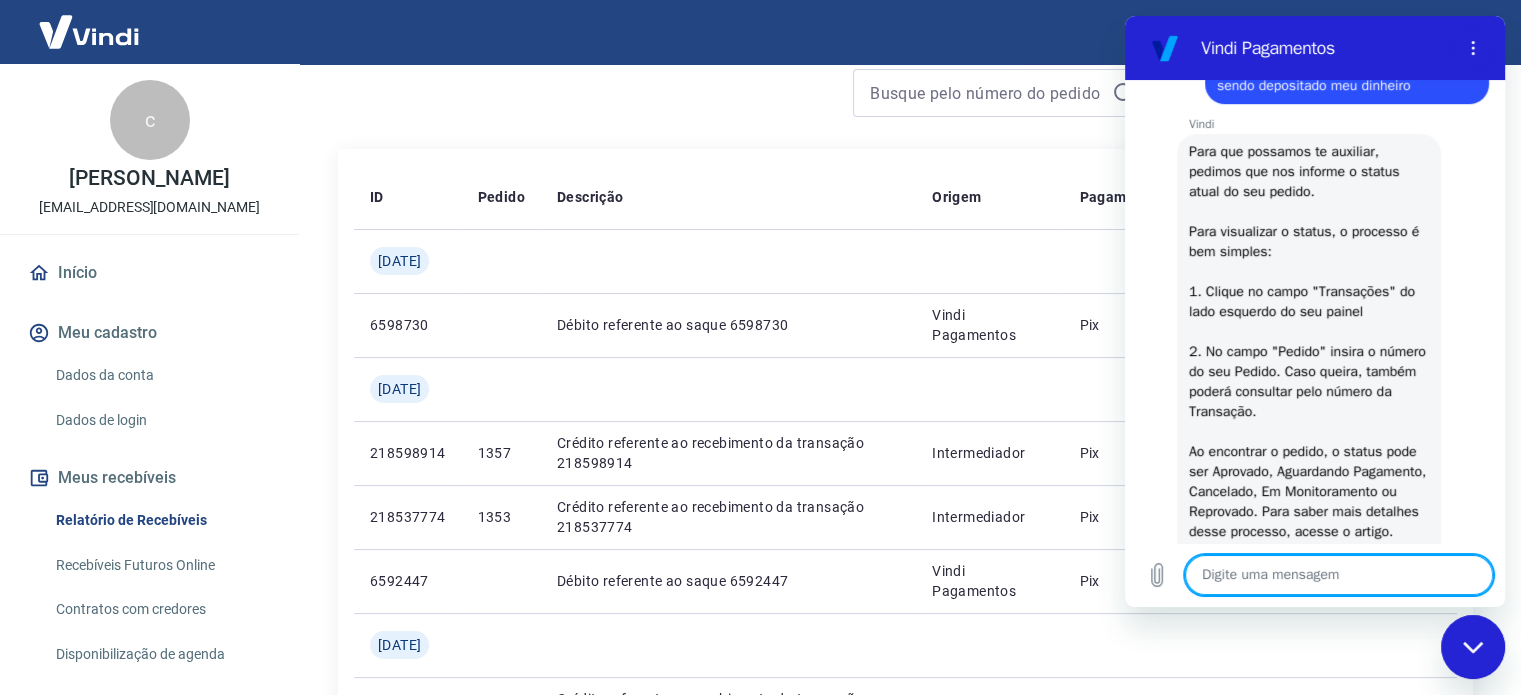 scroll, scrollTop: 965, scrollLeft: 0, axis: vertical 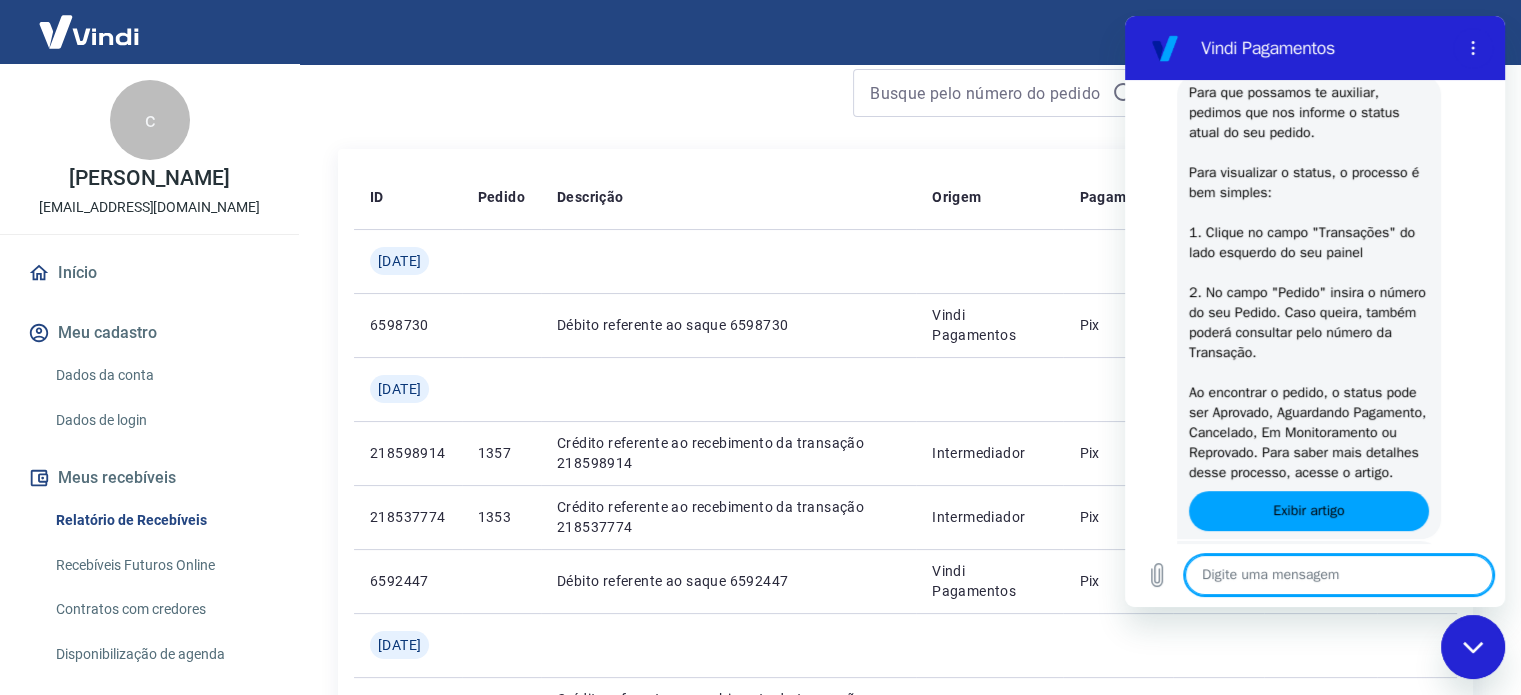 type on "x" 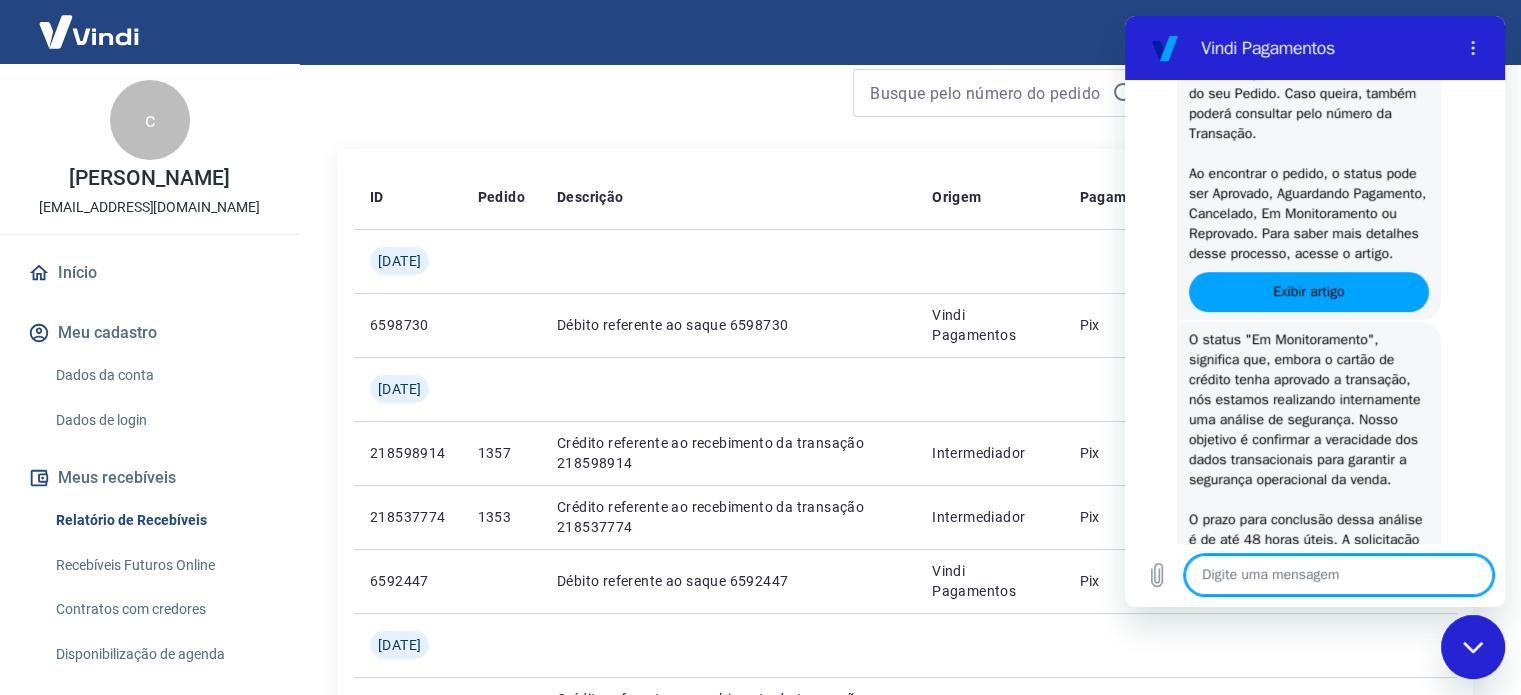scroll, scrollTop: 1949, scrollLeft: 0, axis: vertical 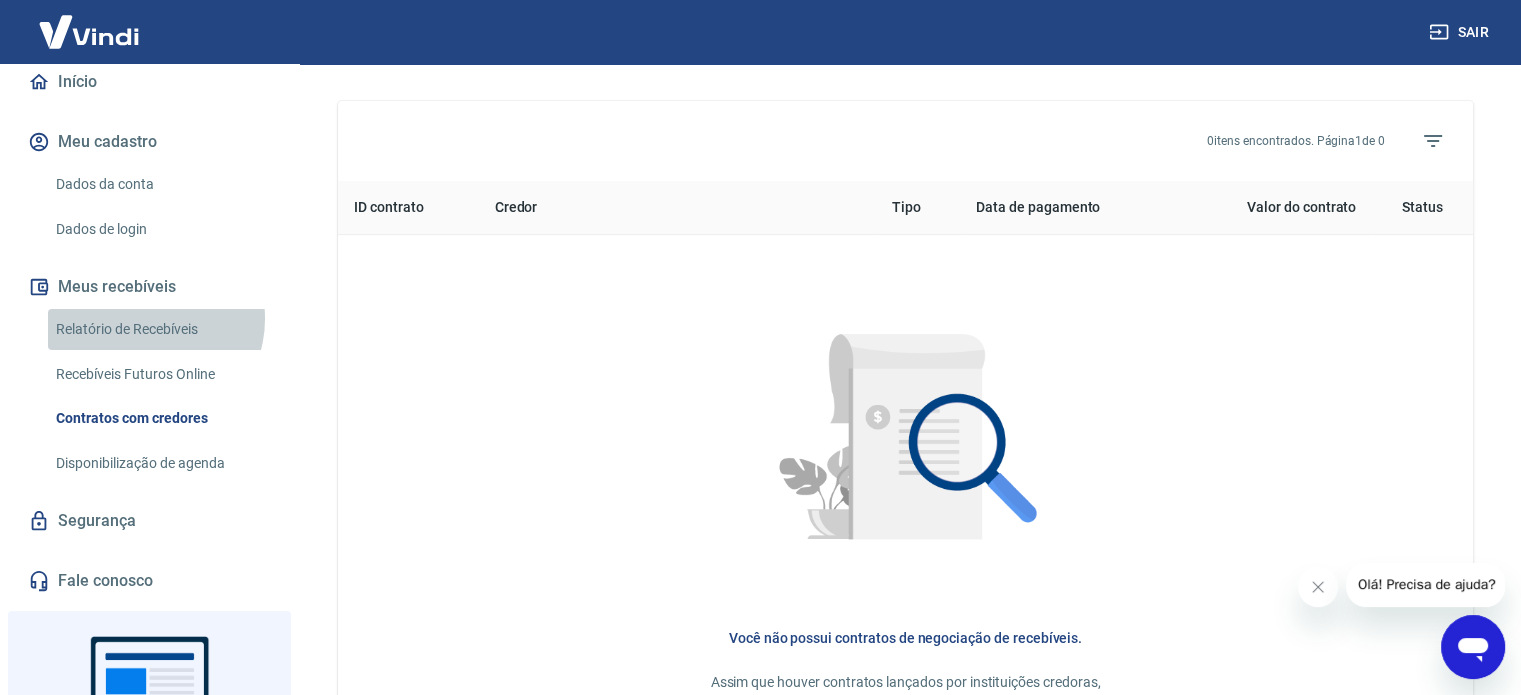 click on "Relatório de Recebíveis" at bounding box center (161, 329) 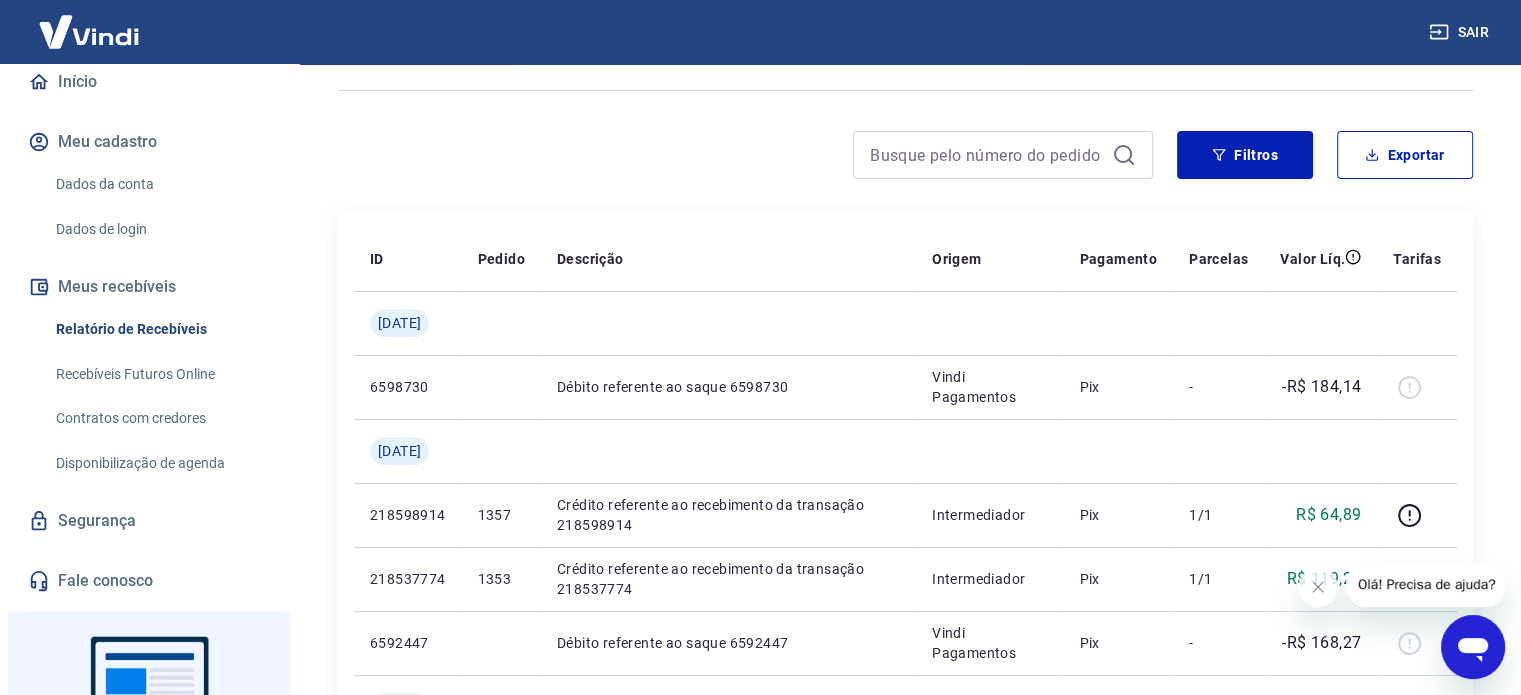 scroll, scrollTop: 0, scrollLeft: 0, axis: both 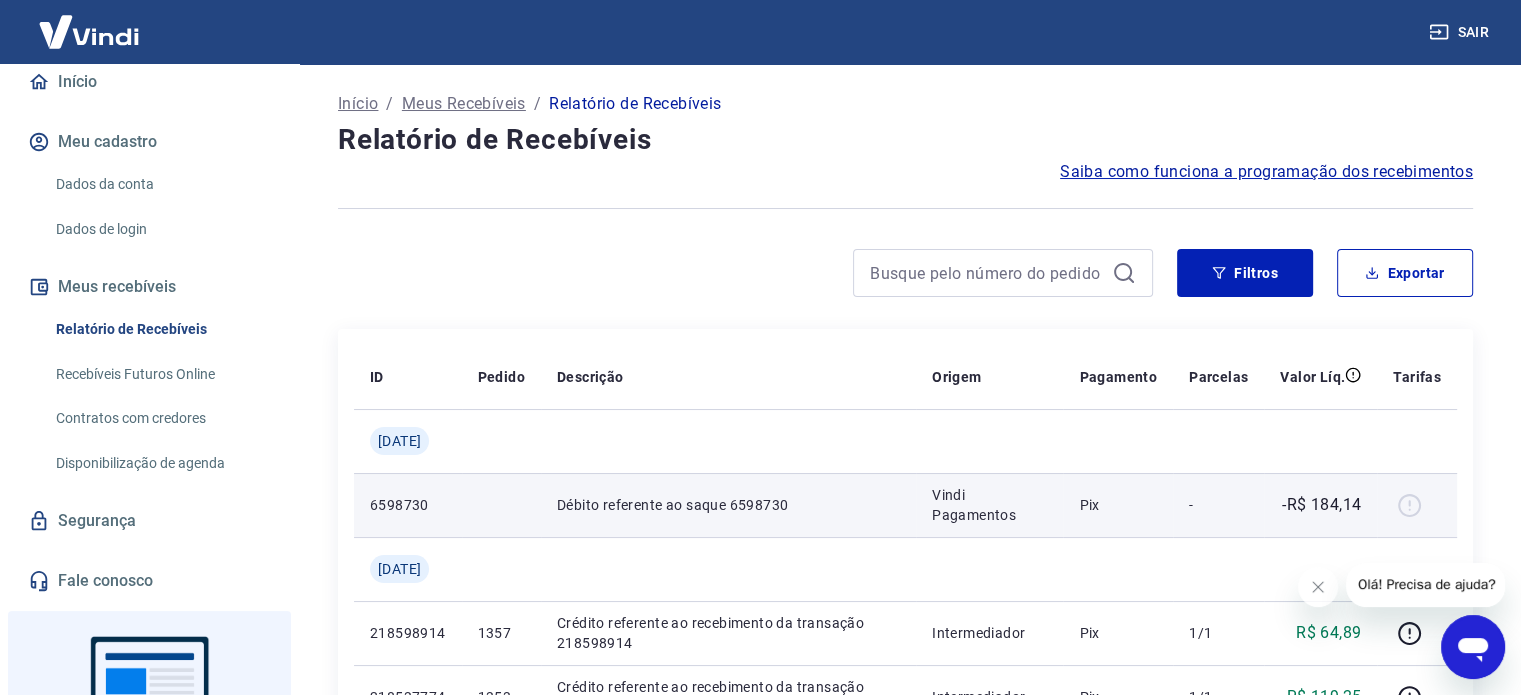 click at bounding box center [1417, 505] 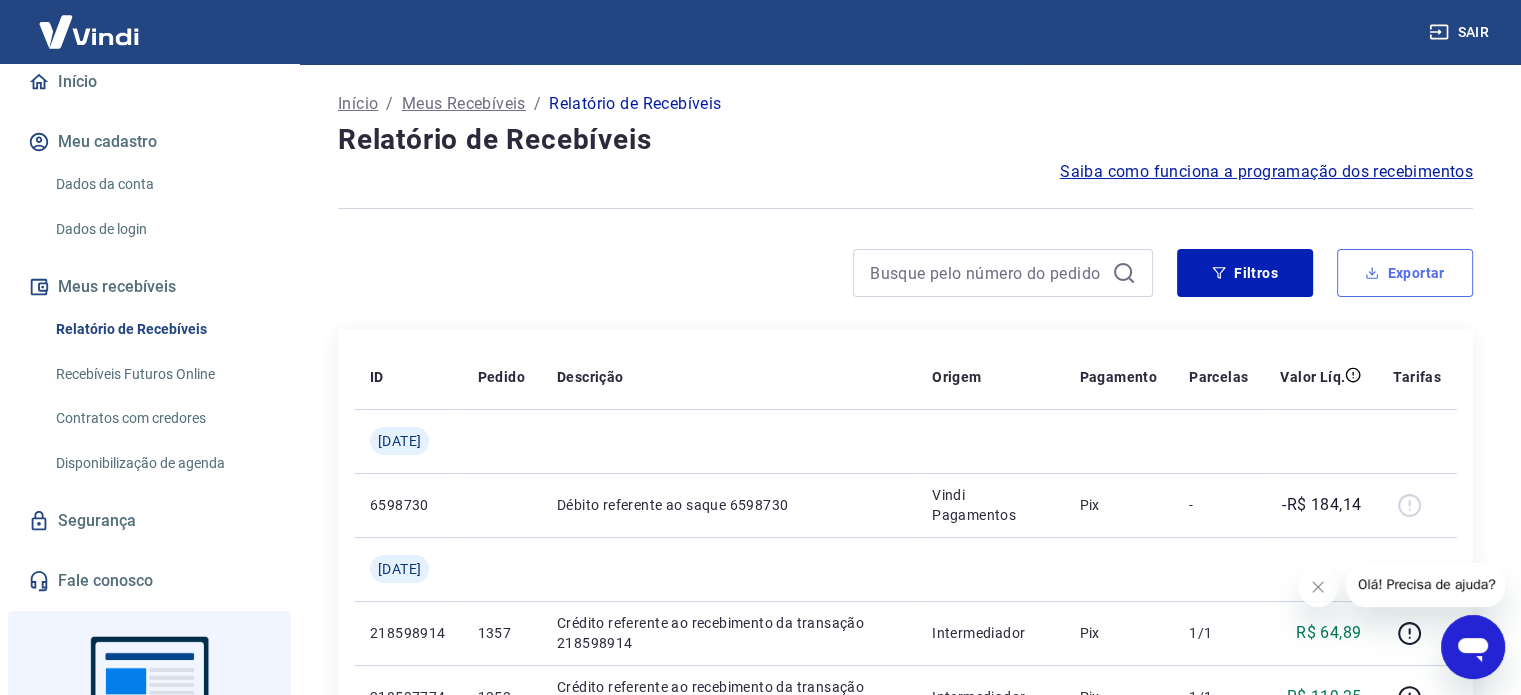 click on "Exportar" at bounding box center [1405, 273] 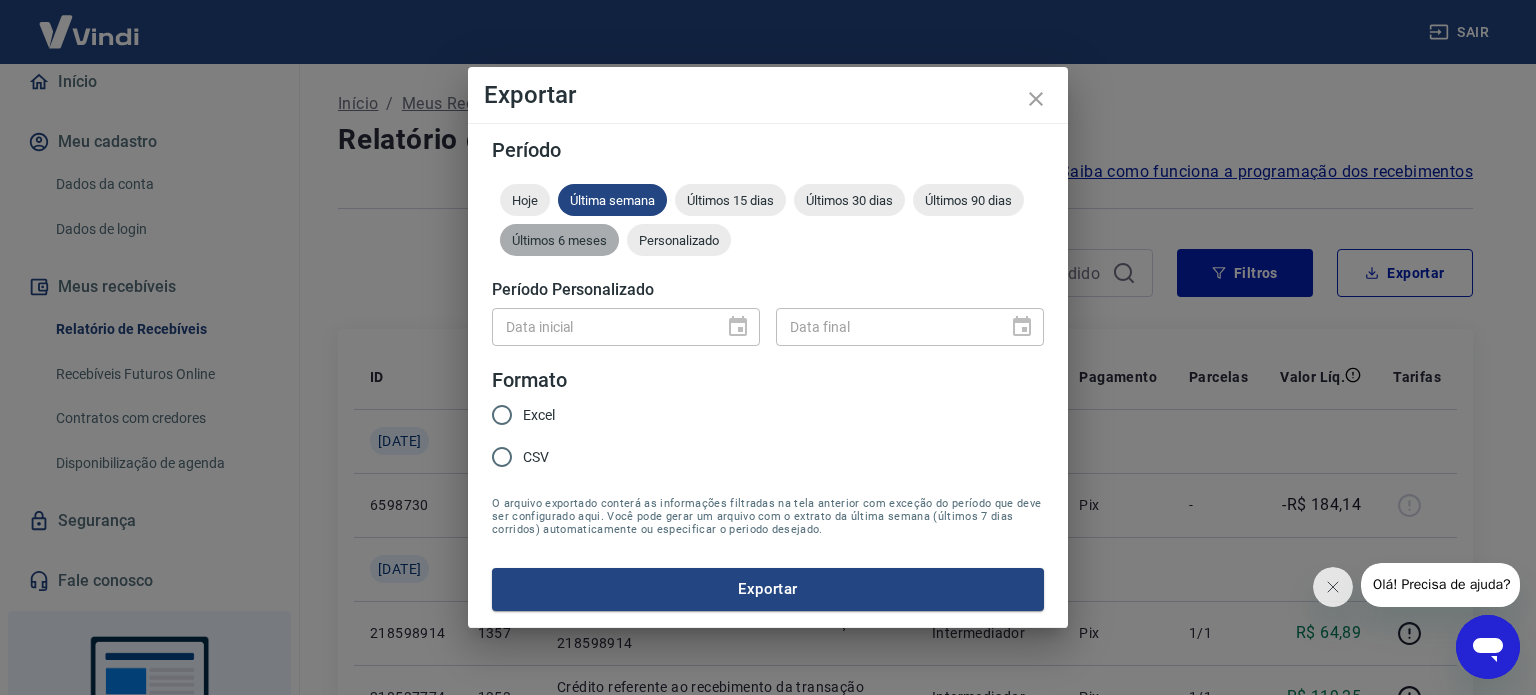 click on "Últimos 6 meses" at bounding box center [559, 240] 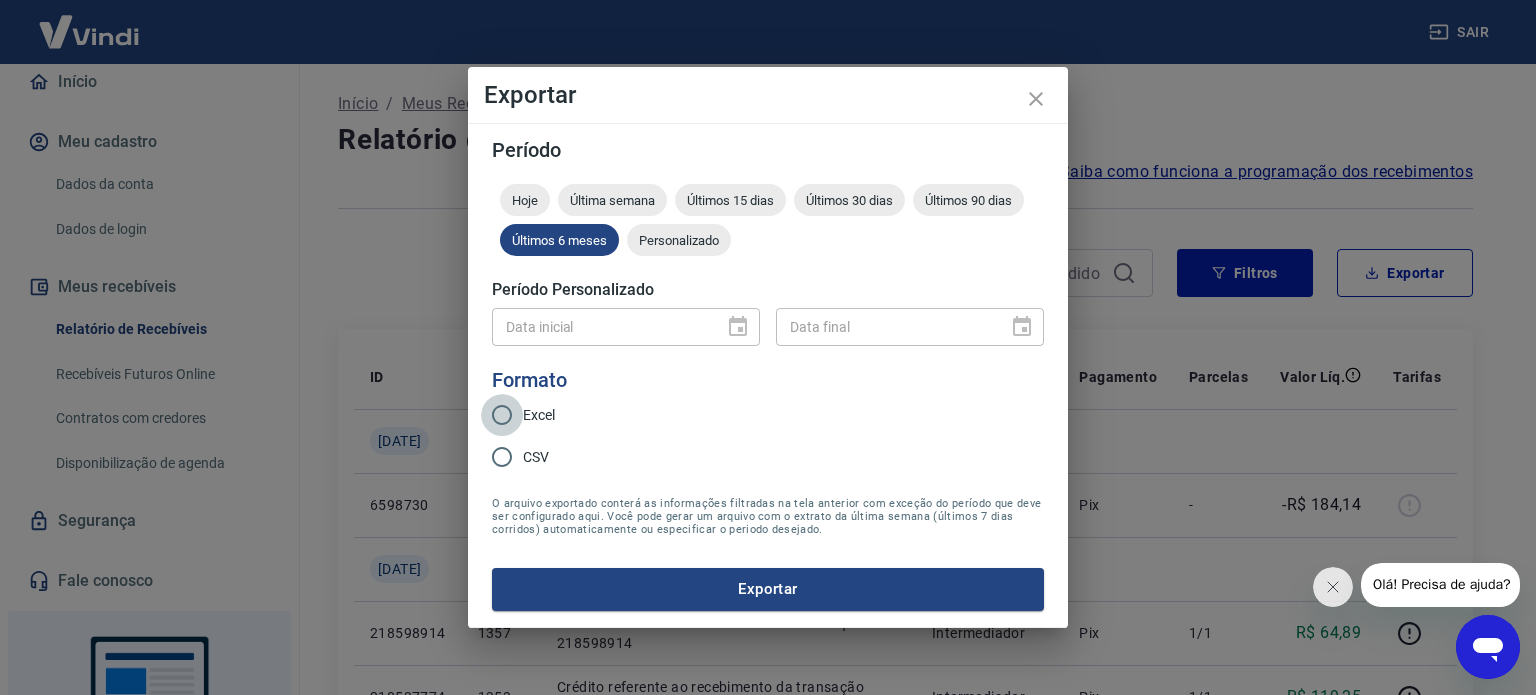 click on "Excel" at bounding box center (502, 415) 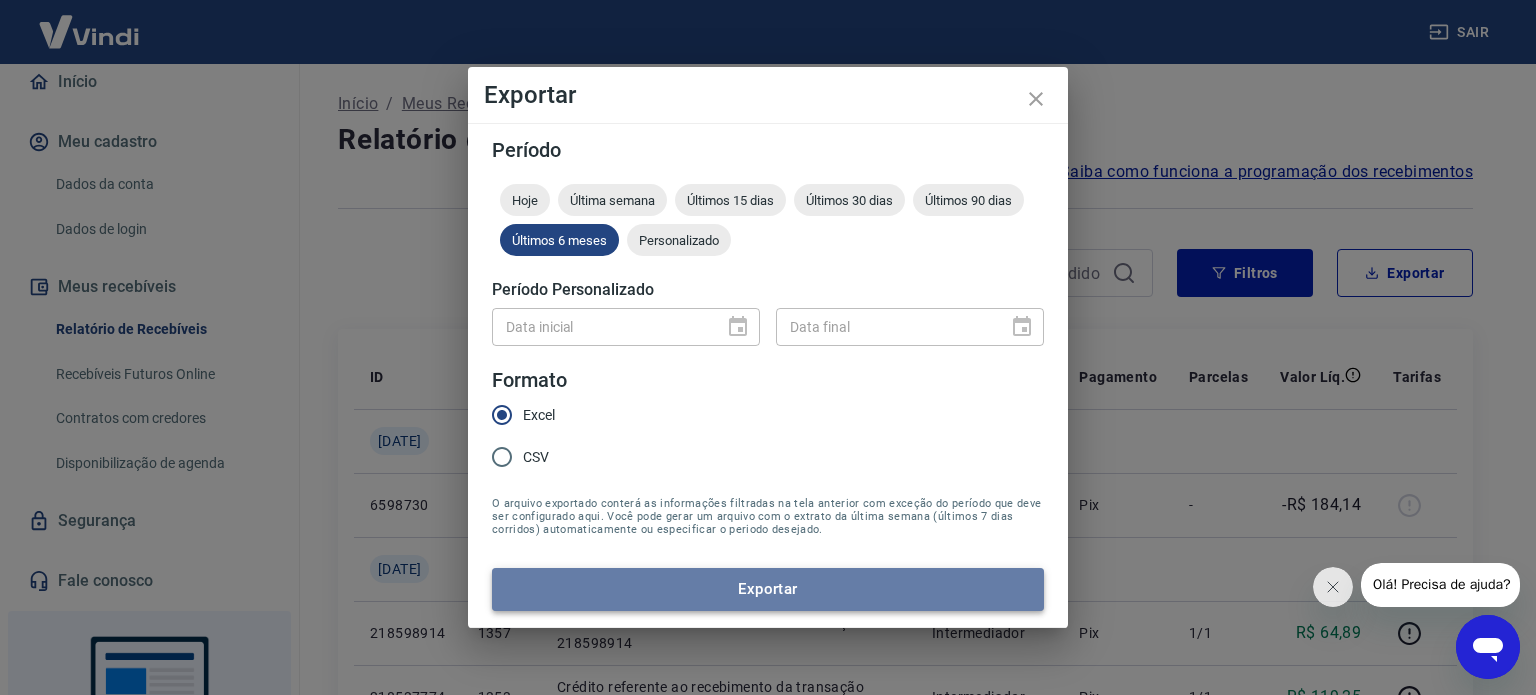 click on "Exportar" at bounding box center (768, 589) 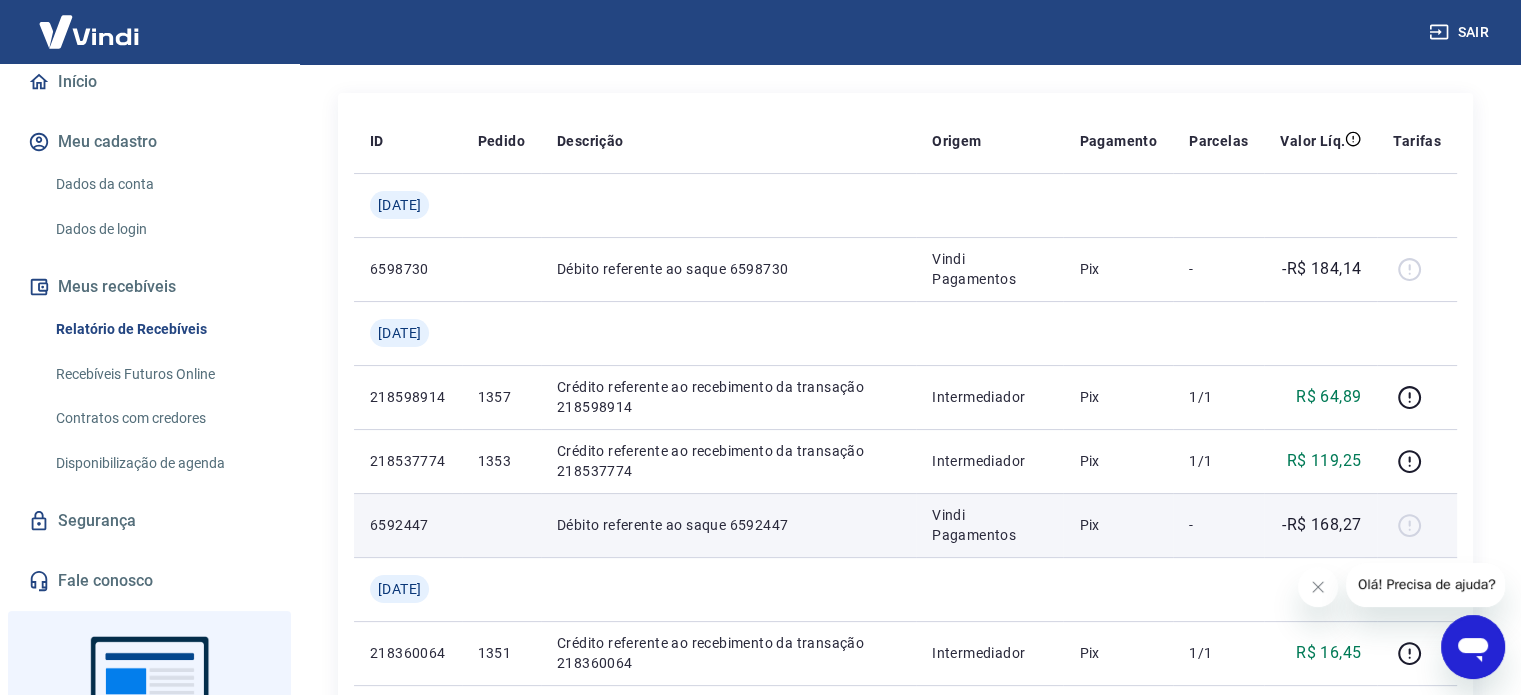 scroll, scrollTop: 222, scrollLeft: 0, axis: vertical 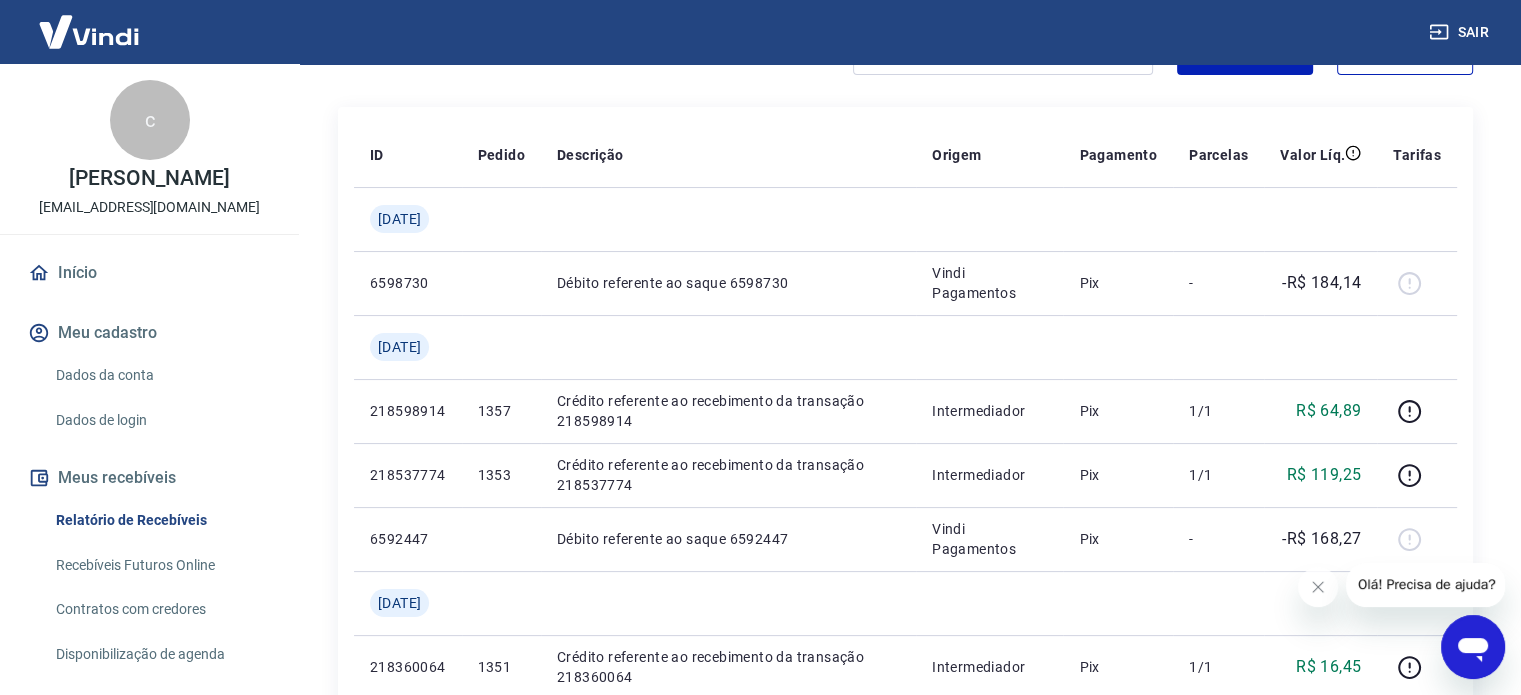 click 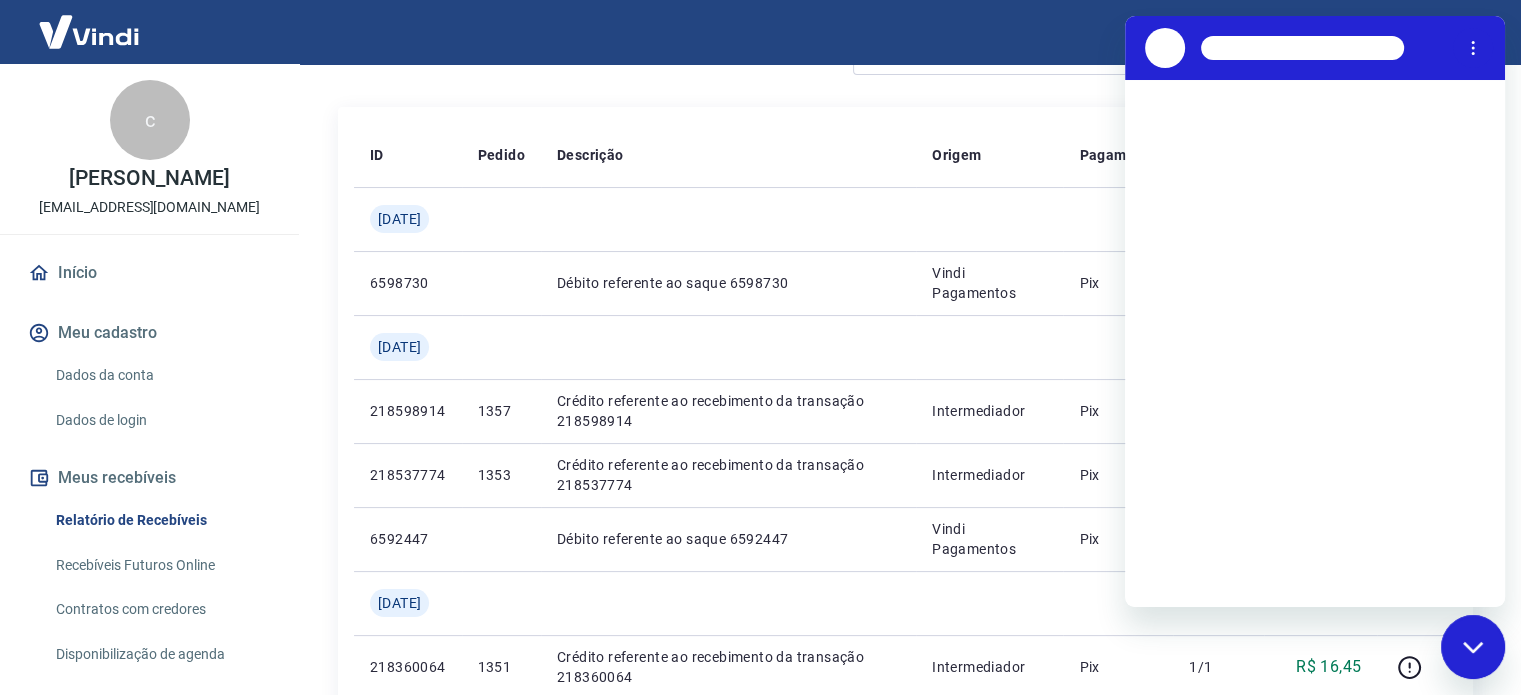 scroll, scrollTop: 0, scrollLeft: 0, axis: both 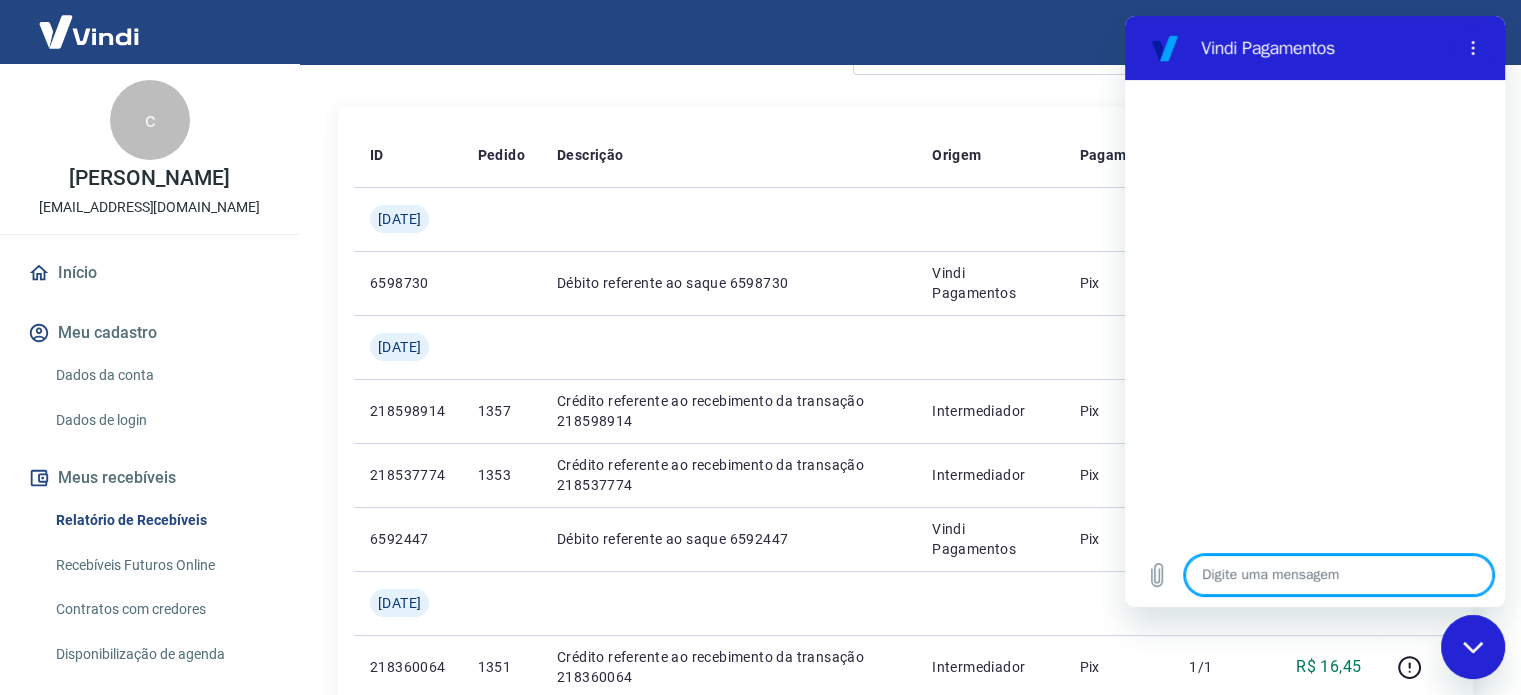 type on "a" 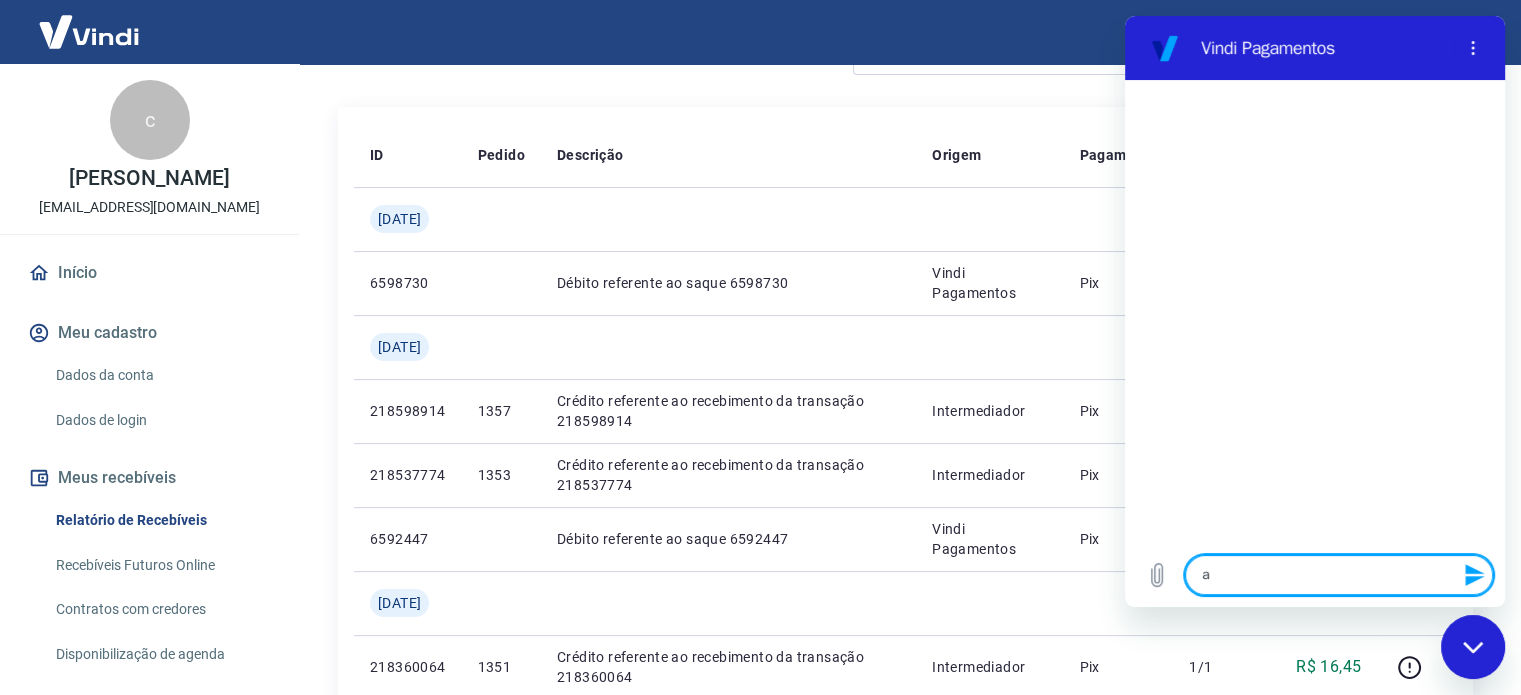 type on "al" 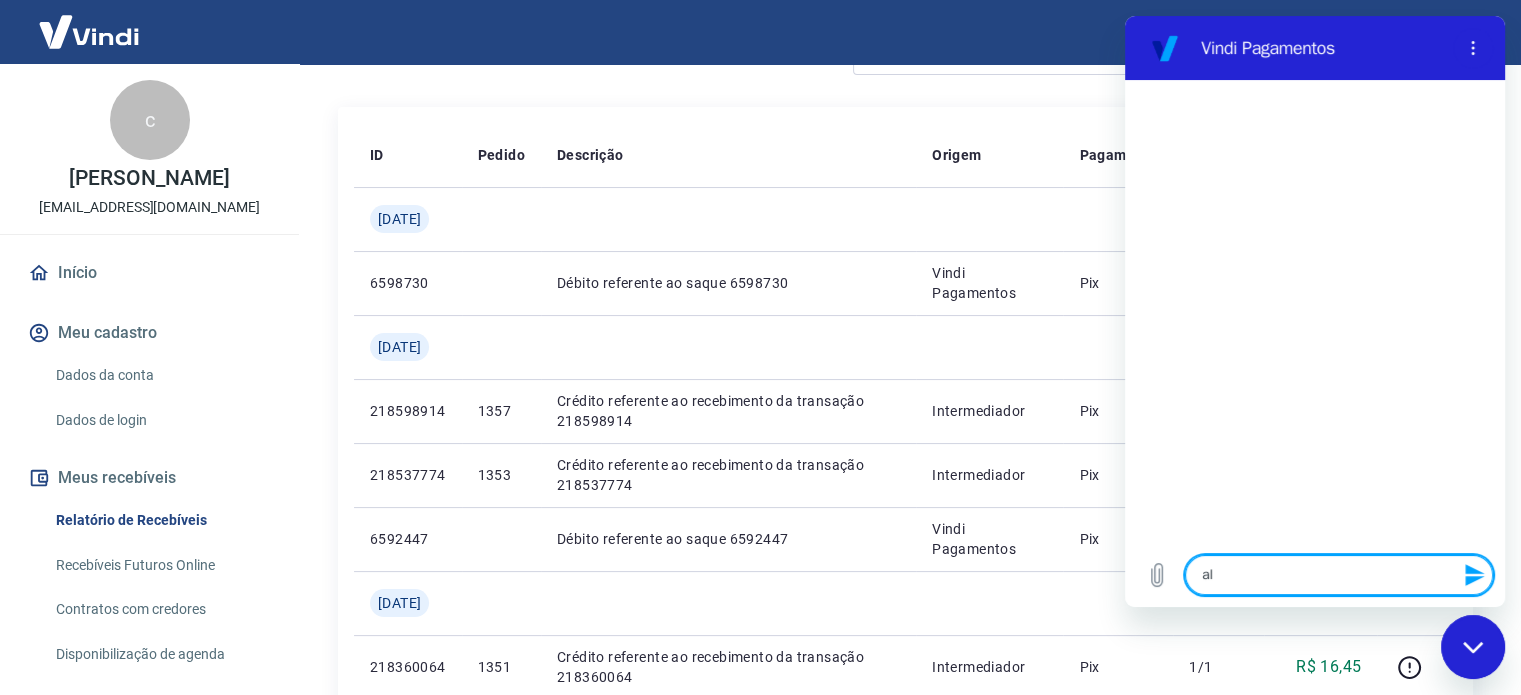 type on "alt" 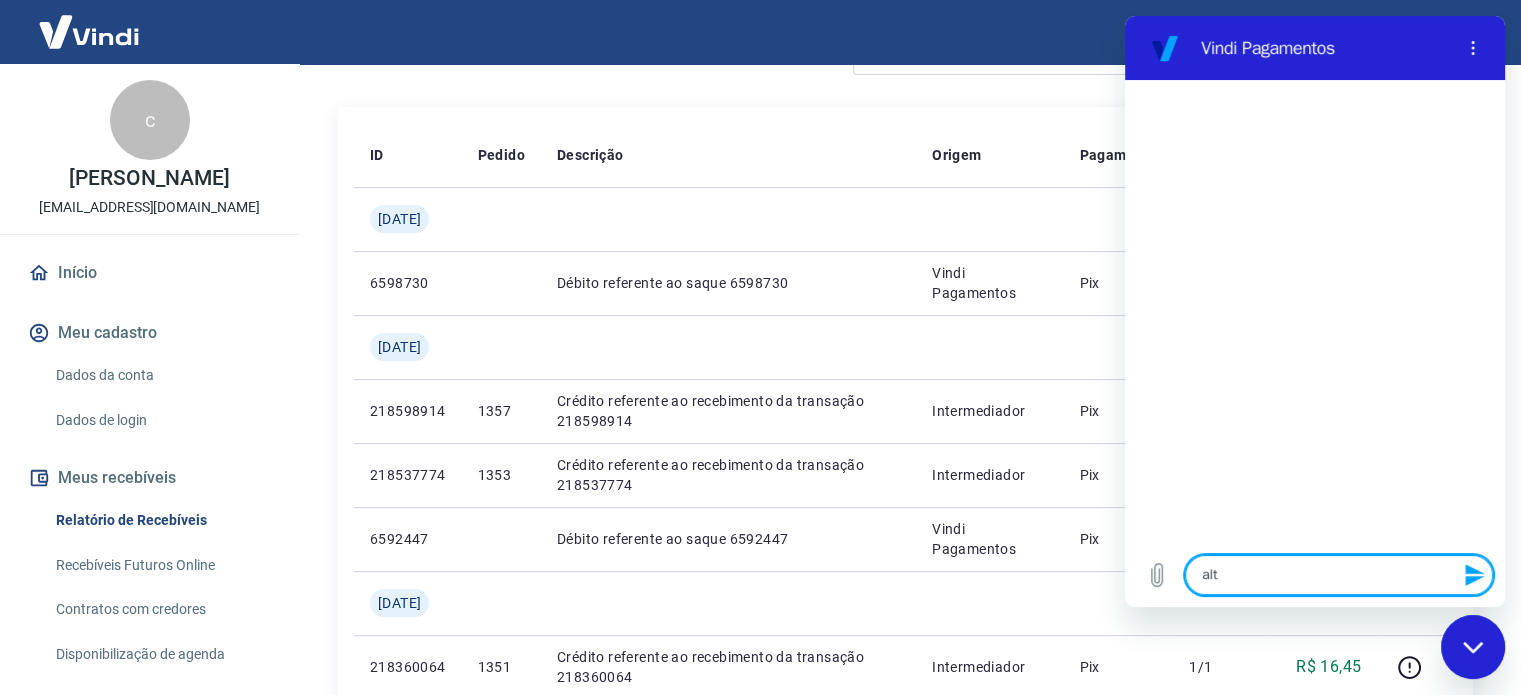 type on "alte" 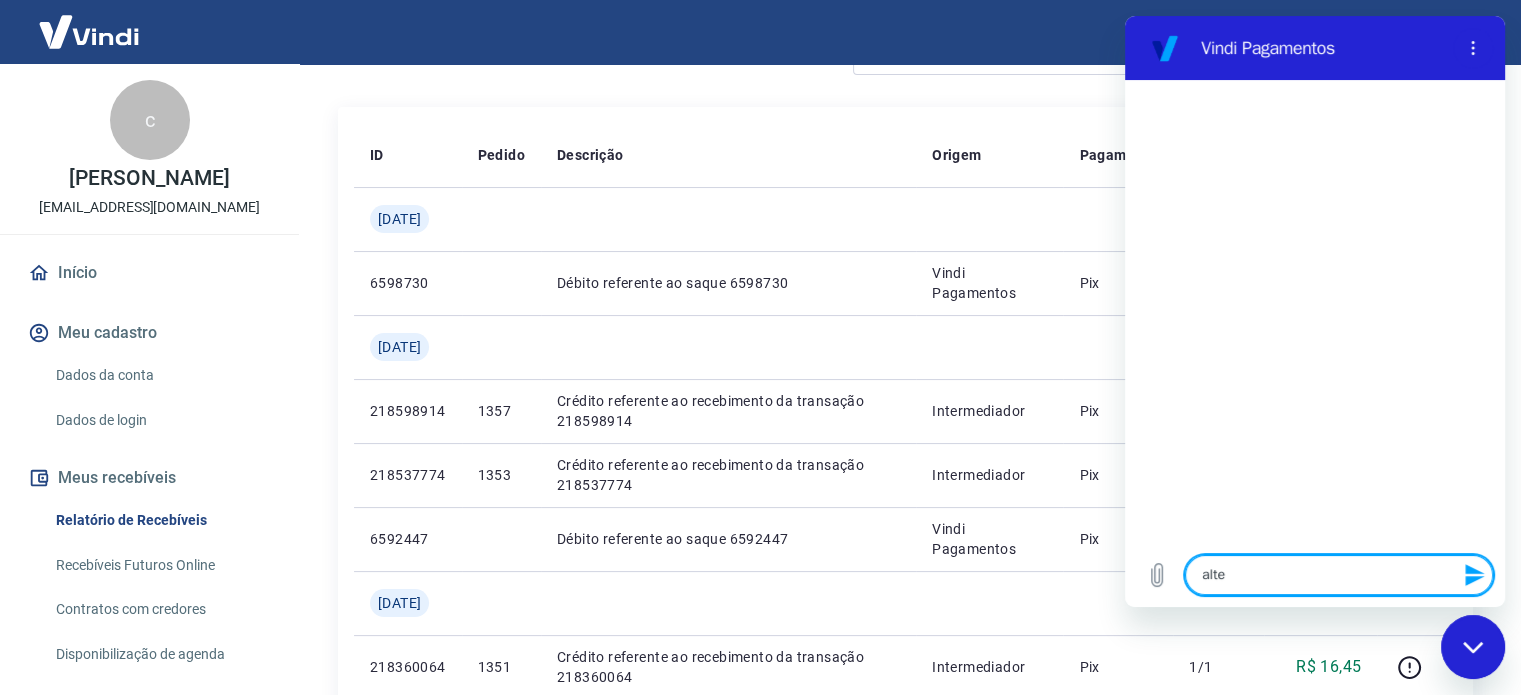 type on "alter" 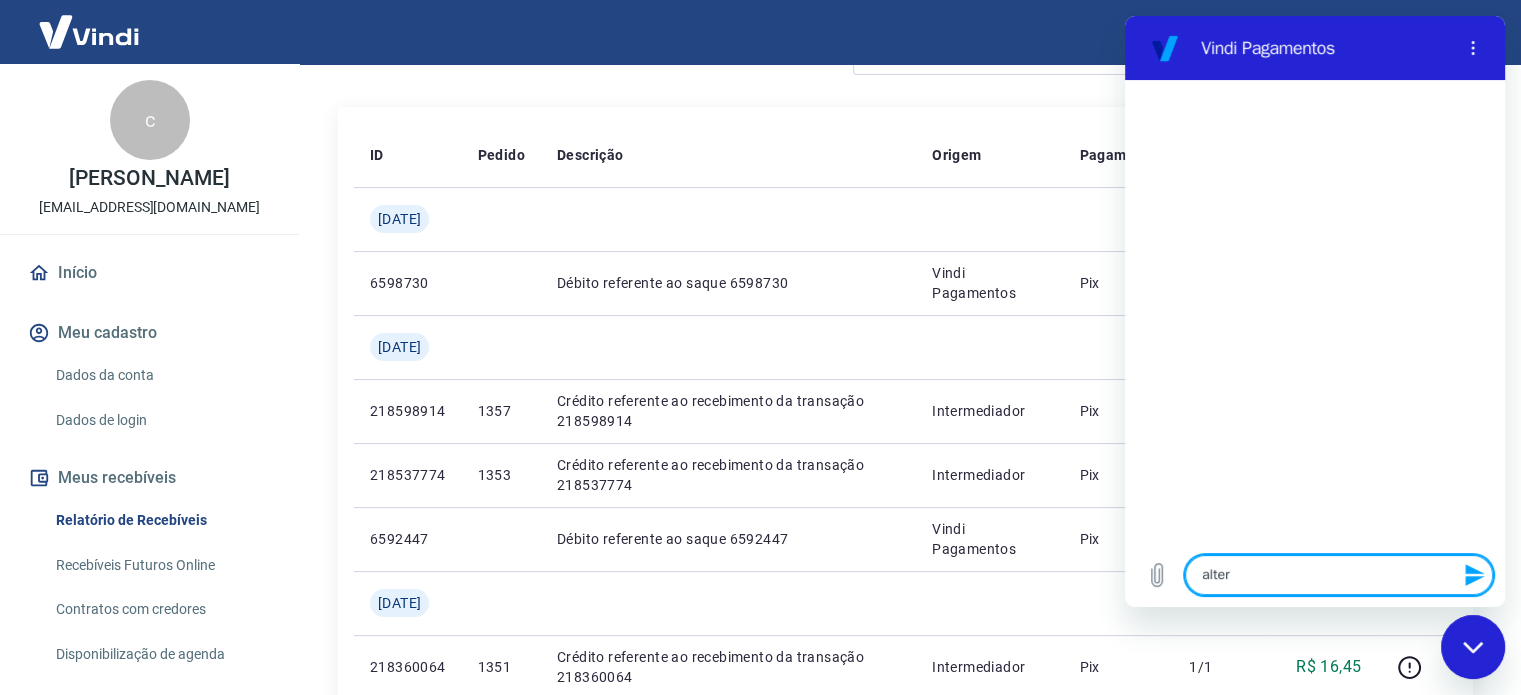 type on "altera" 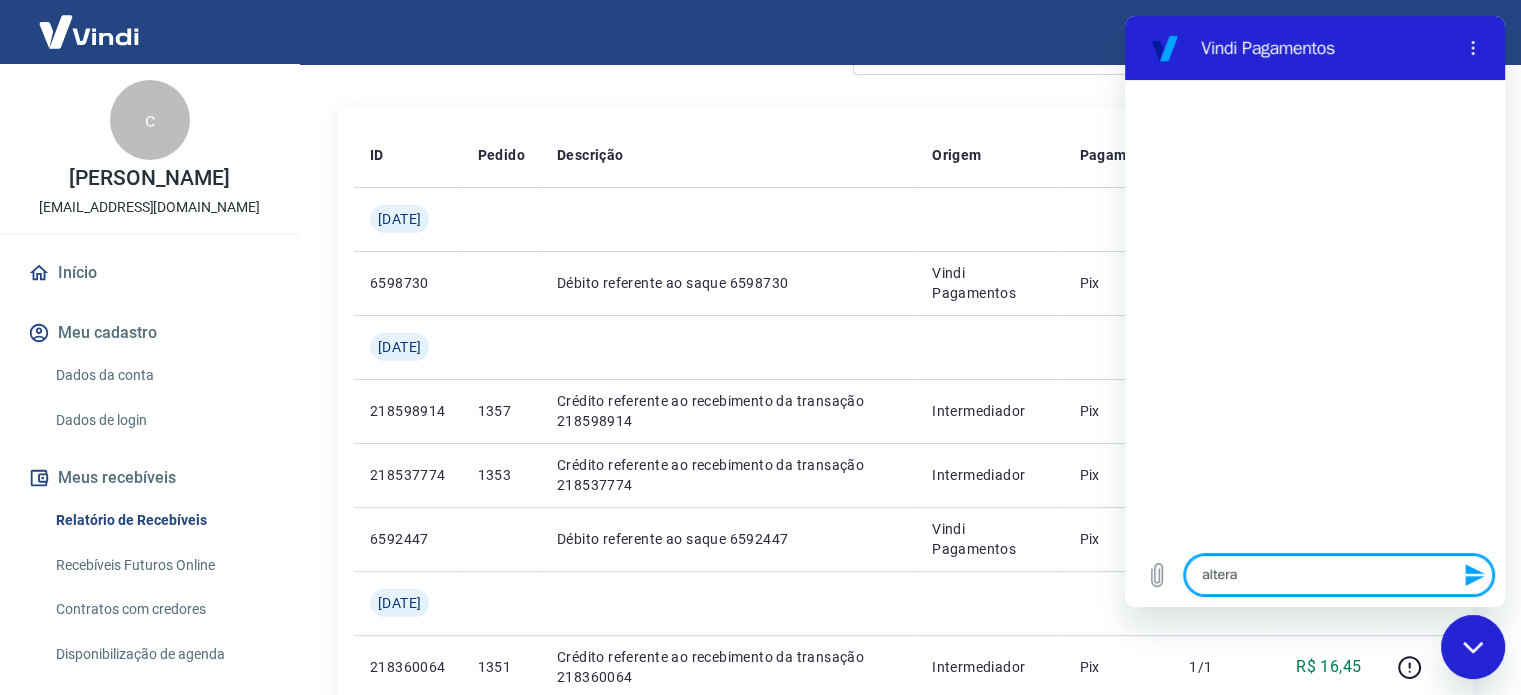 type on "alterar" 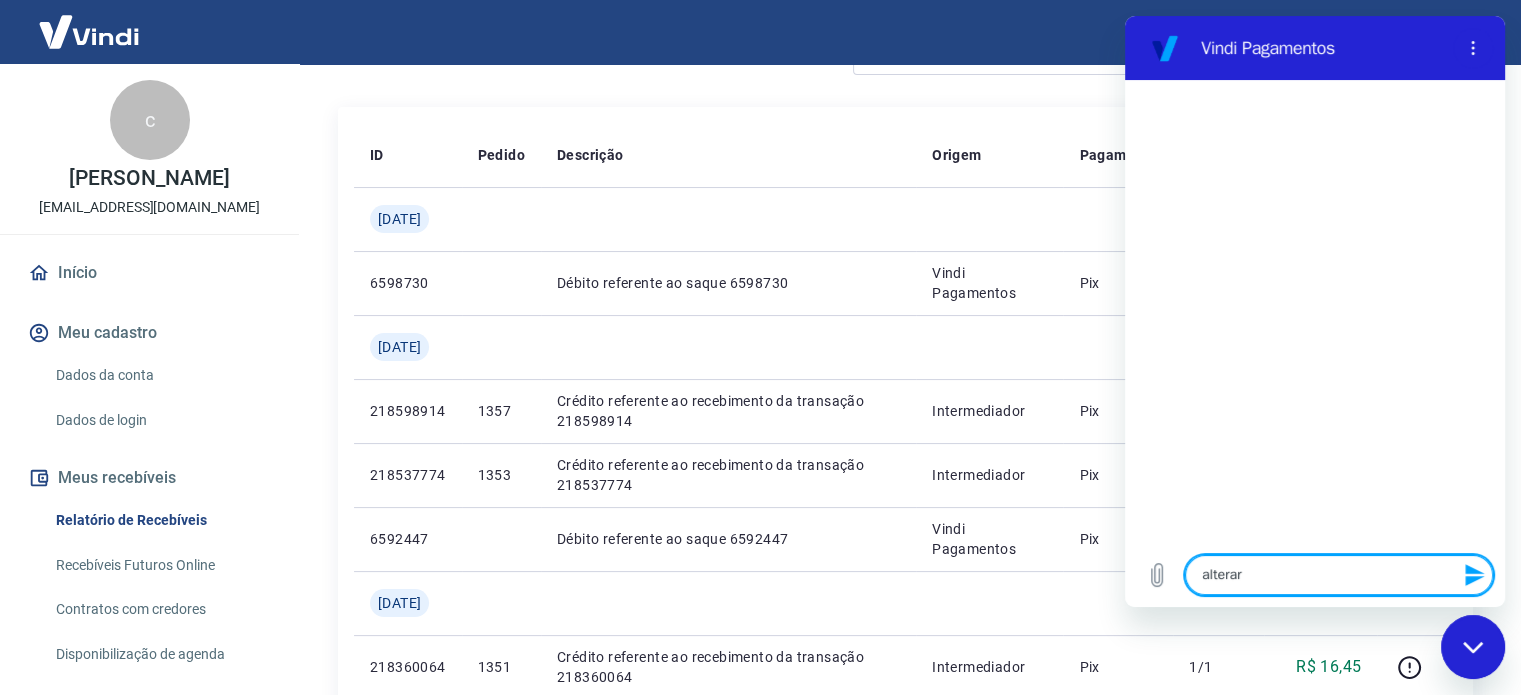 type on "alterar" 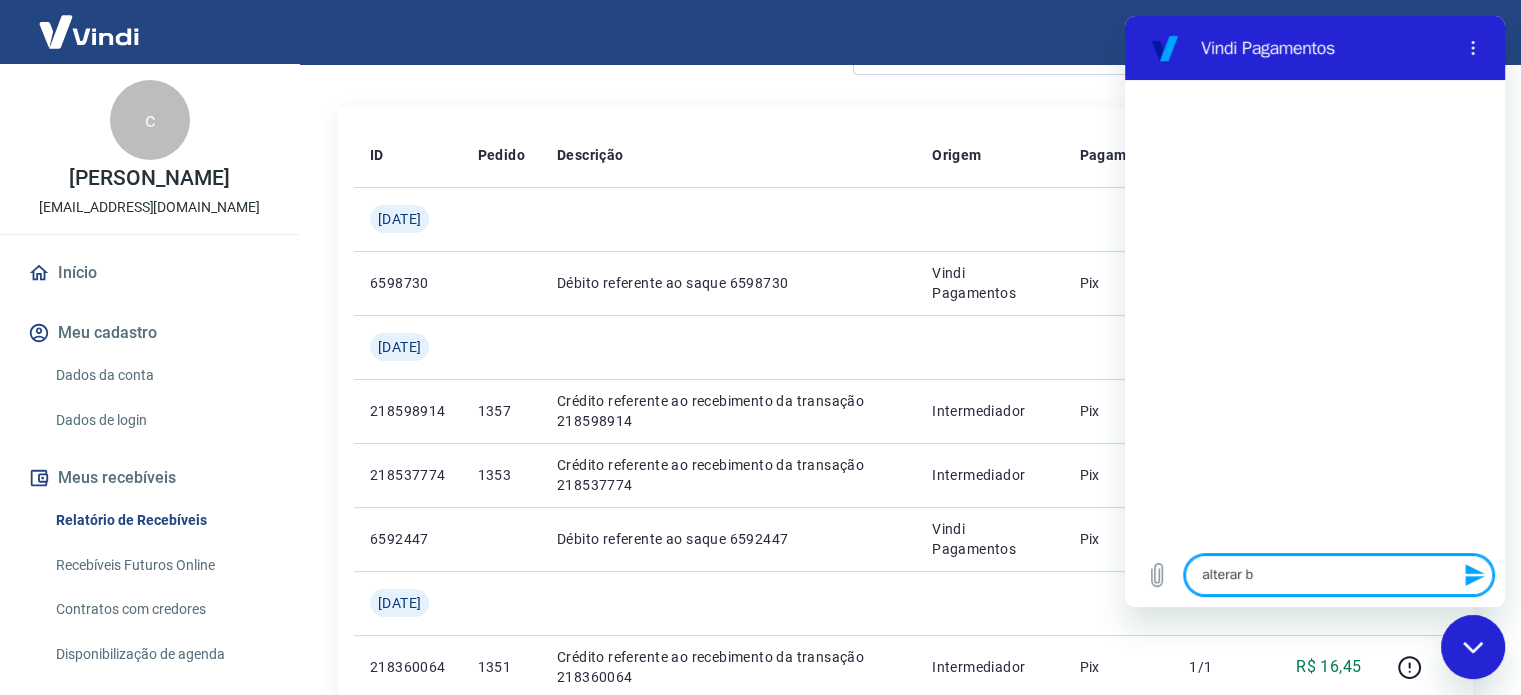 type on "alterar ba" 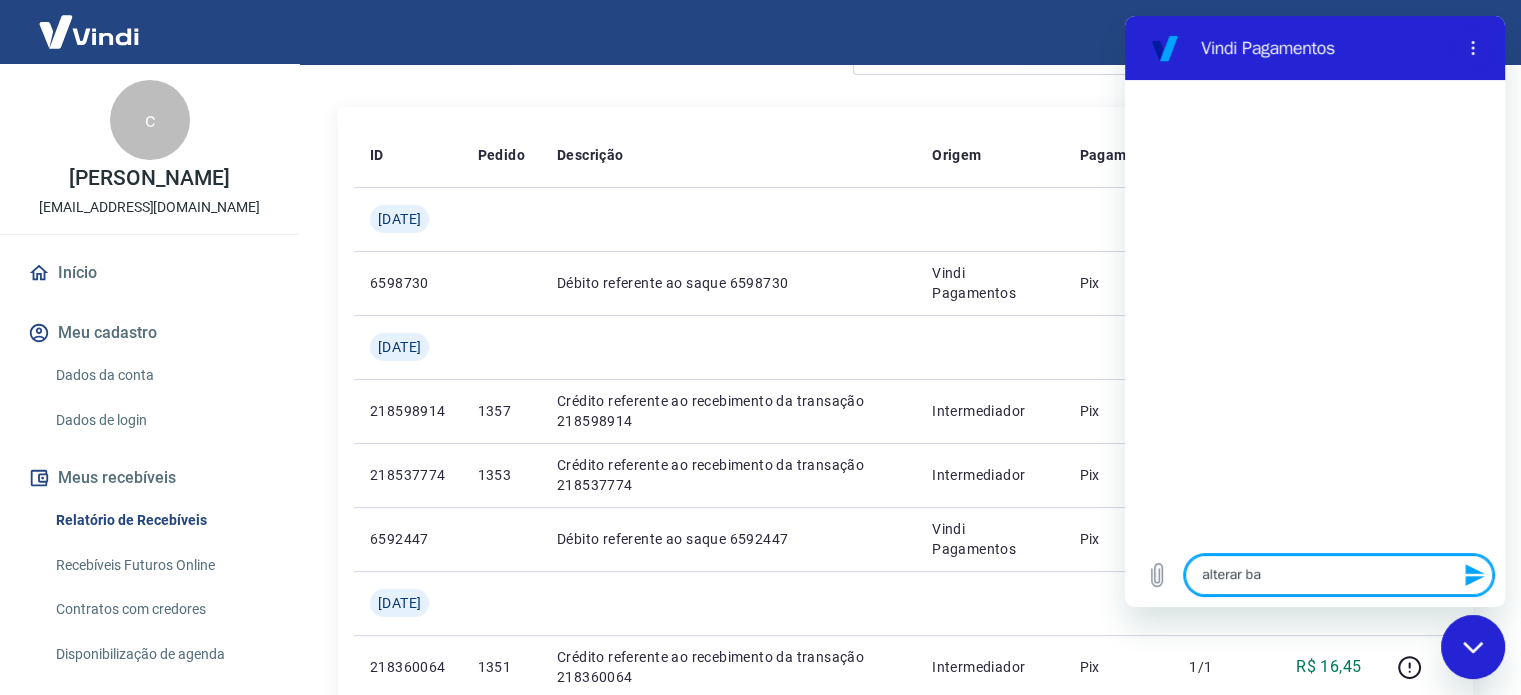 type on "x" 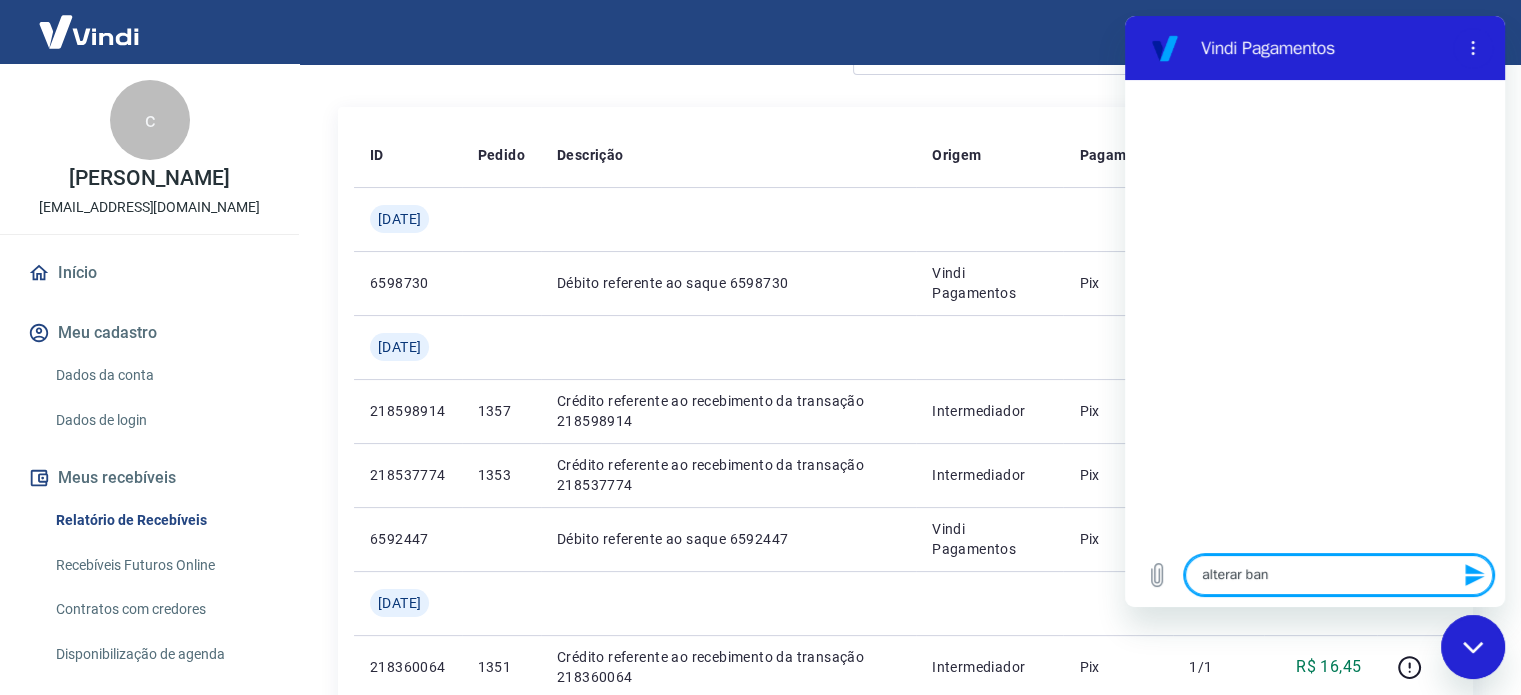 type on "alterar banc" 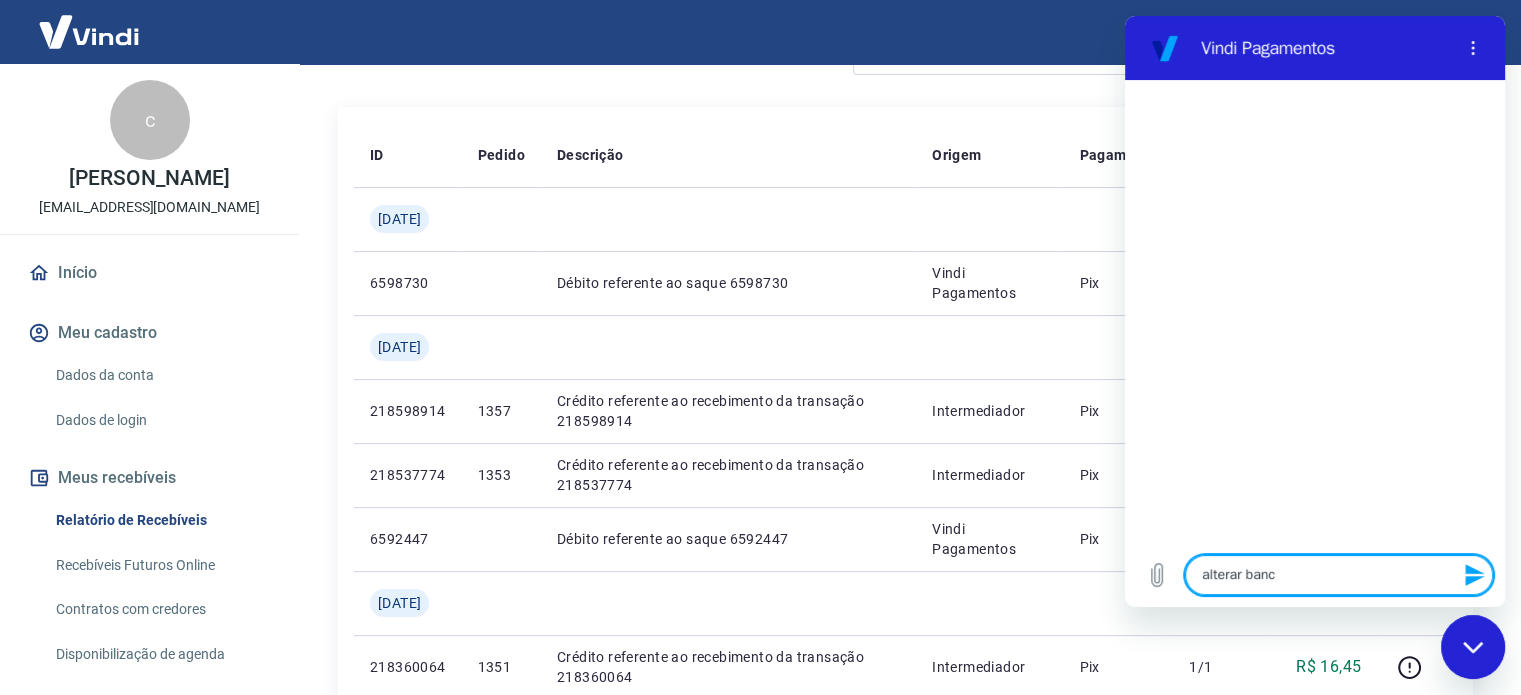 type on "alterar banco" 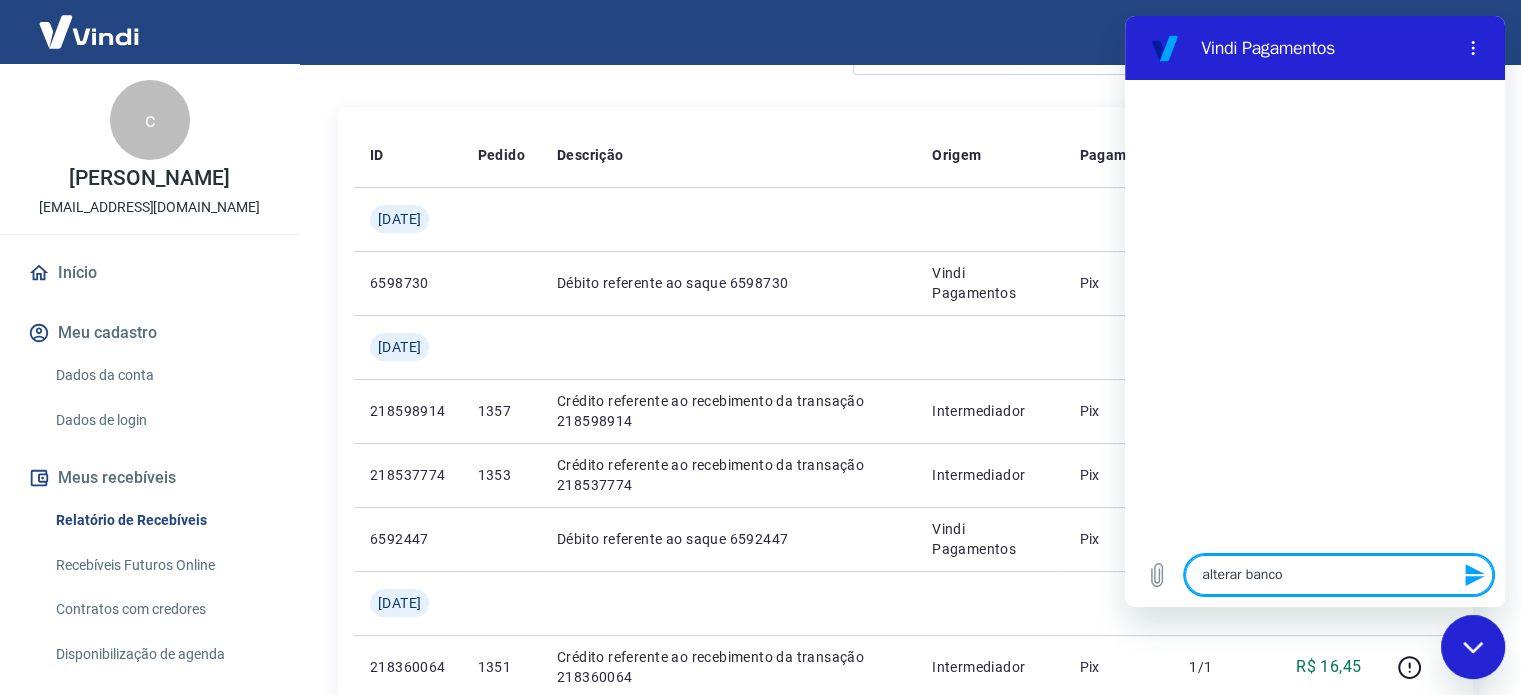 type 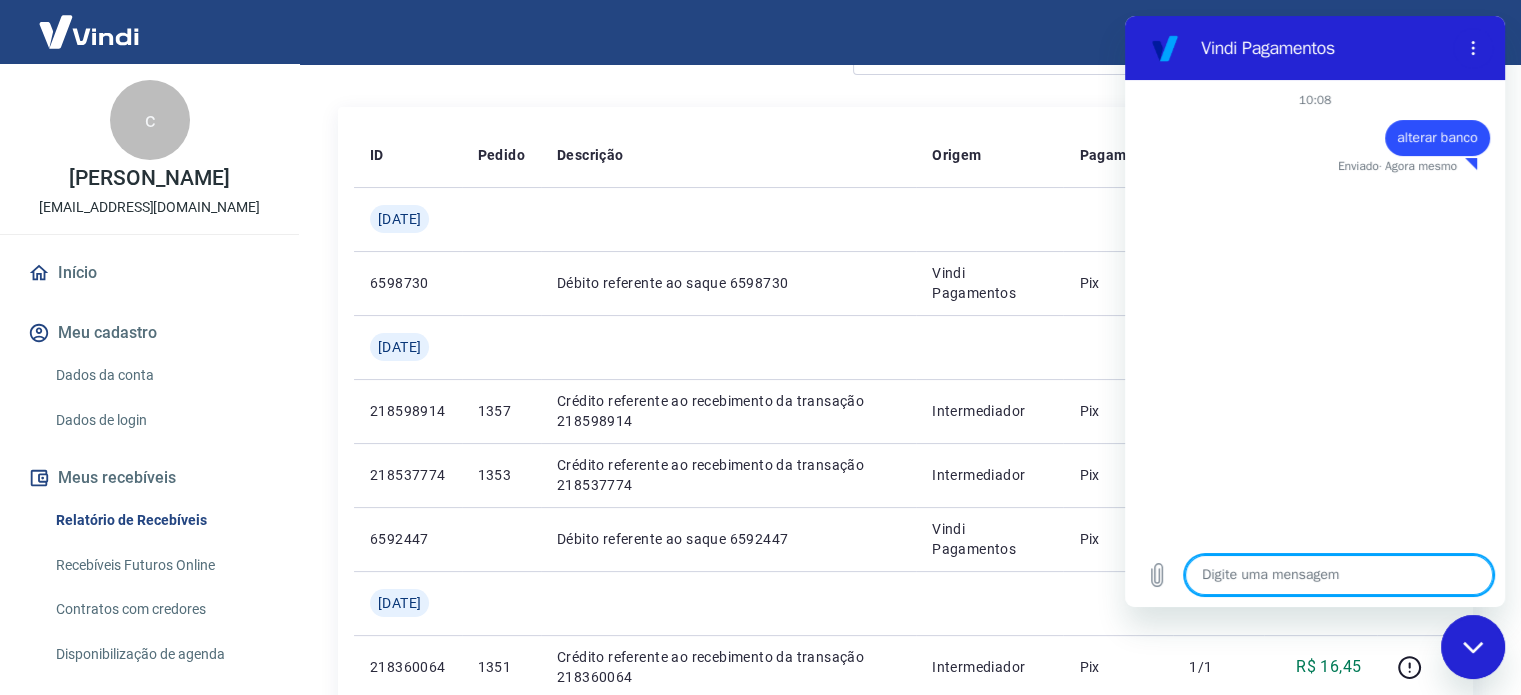 type on "x" 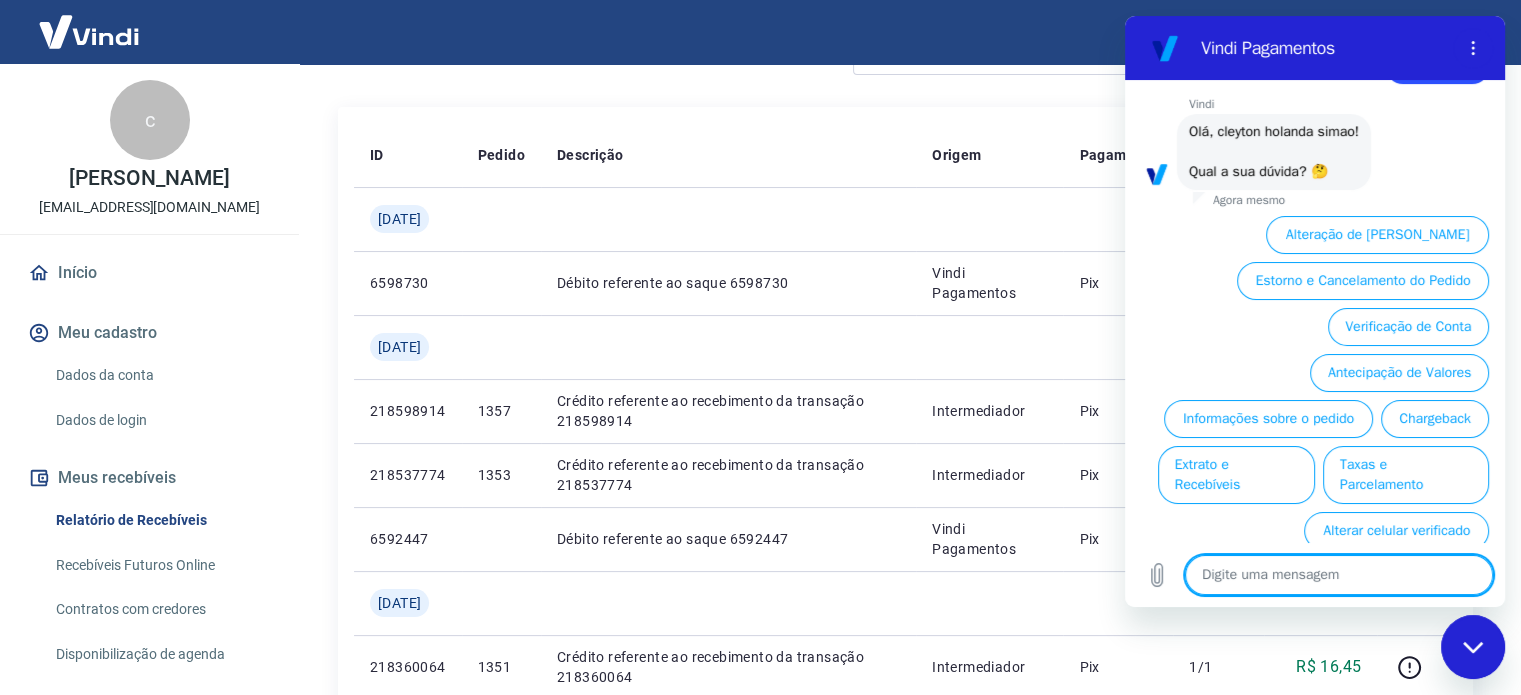 scroll, scrollTop: 106, scrollLeft: 0, axis: vertical 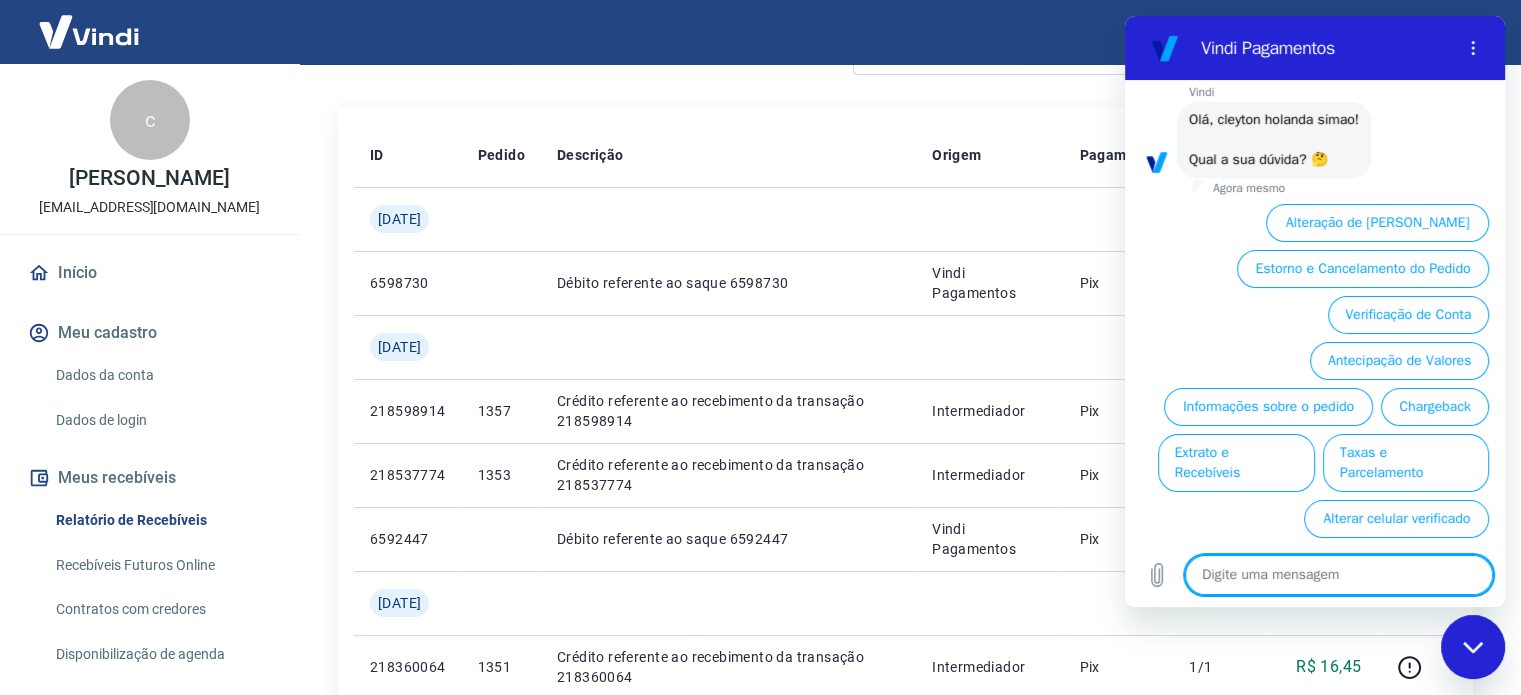 type on "a" 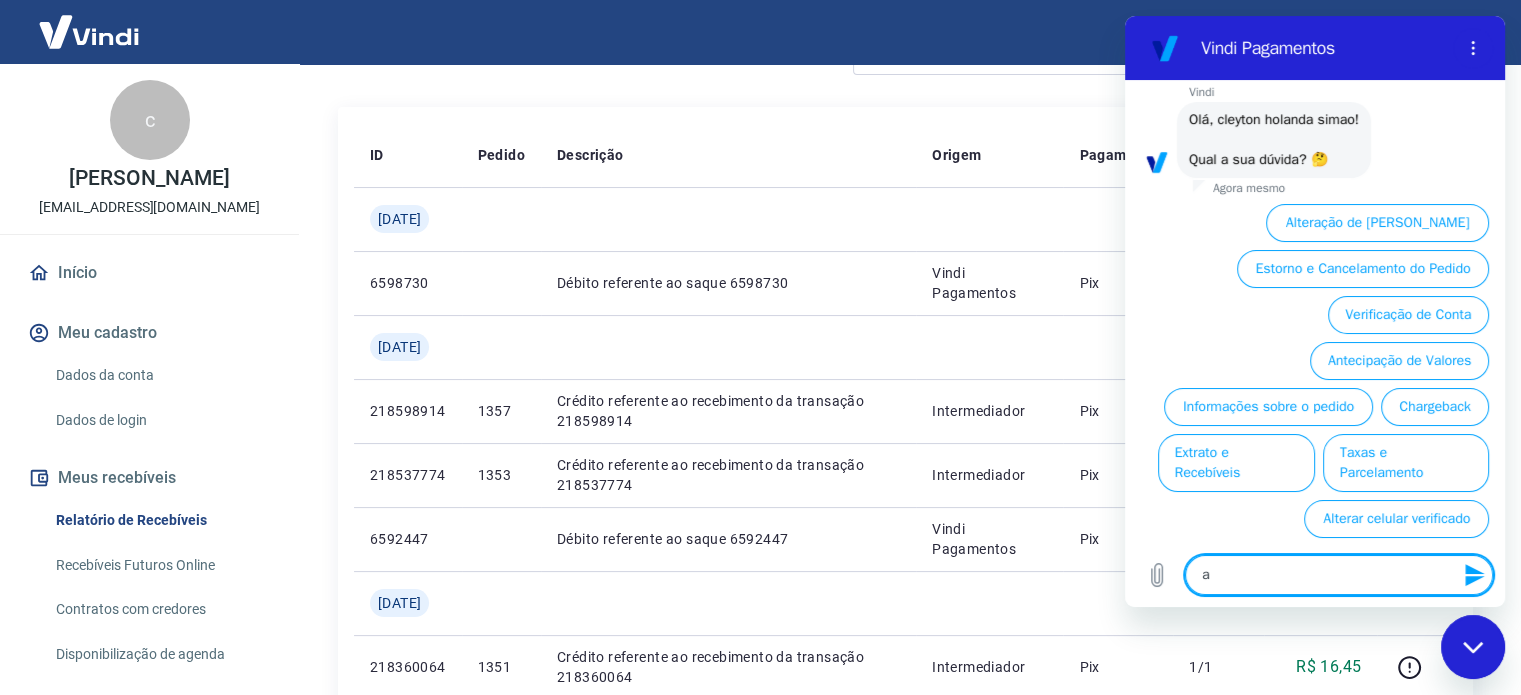 type on "al" 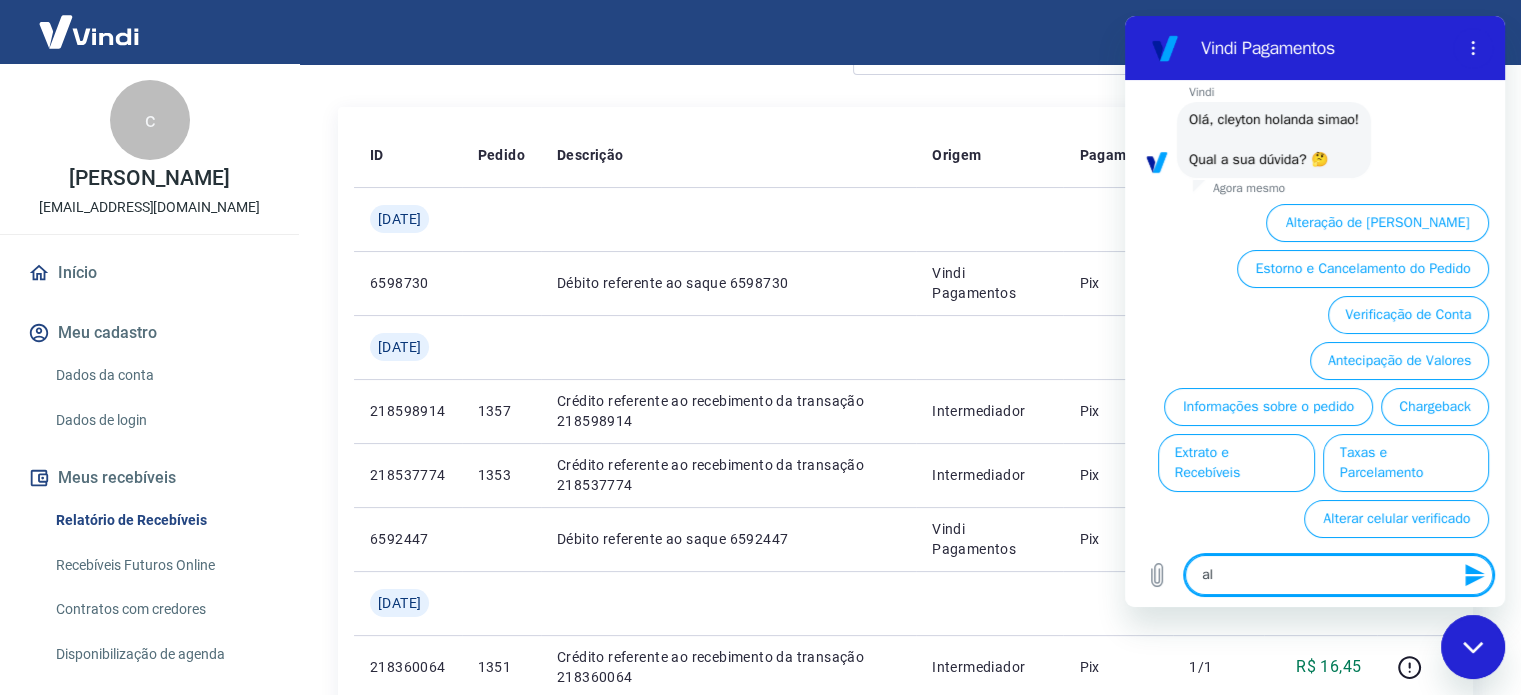 type on "alt" 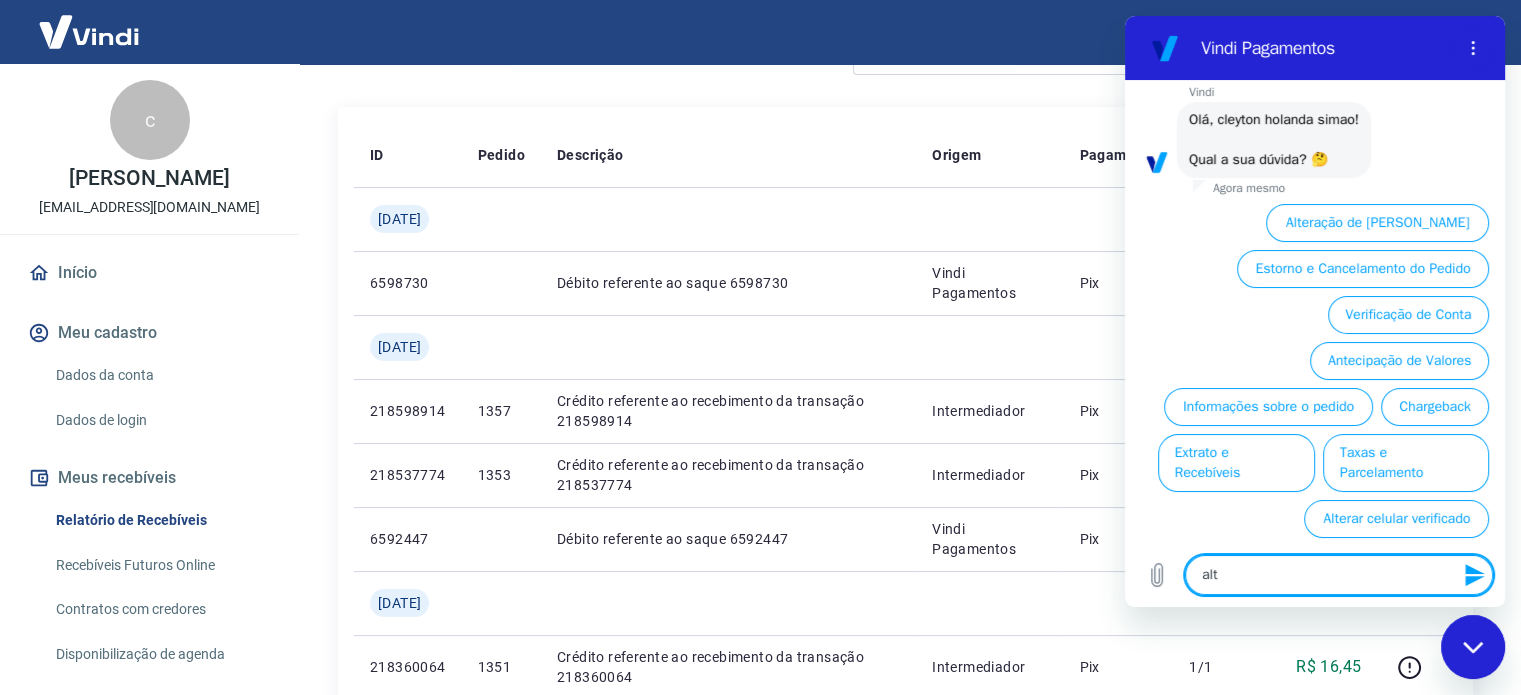 type on "alte" 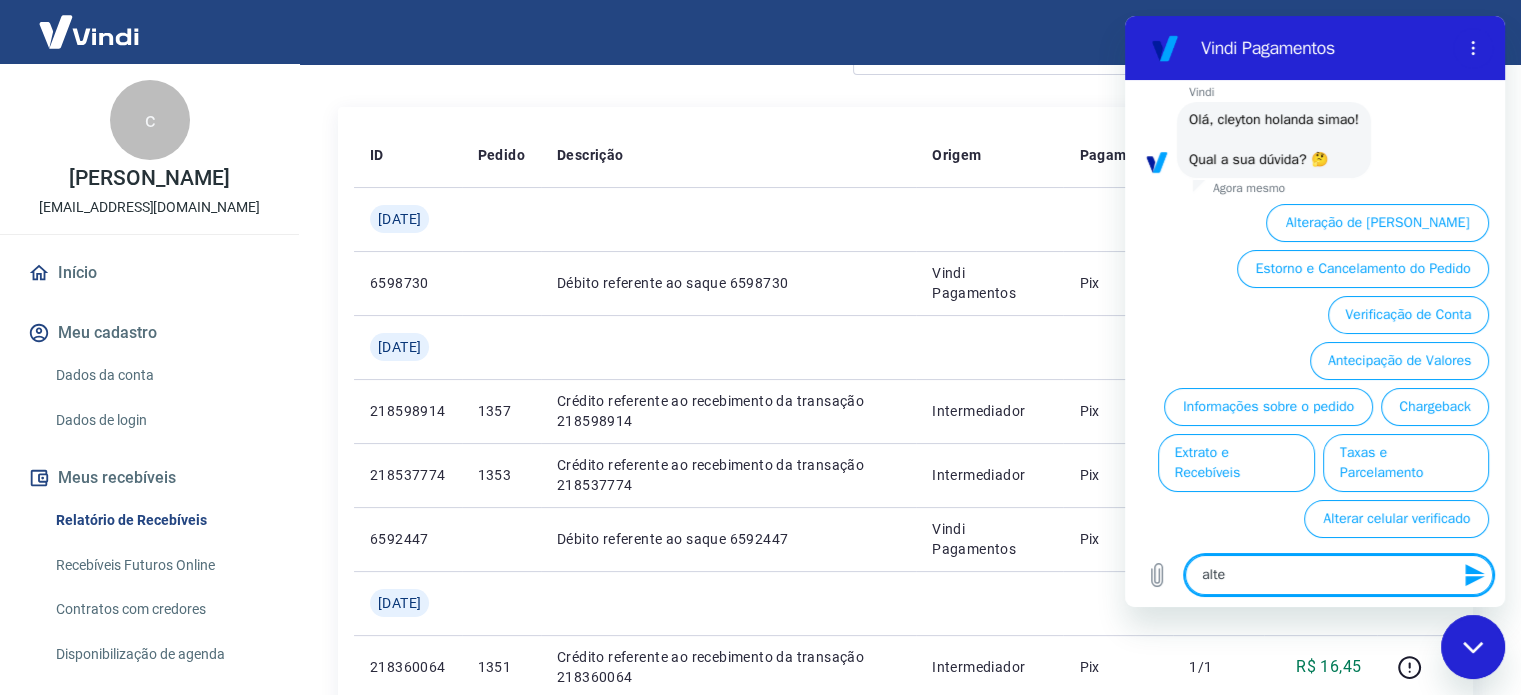 type on "alter" 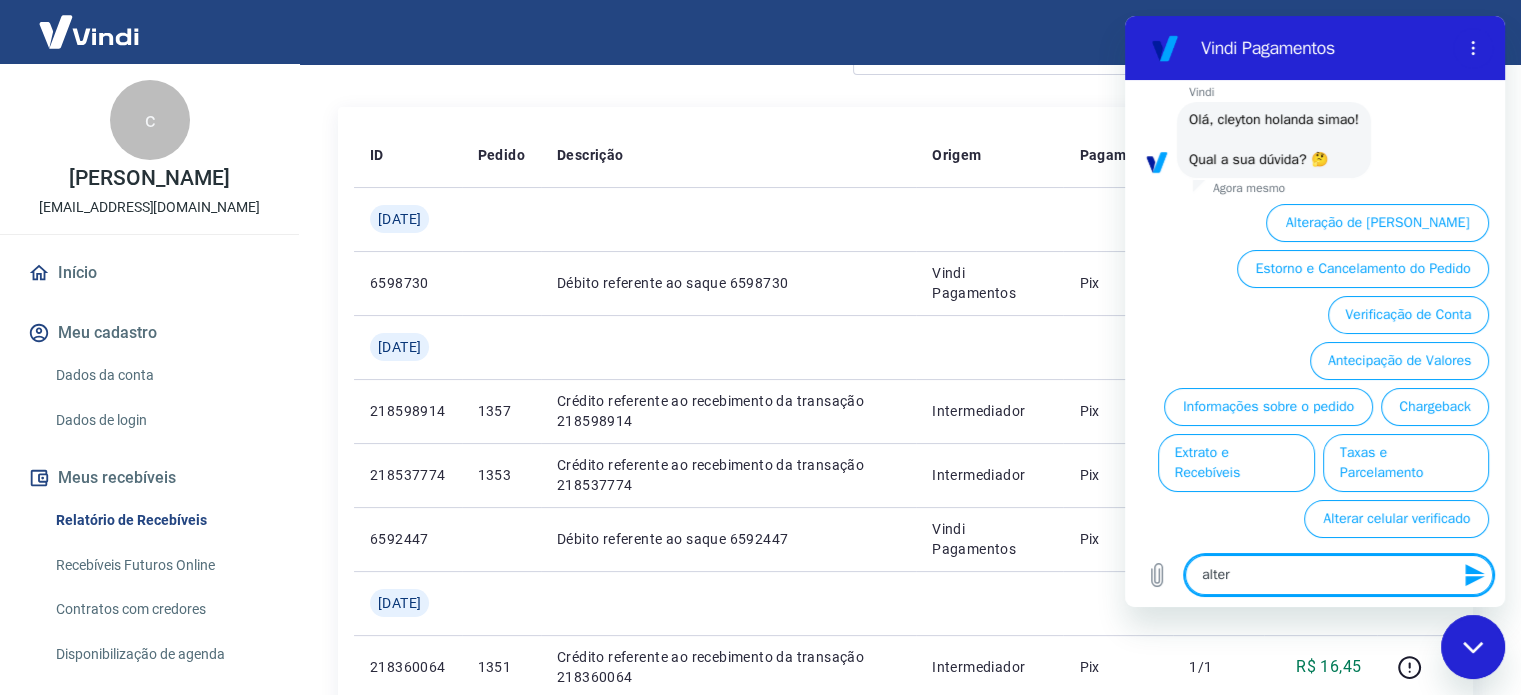 type on "altera" 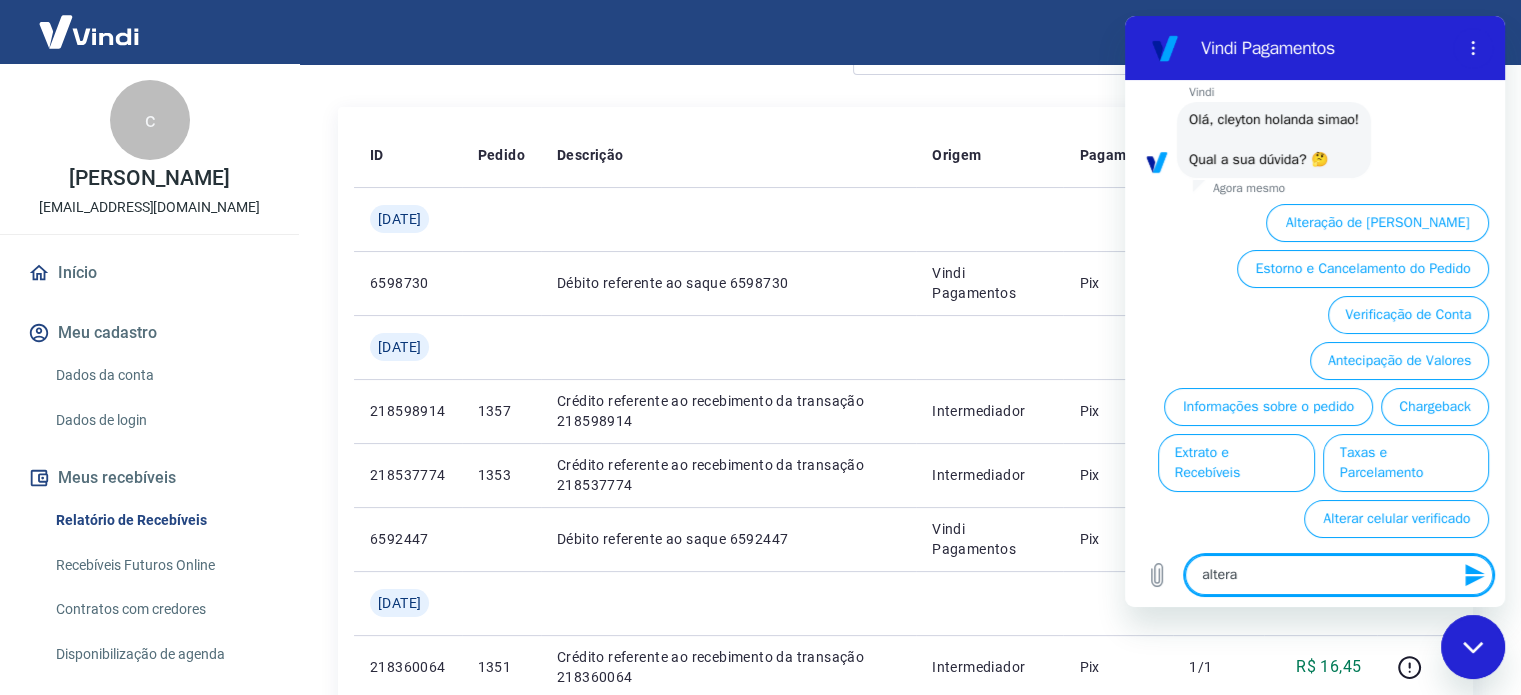 type on "alterar" 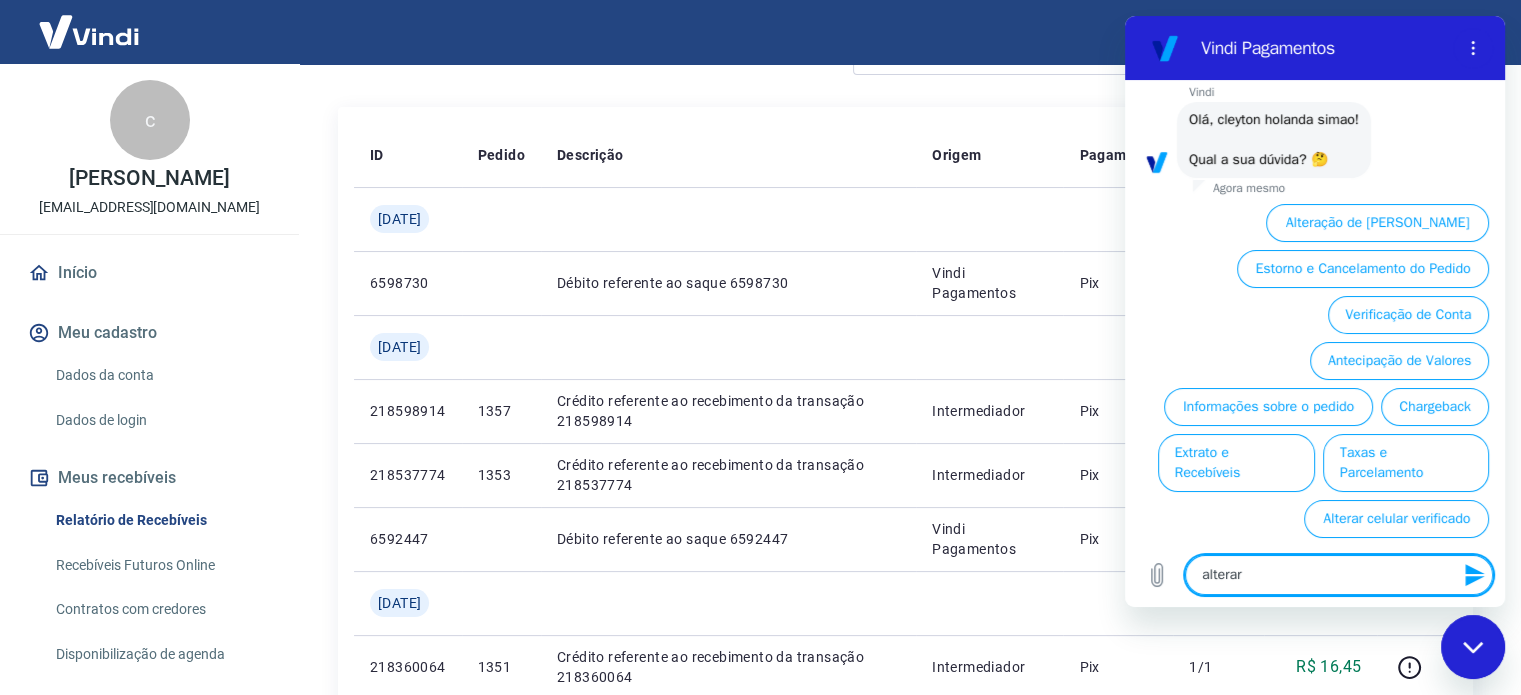 type on "alterar" 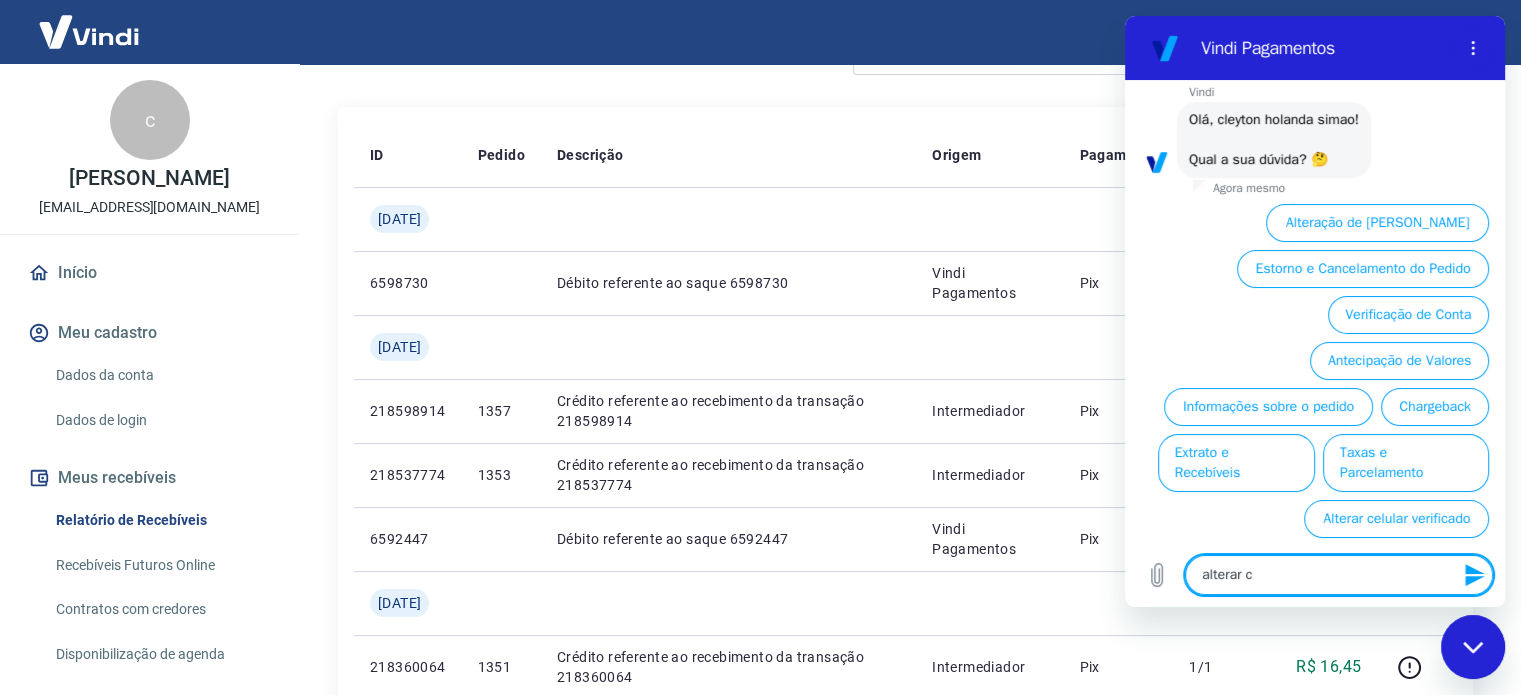 type on "alterar co" 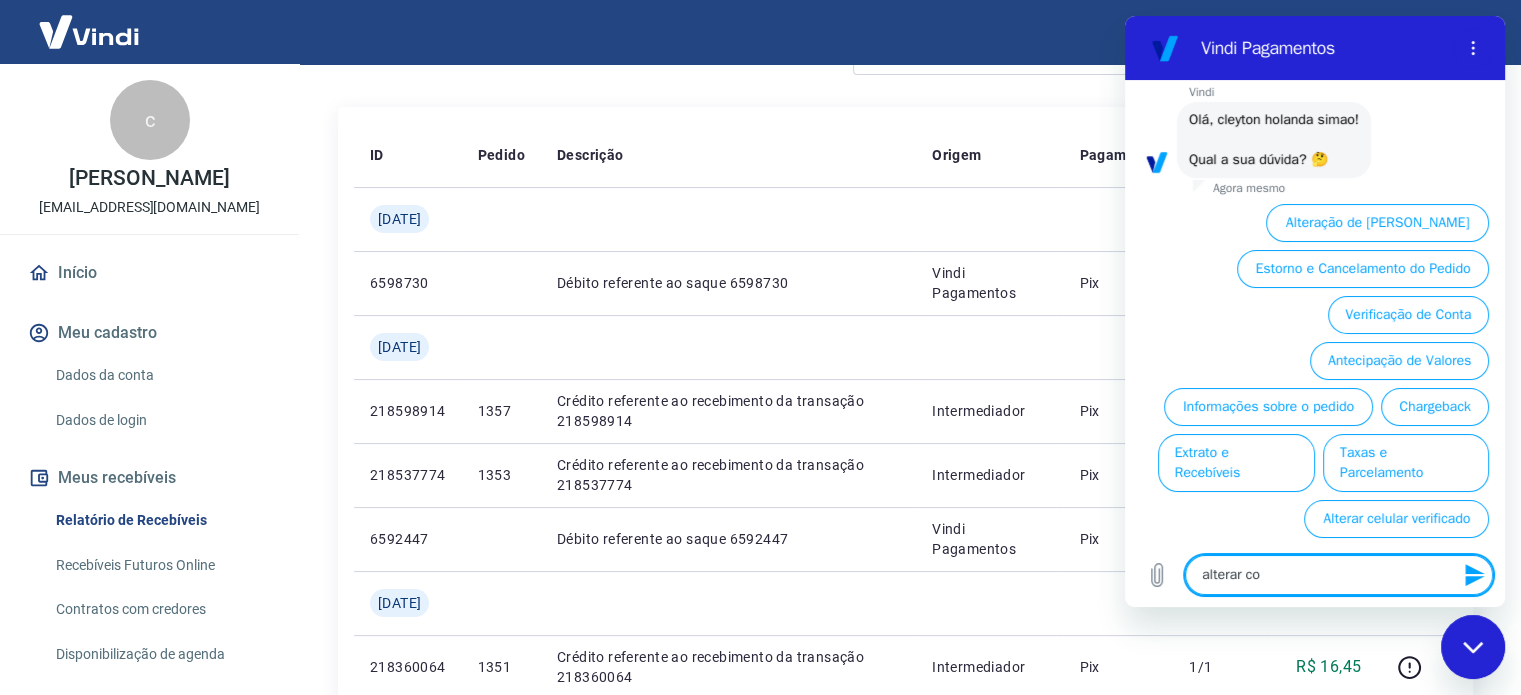type on "alterar con" 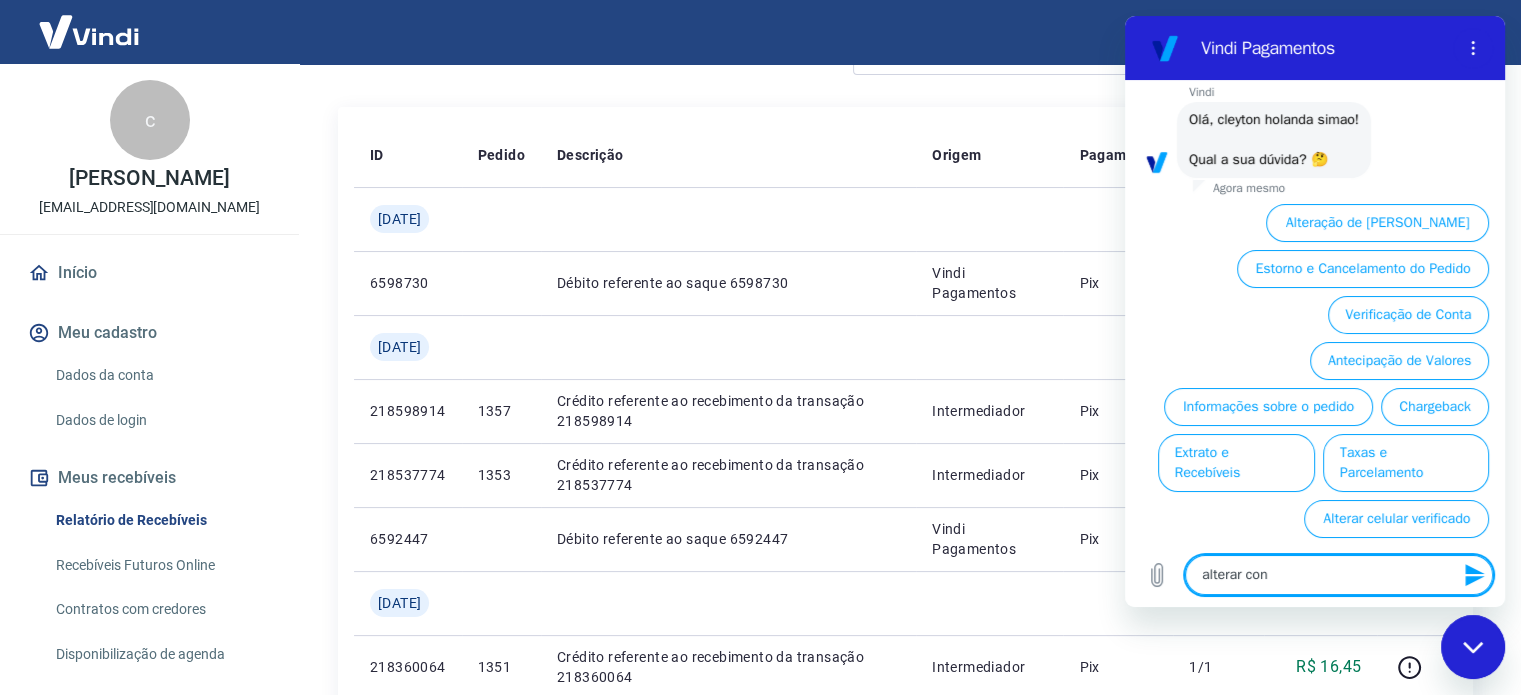 type on "alterar cont" 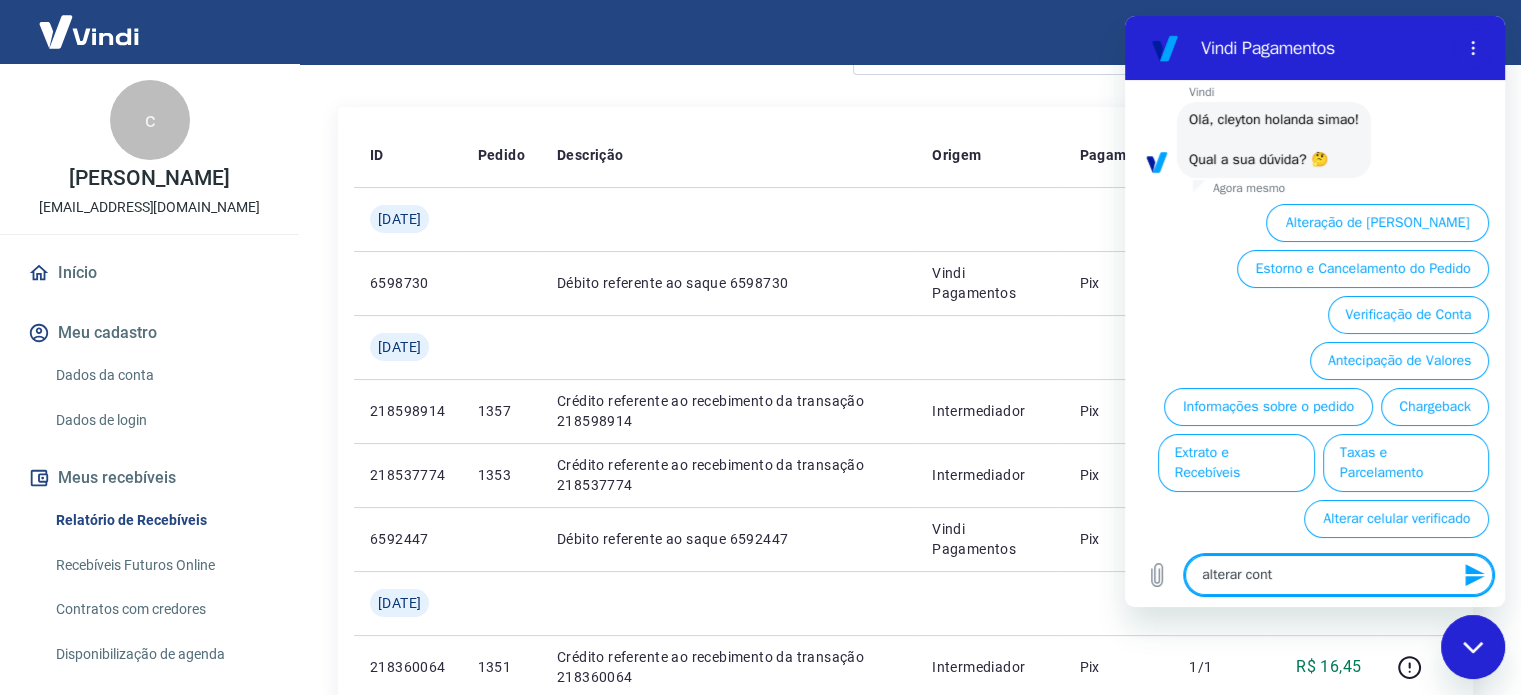 type on "alterar conta" 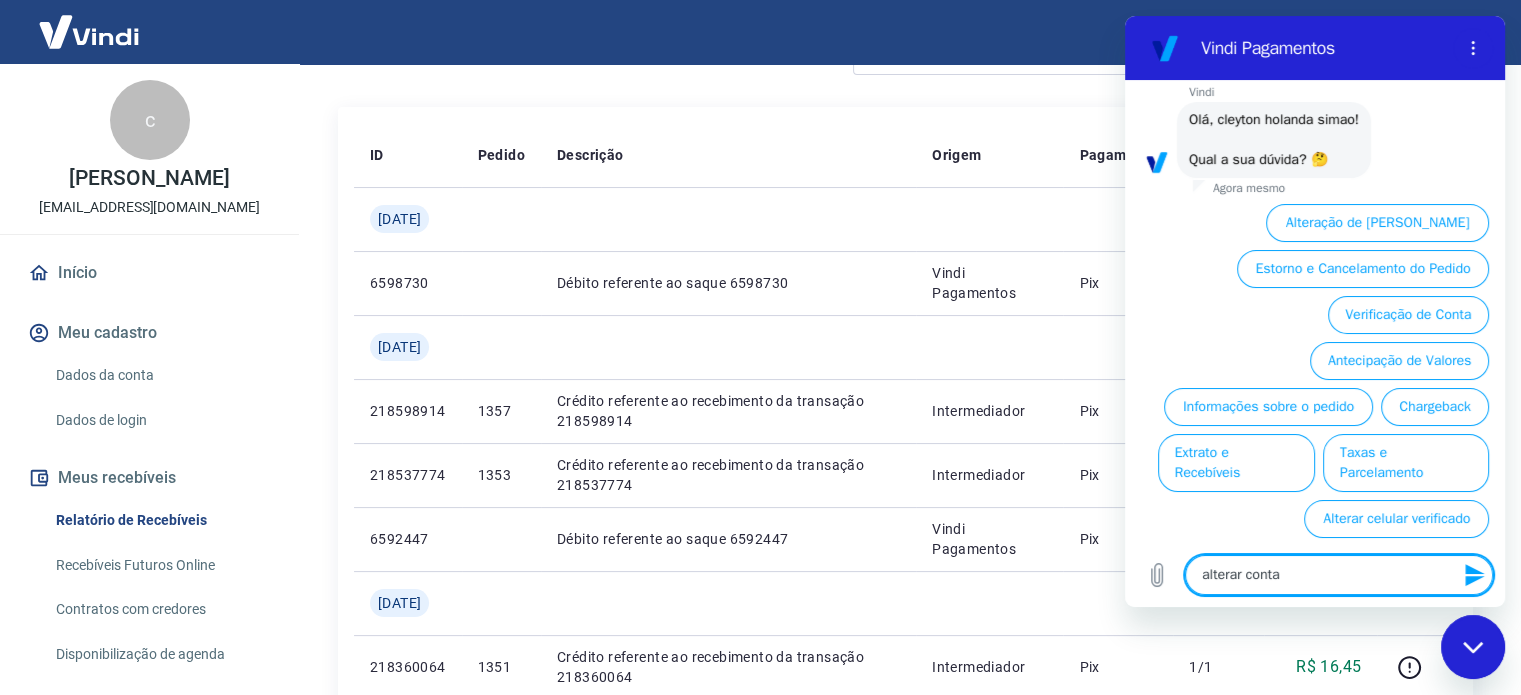 type on "alterar conta" 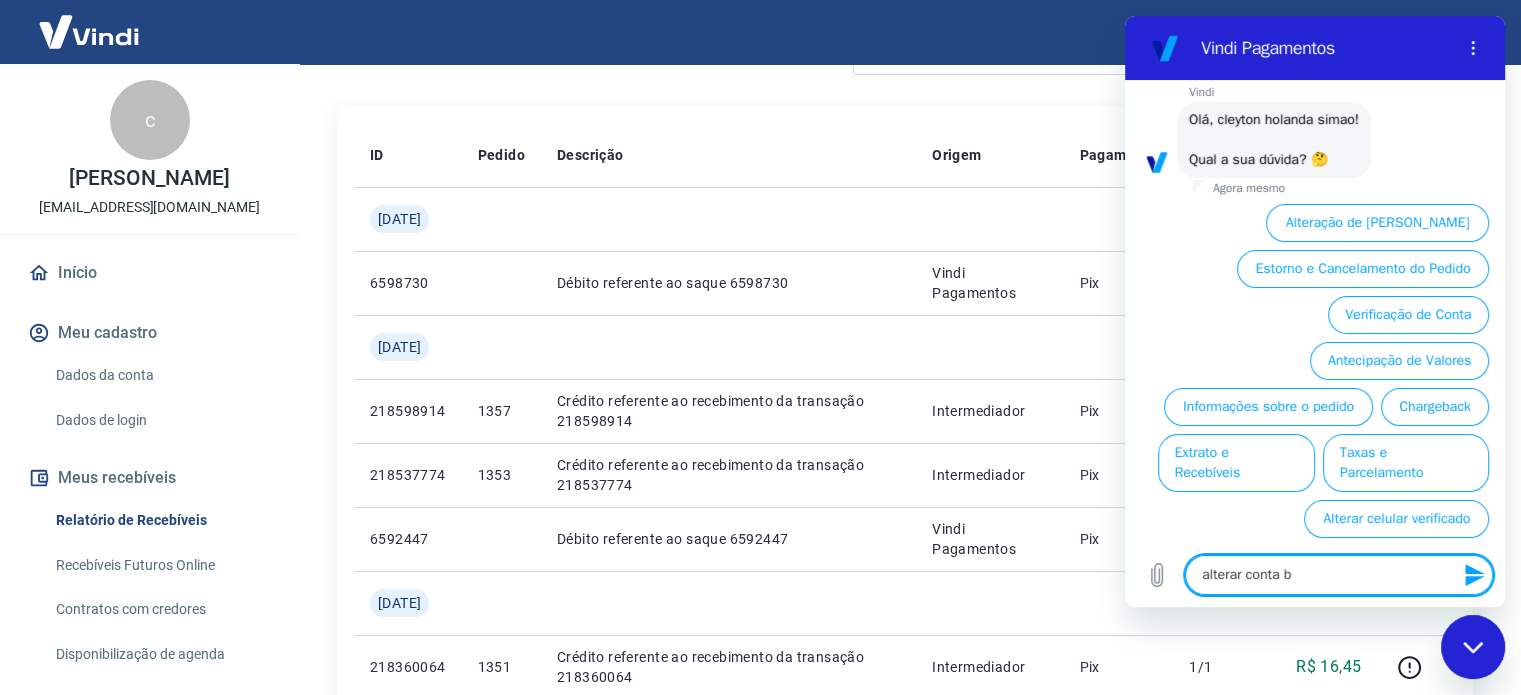 type on "alterar conta ba" 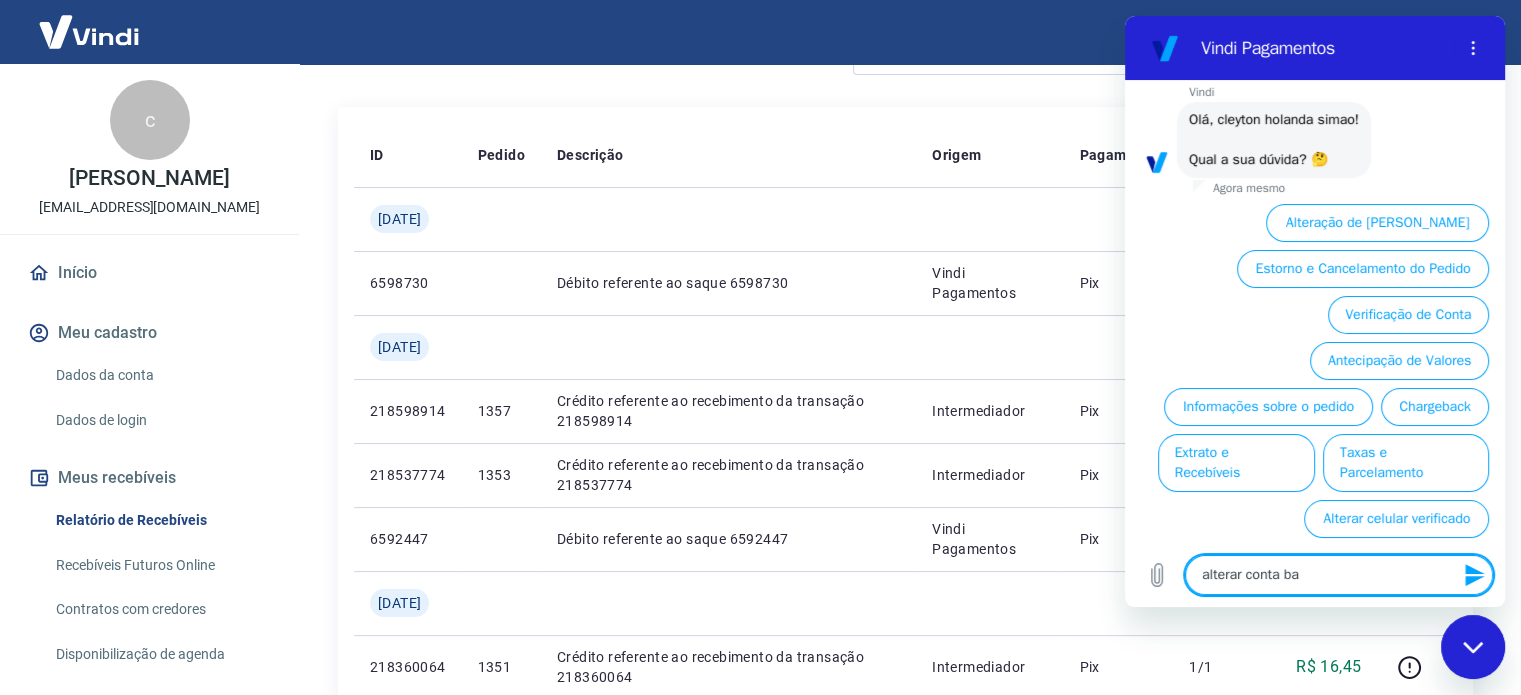 type on "alterar conta ban" 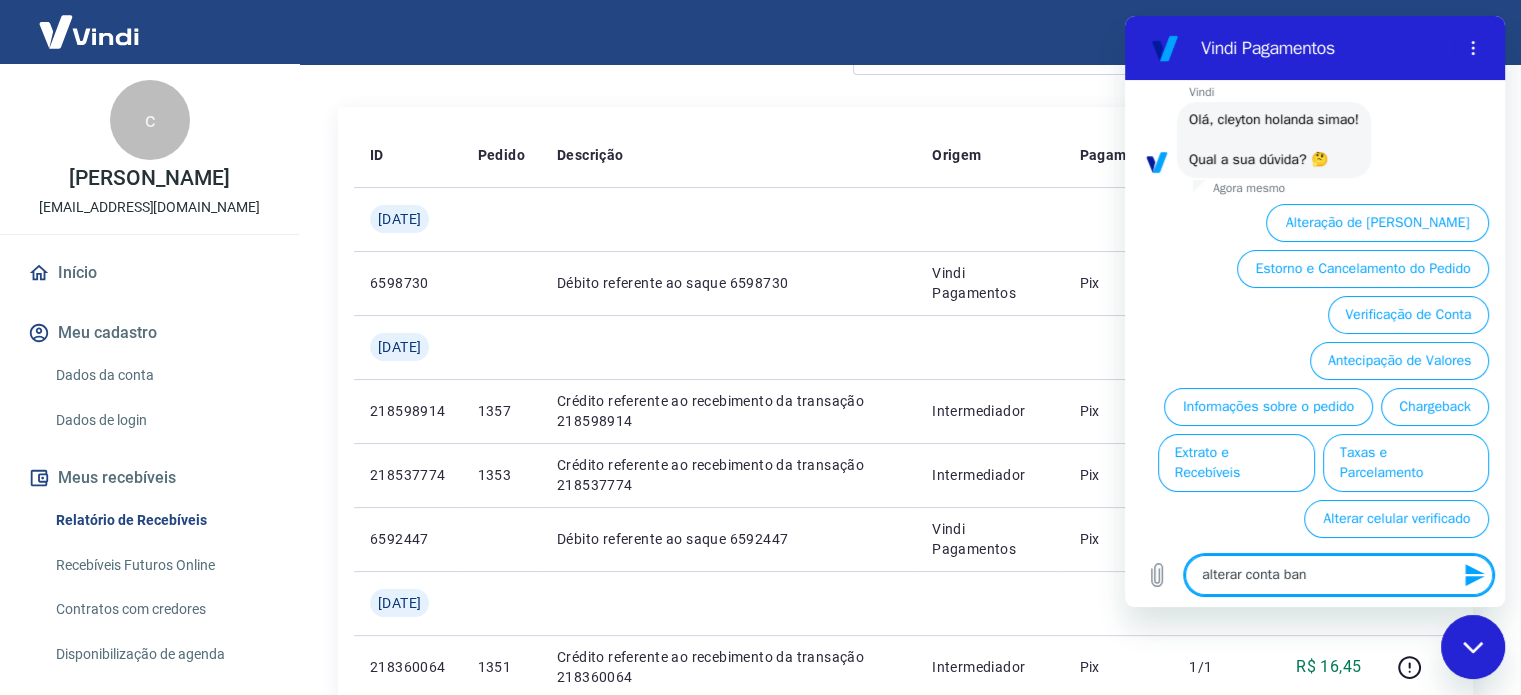 type on "alterar conta banc" 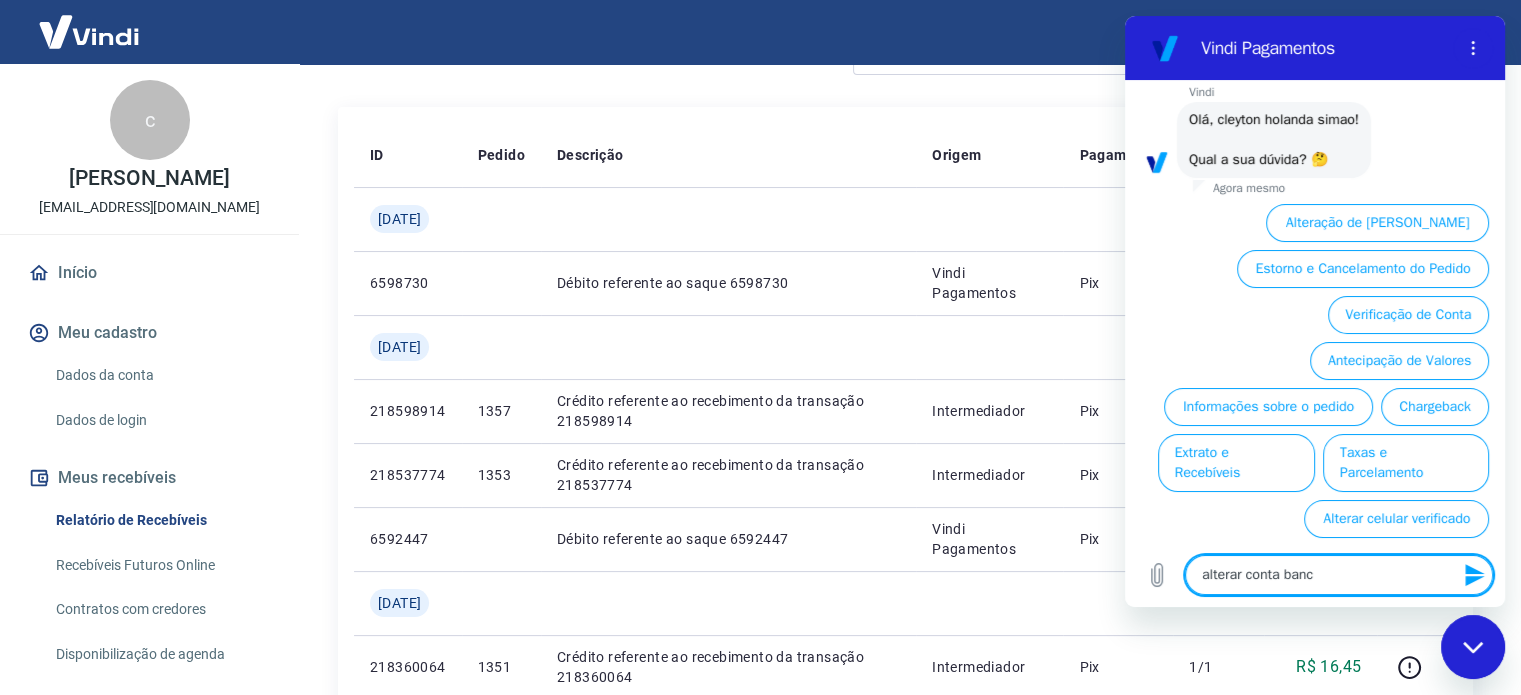 type on "alterar conta banca" 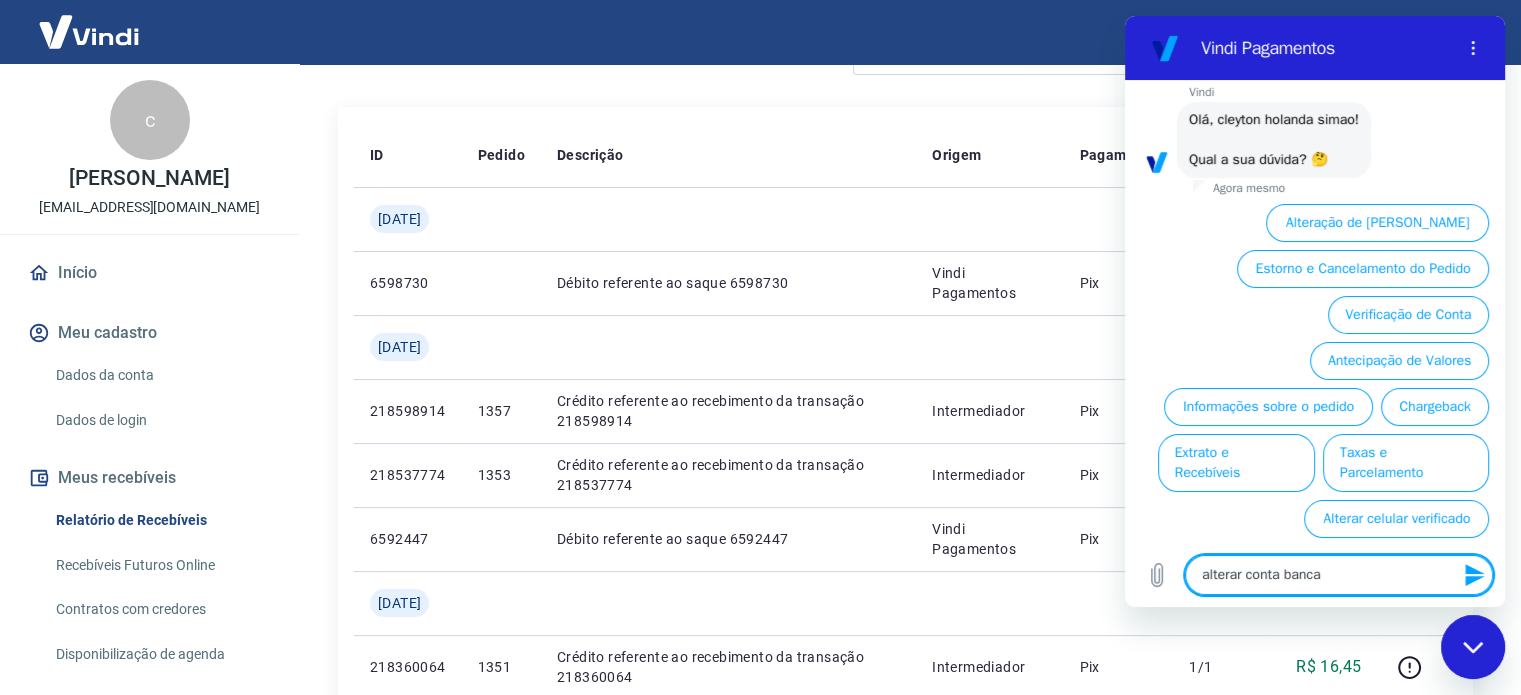 type on "alterar conta bancar" 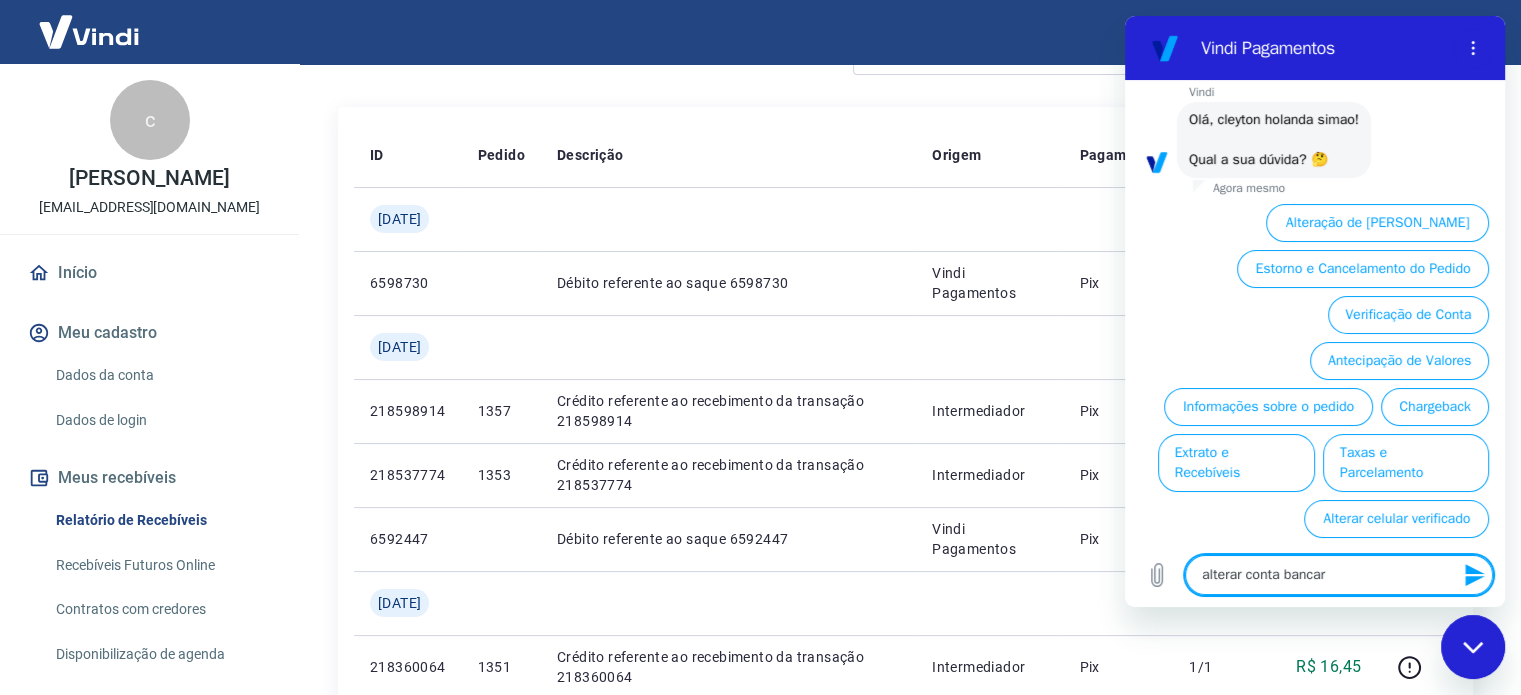 type on "alterar conta bancari" 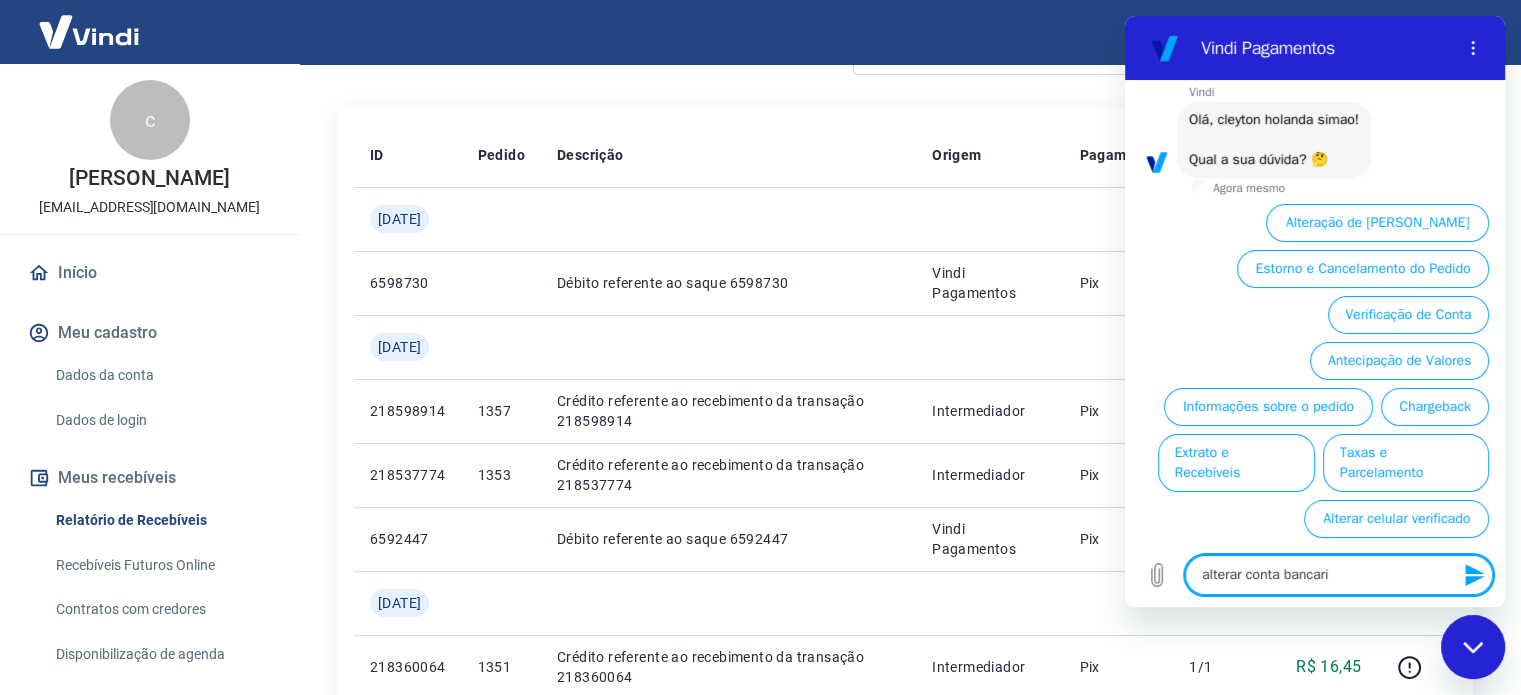 type on "alterar conta bancaria" 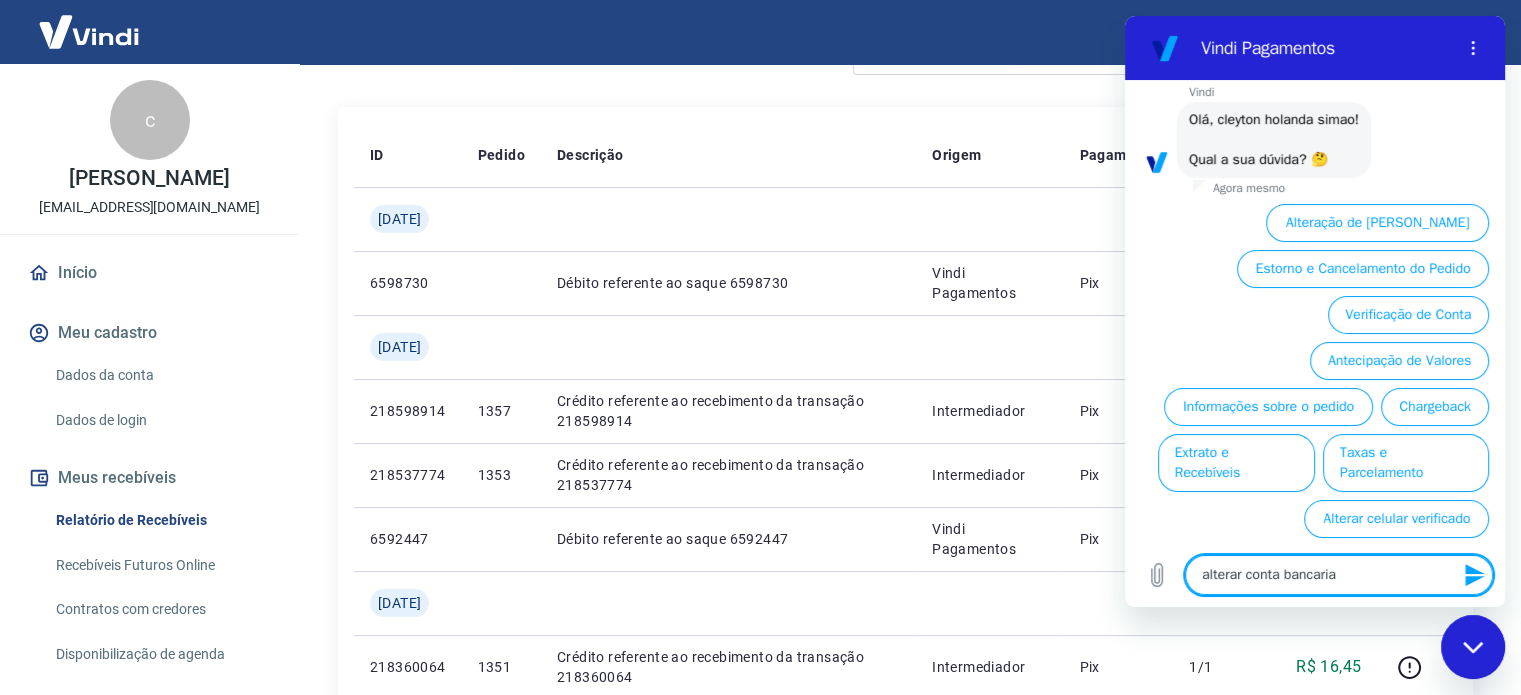 type 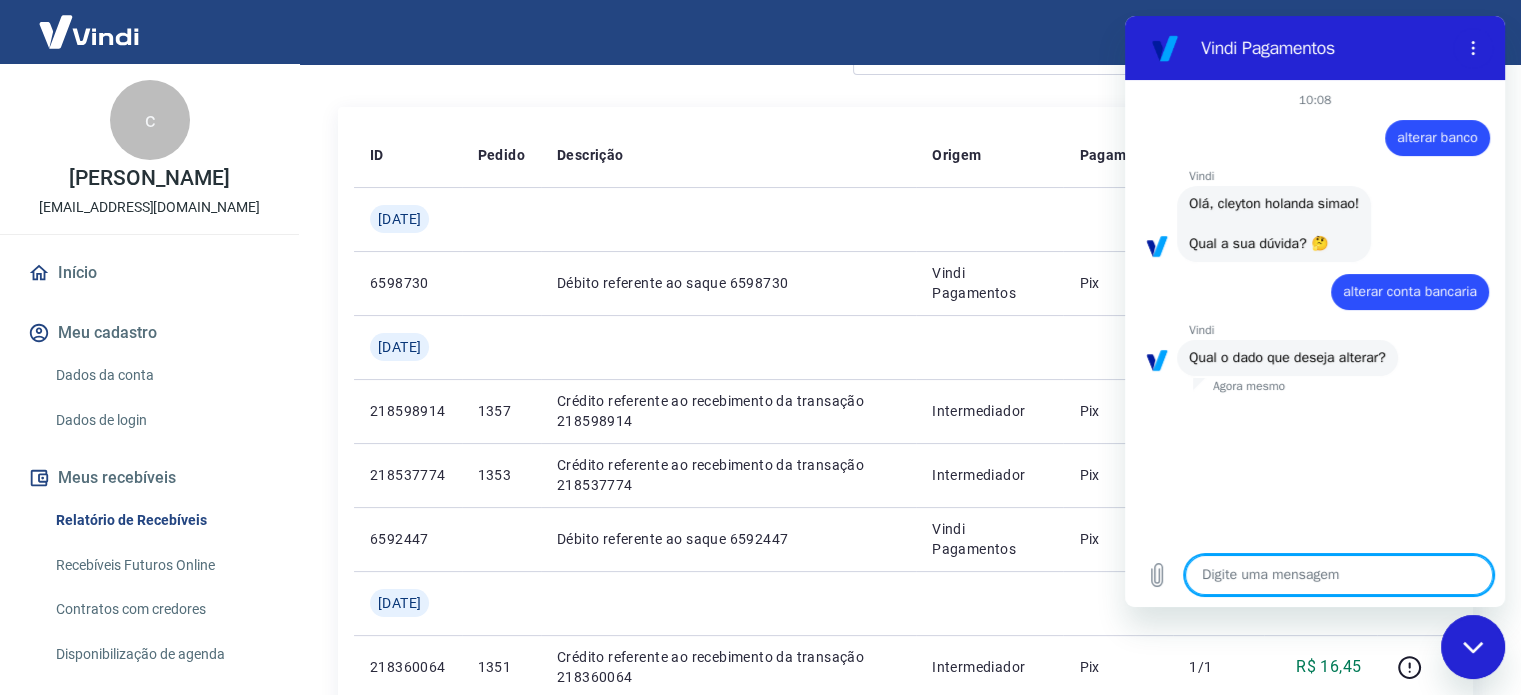 scroll, scrollTop: 38, scrollLeft: 0, axis: vertical 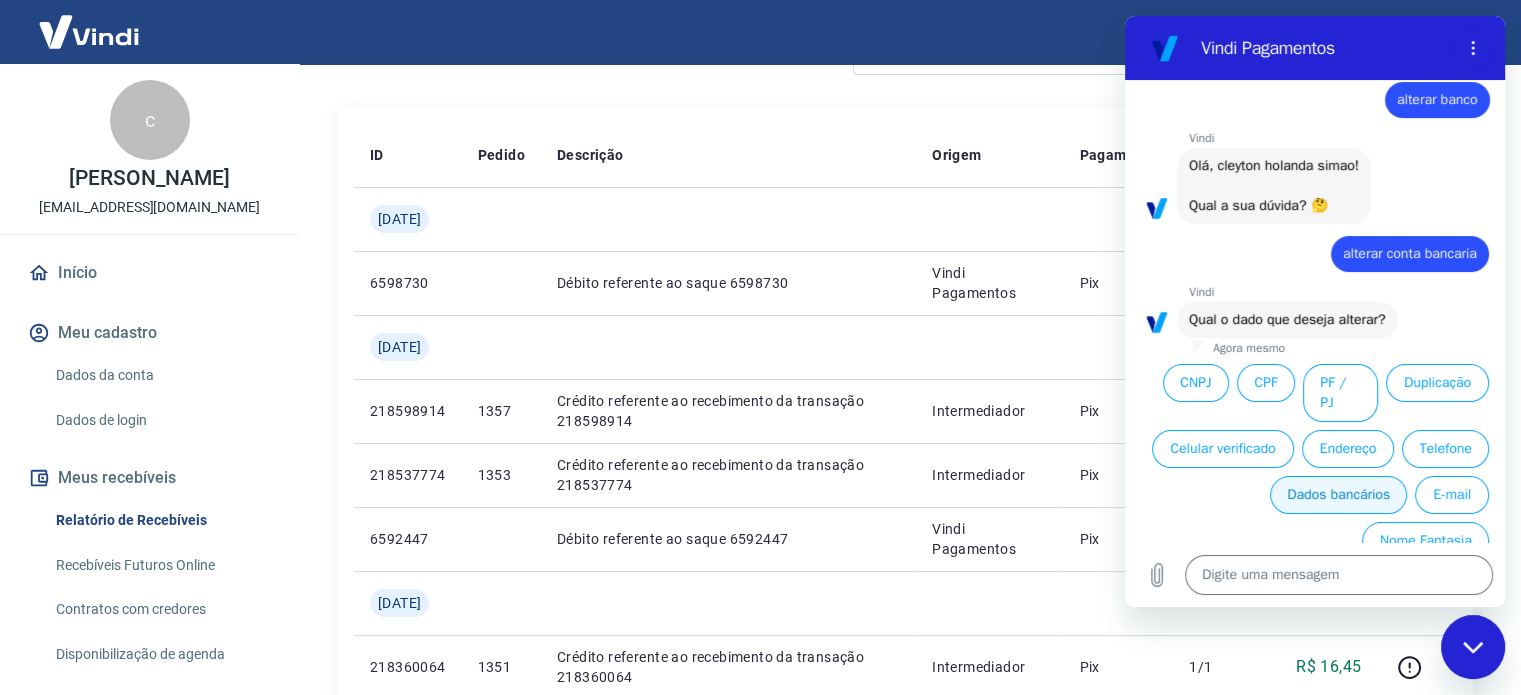 click on "Dados bancários" at bounding box center [1338, 495] 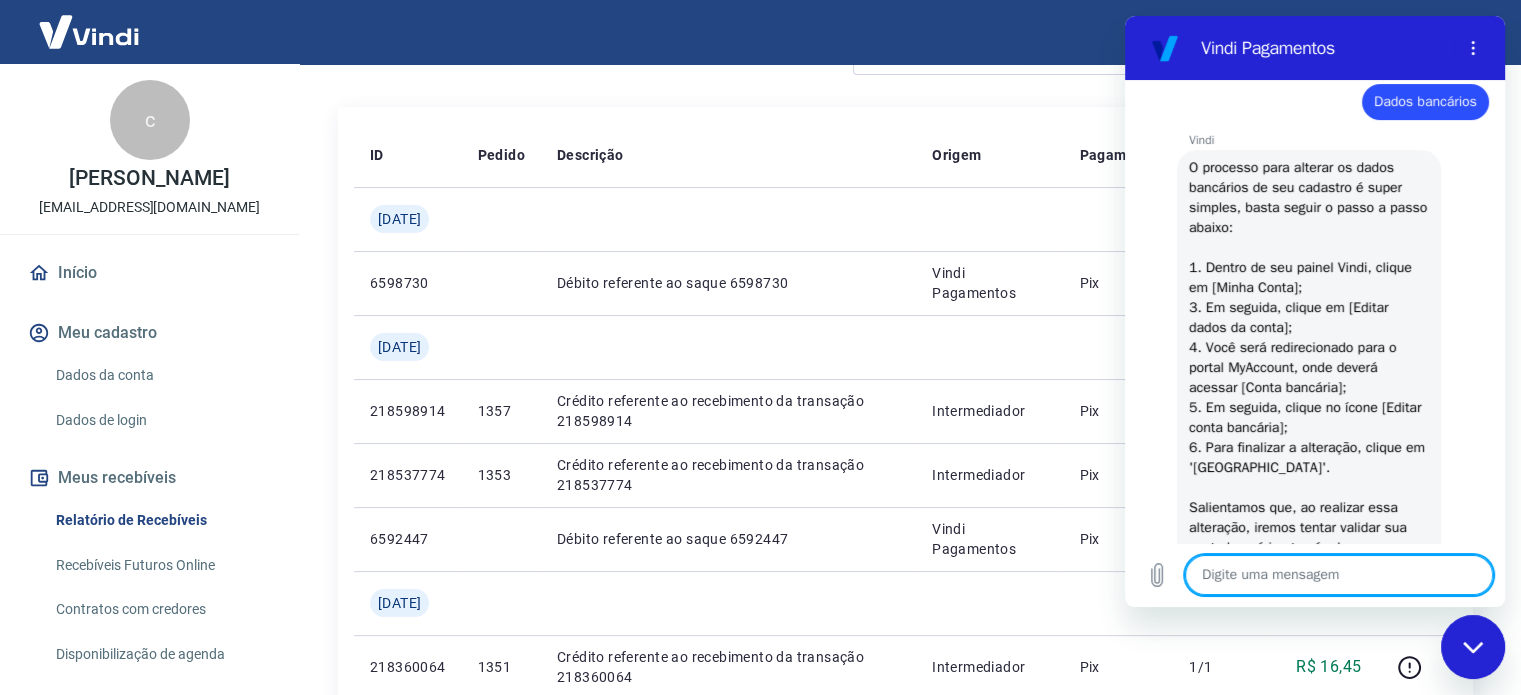scroll, scrollTop: 302, scrollLeft: 0, axis: vertical 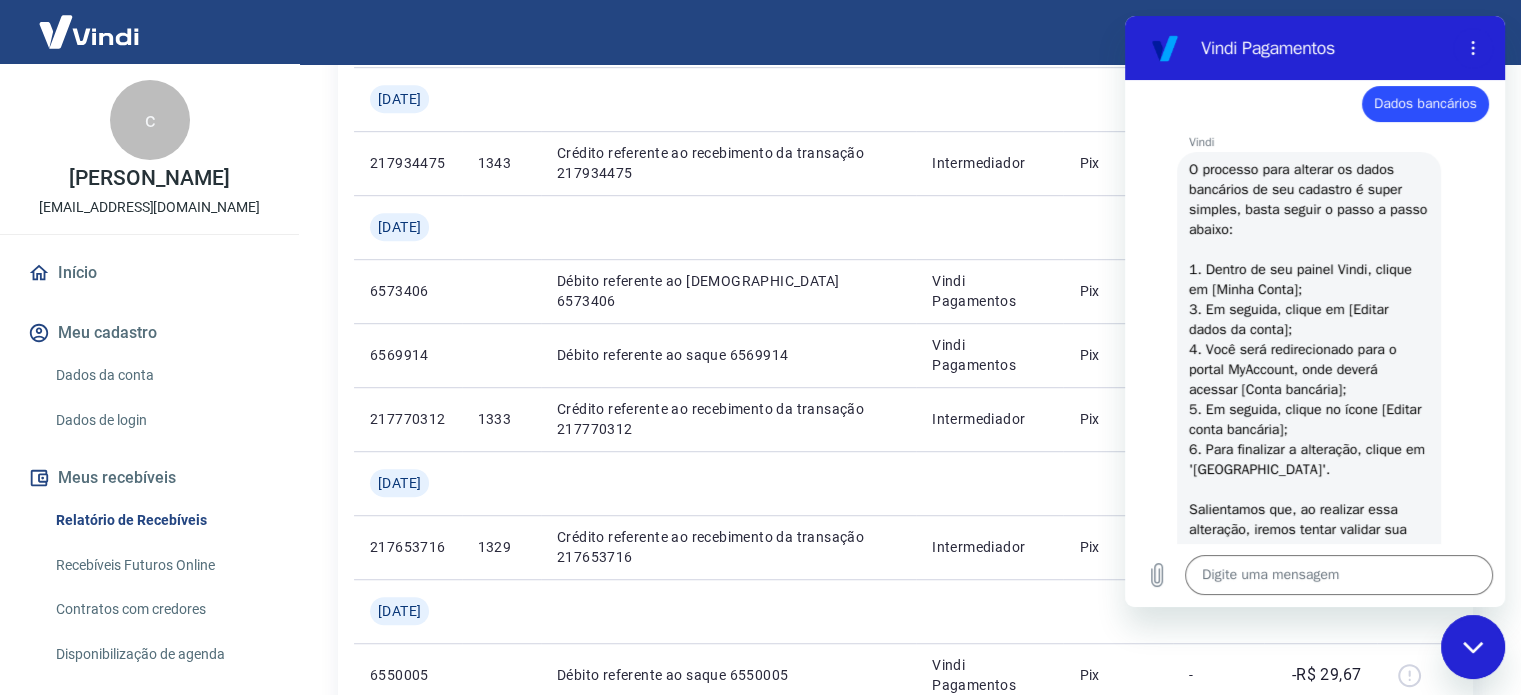 click at bounding box center [1473, 647] 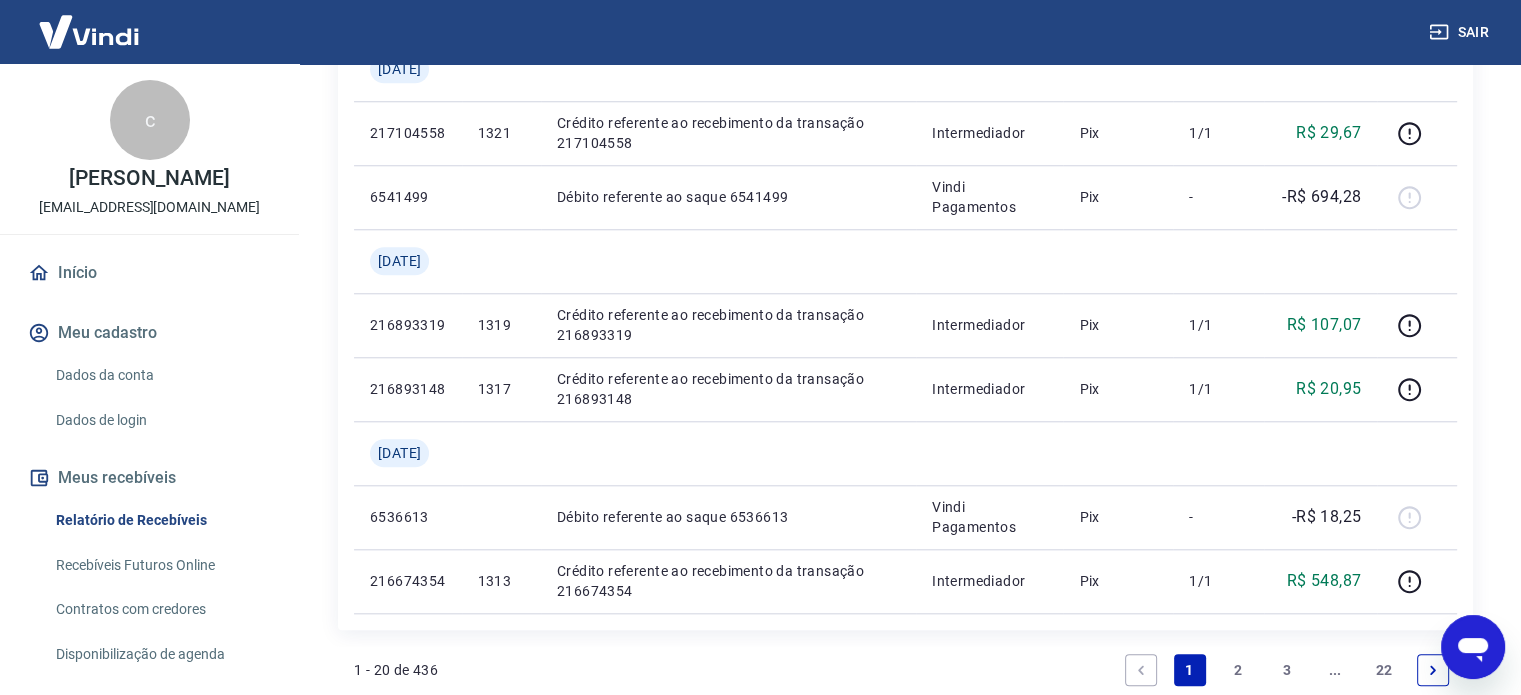 scroll, scrollTop: 1870, scrollLeft: 0, axis: vertical 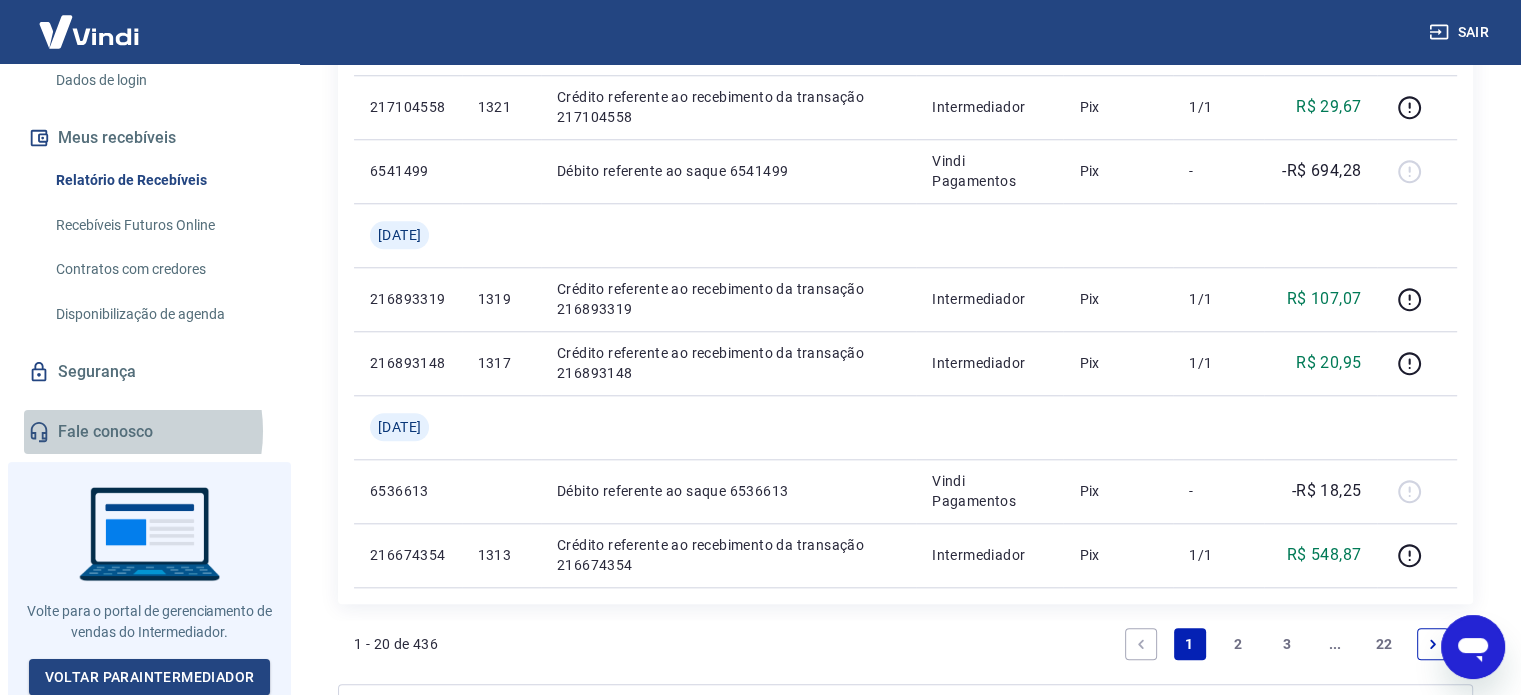 click on "Fale conosco" at bounding box center (149, 432) 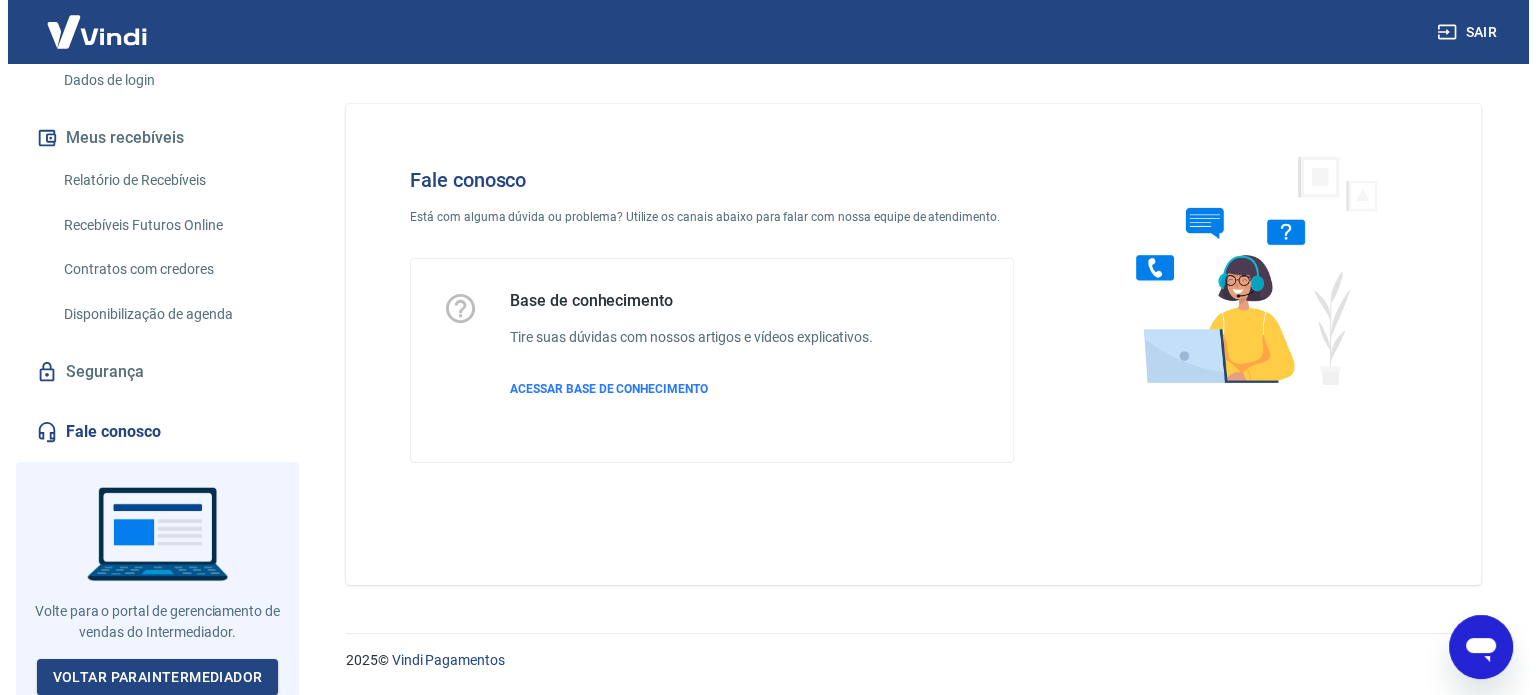 scroll, scrollTop: 0, scrollLeft: 0, axis: both 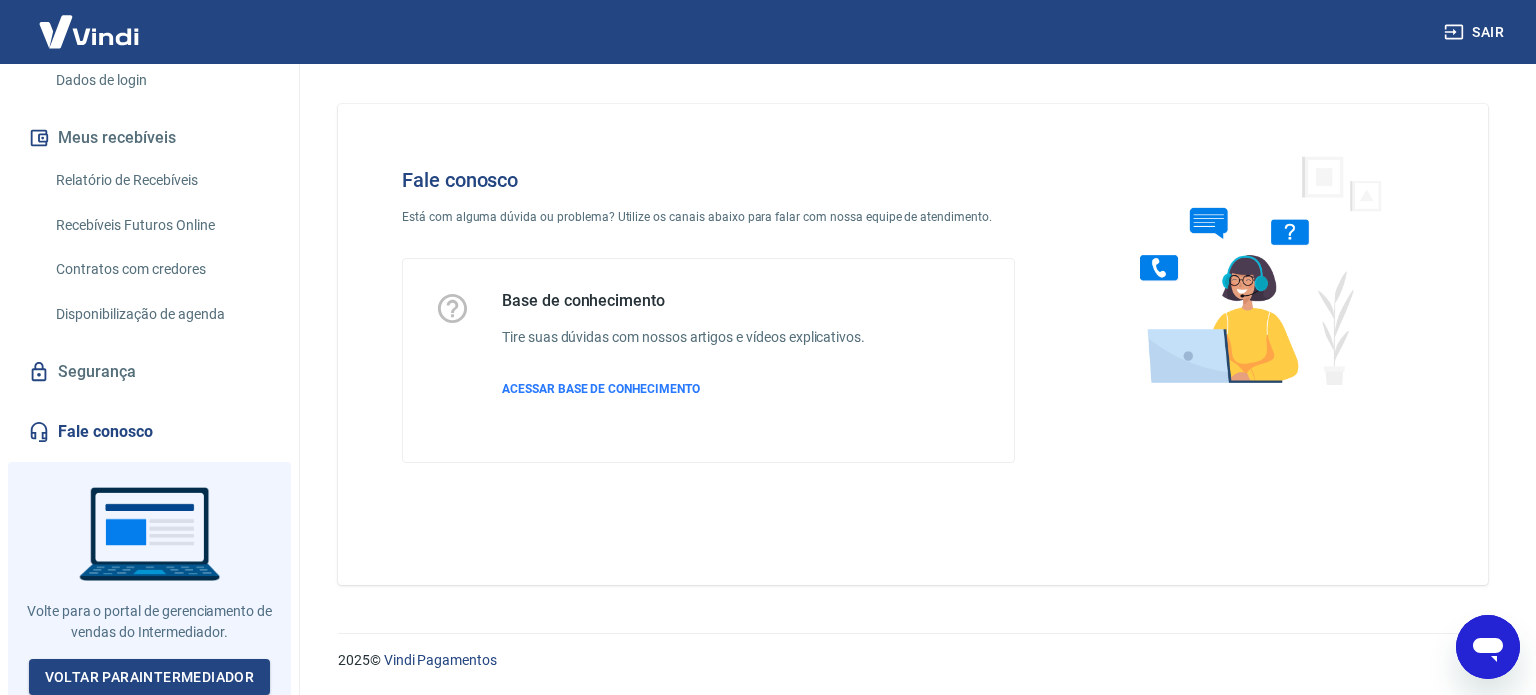 click 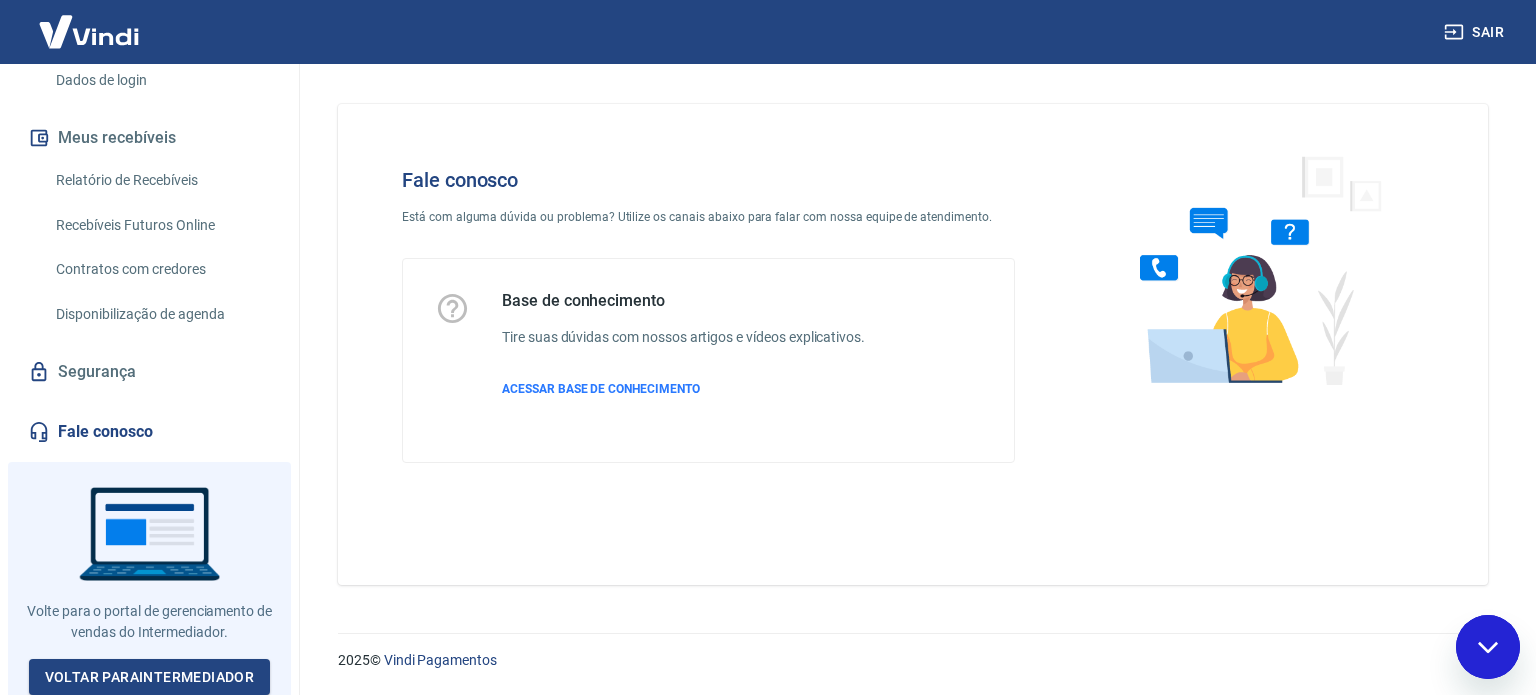 scroll, scrollTop: 0, scrollLeft: 0, axis: both 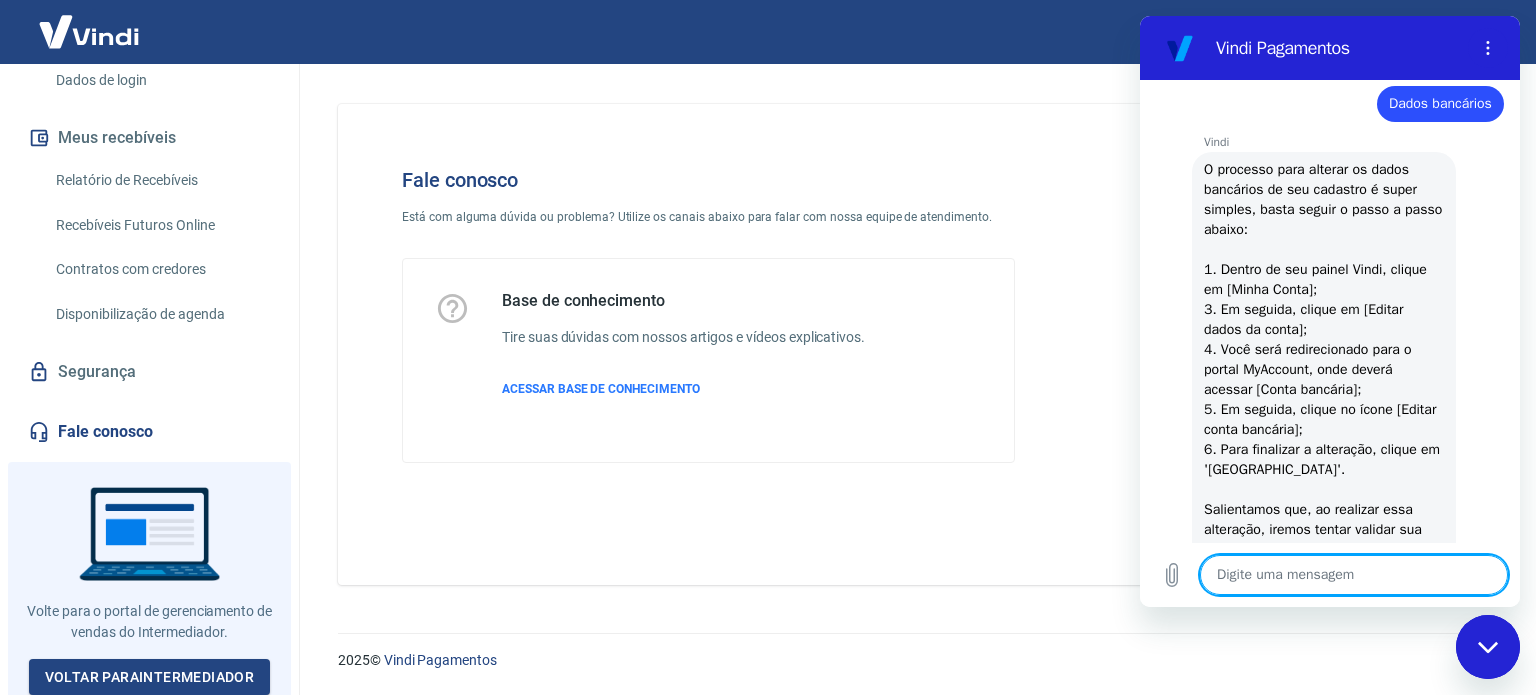 click at bounding box center [1354, 575] 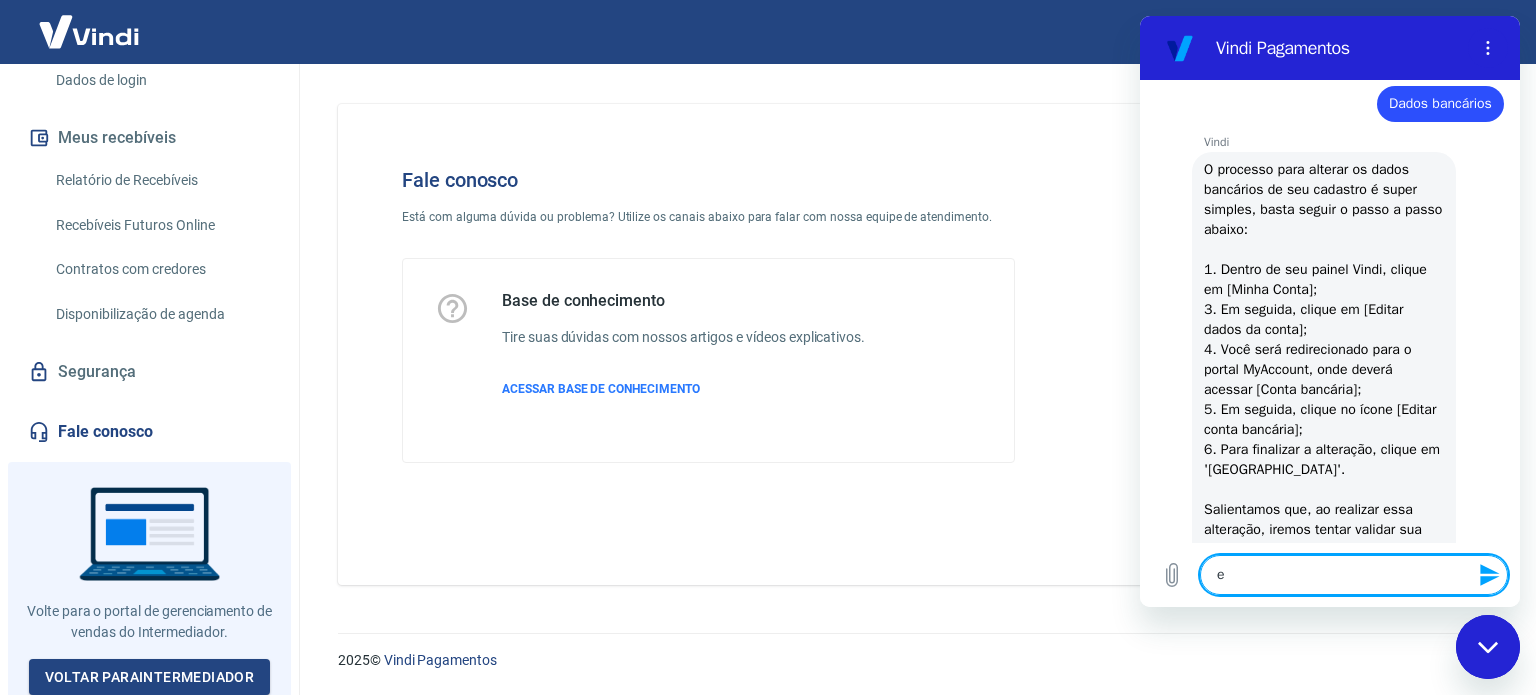 type on "es" 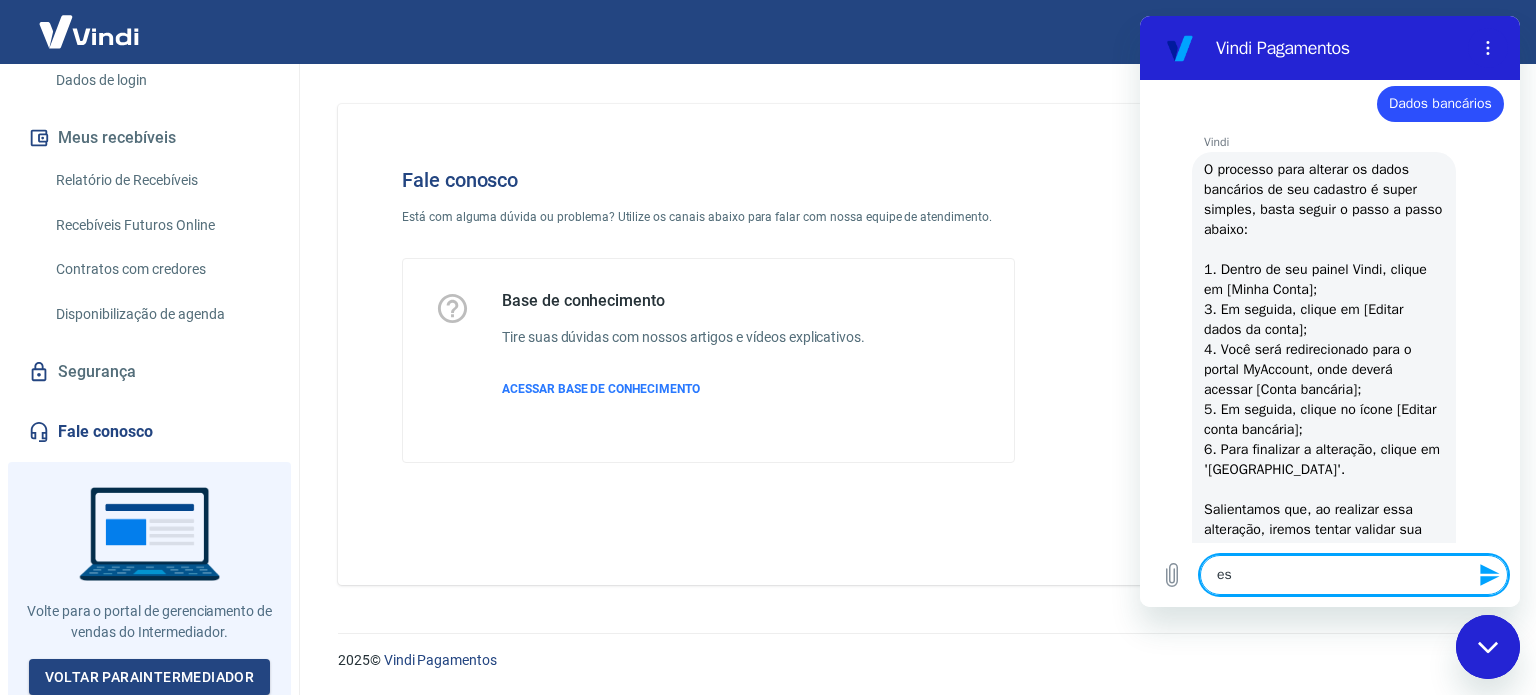 type on "e" 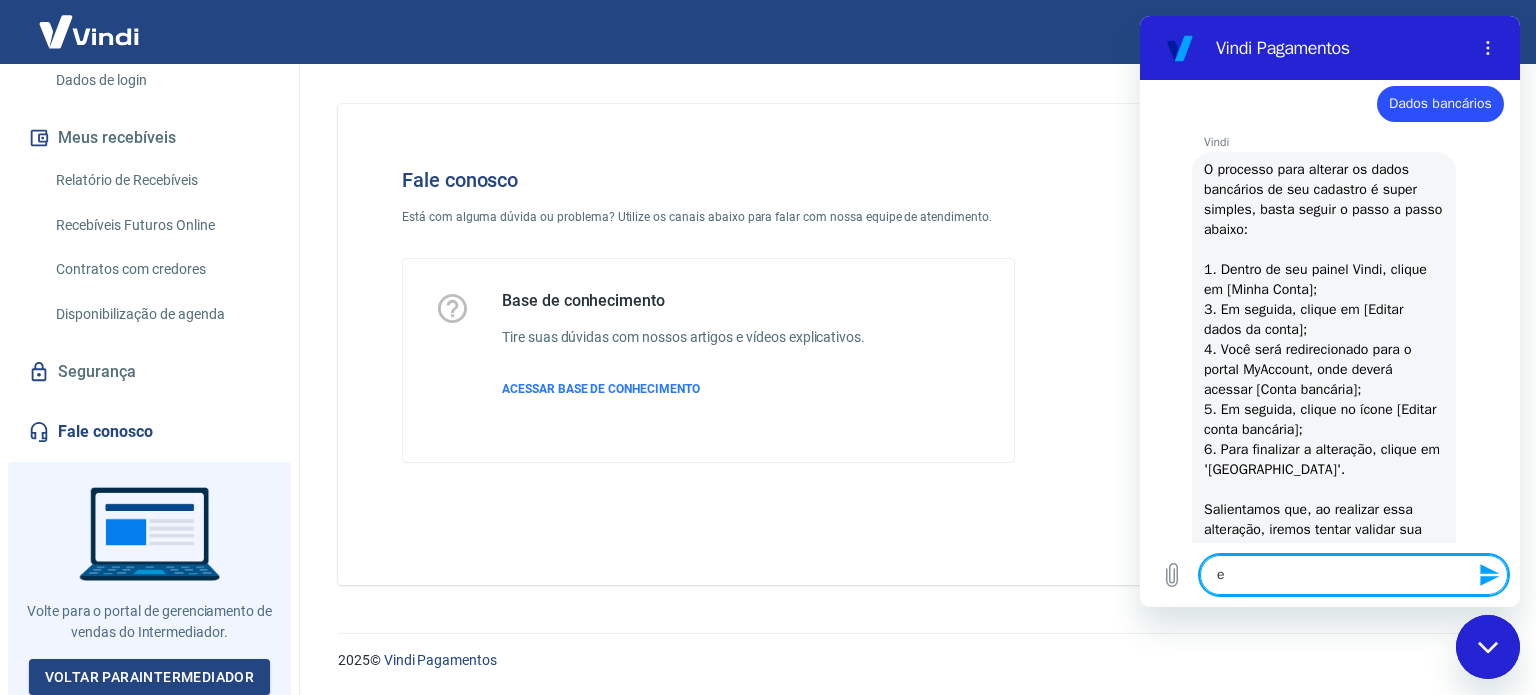 type on "ex" 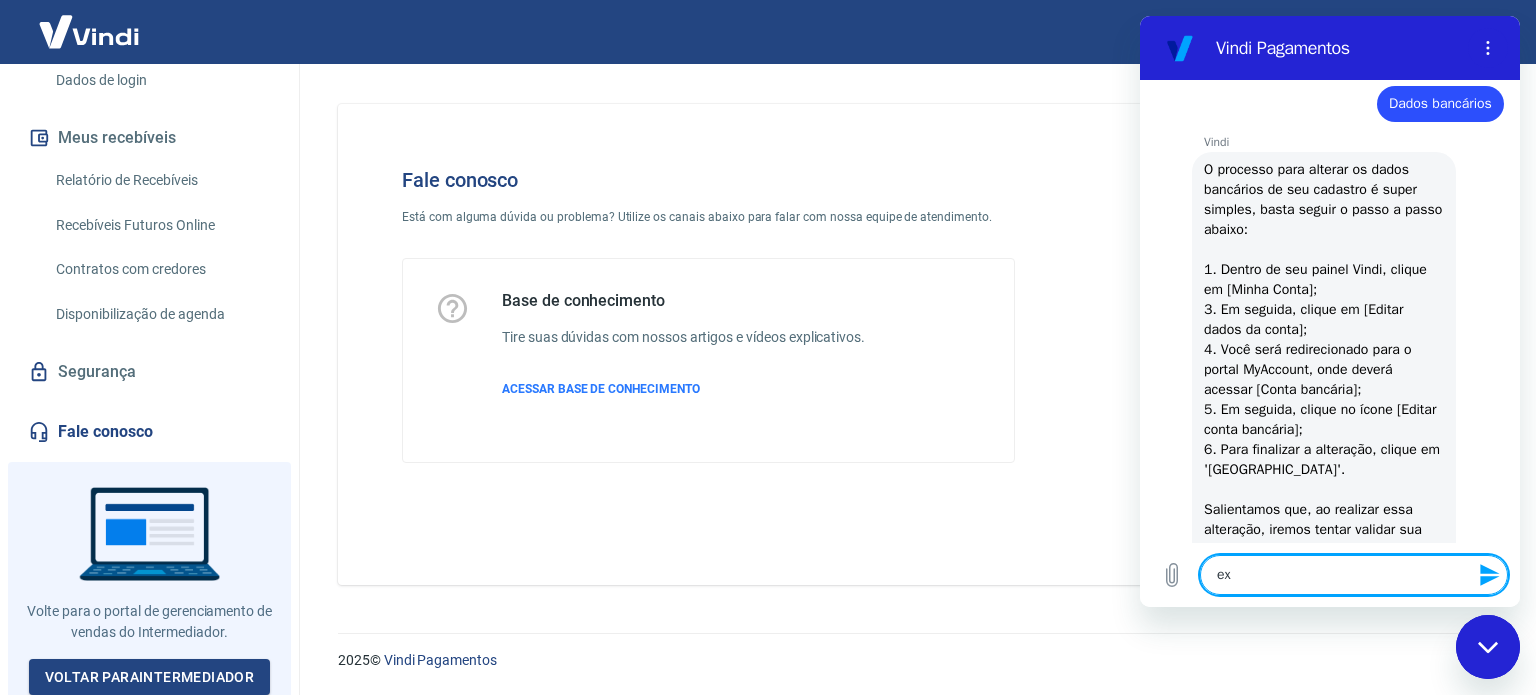 type on "ext" 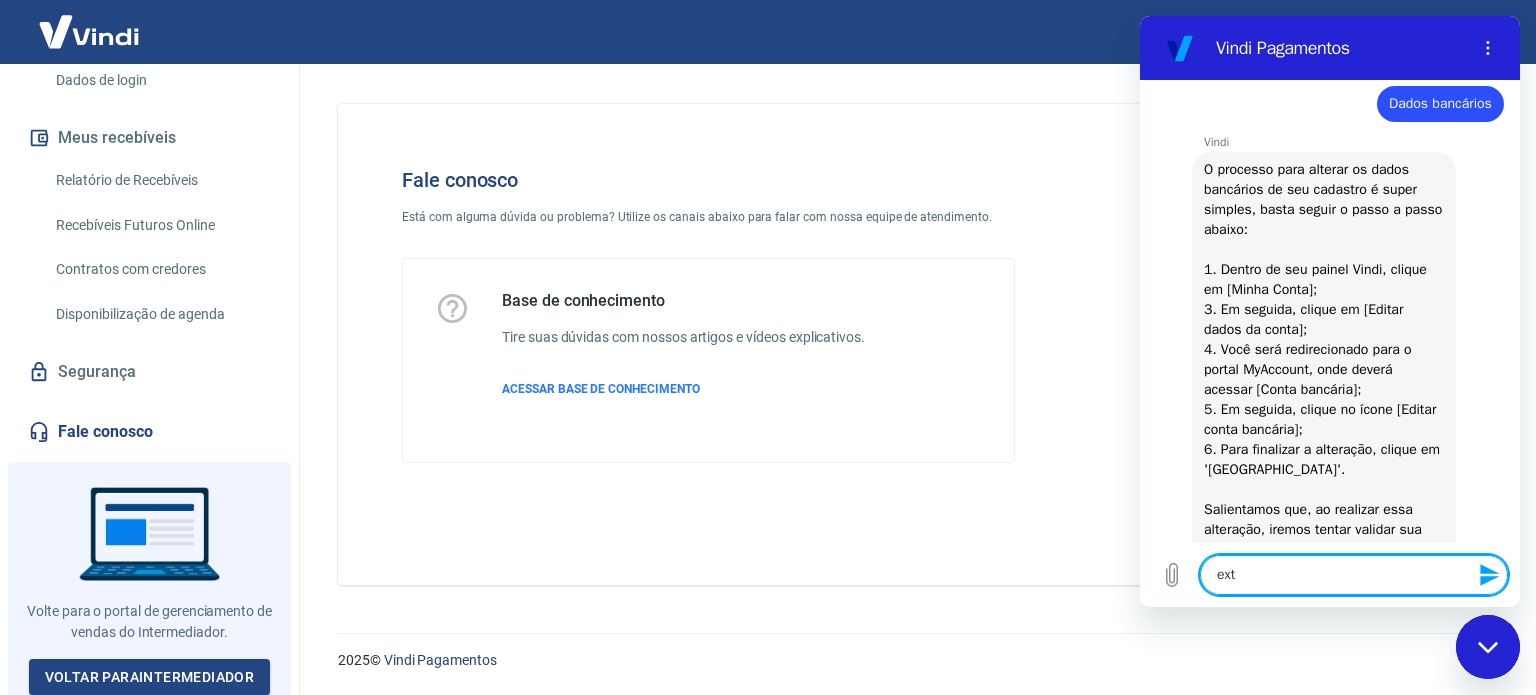 type on "exta" 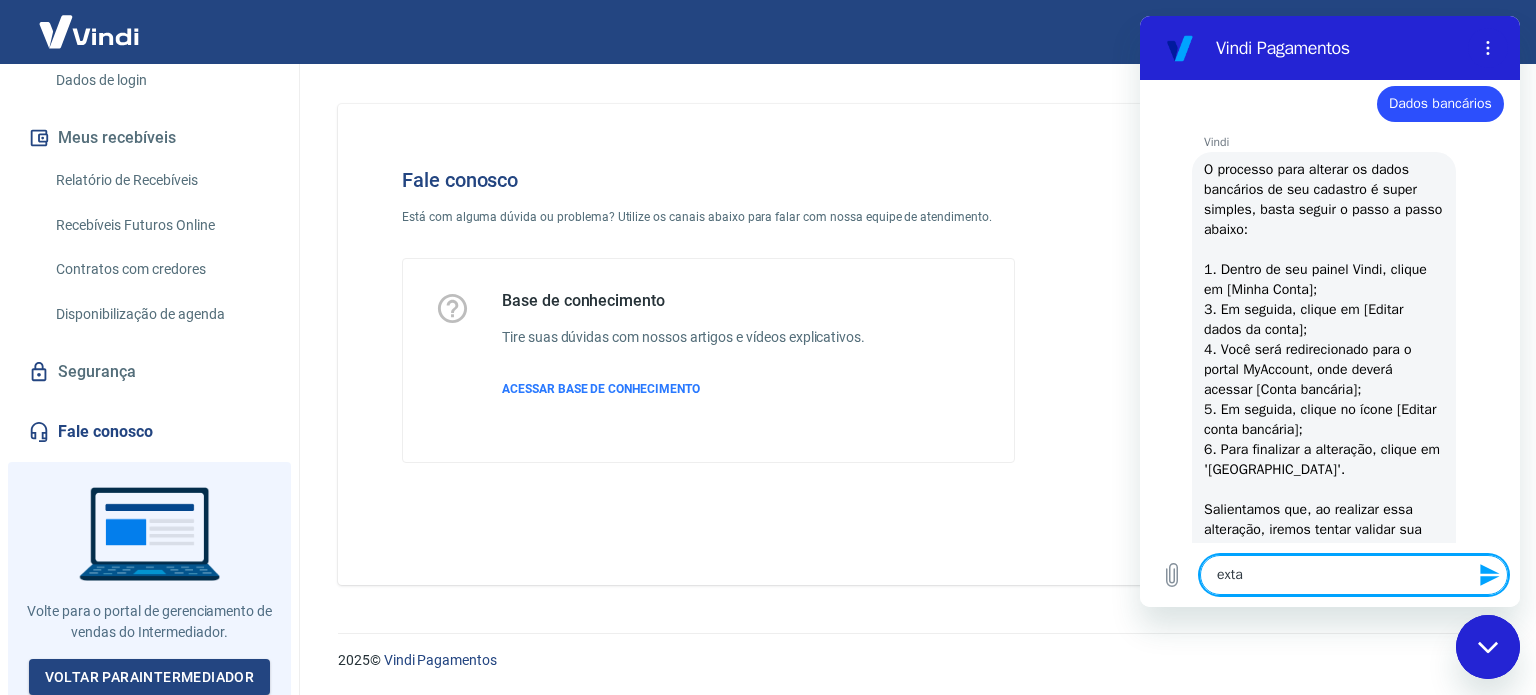 type on "extar" 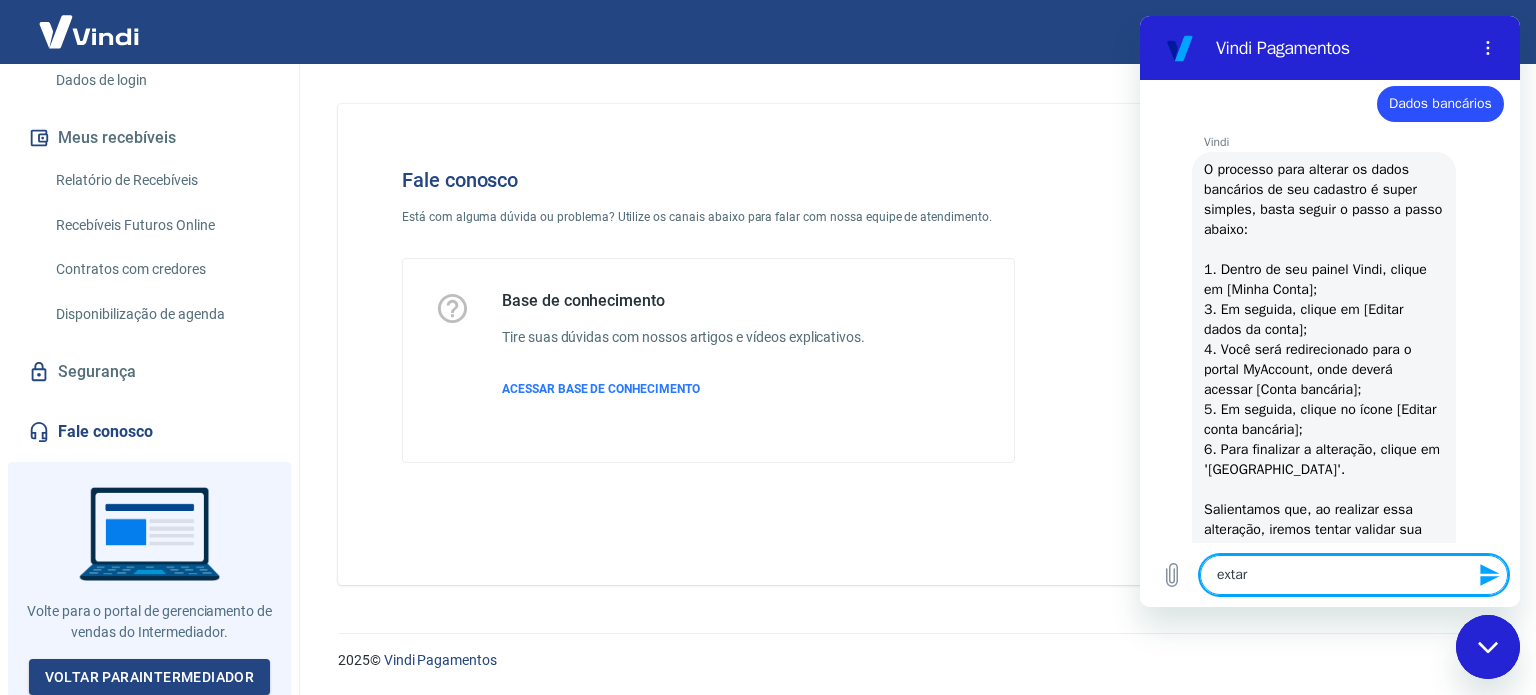 type on "extart" 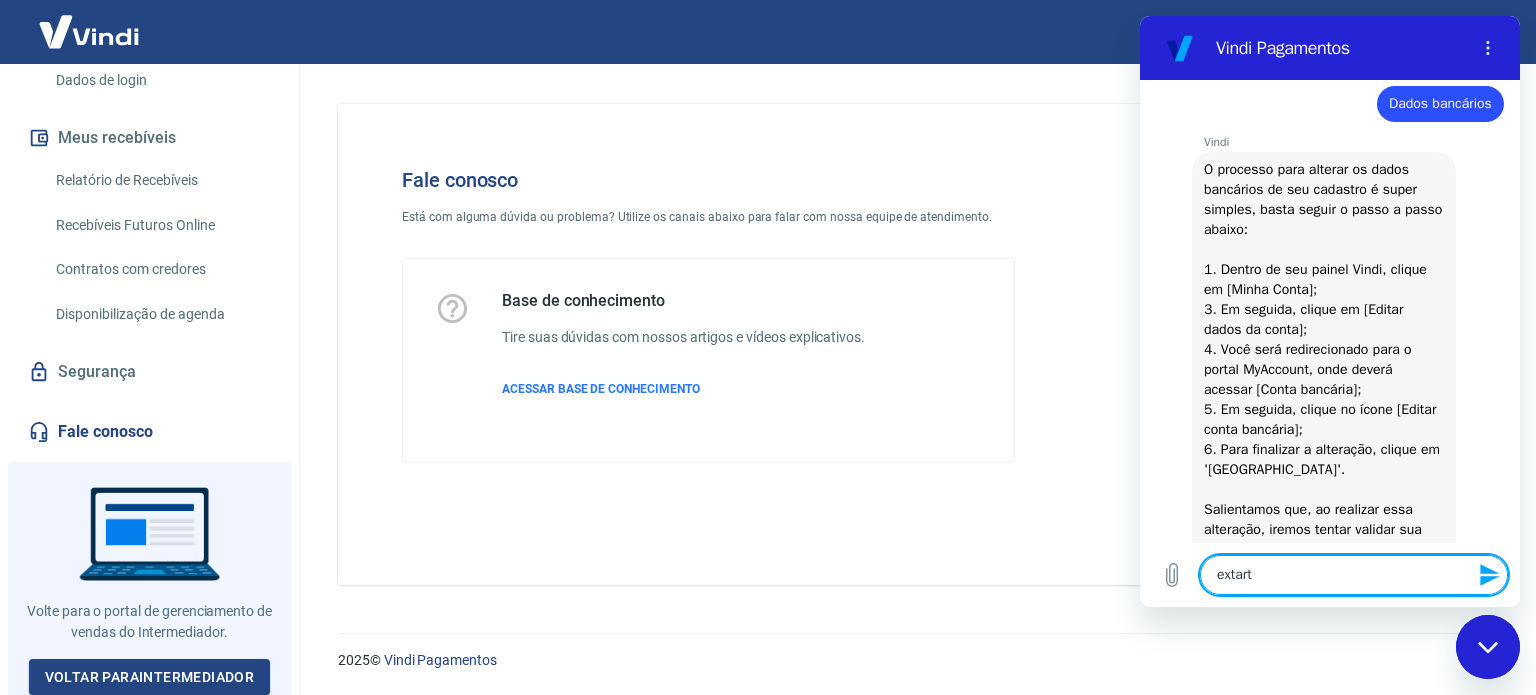 type on "extarto" 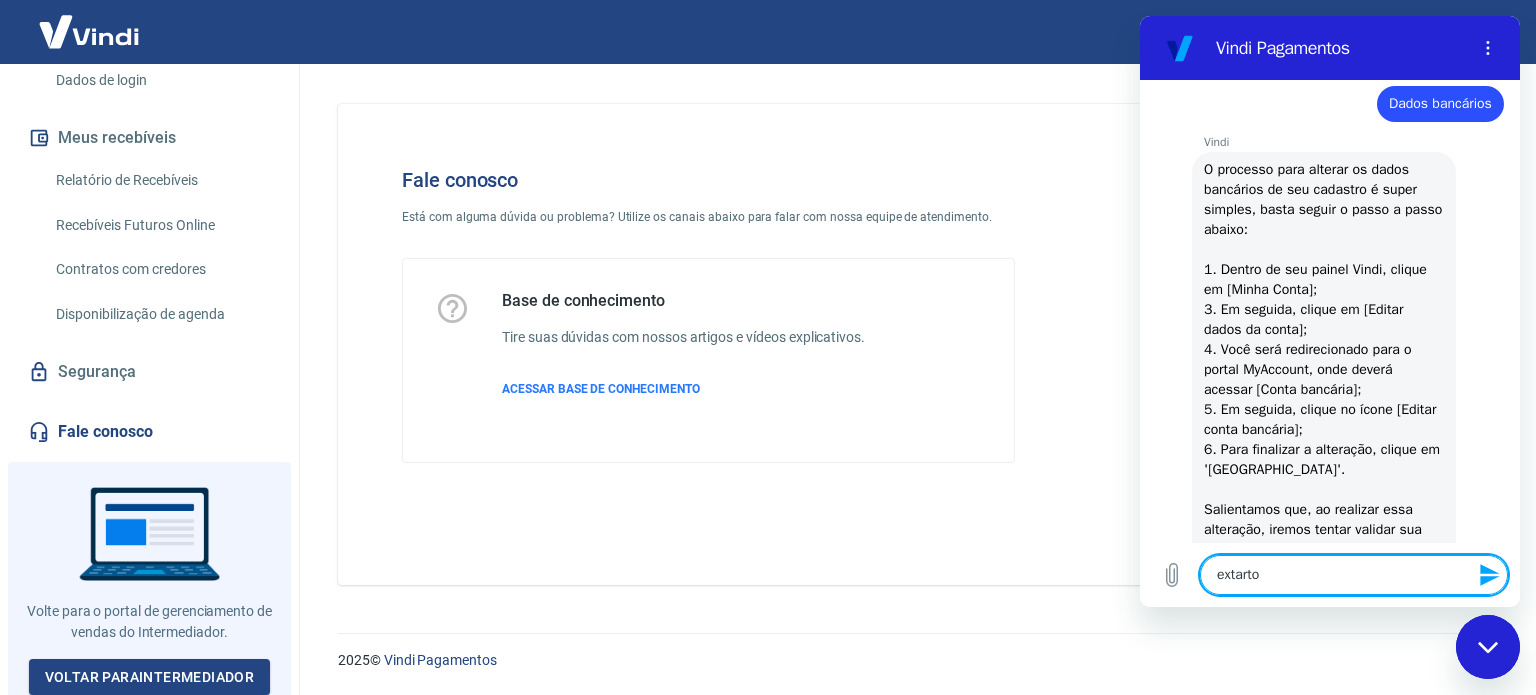 type on "extarto" 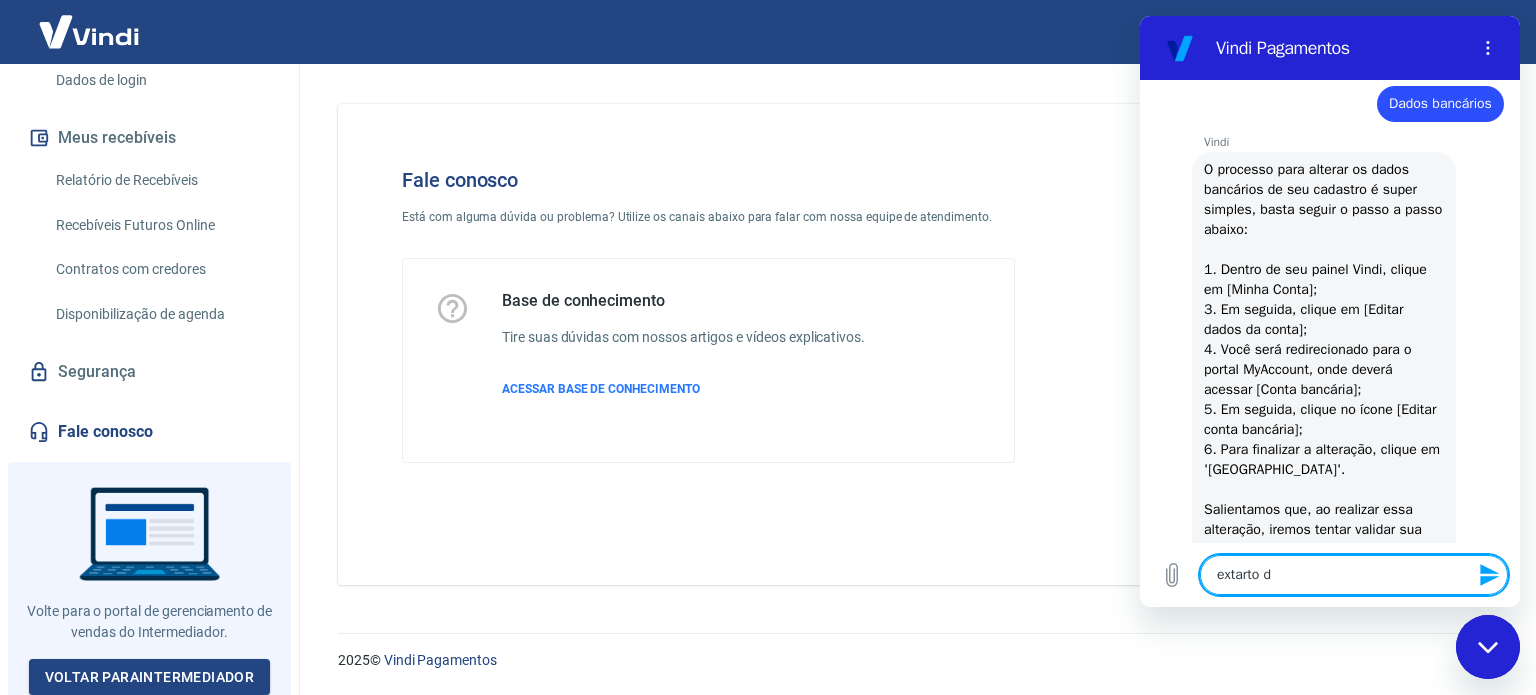 type on "extarto de" 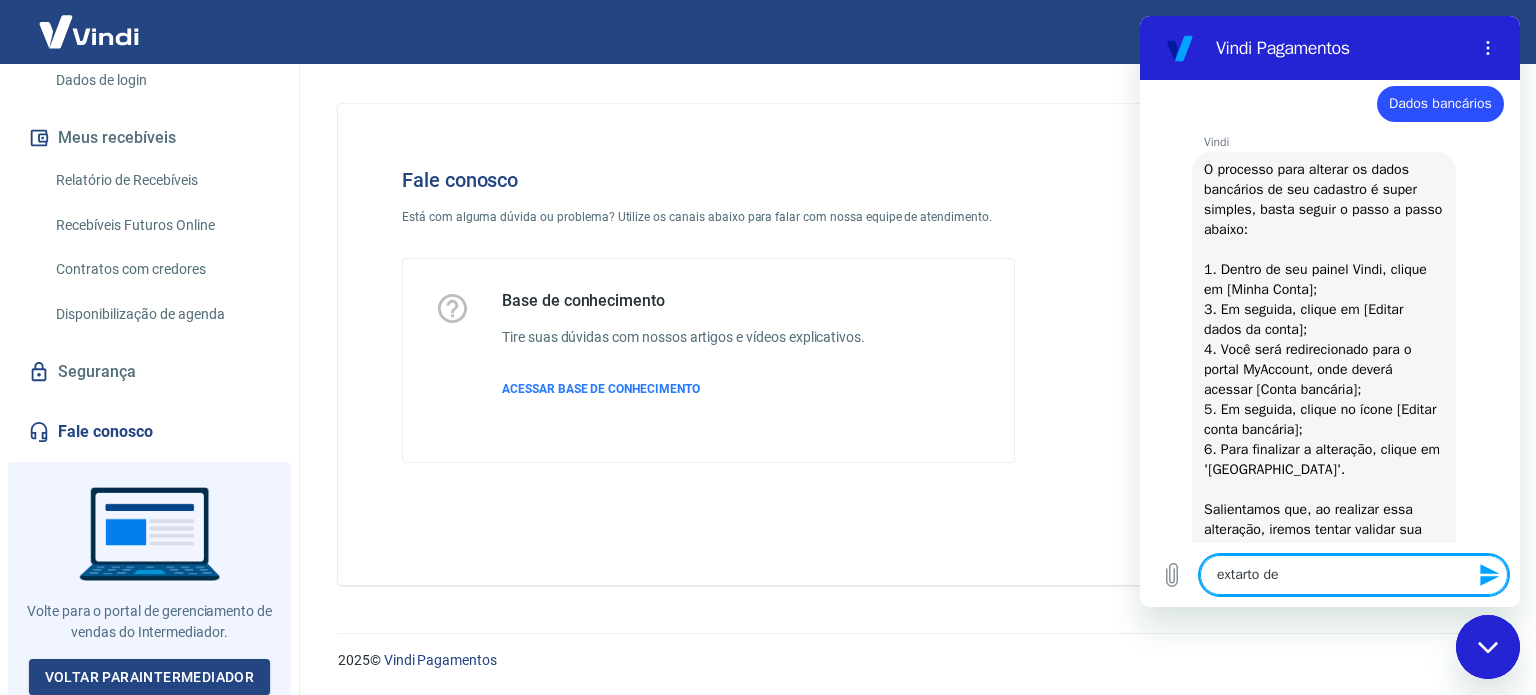 type on "extarto de" 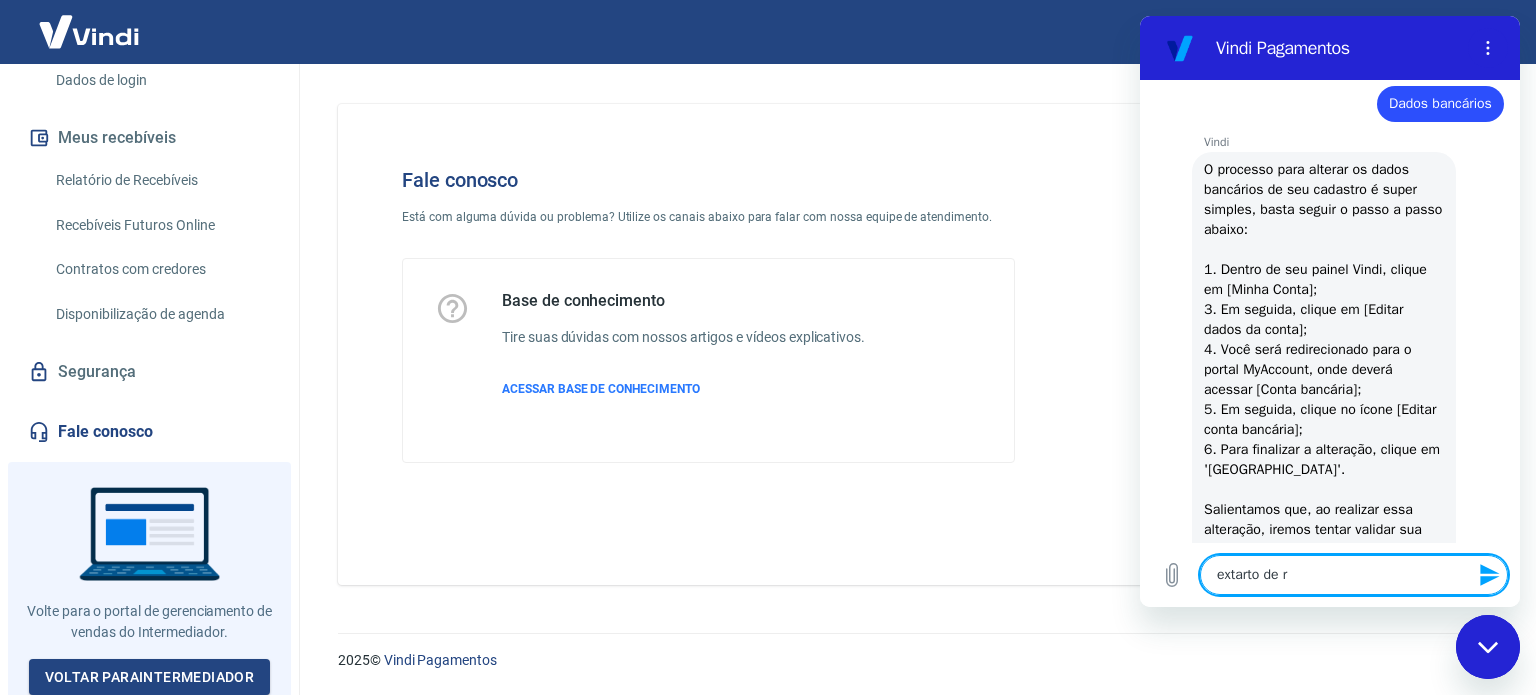 type on "extarto de re" 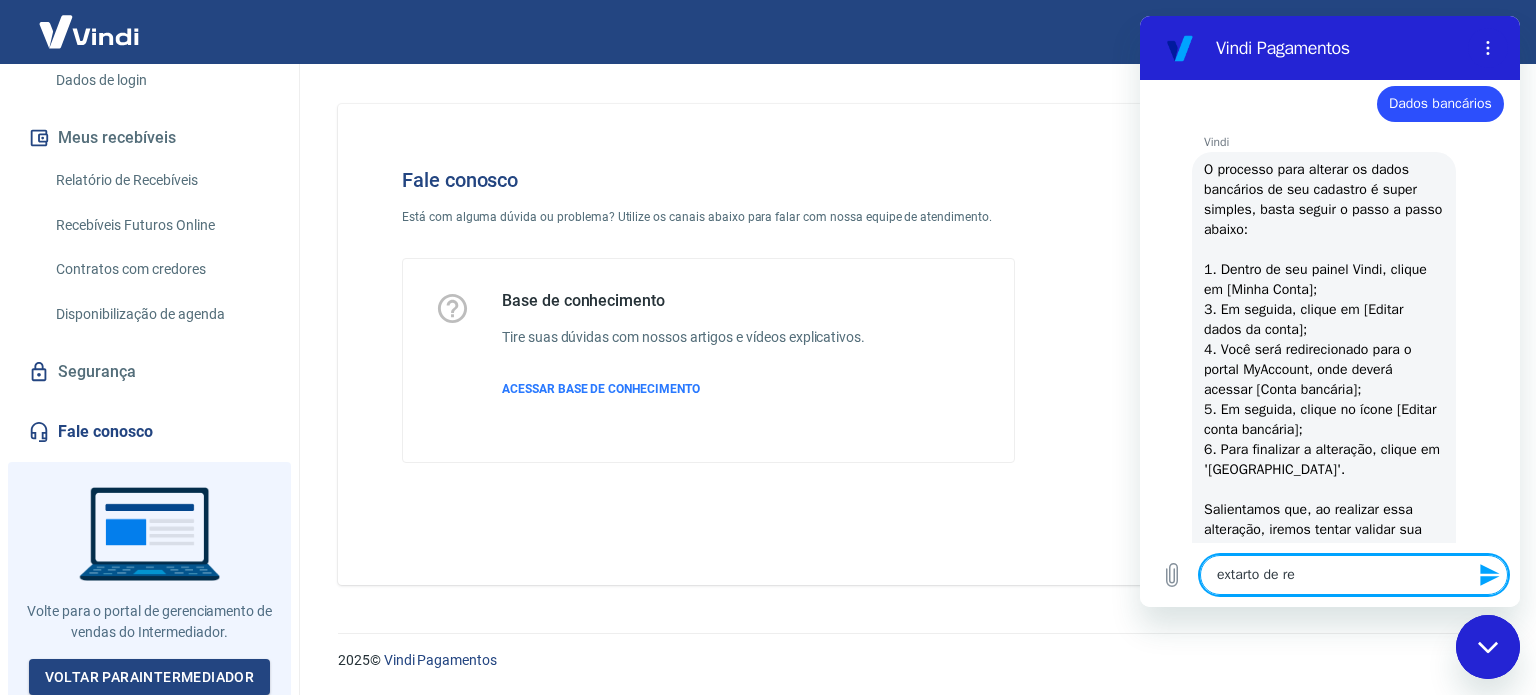 type on "extarto de rec" 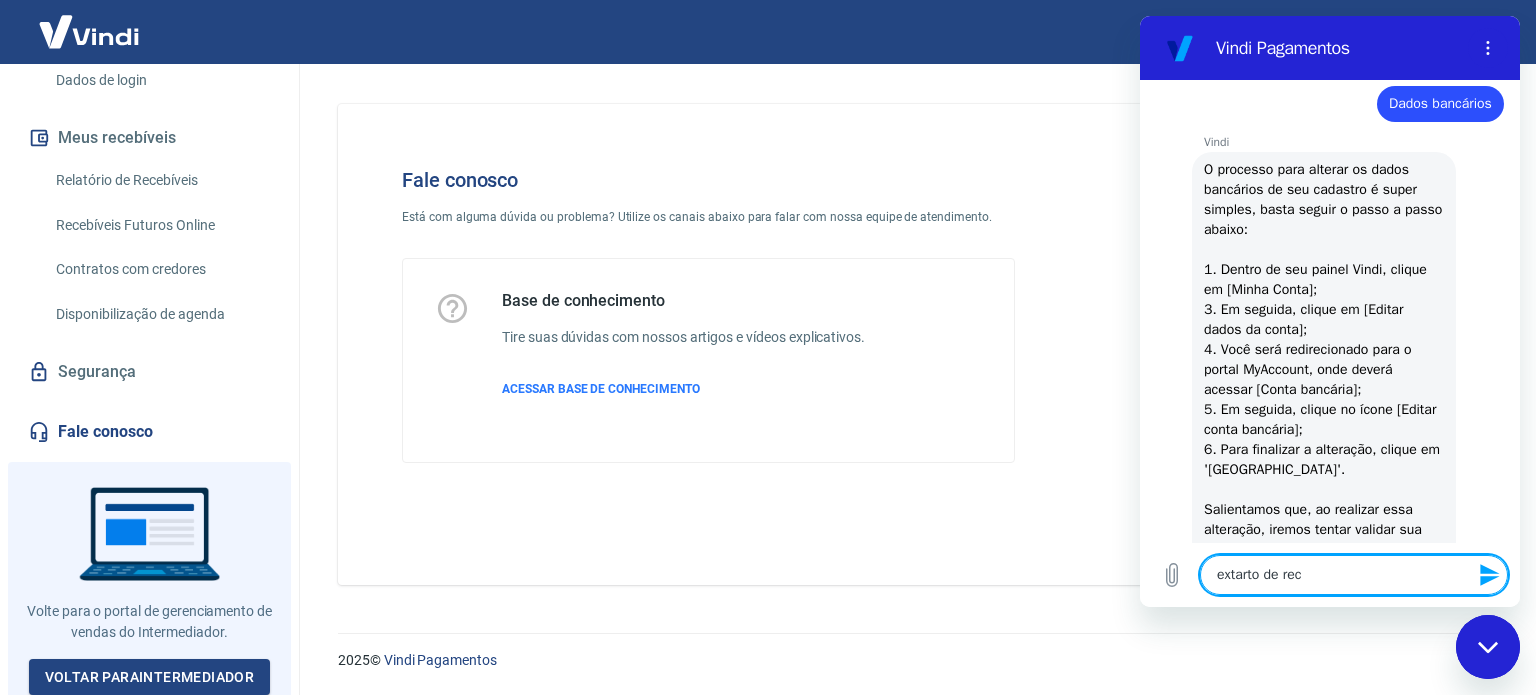 type on "extarto de rece" 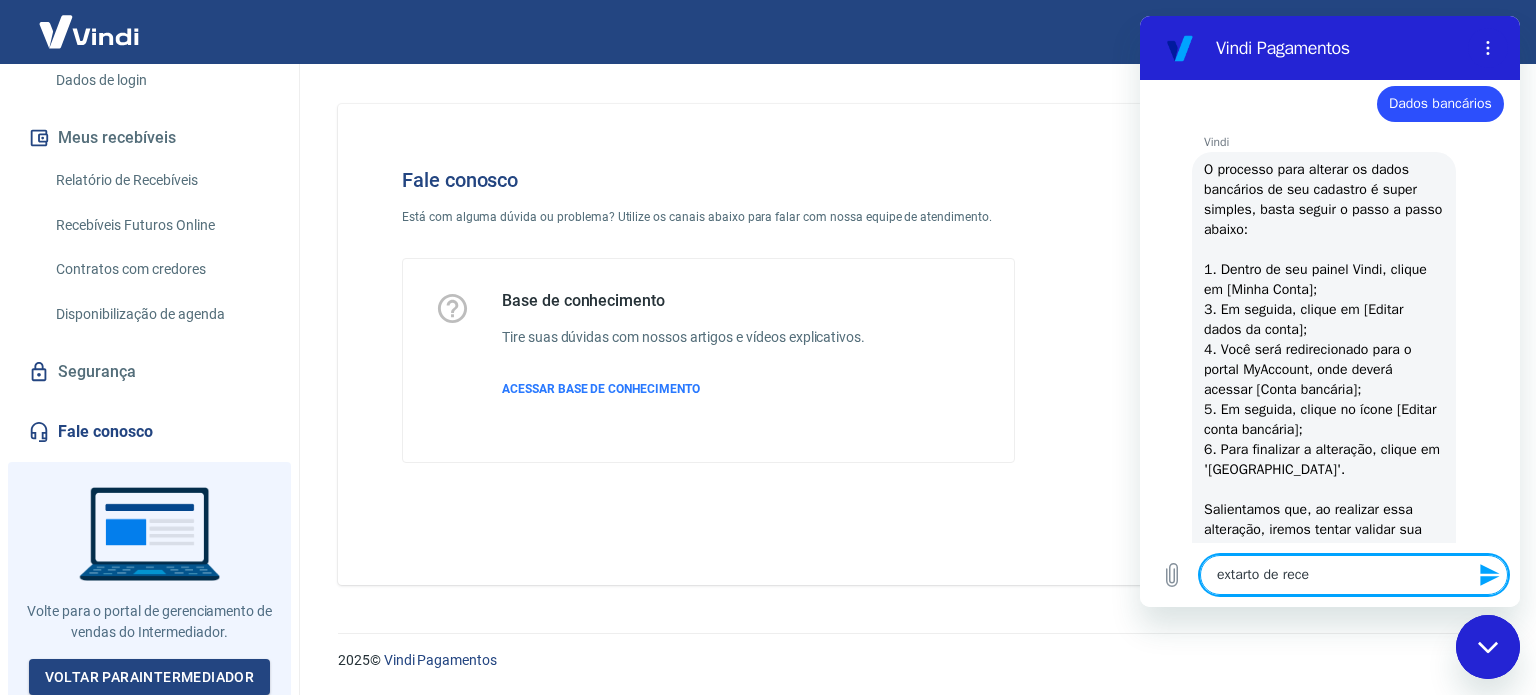 type on "extarto de receb" 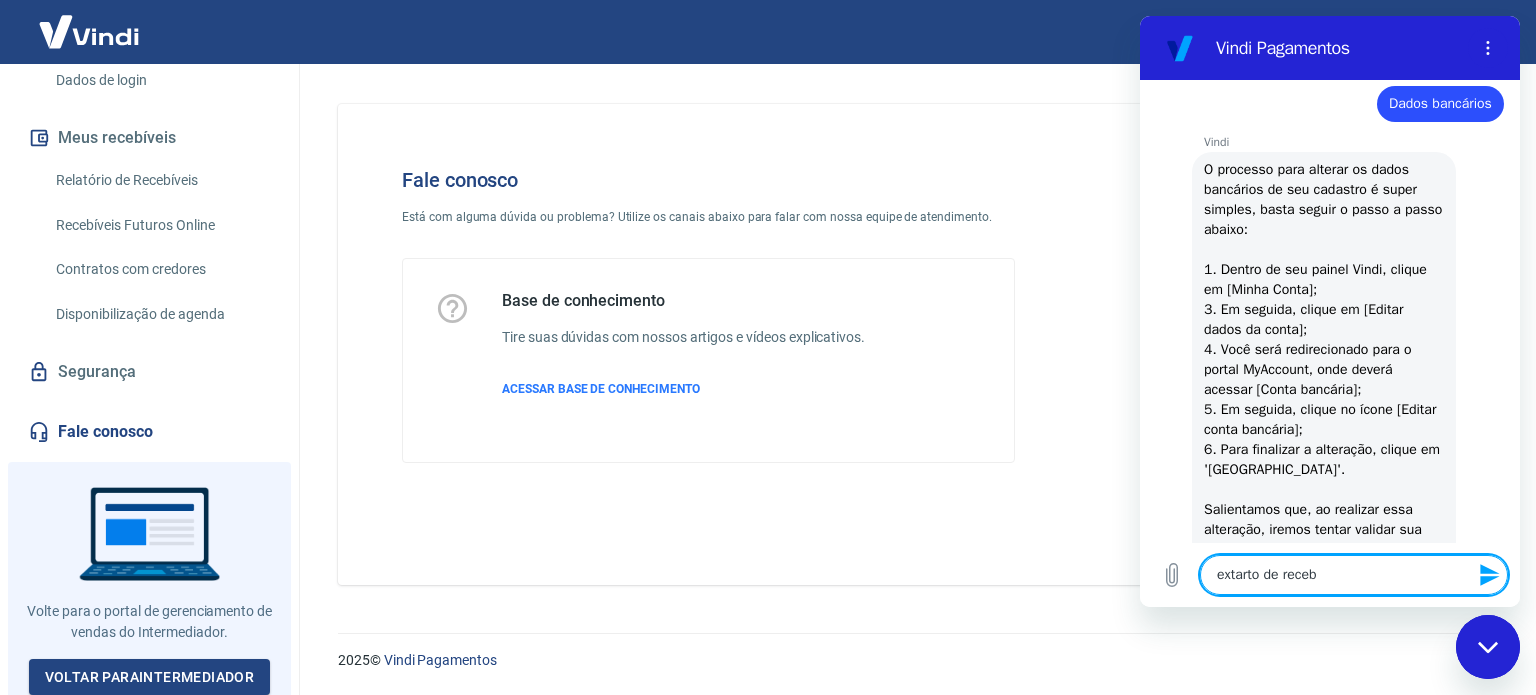 type on "extarto de recebi" 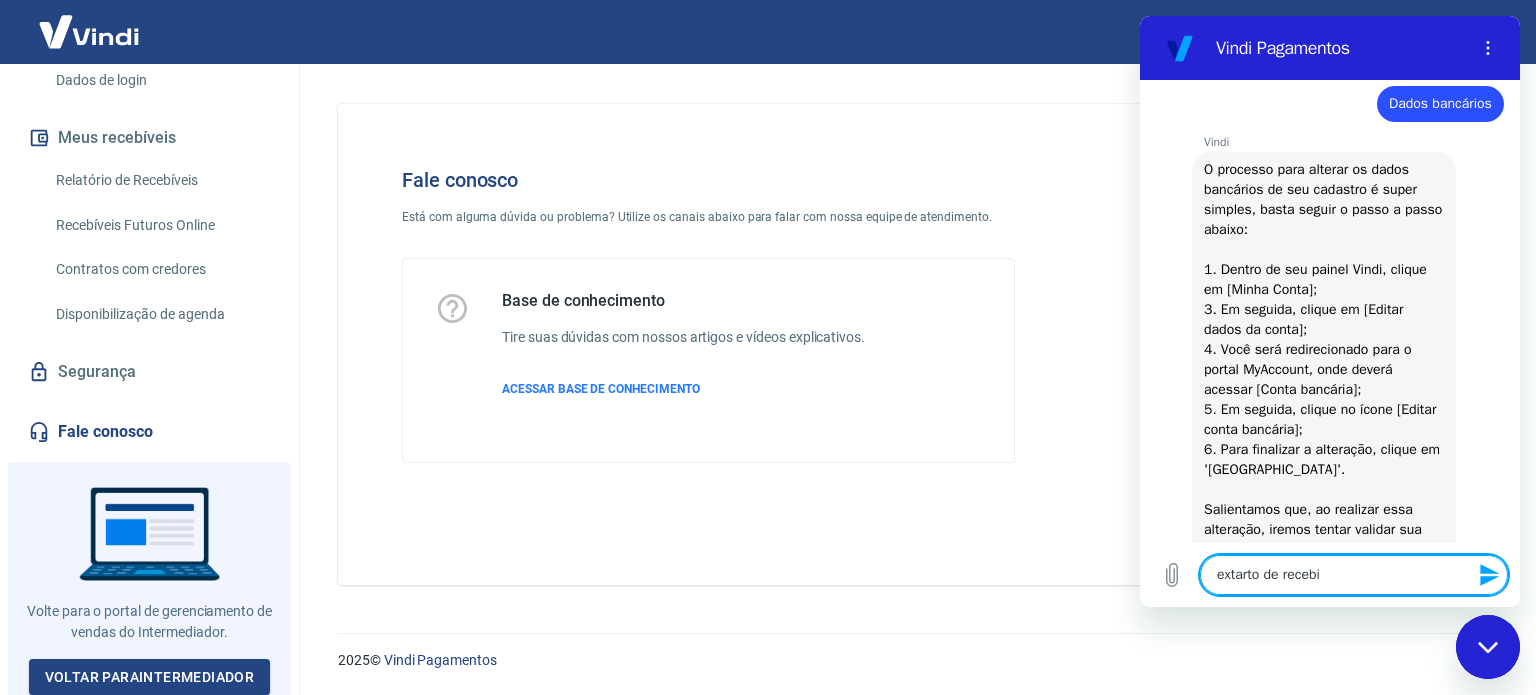 type on "extarto de recebim" 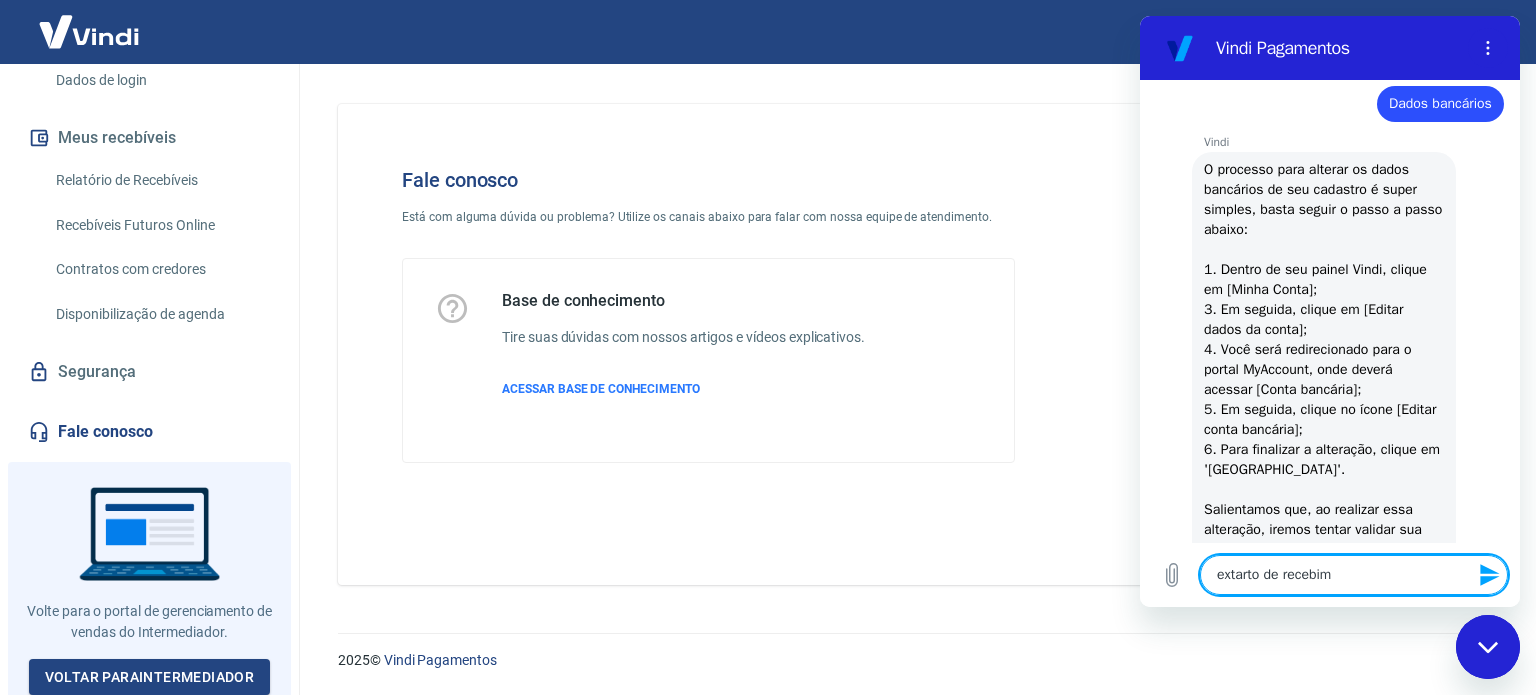type on "extarto de recebime" 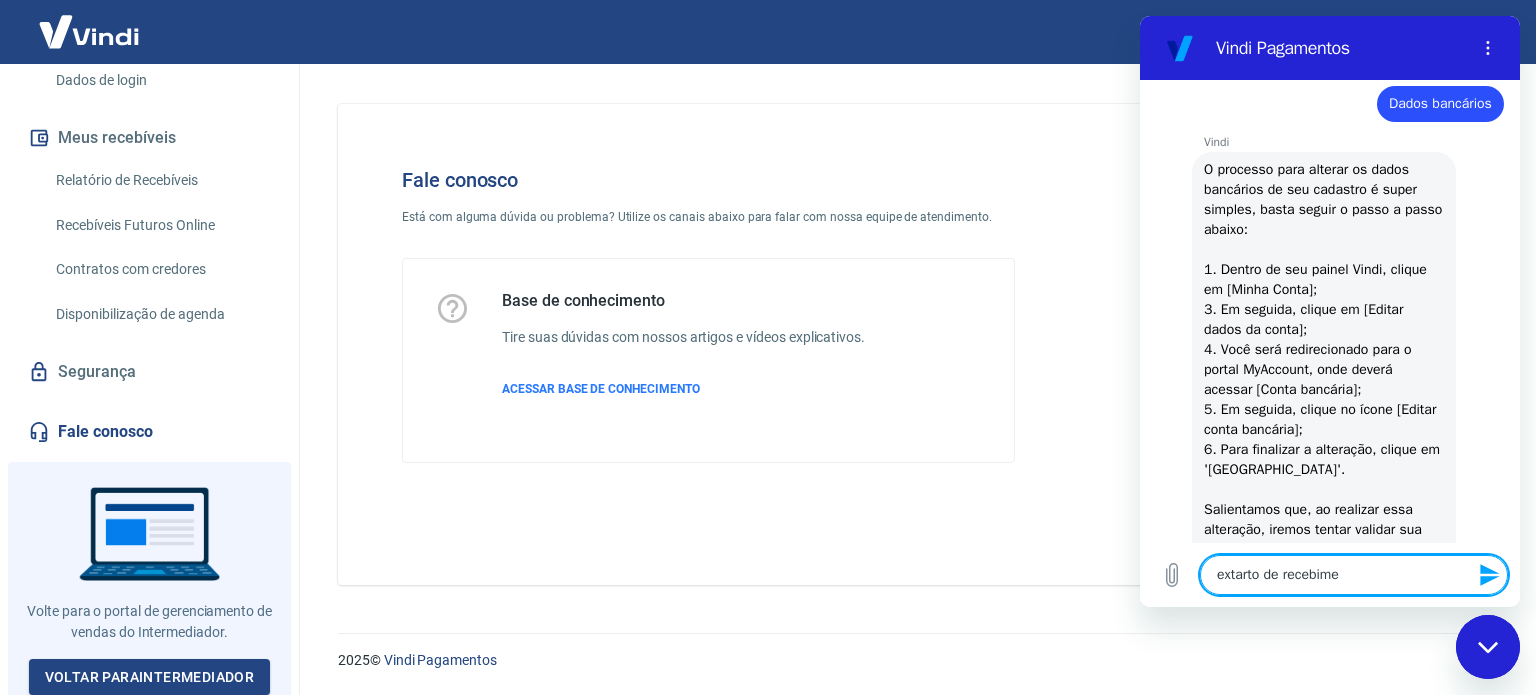 type on "extarto de recebimen" 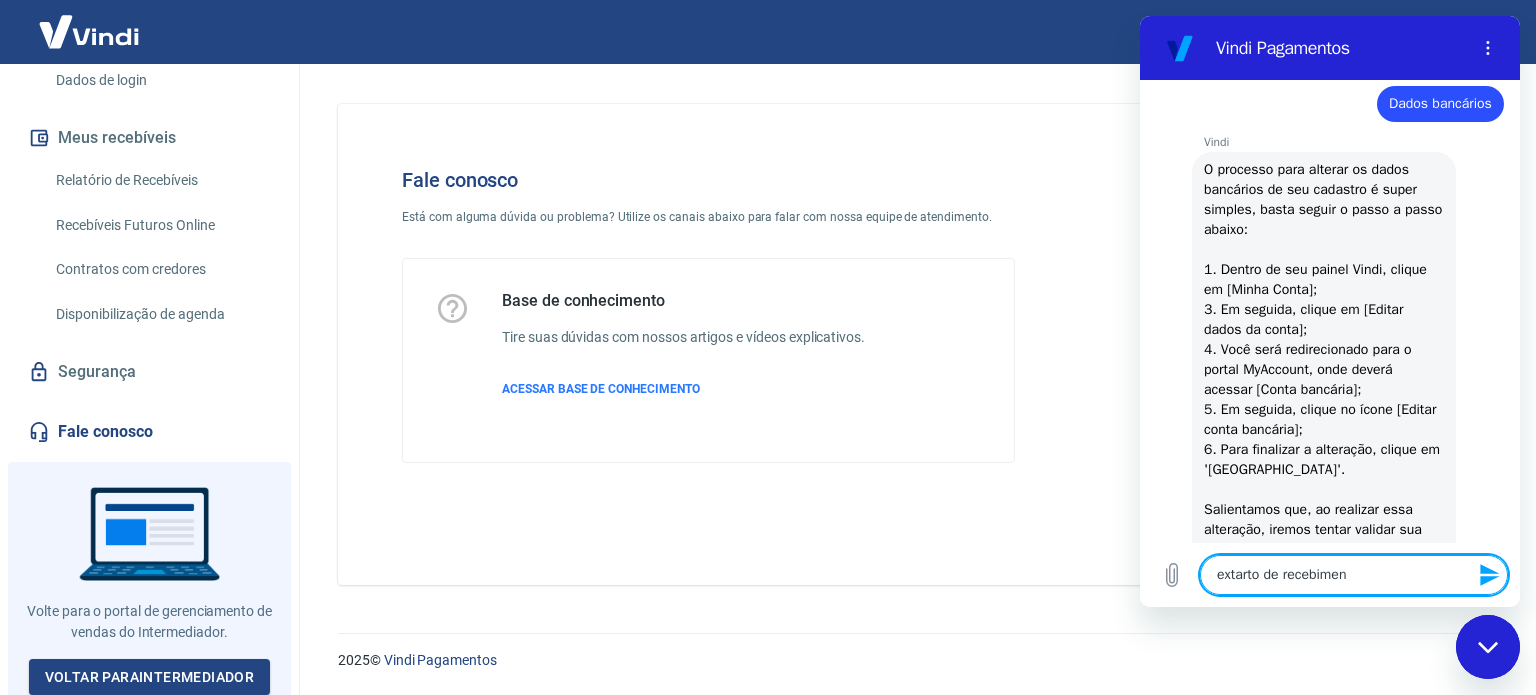 type on "extarto de recebiment" 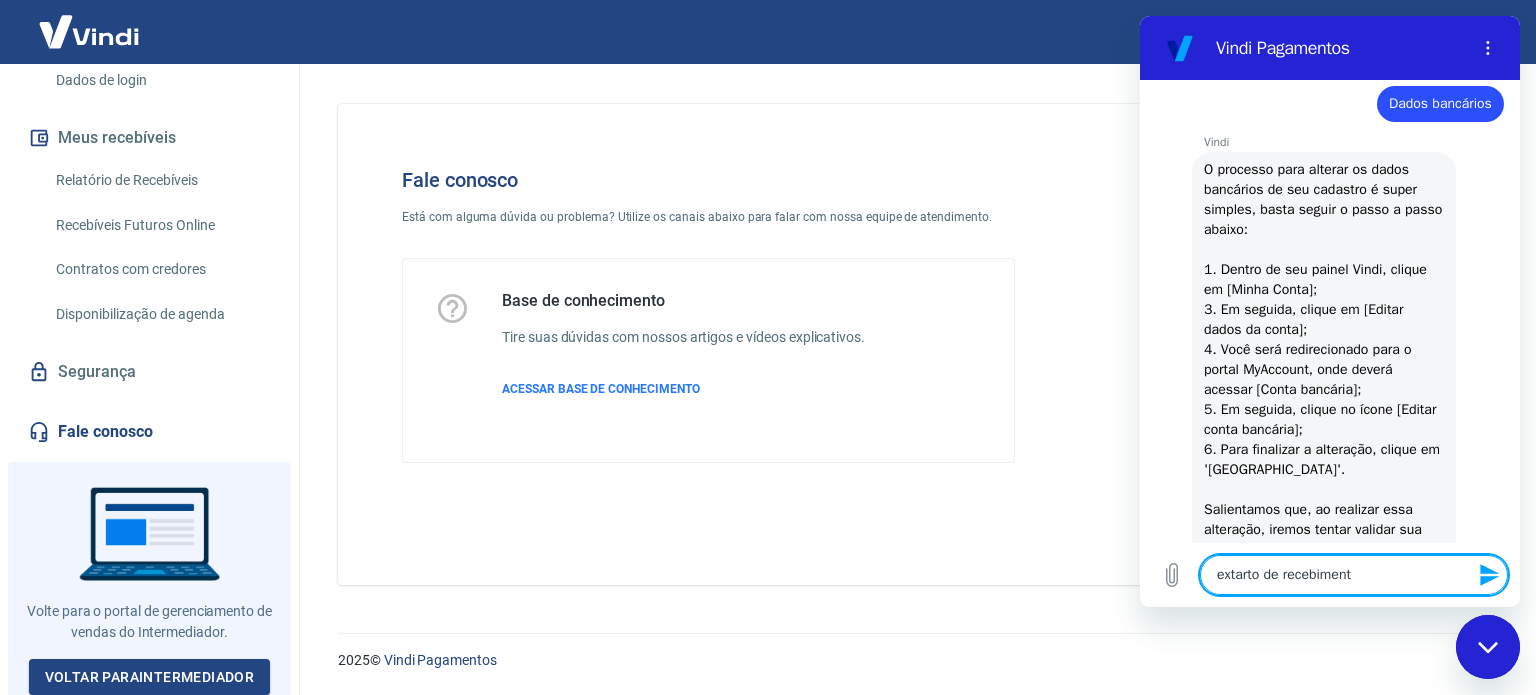 type on "extarto de recebimento" 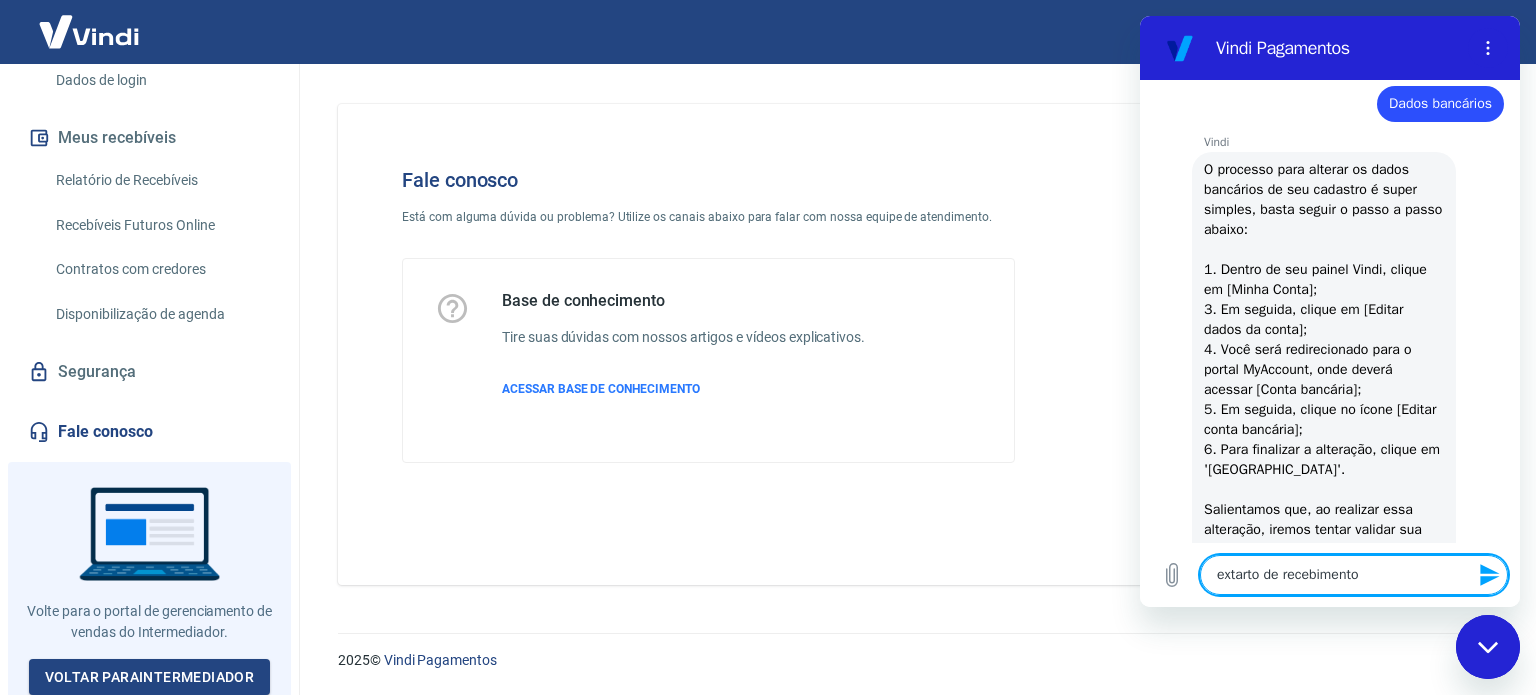 type 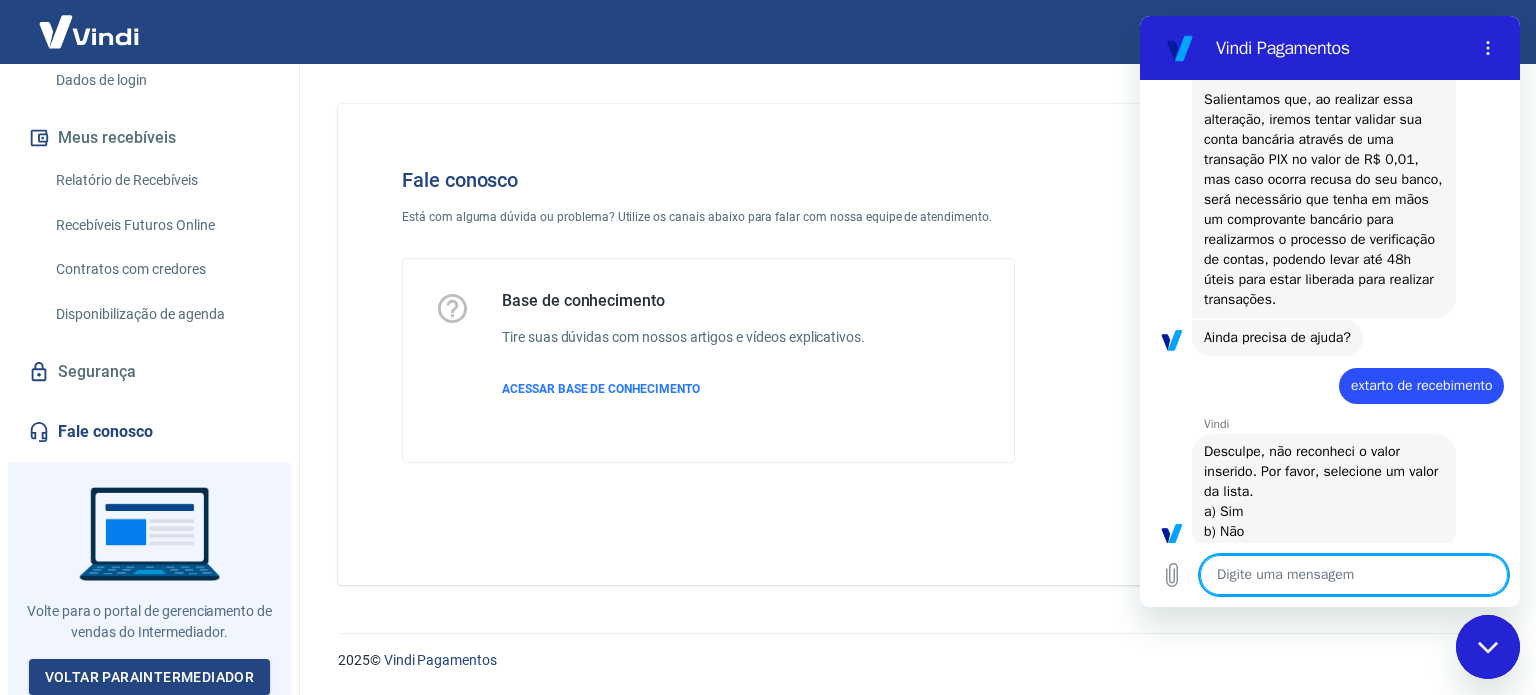 type on "x" 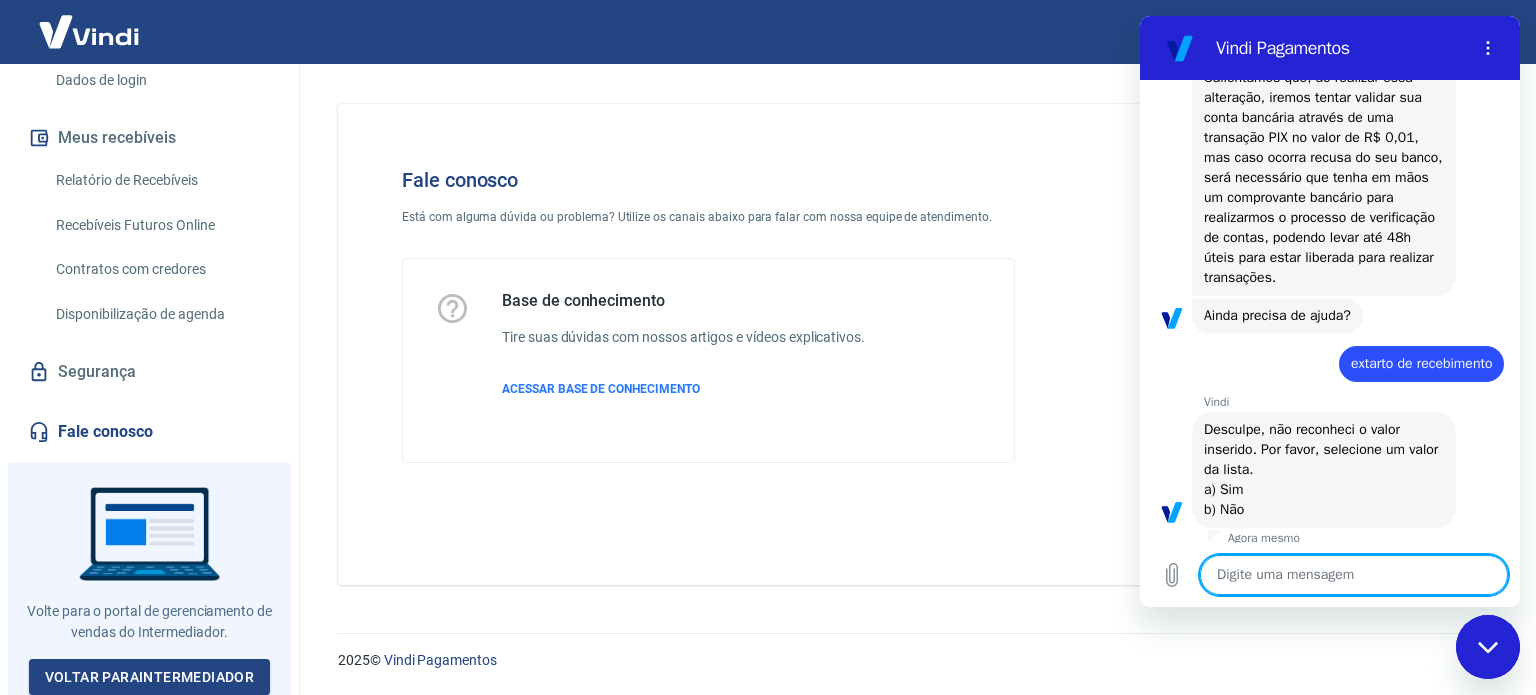 scroll, scrollTop: 741, scrollLeft: 0, axis: vertical 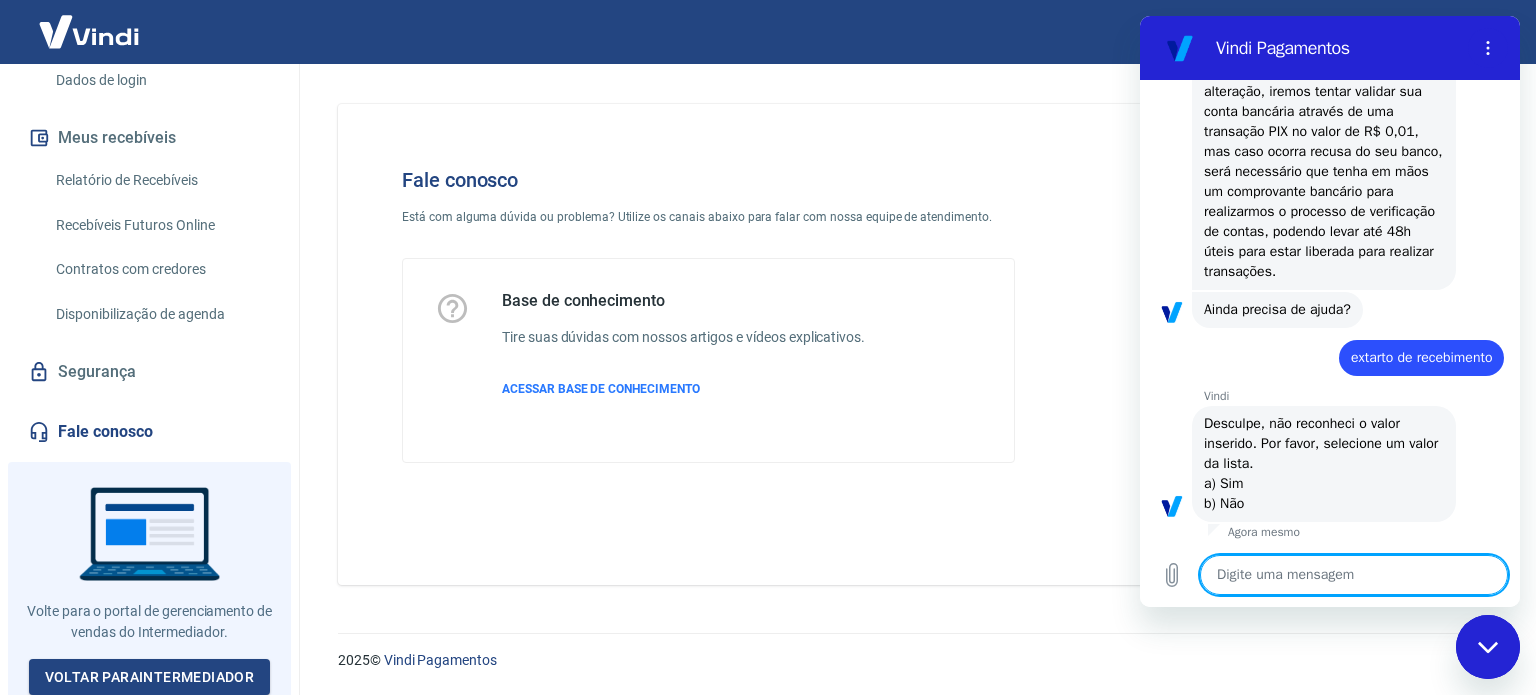 type on "a" 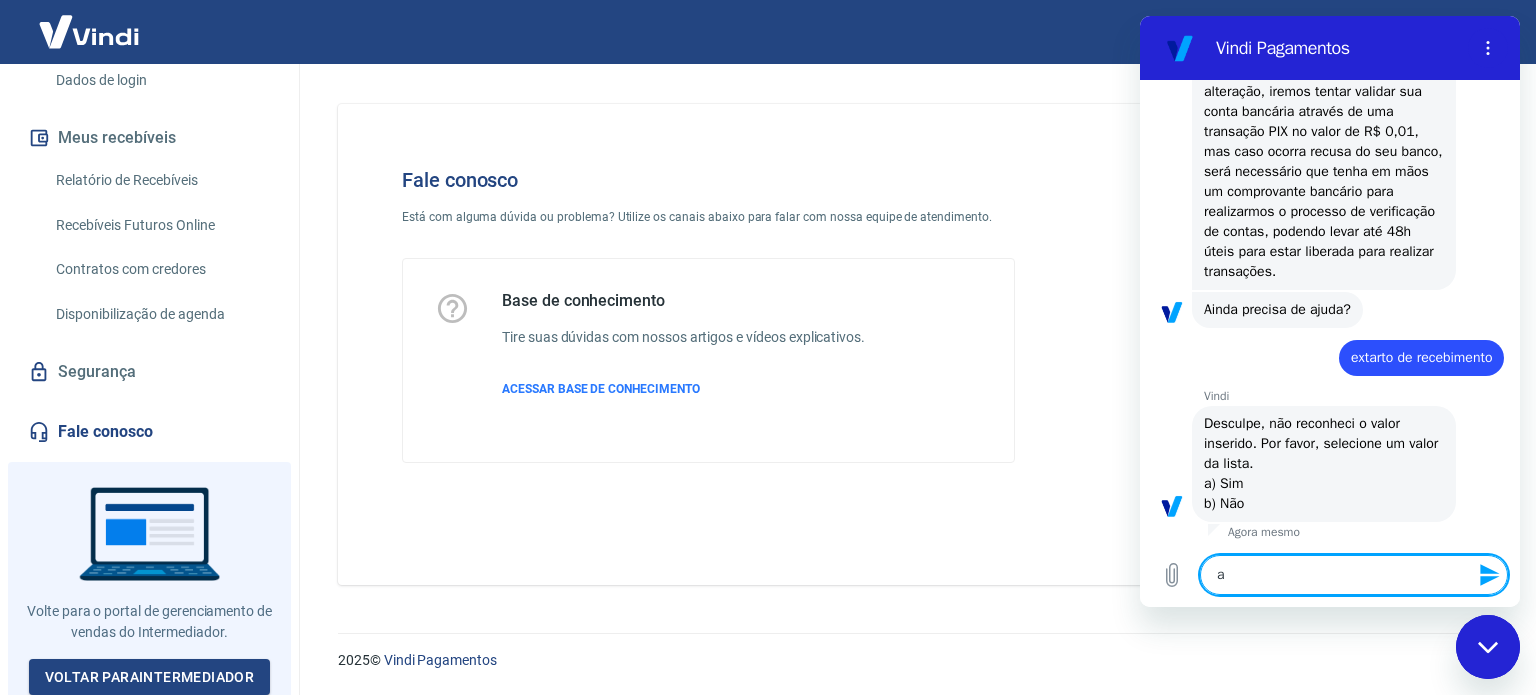 type 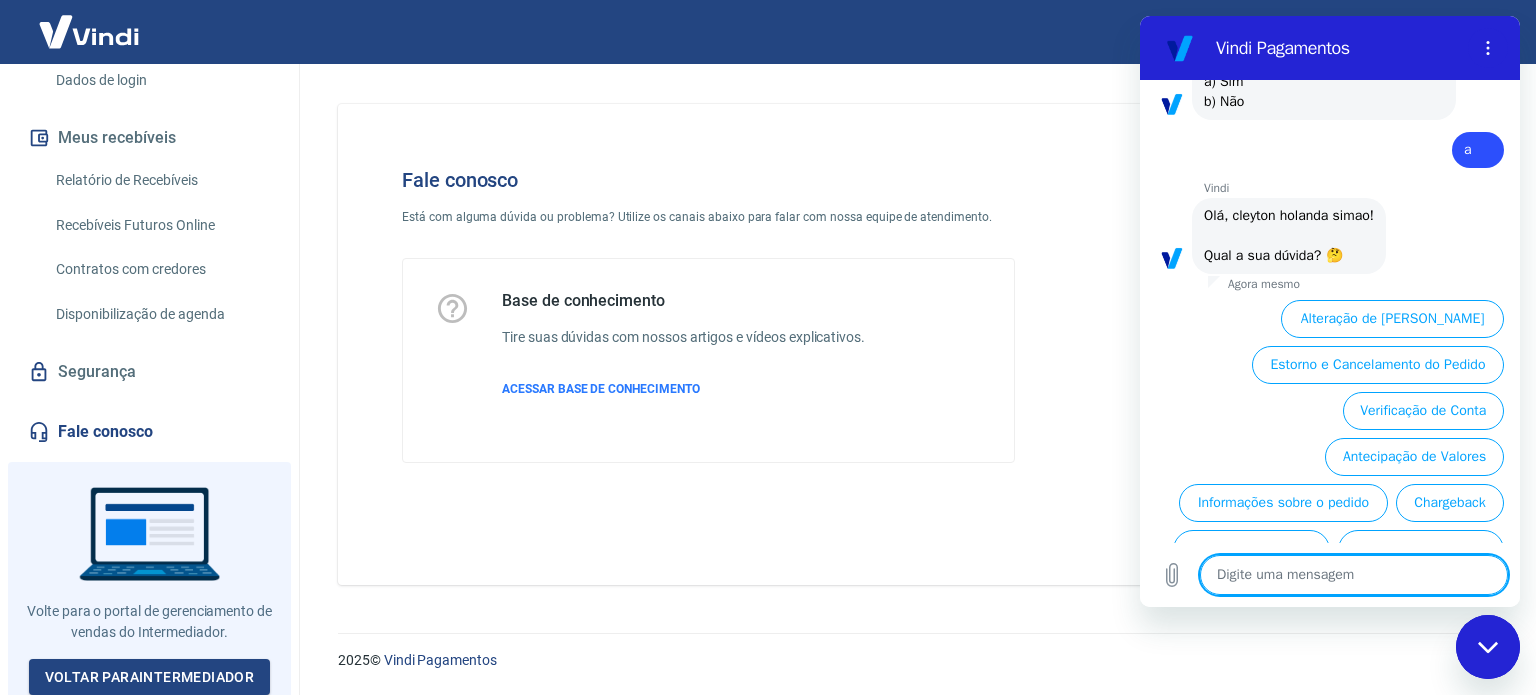 scroll, scrollTop: 1260, scrollLeft: 0, axis: vertical 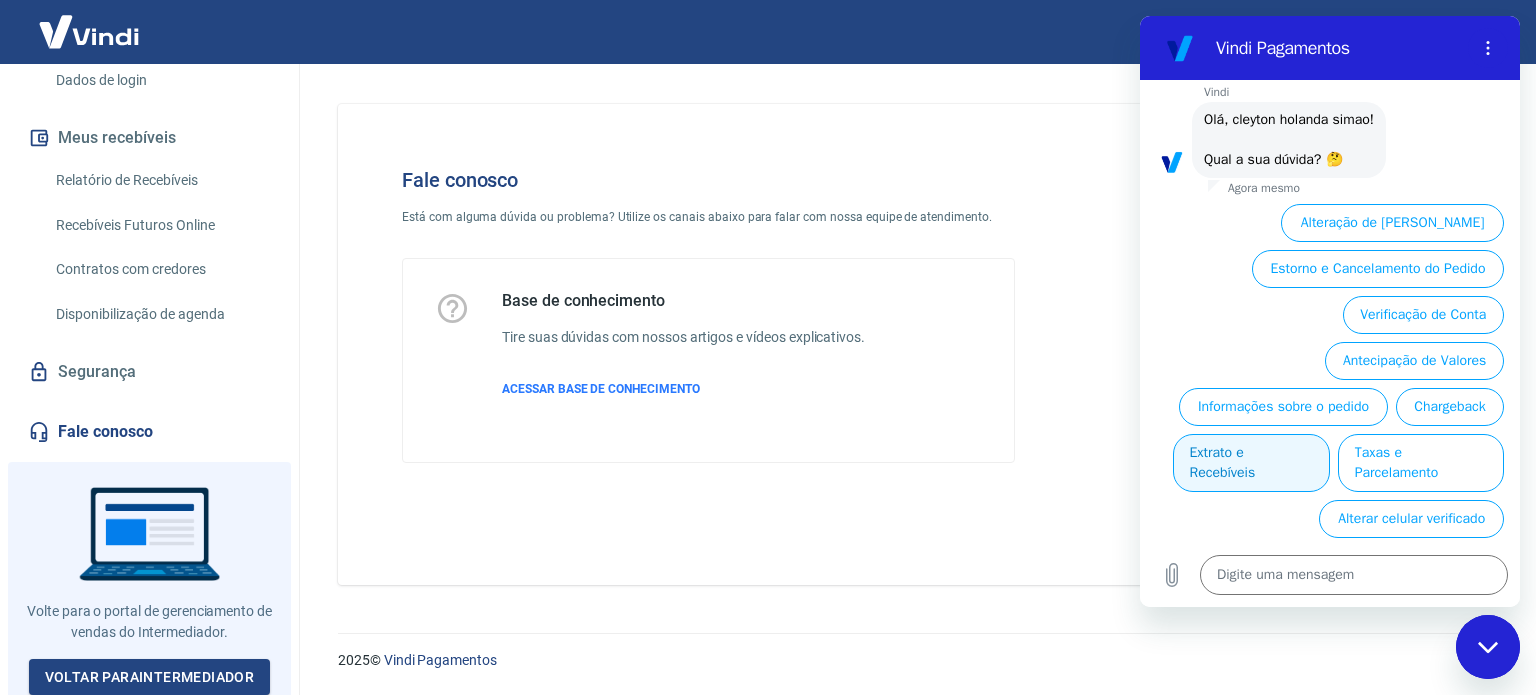 click on "Extrato e Recebíveis" at bounding box center (1251, 463) 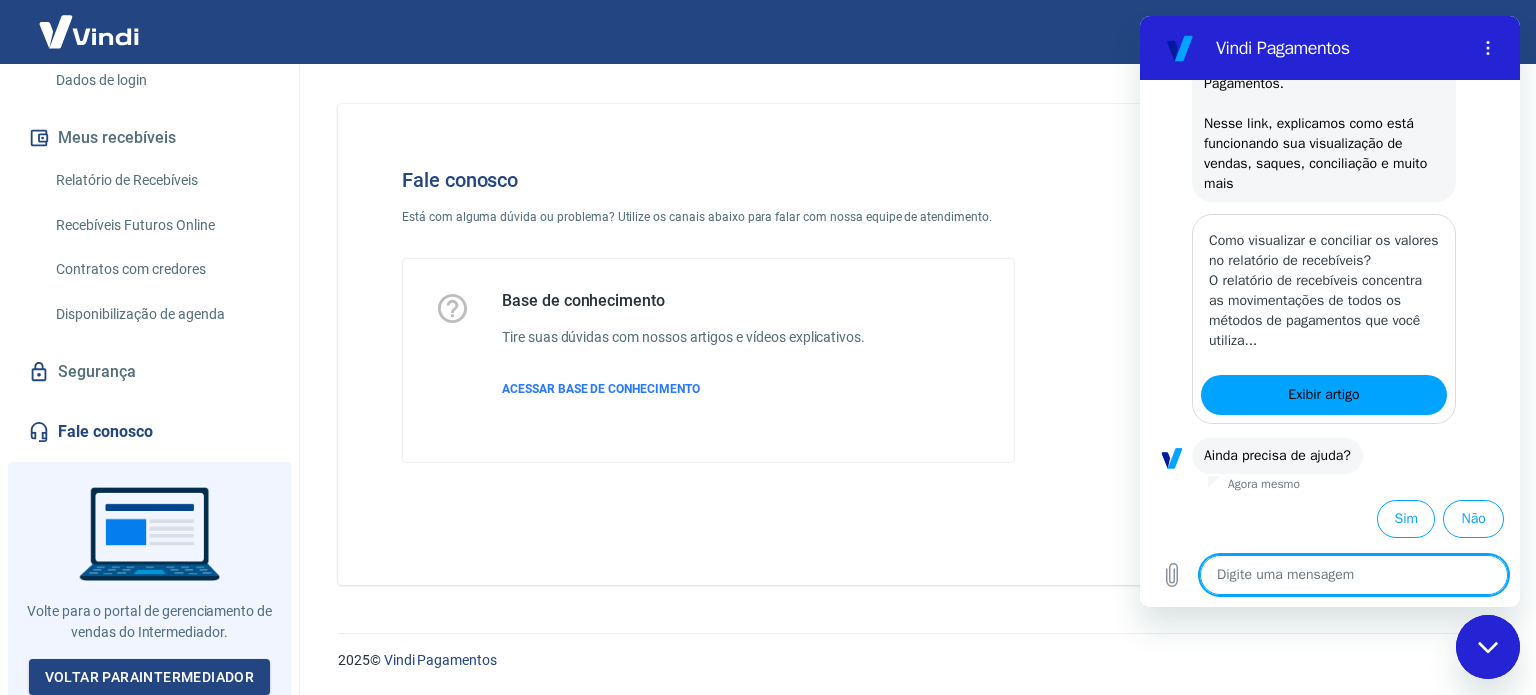 scroll, scrollTop: 1487, scrollLeft: 0, axis: vertical 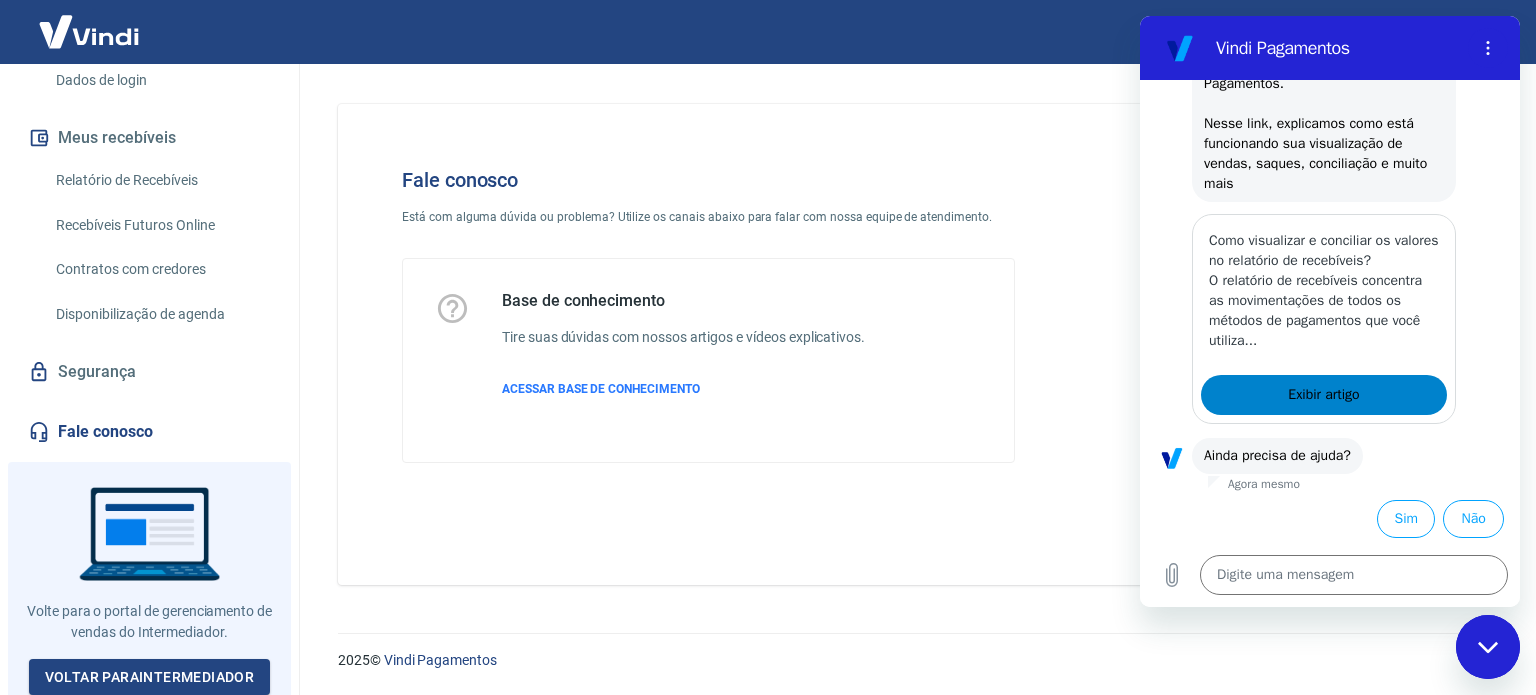 click on "Exibir artigo" at bounding box center (1323, 395) 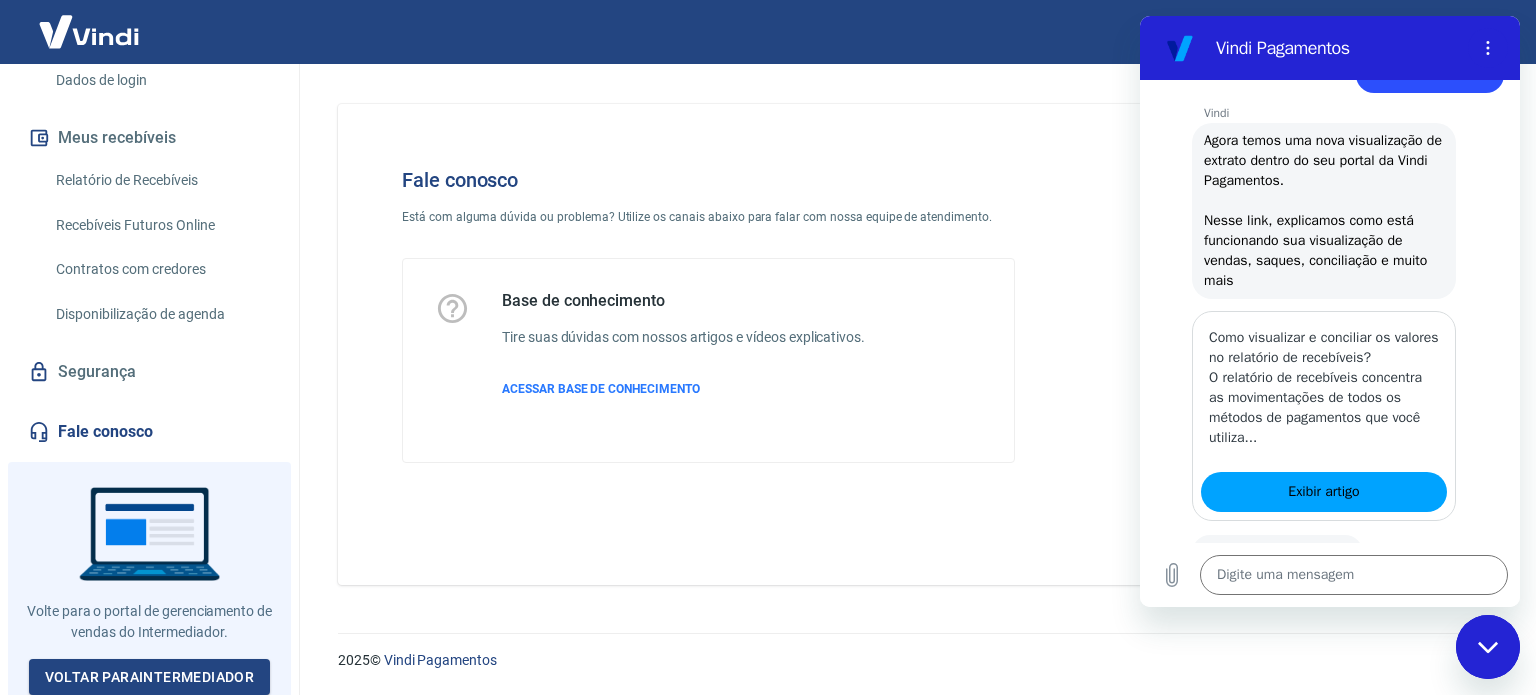 scroll, scrollTop: 1371, scrollLeft: 0, axis: vertical 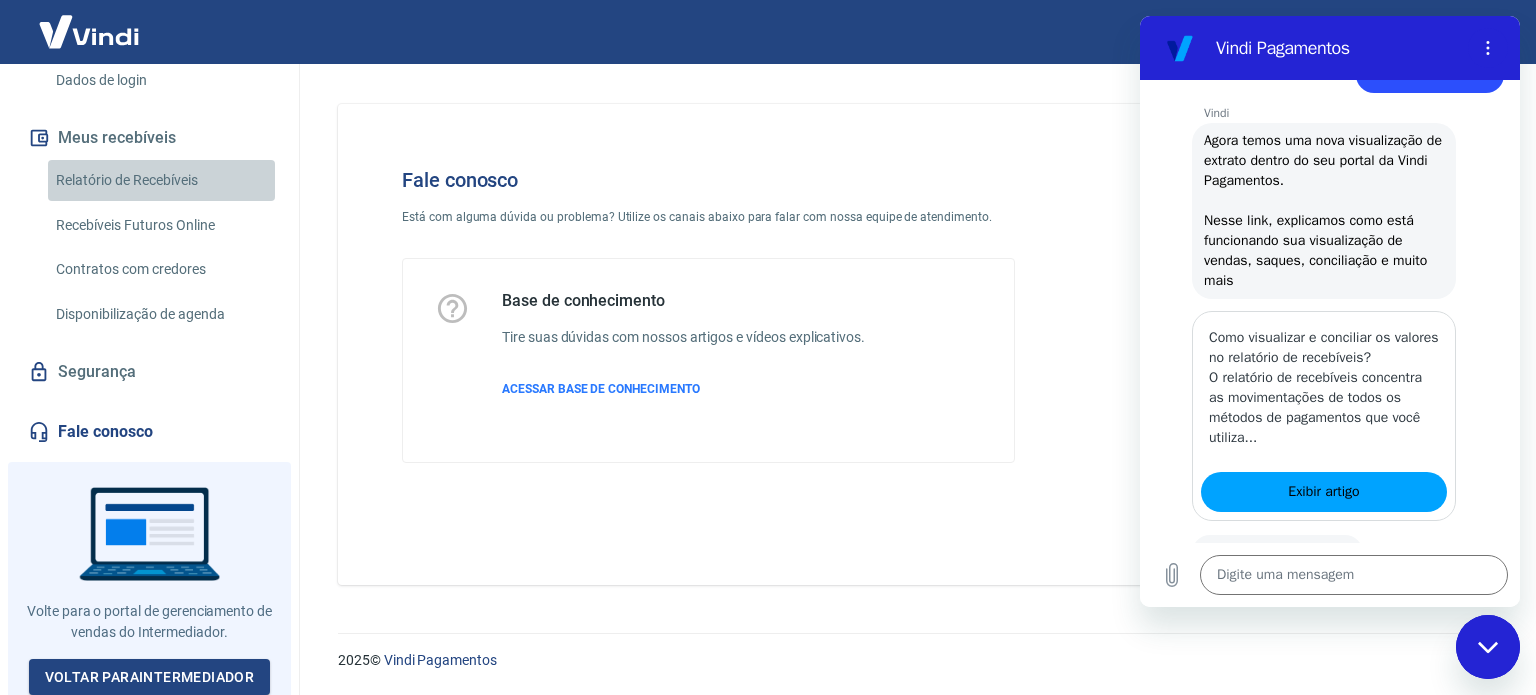 click on "Relatório de Recebíveis" at bounding box center (161, 180) 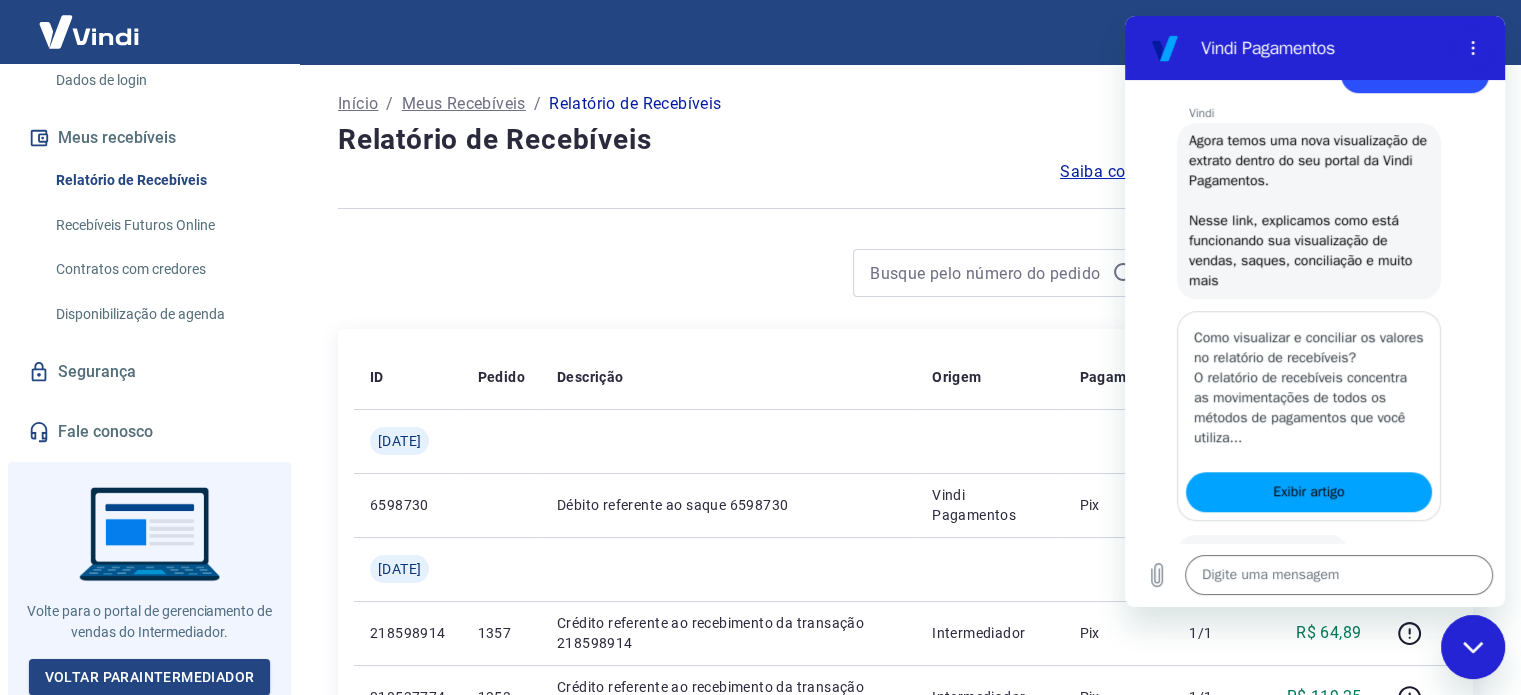 click at bounding box center (1473, 647) 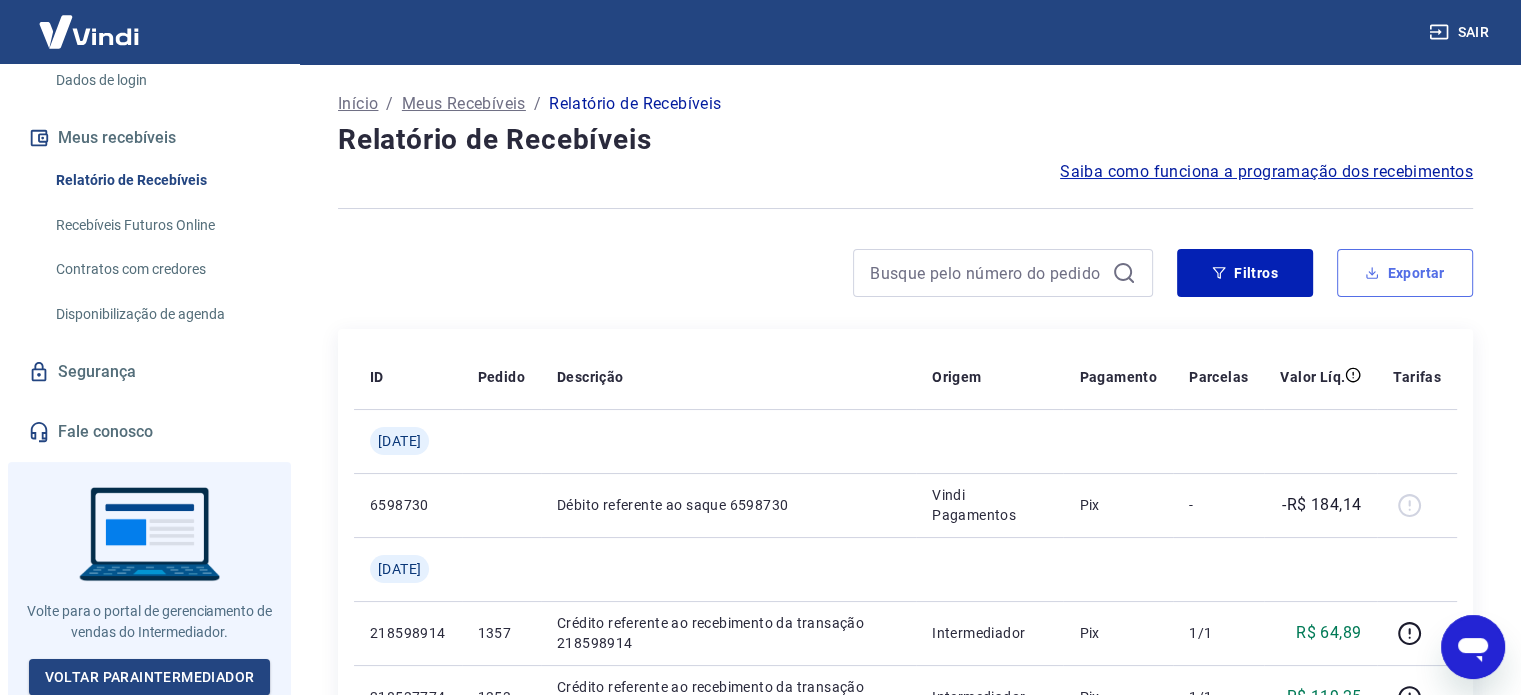click on "Exportar" at bounding box center [1405, 273] 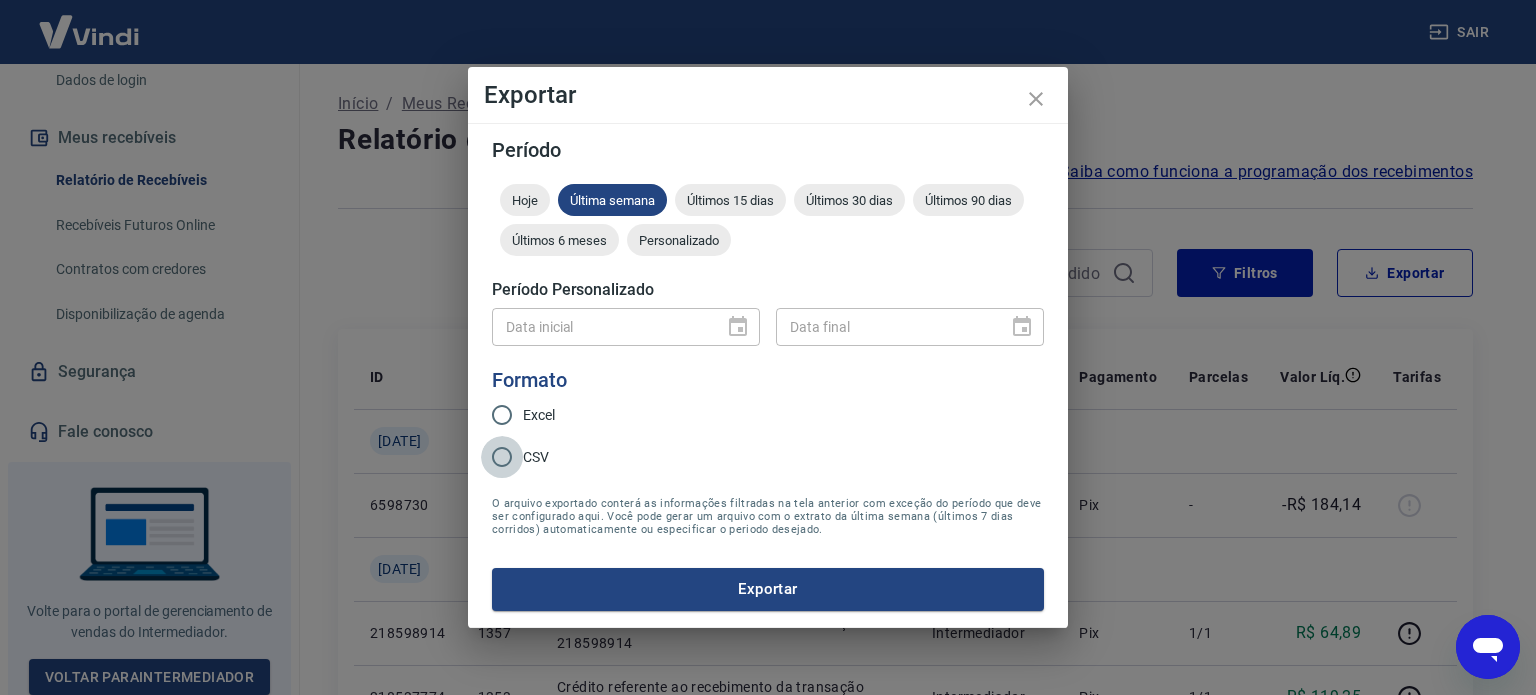 click on "CSV" at bounding box center [502, 457] 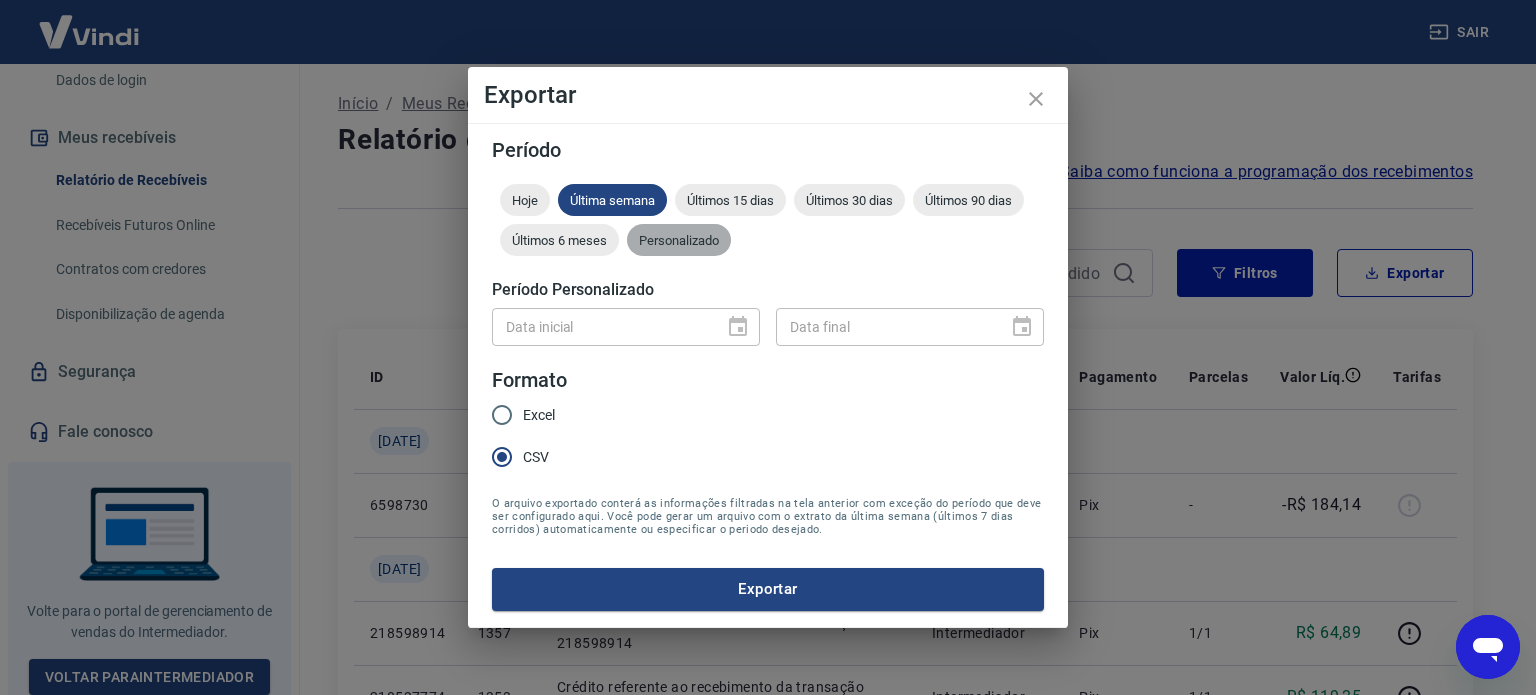 click on "Personalizado" at bounding box center [679, 240] 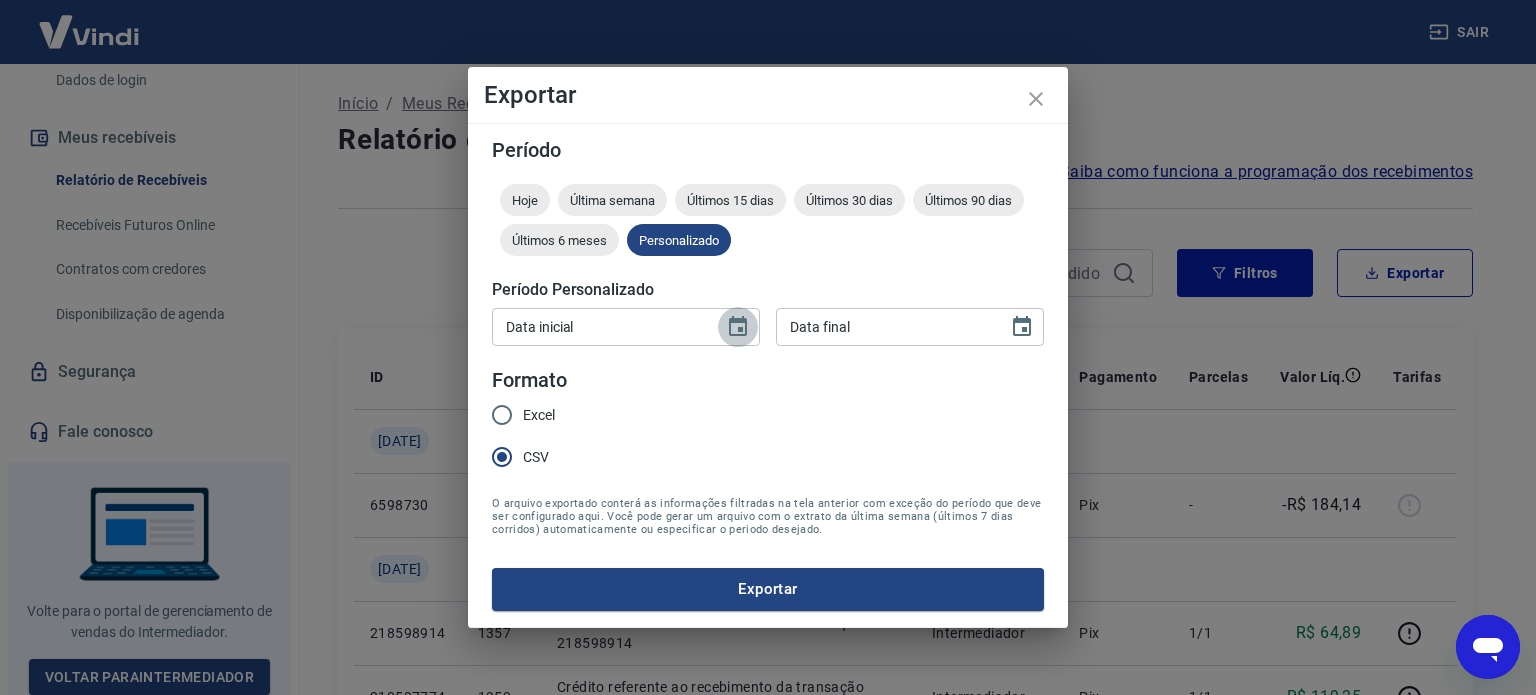 click 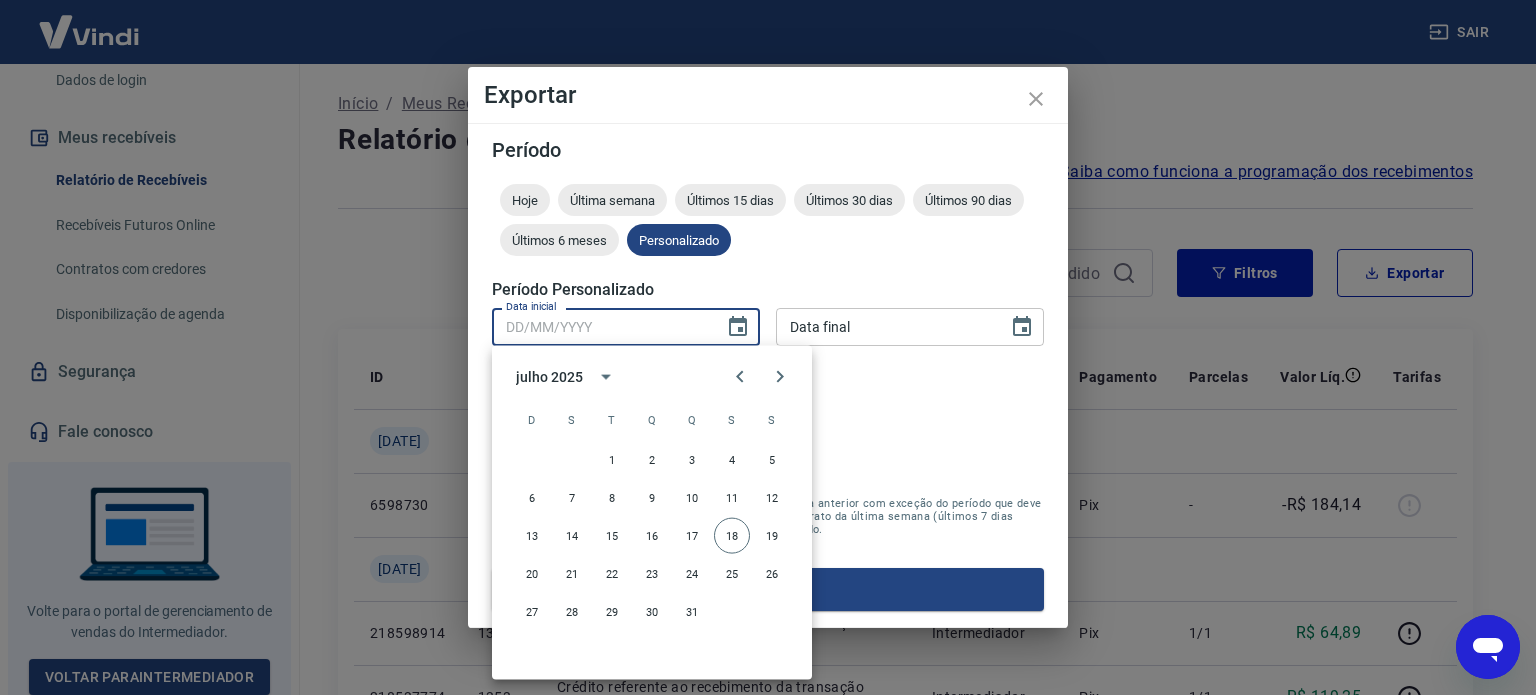 click on "julho 2025" at bounding box center [552, 376] 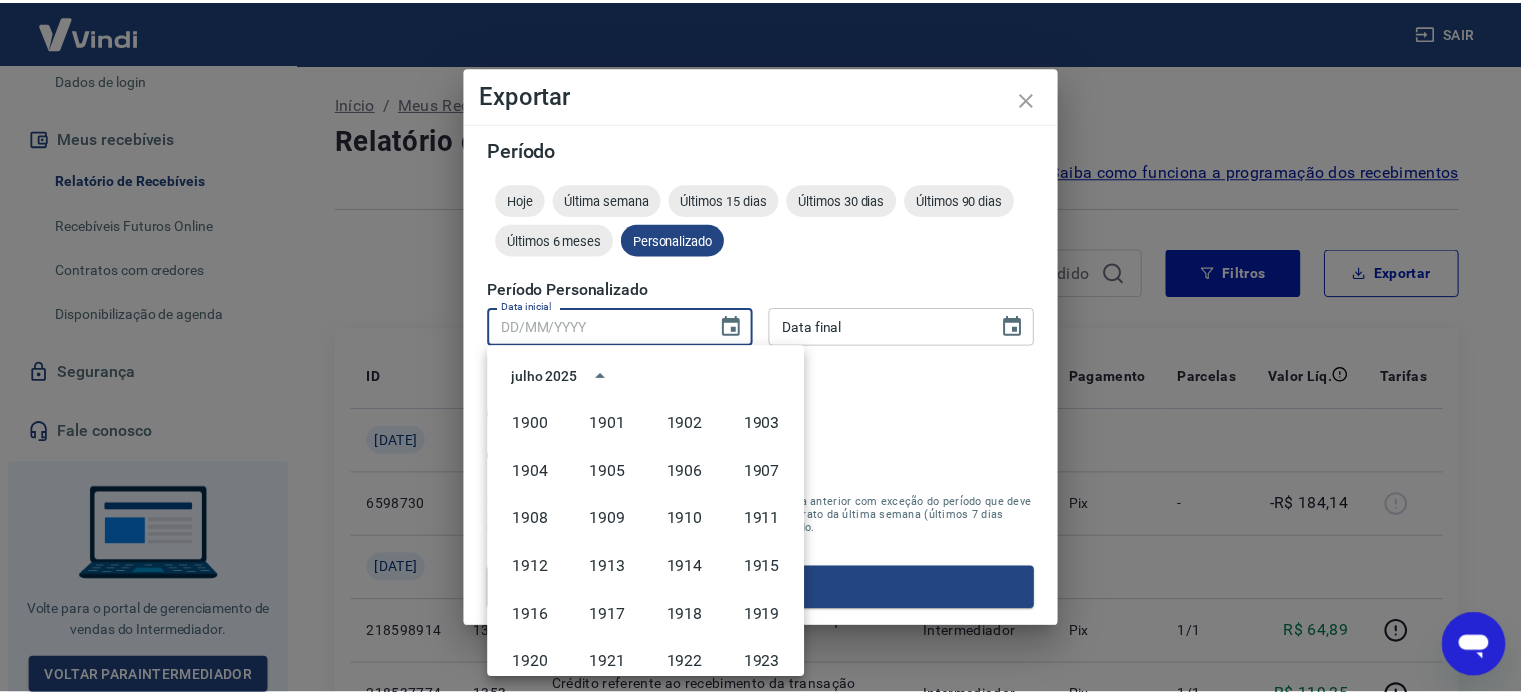 scroll, scrollTop: 1372, scrollLeft: 0, axis: vertical 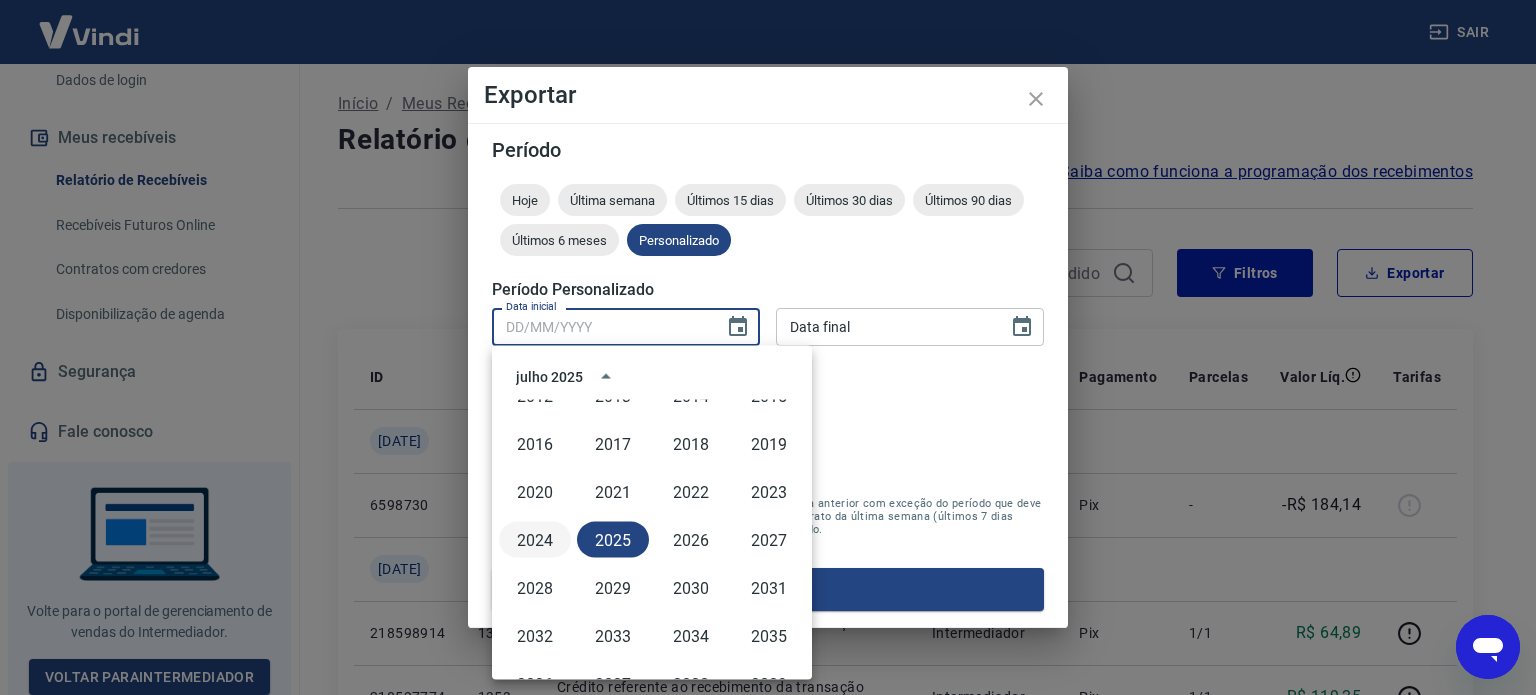 click on "2024" at bounding box center (535, 540) 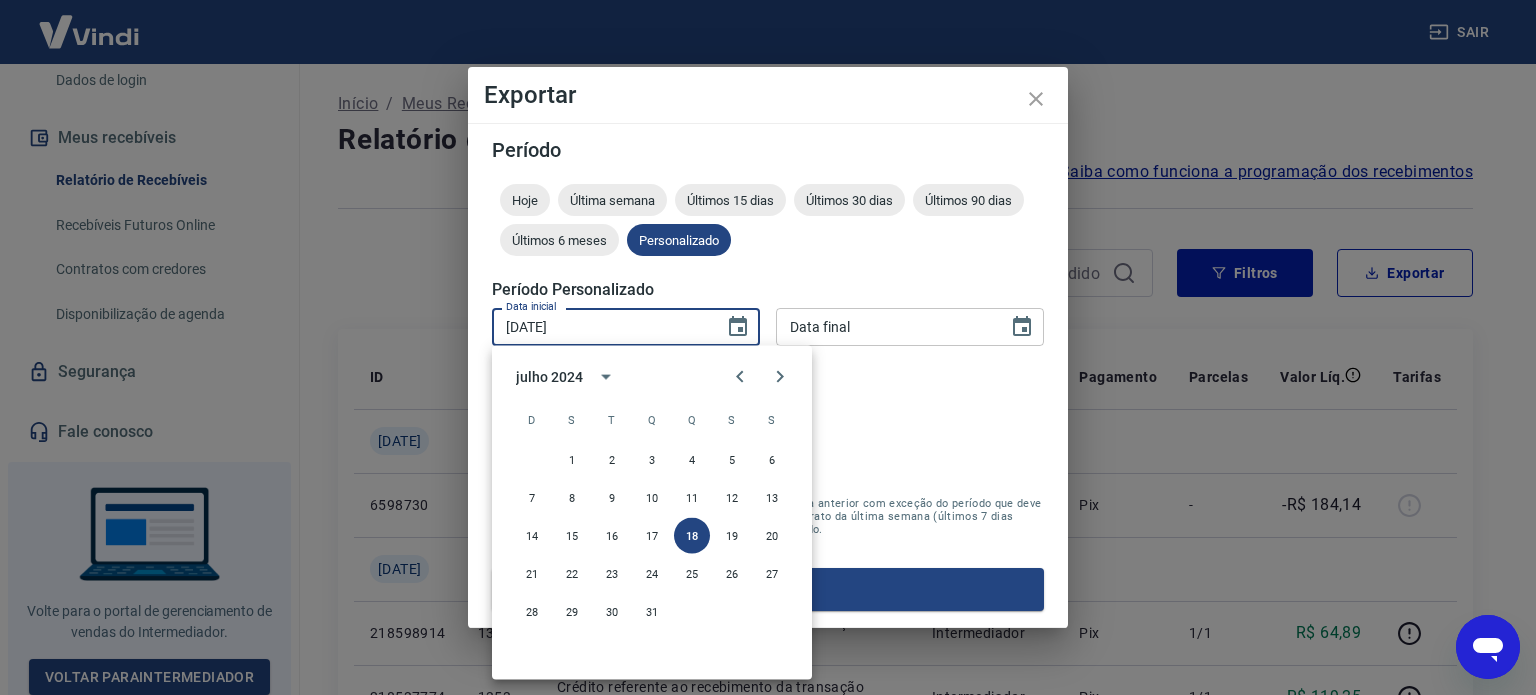 click on "Data final" at bounding box center [885, 326] 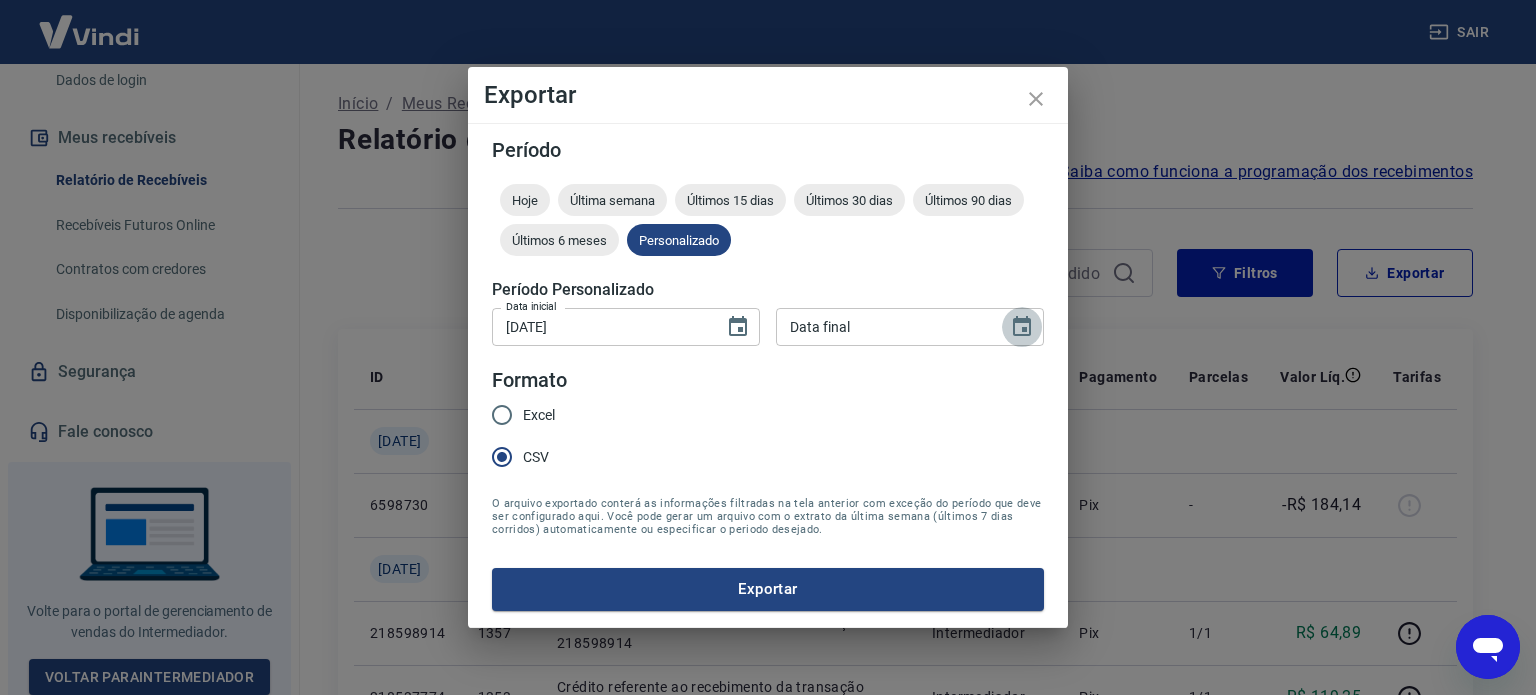 click 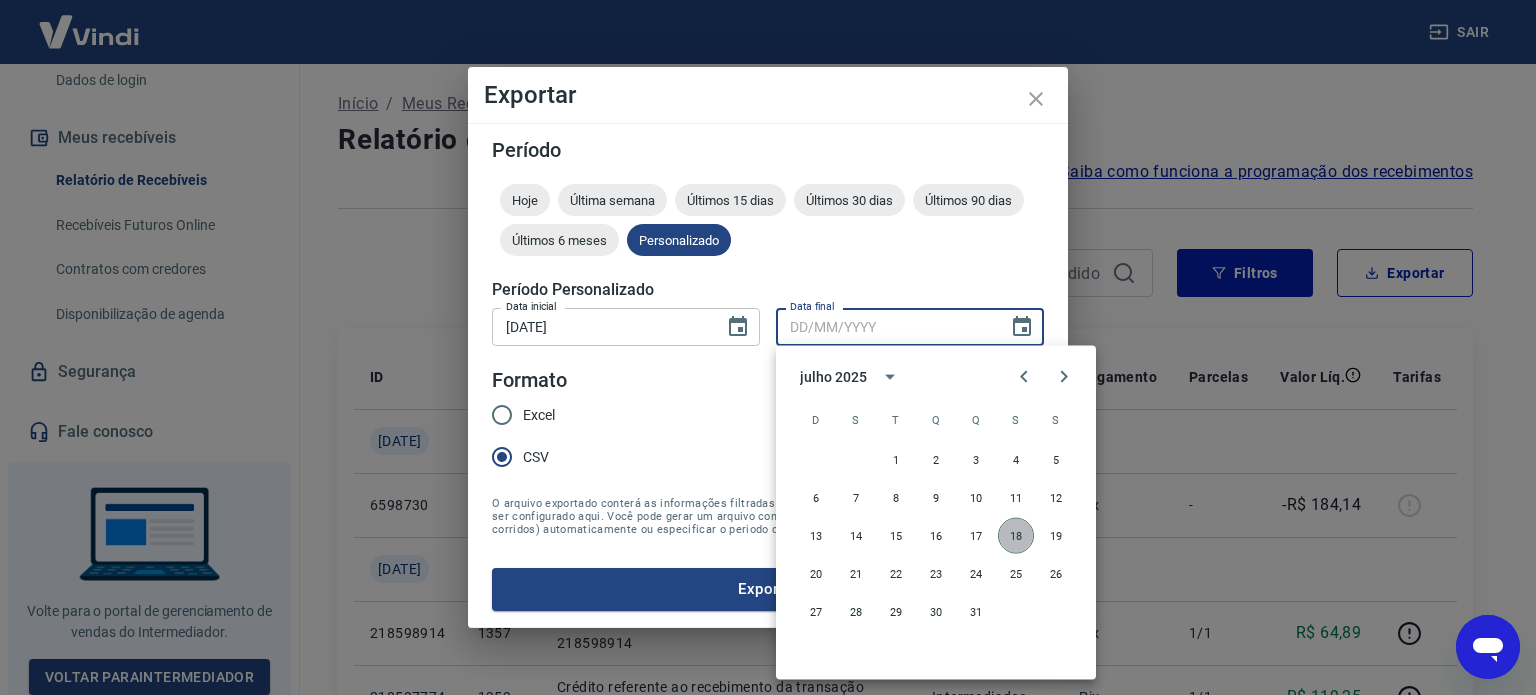click on "18" at bounding box center [1016, 536] 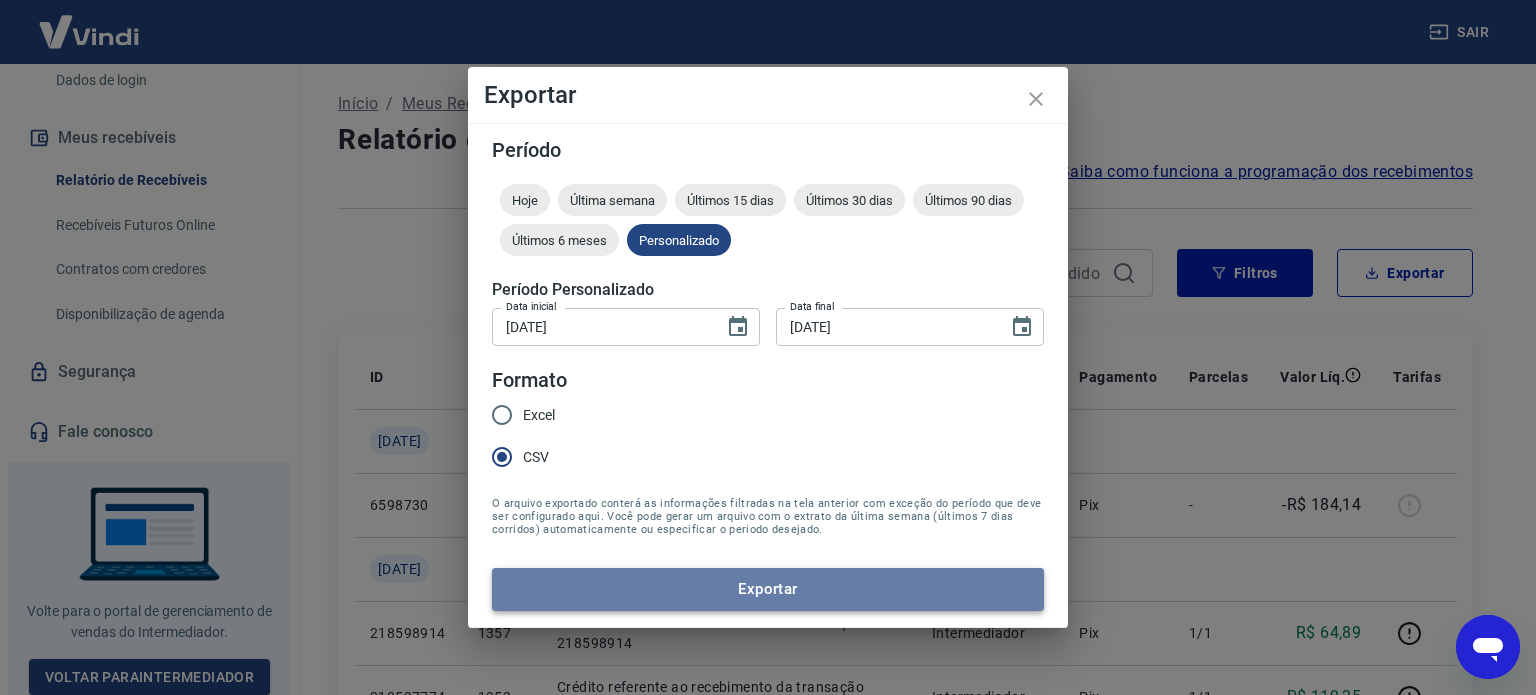 click on "Exportar" at bounding box center (768, 589) 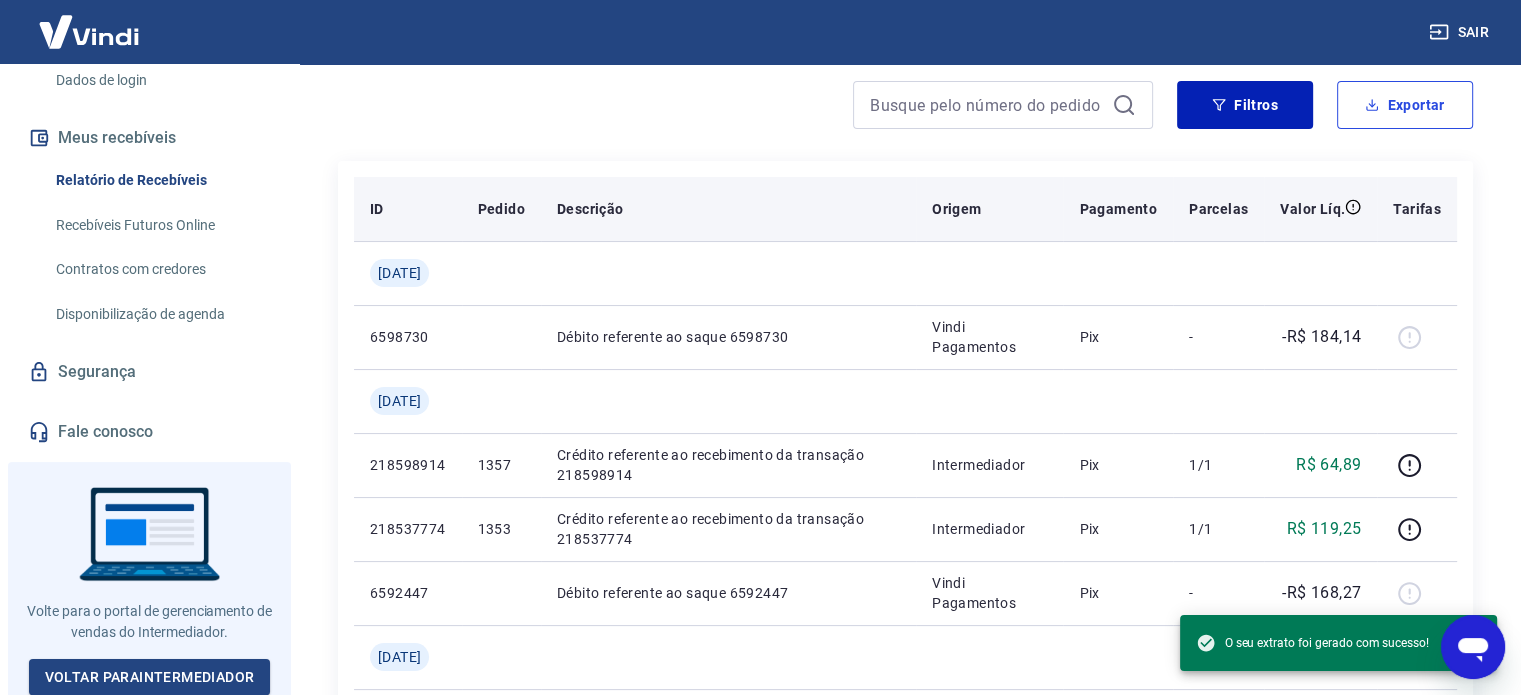 scroll, scrollTop: 0, scrollLeft: 0, axis: both 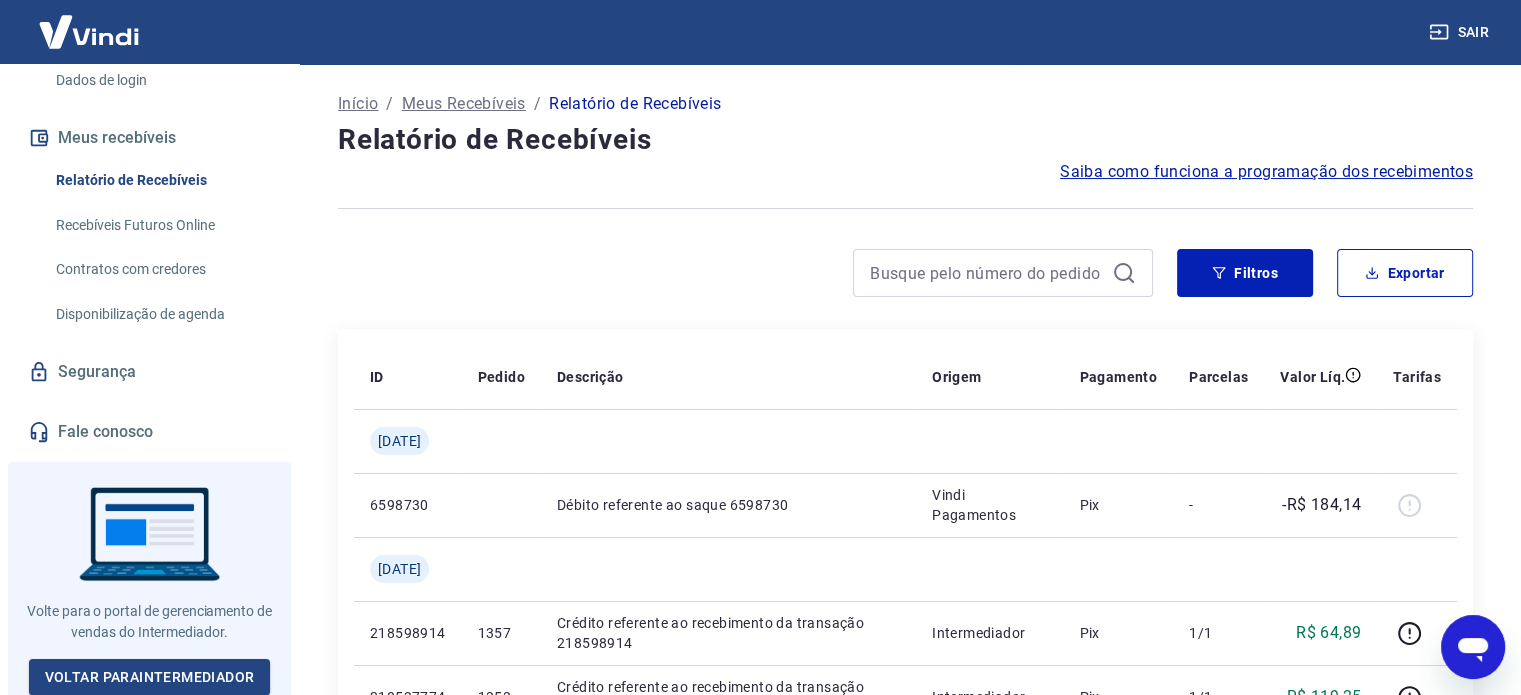 click at bounding box center (1473, 647) 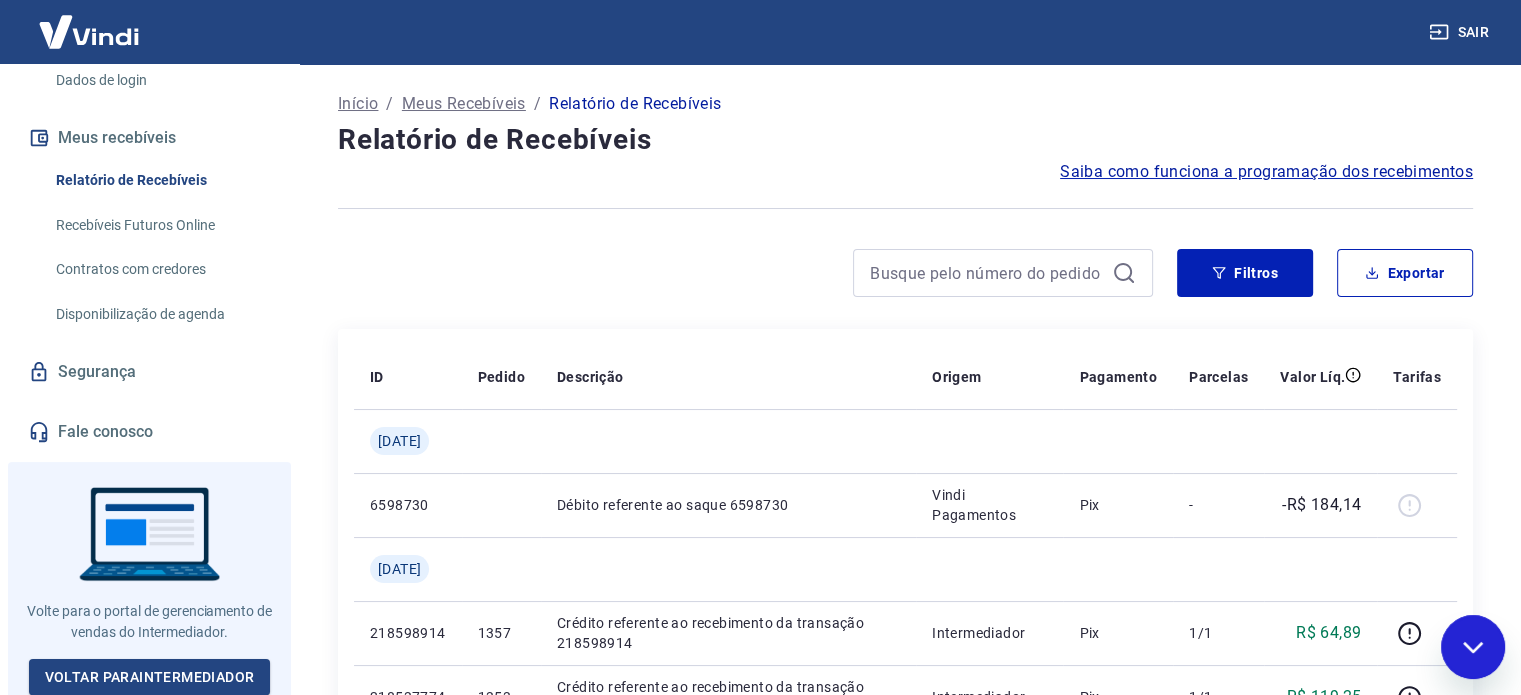 scroll, scrollTop: 0, scrollLeft: 0, axis: both 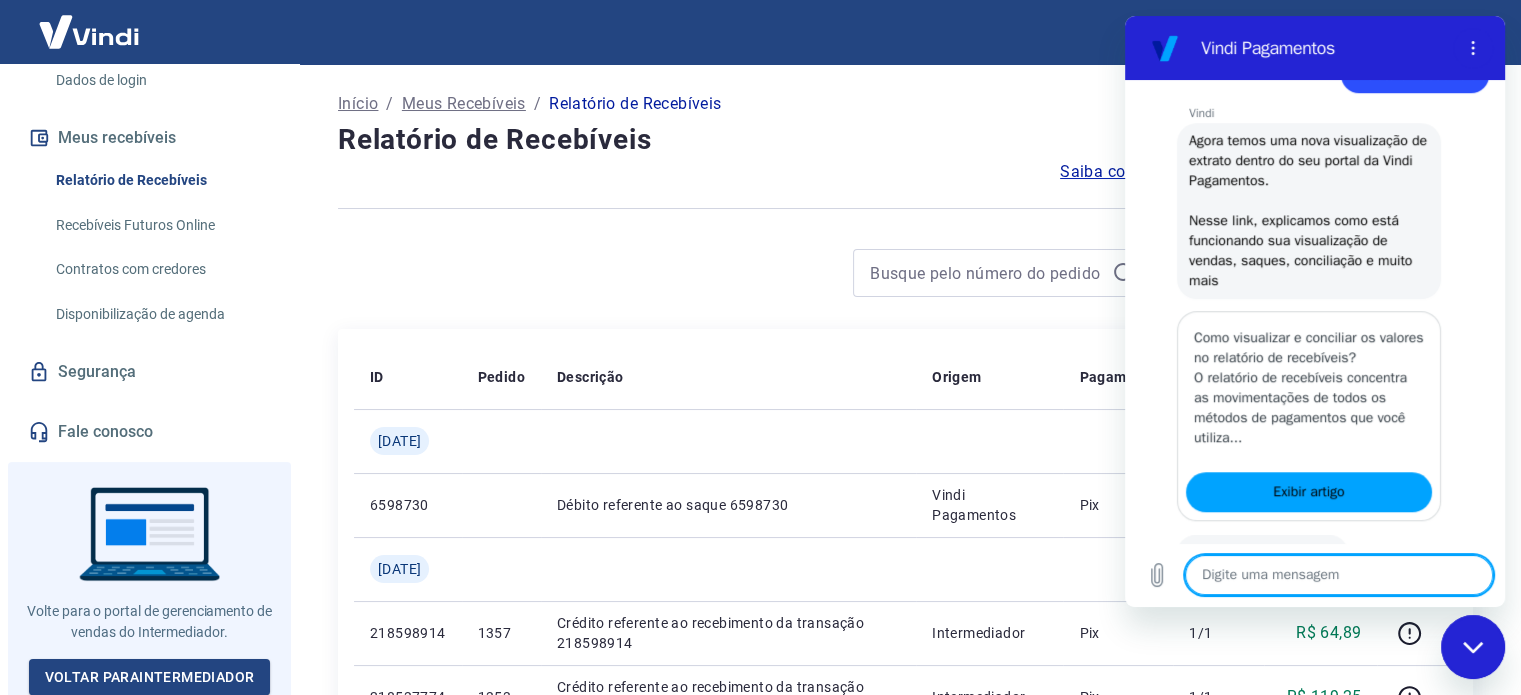 type on "o" 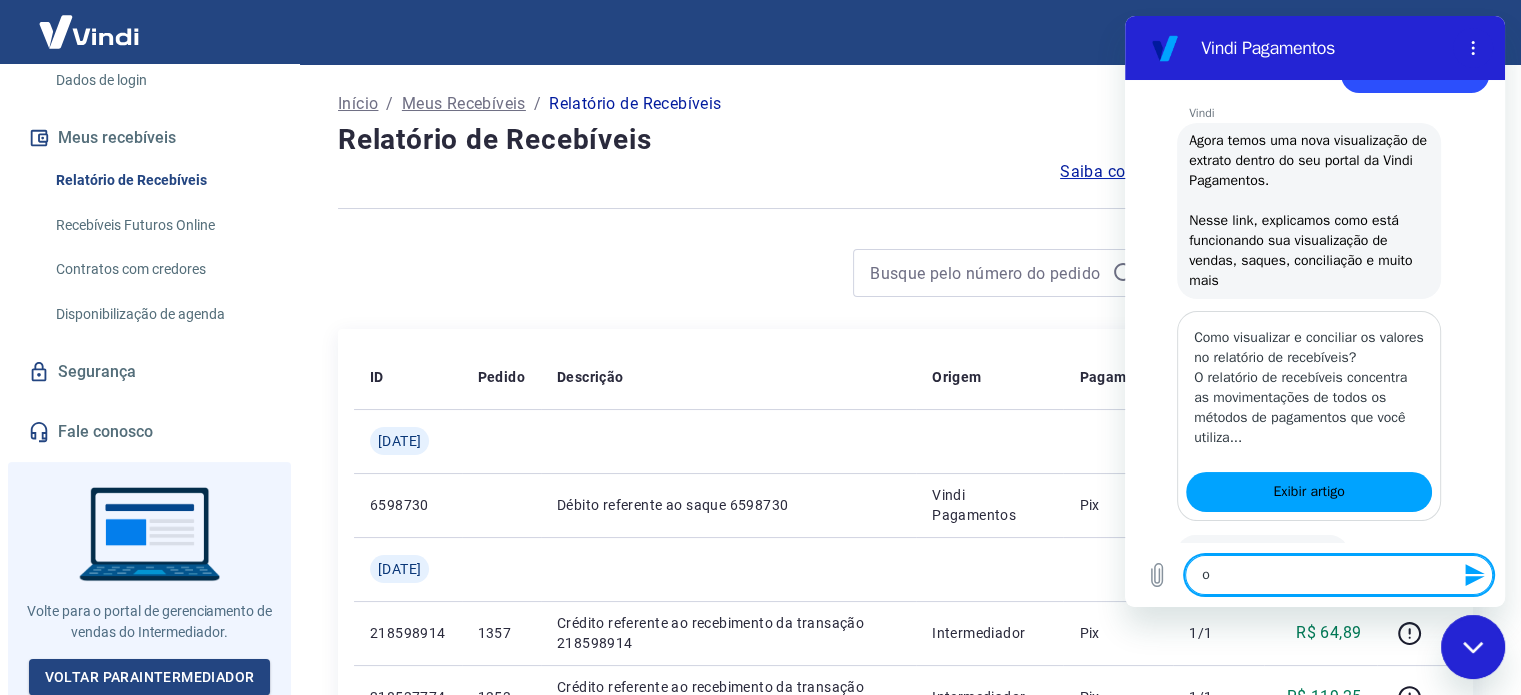 type 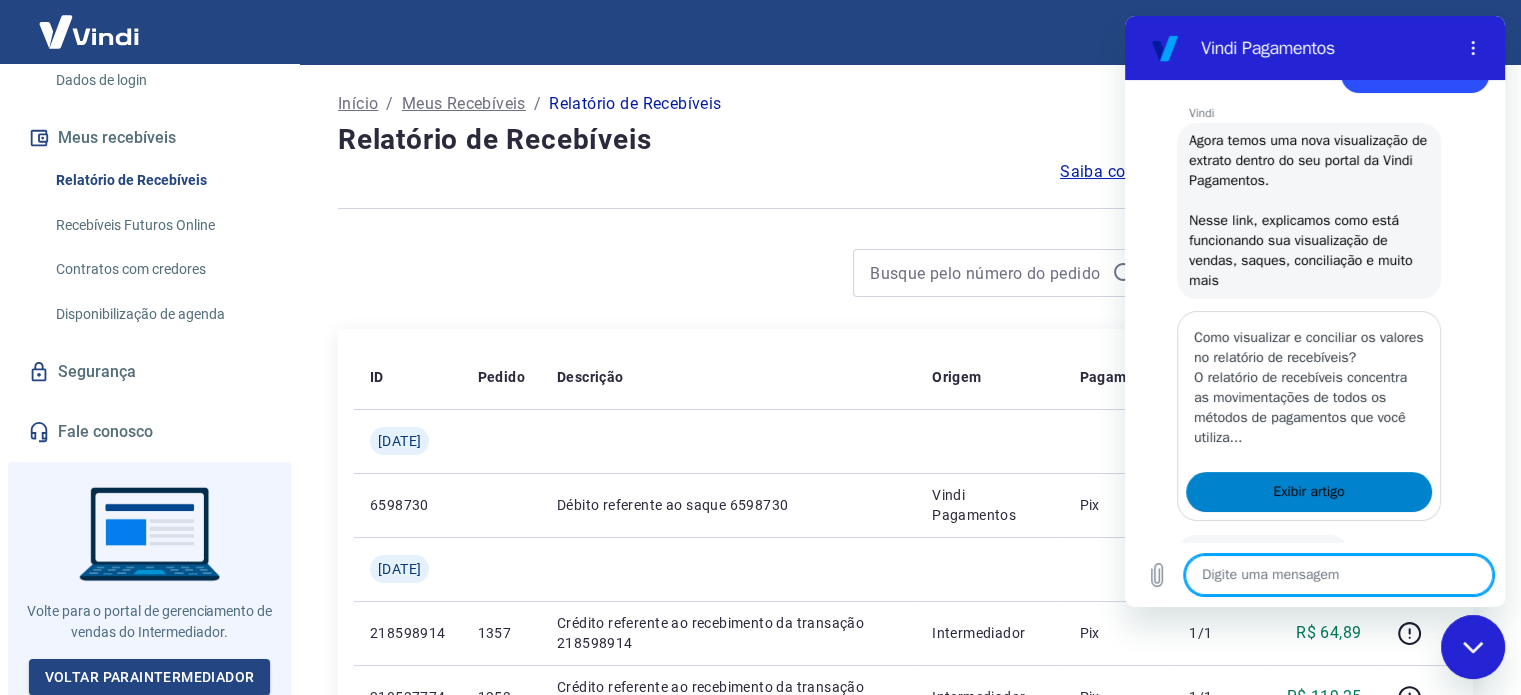 type on "x" 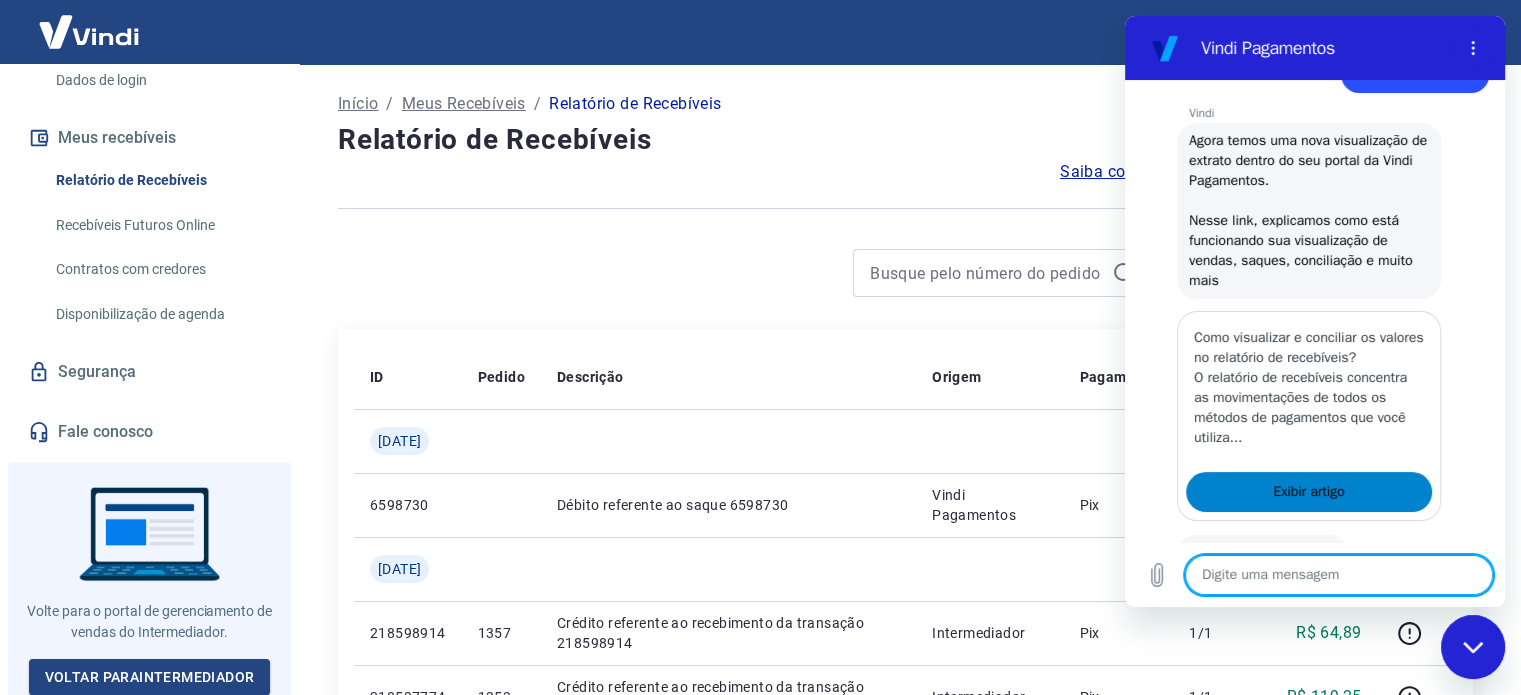 scroll, scrollTop: 1635, scrollLeft: 0, axis: vertical 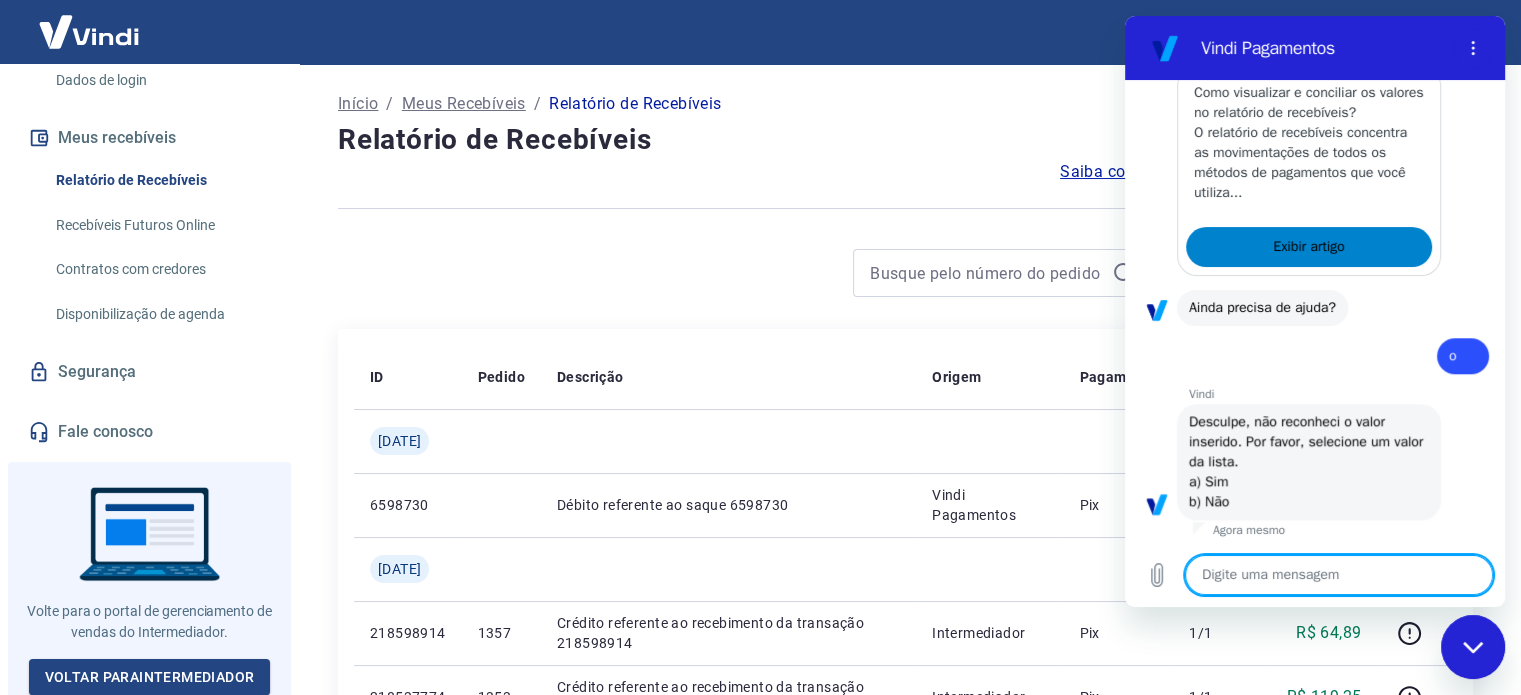 type on "b" 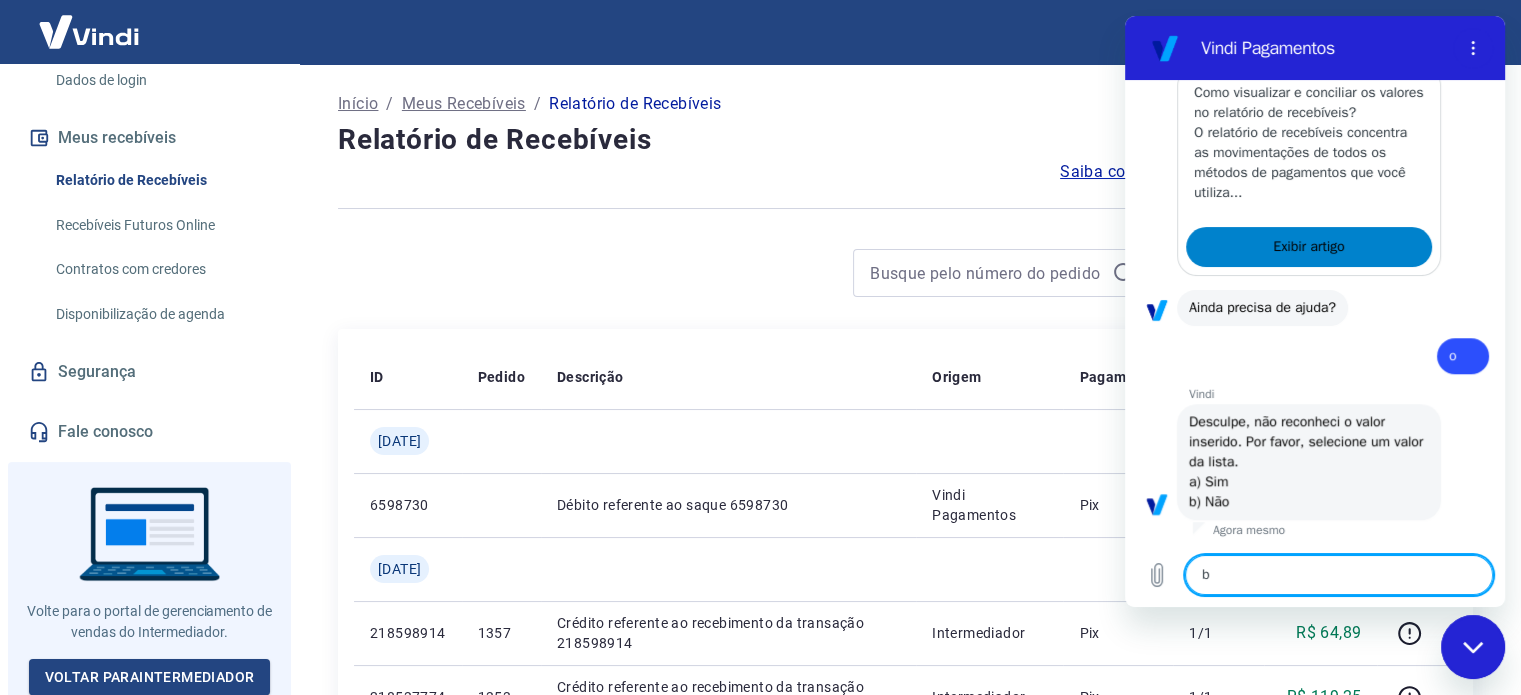 type 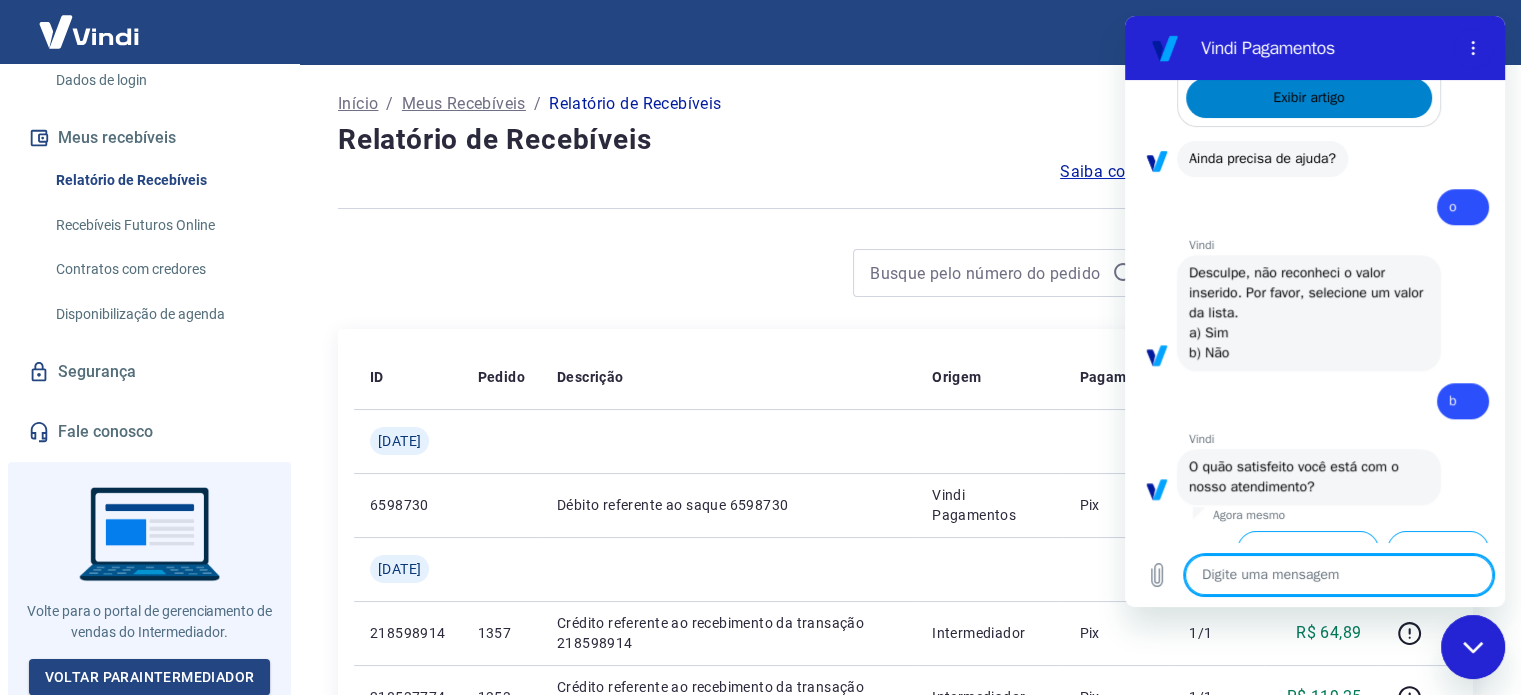 scroll, scrollTop: 1860, scrollLeft: 0, axis: vertical 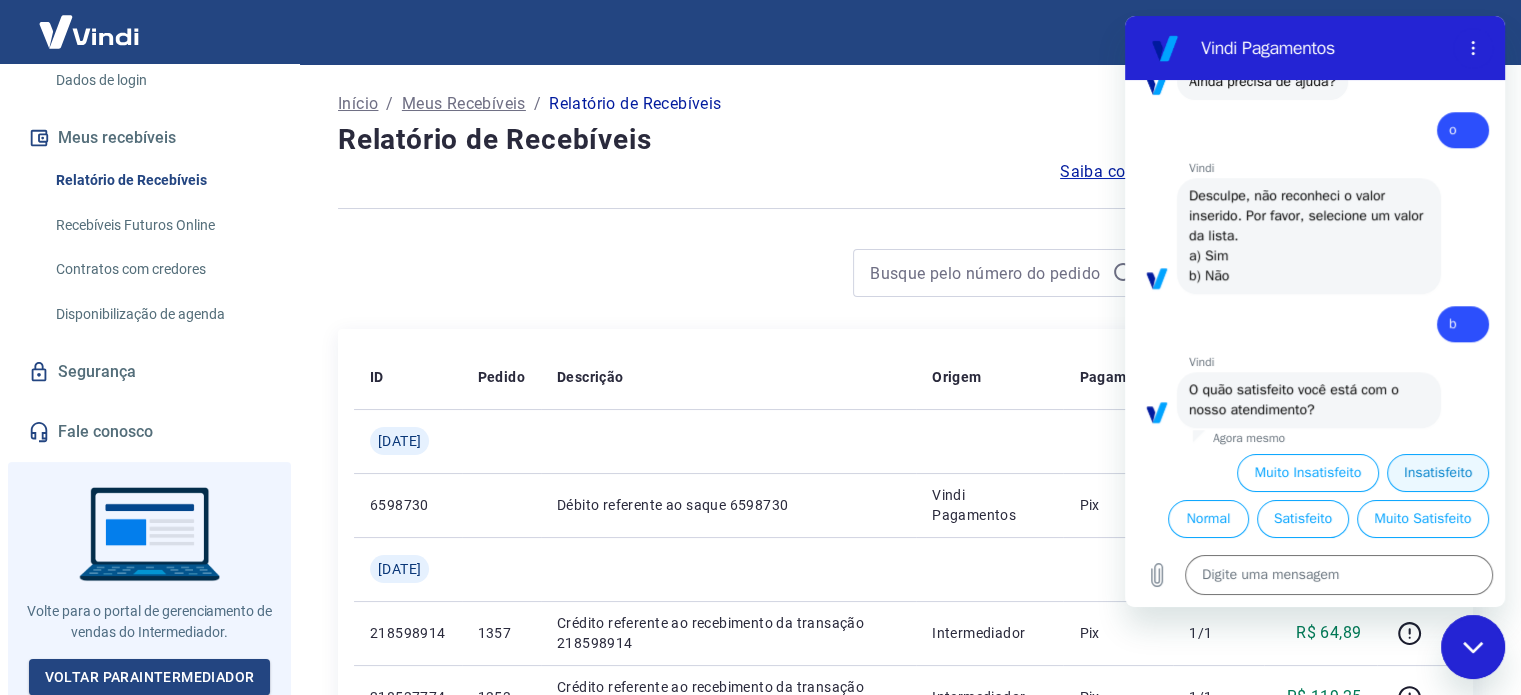 click on "Insatisfeito" at bounding box center [1438, 473] 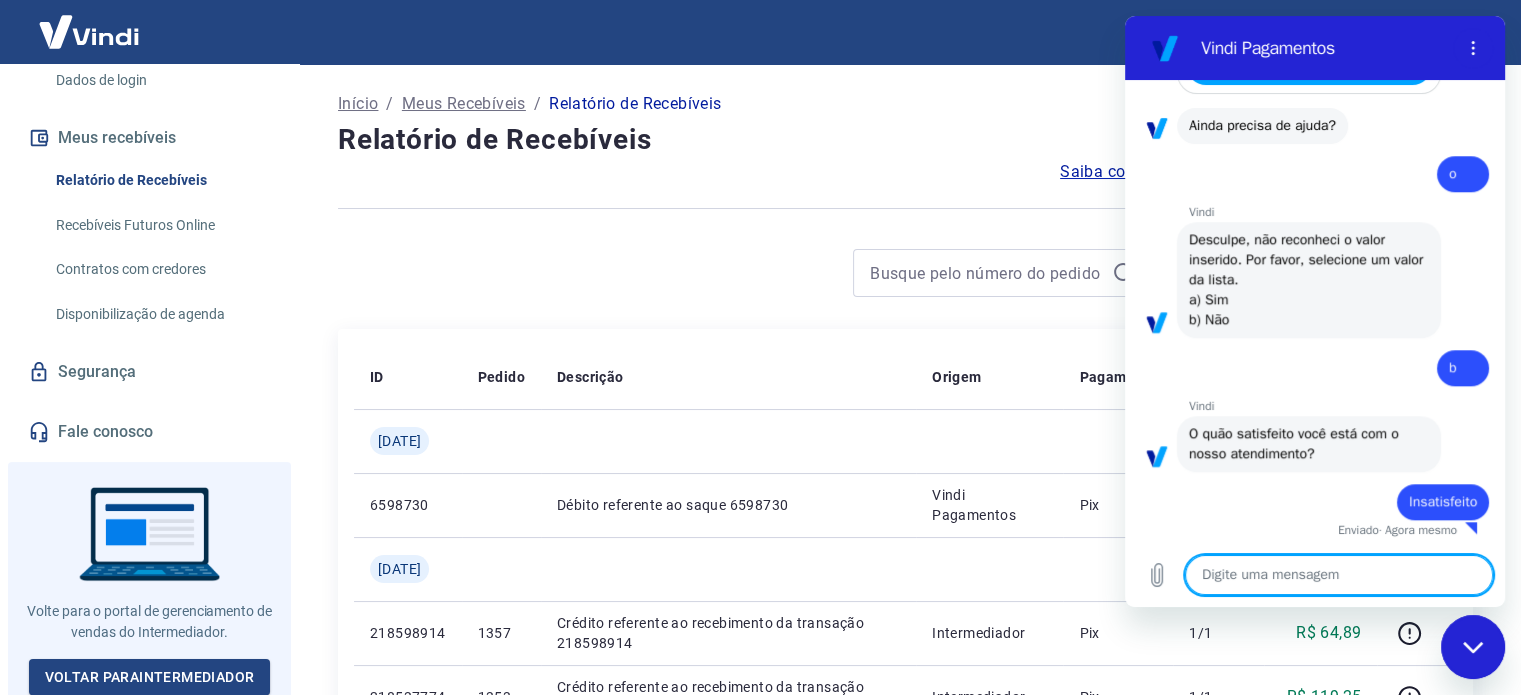 type on "x" 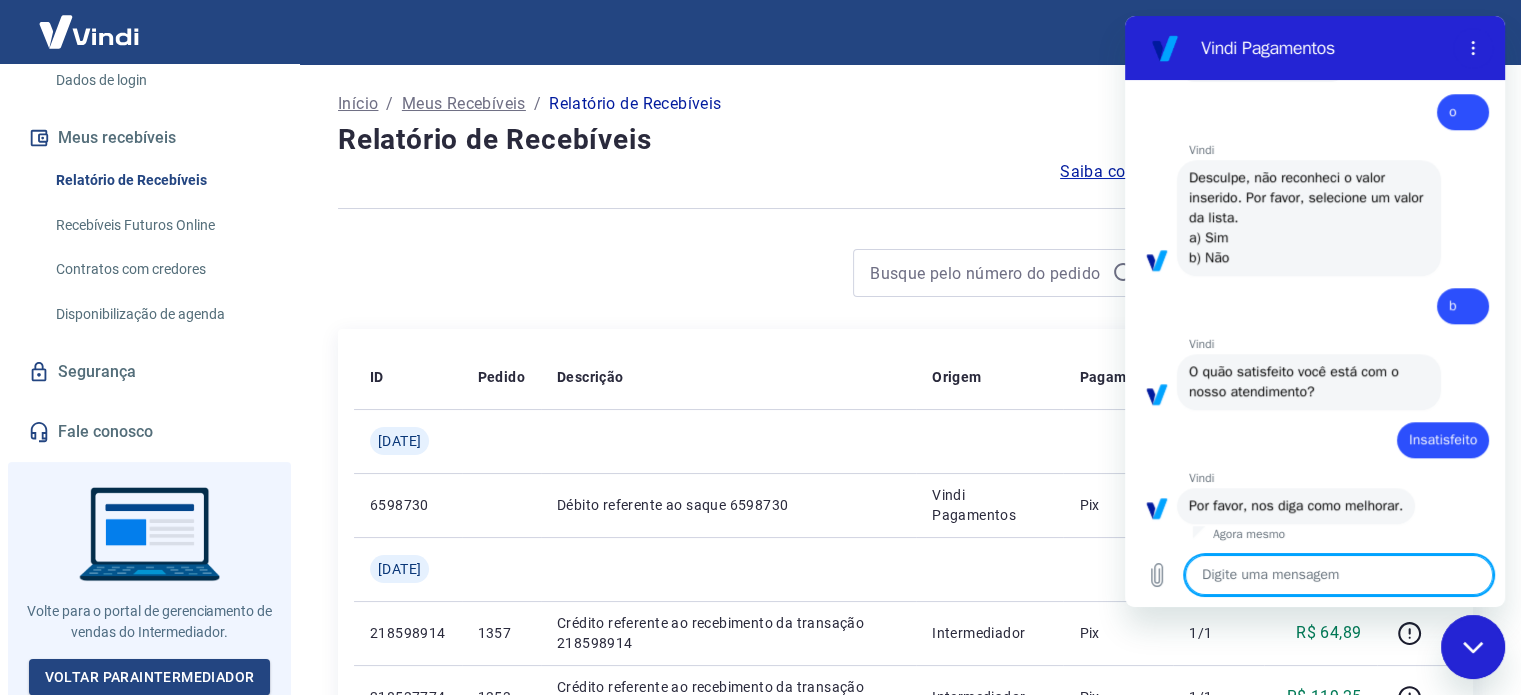 scroll, scrollTop: 1883, scrollLeft: 0, axis: vertical 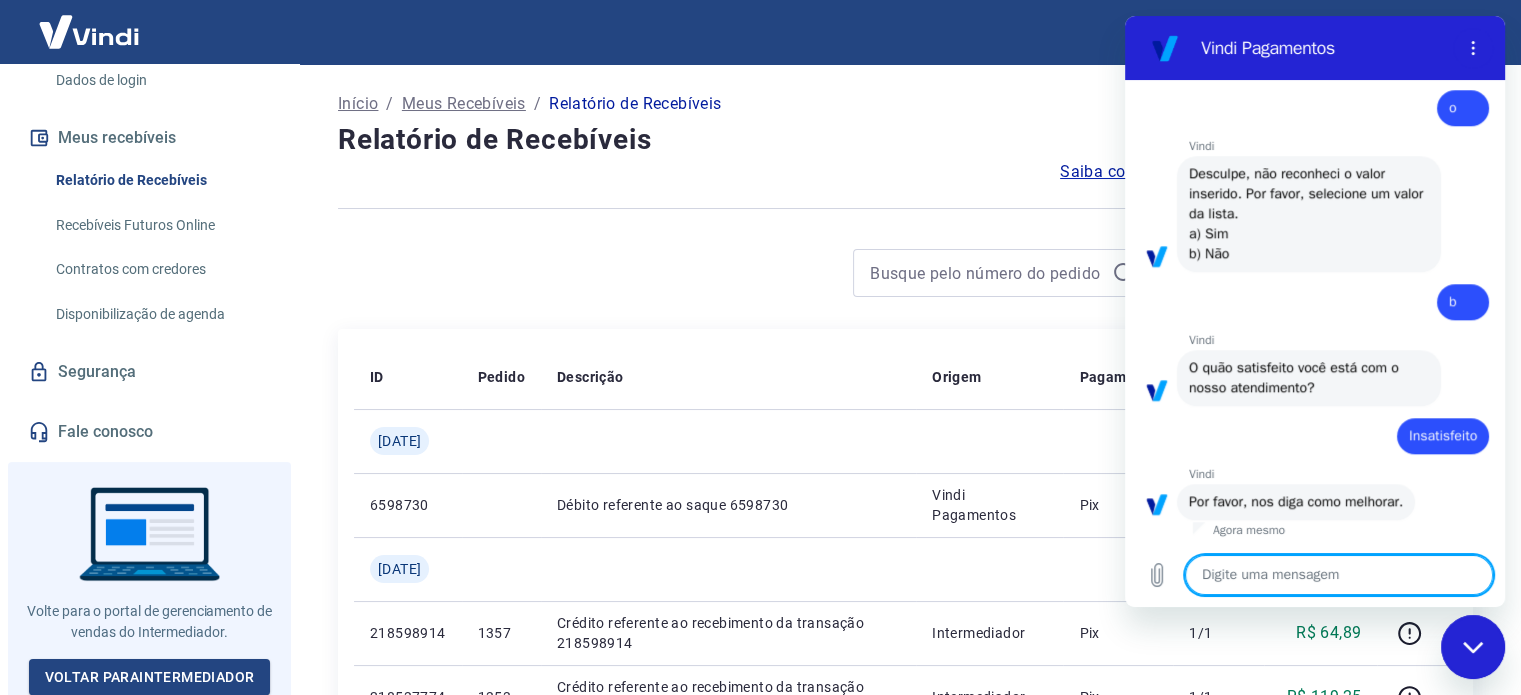click at bounding box center [1339, 575] 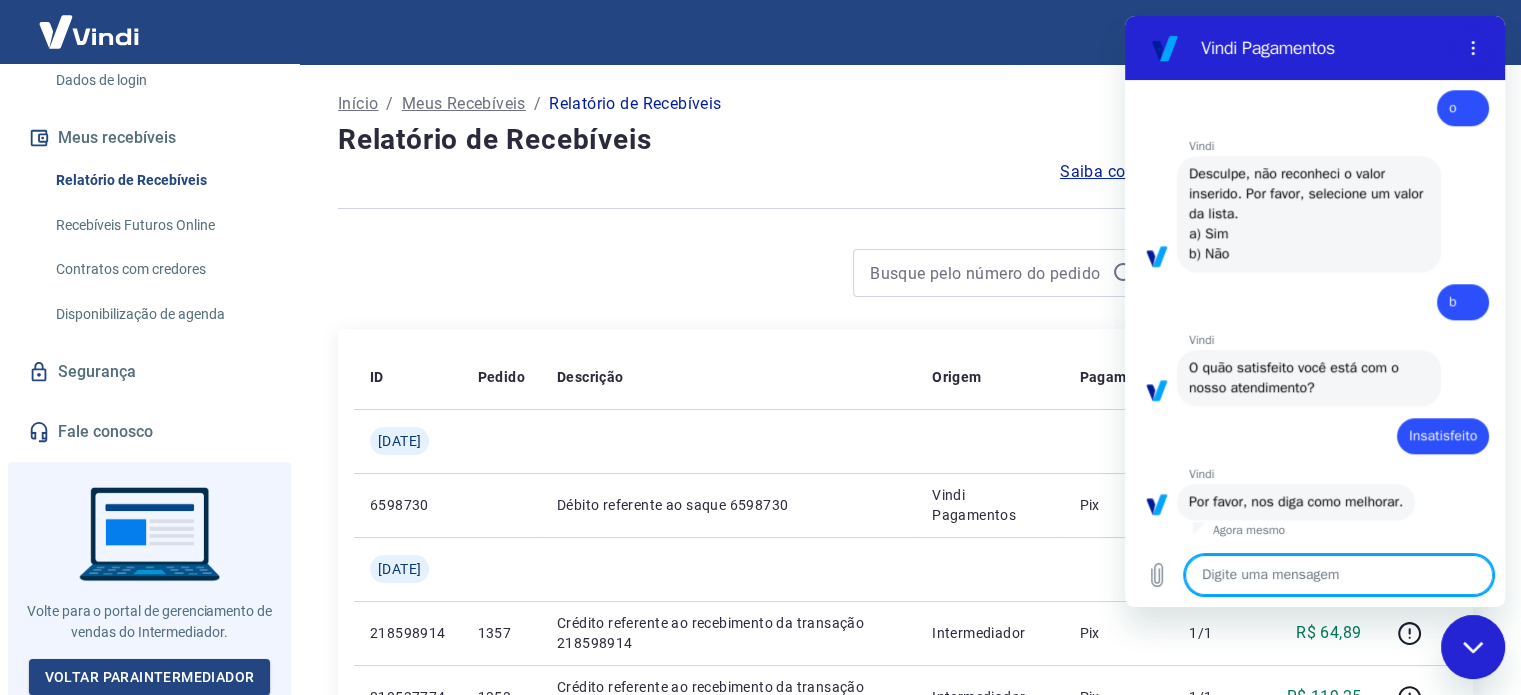 type on "e" 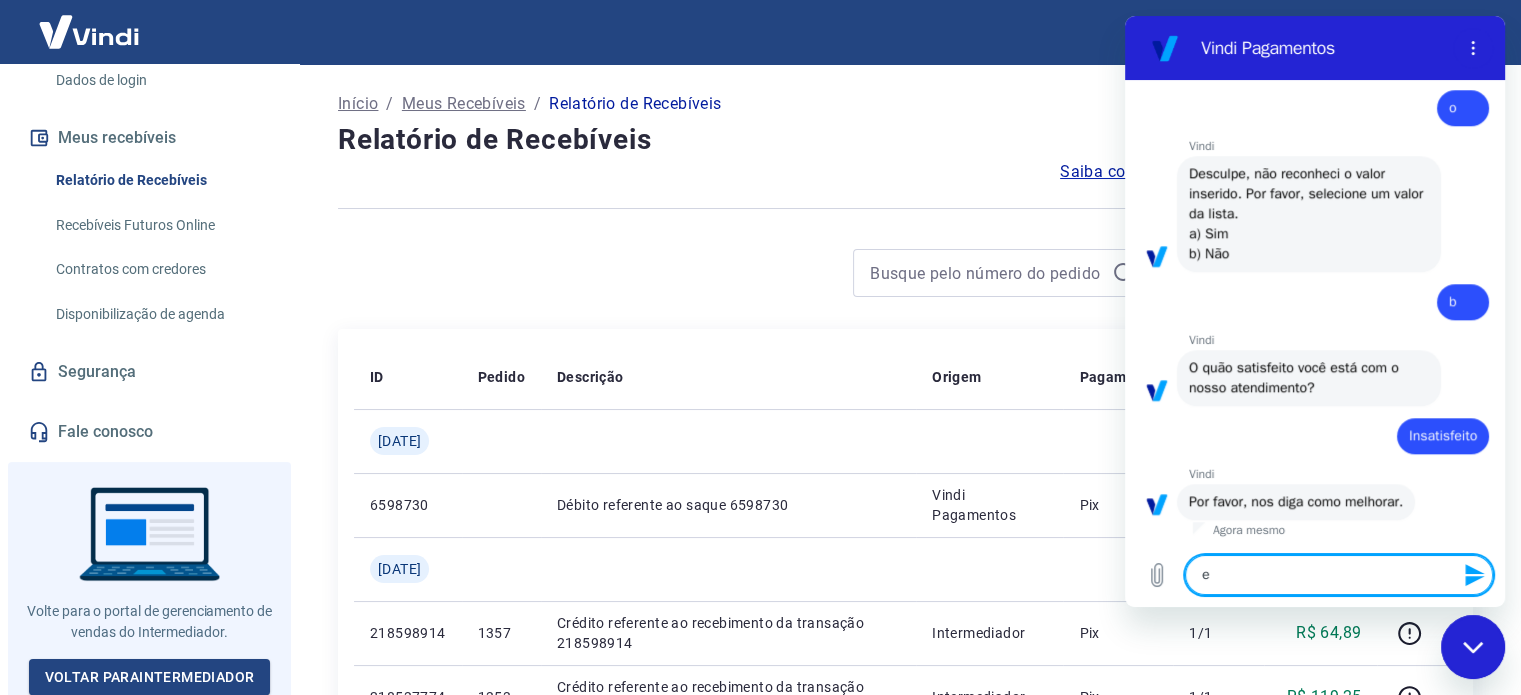 type on "eu" 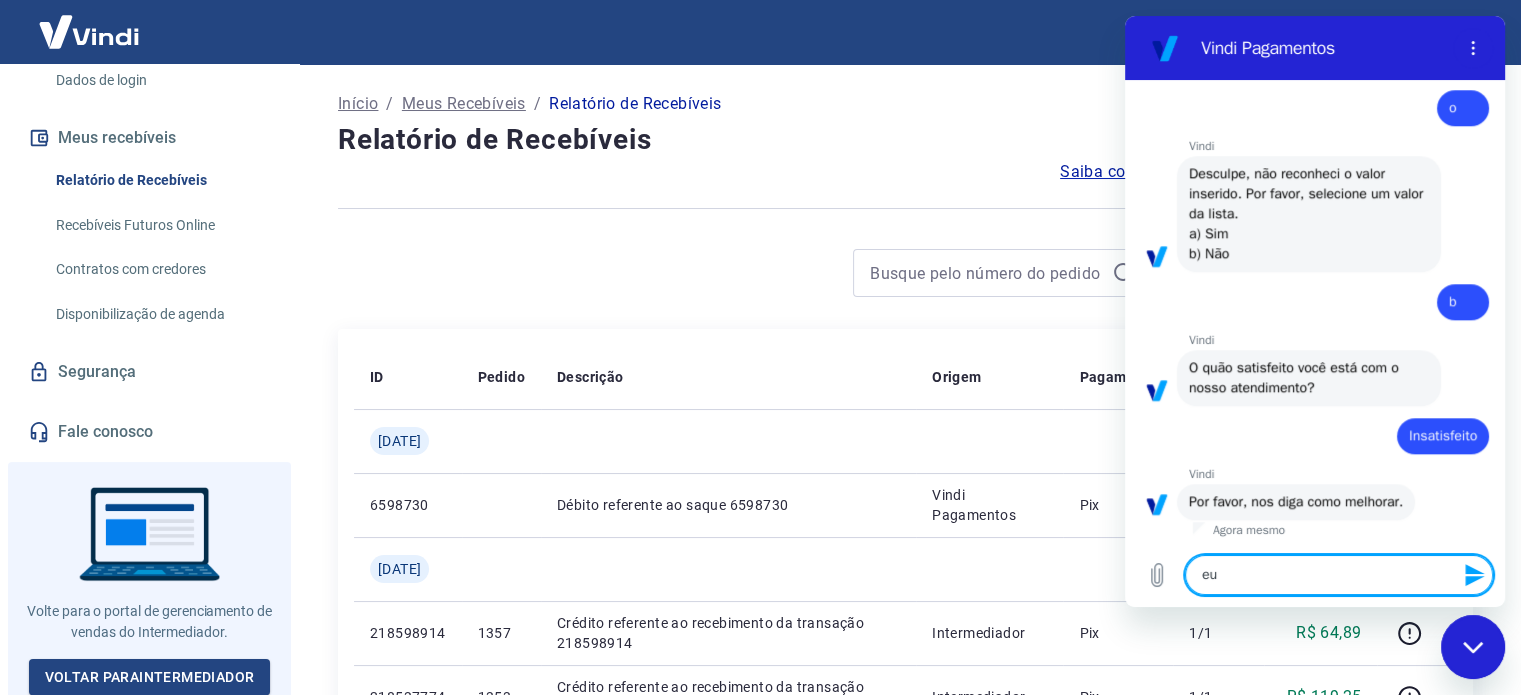 type on "eu" 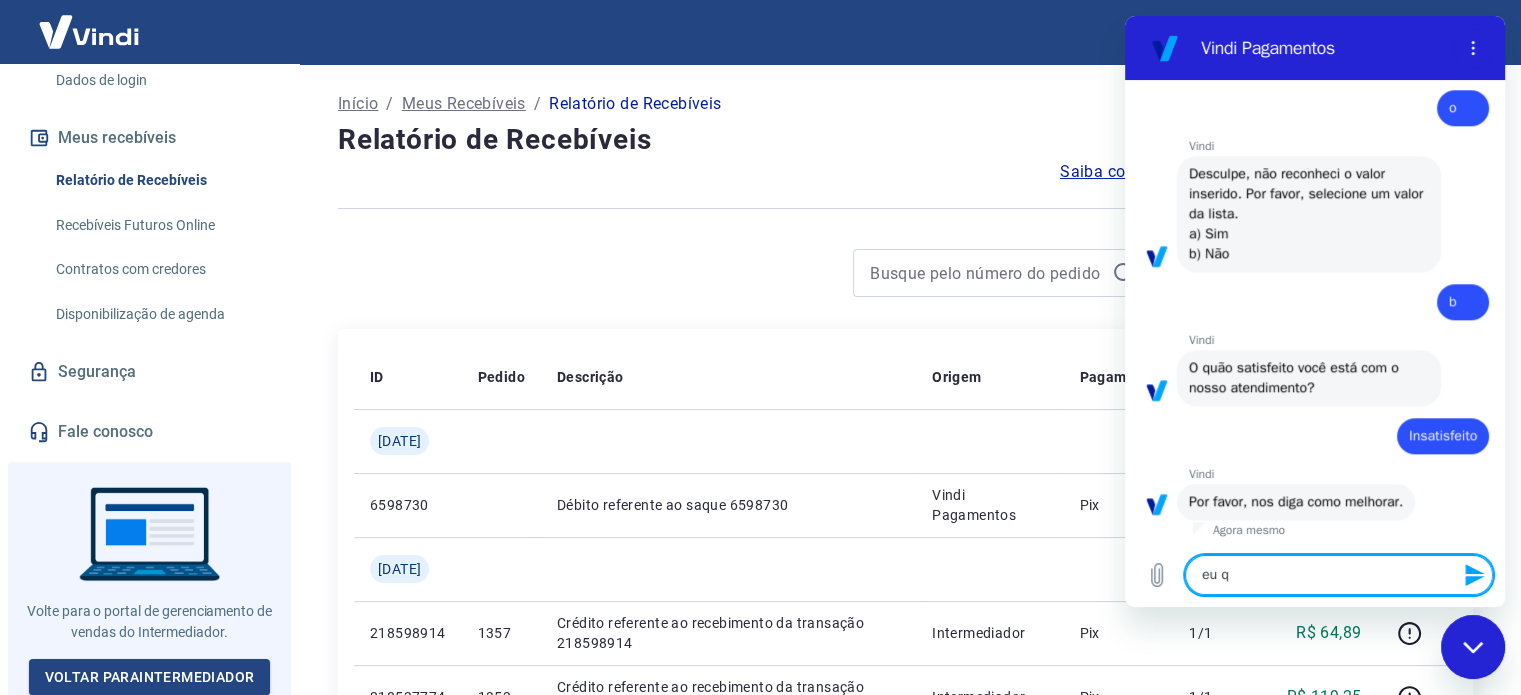type on "eu qu" 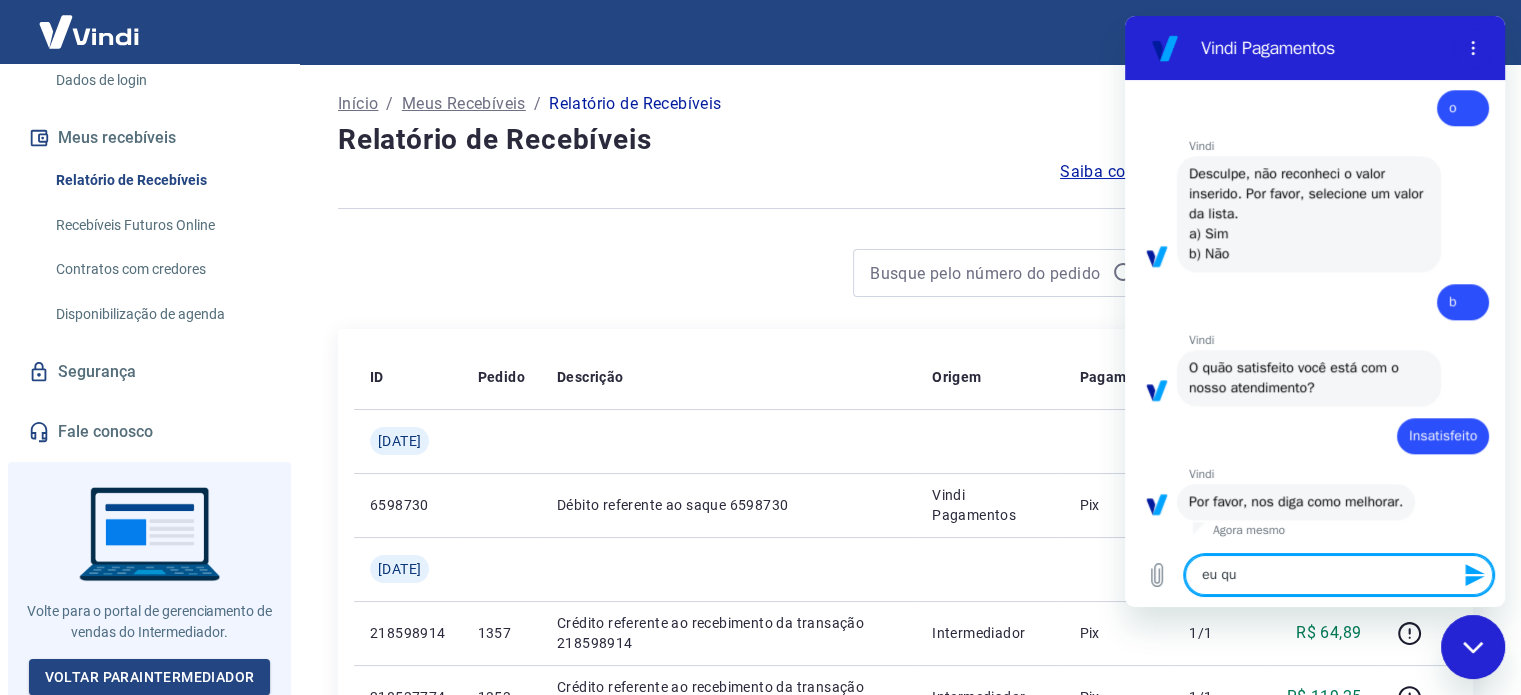 type on "x" 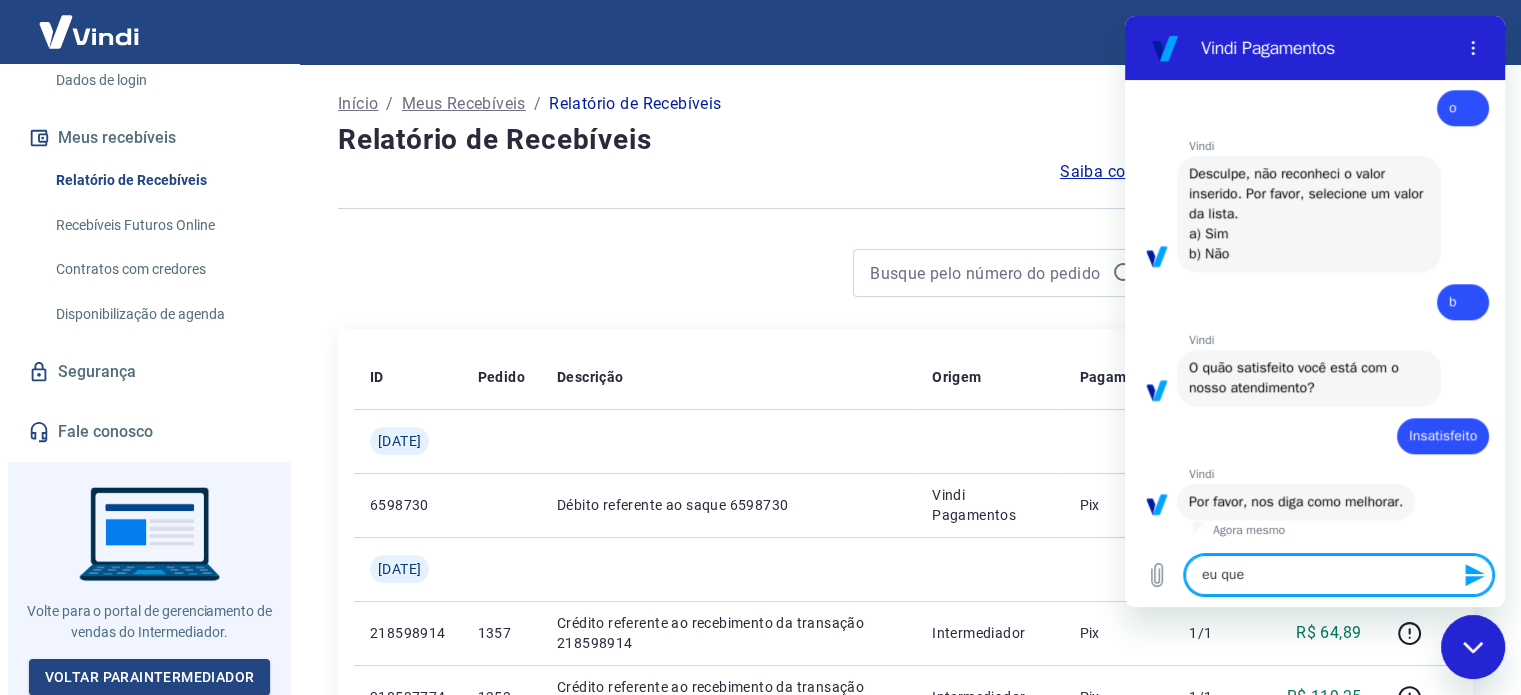 type on "eu quer" 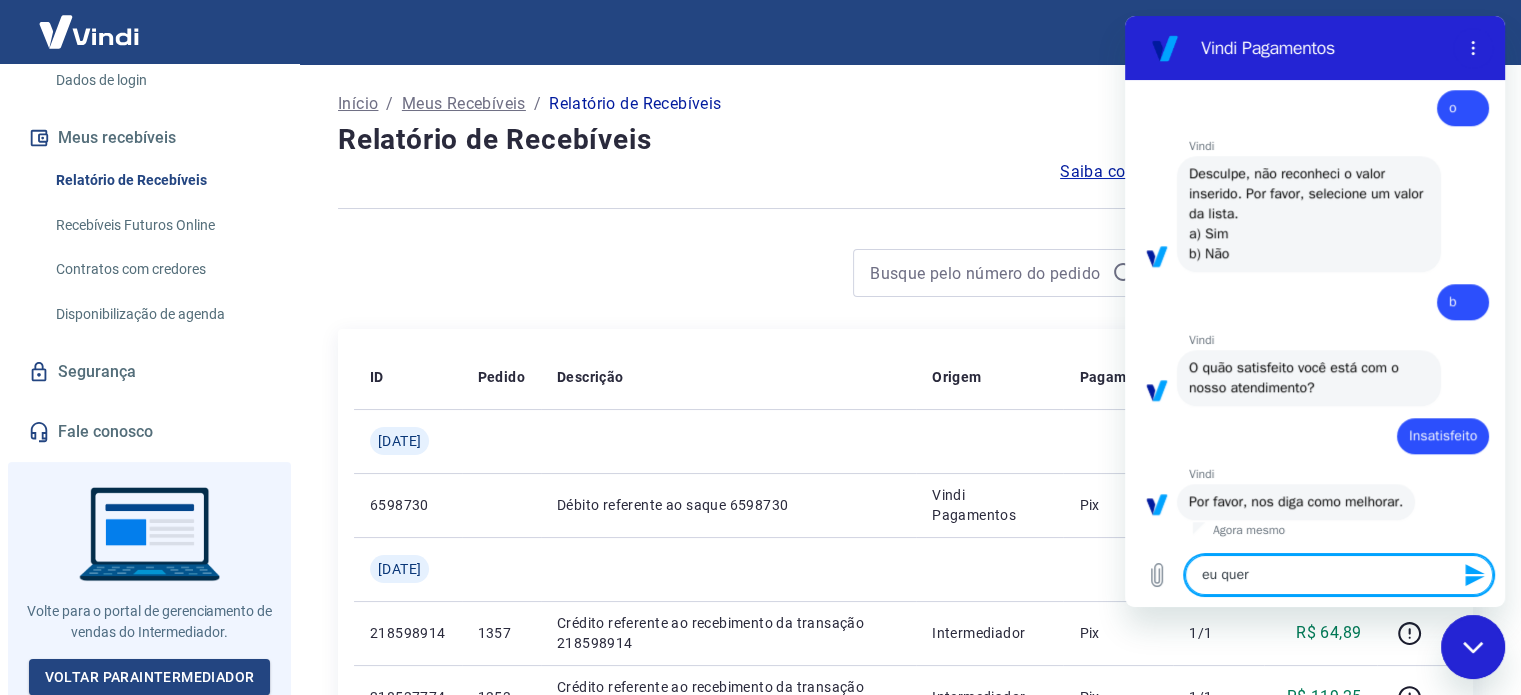 type on "eu quero" 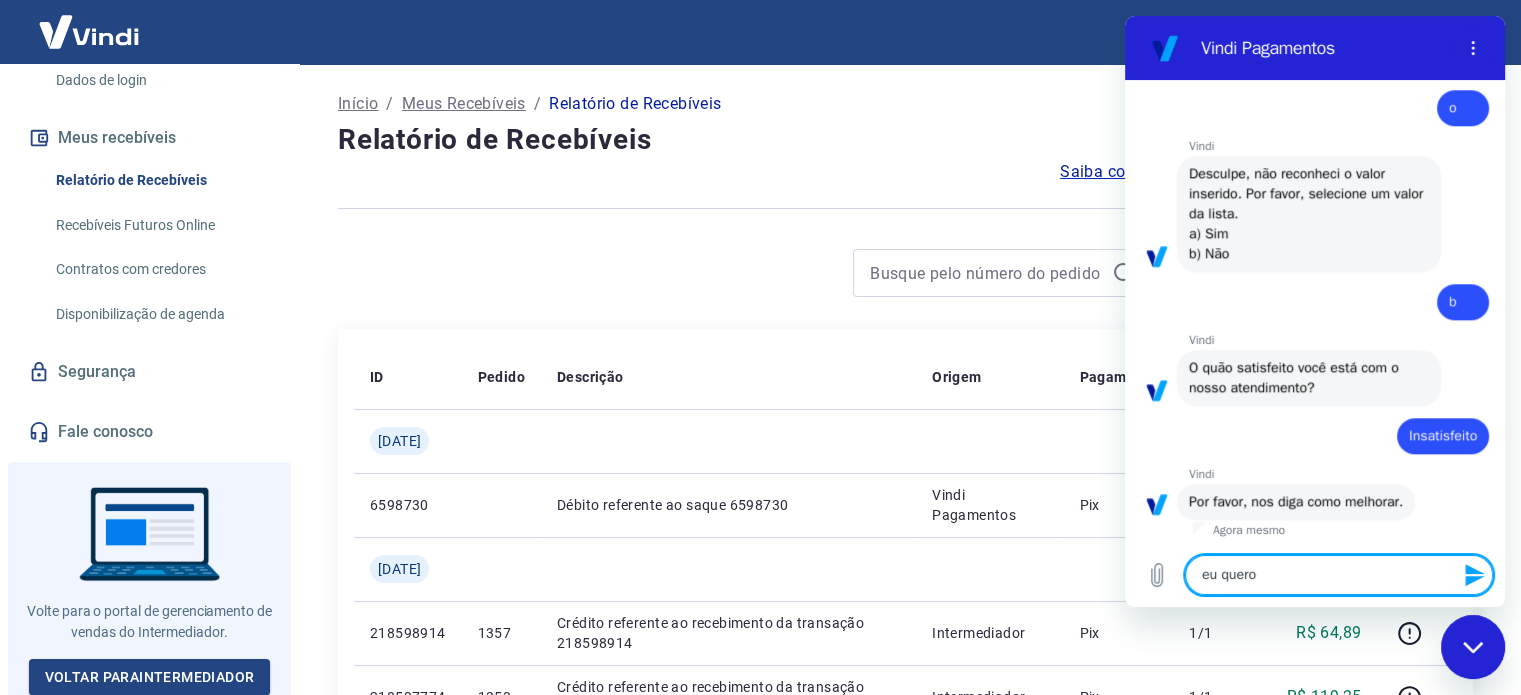 type on "eu quero" 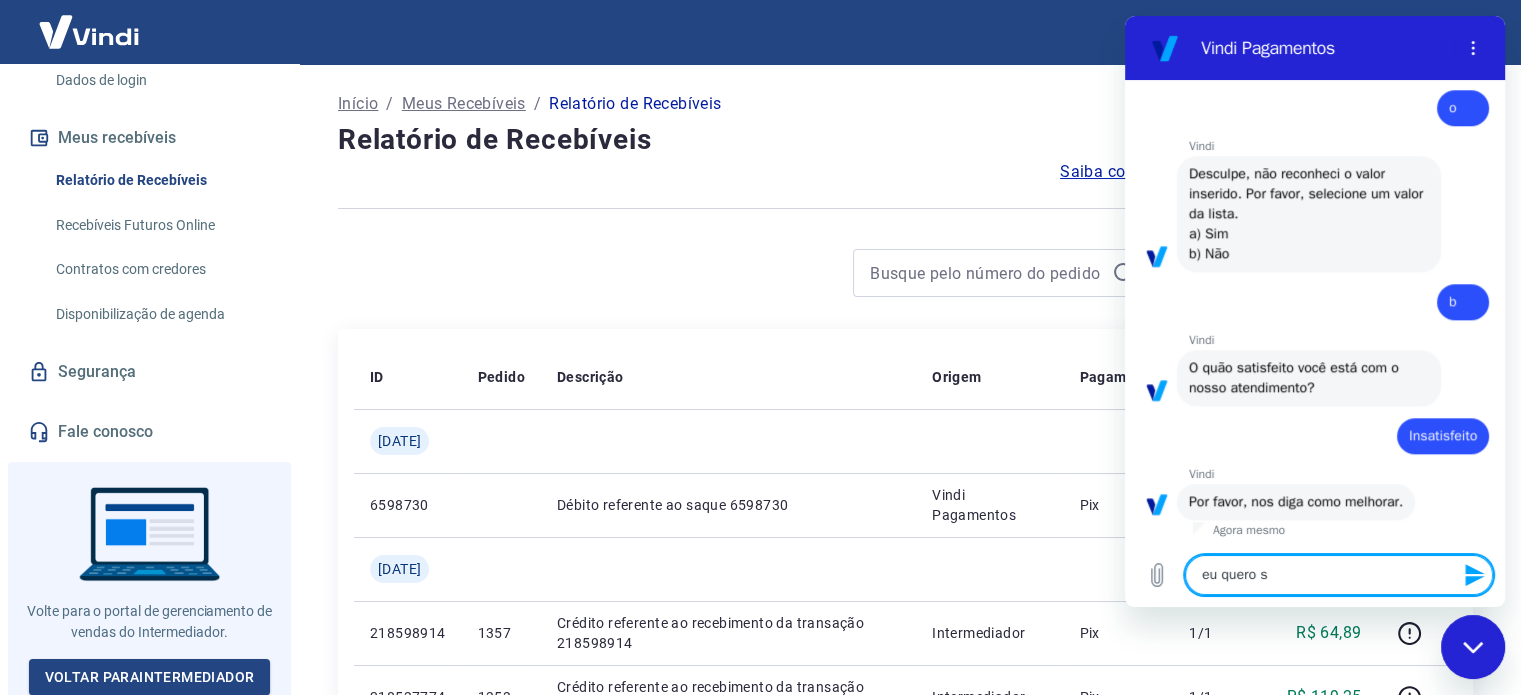 type on "eu quero sa" 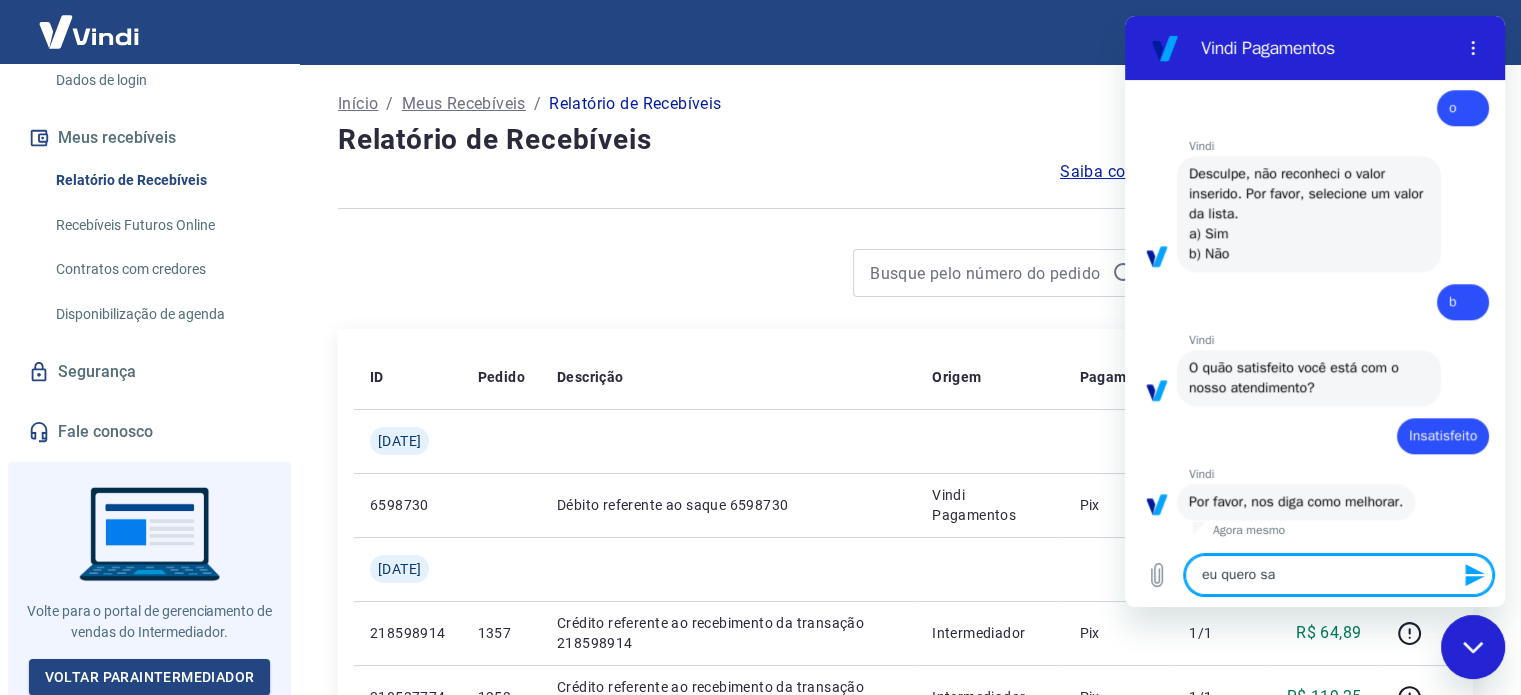 type on "eu quero sab" 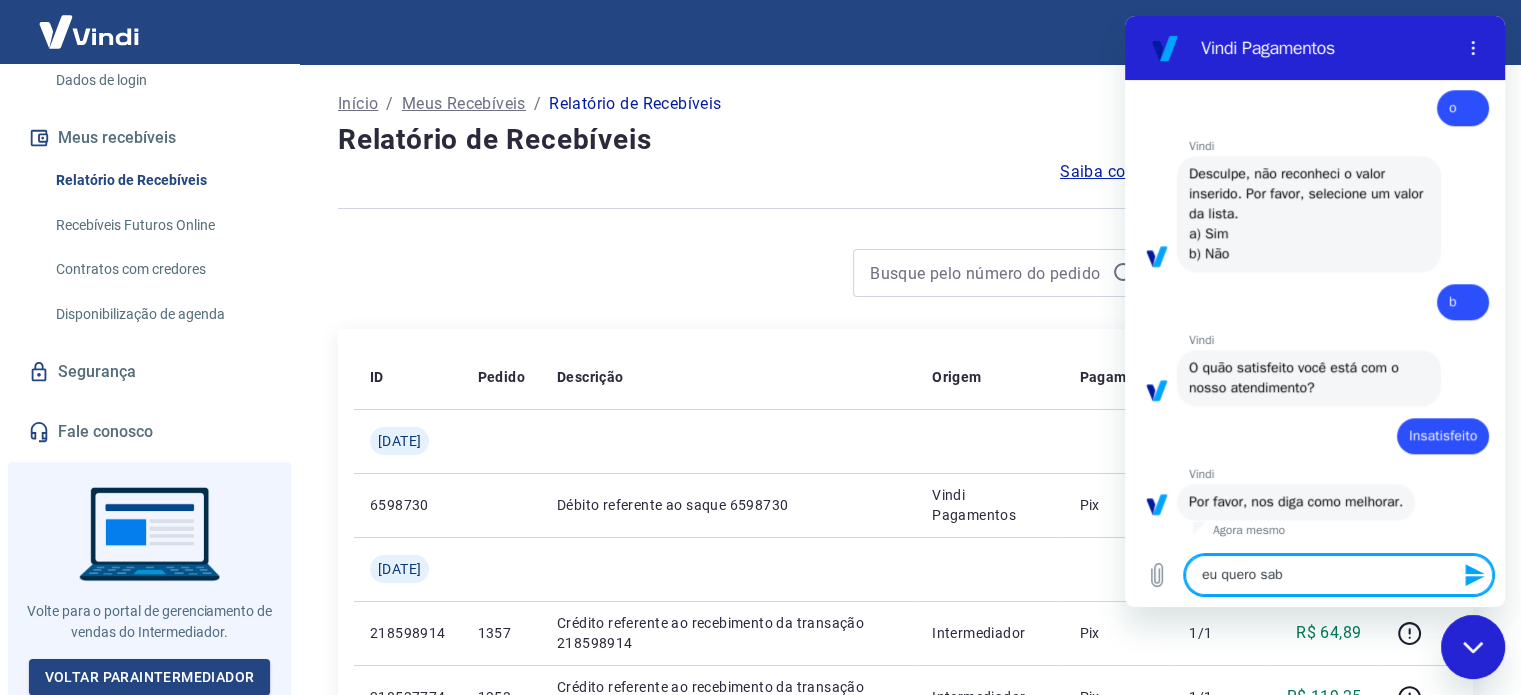 type on "eu quero sabe" 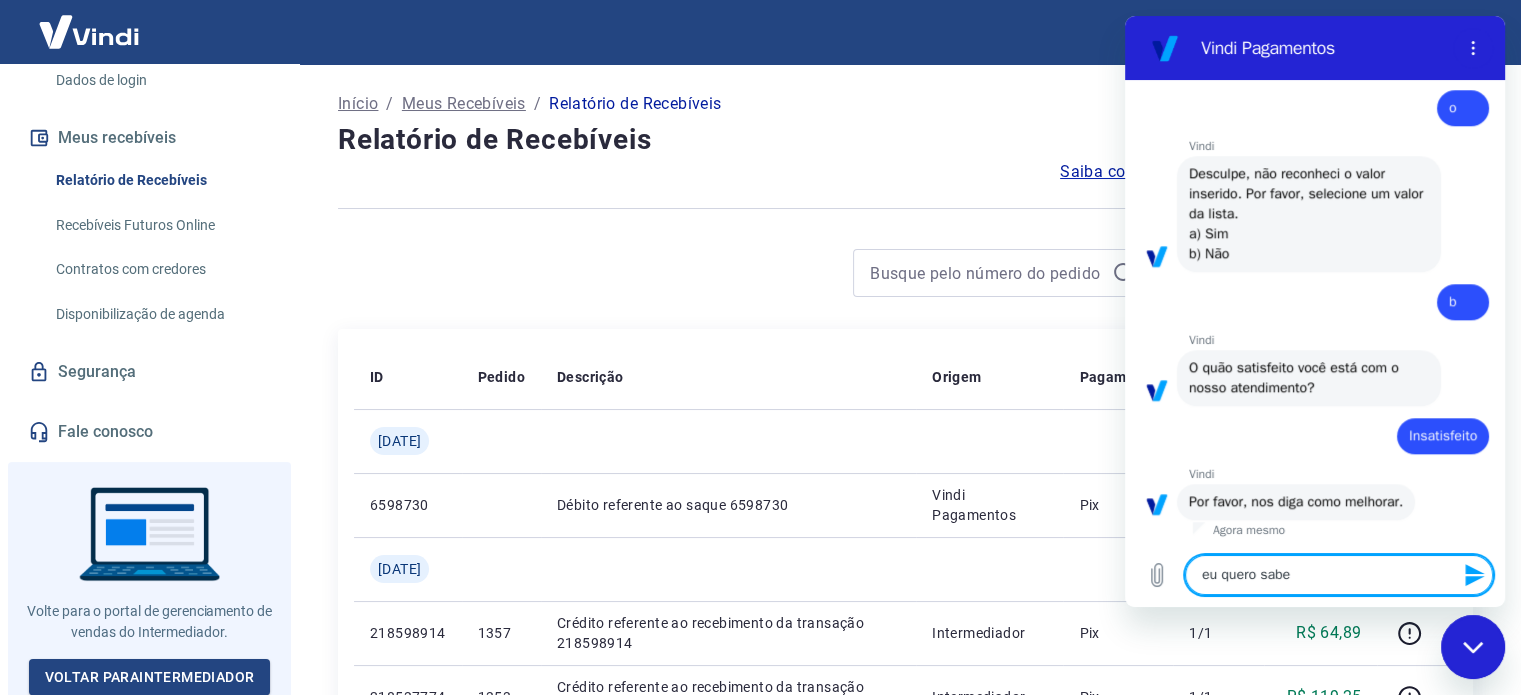 type on "eu quero saber" 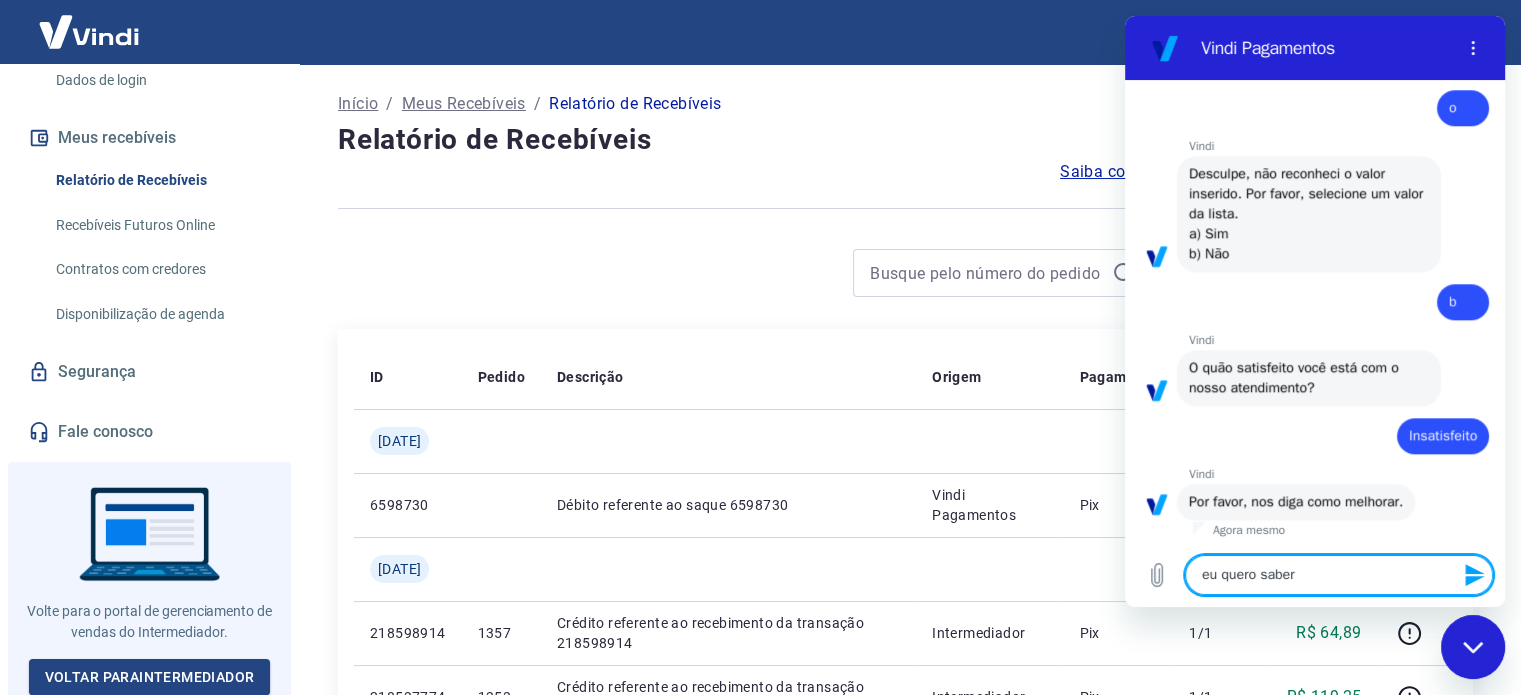 type on "eu quero saber" 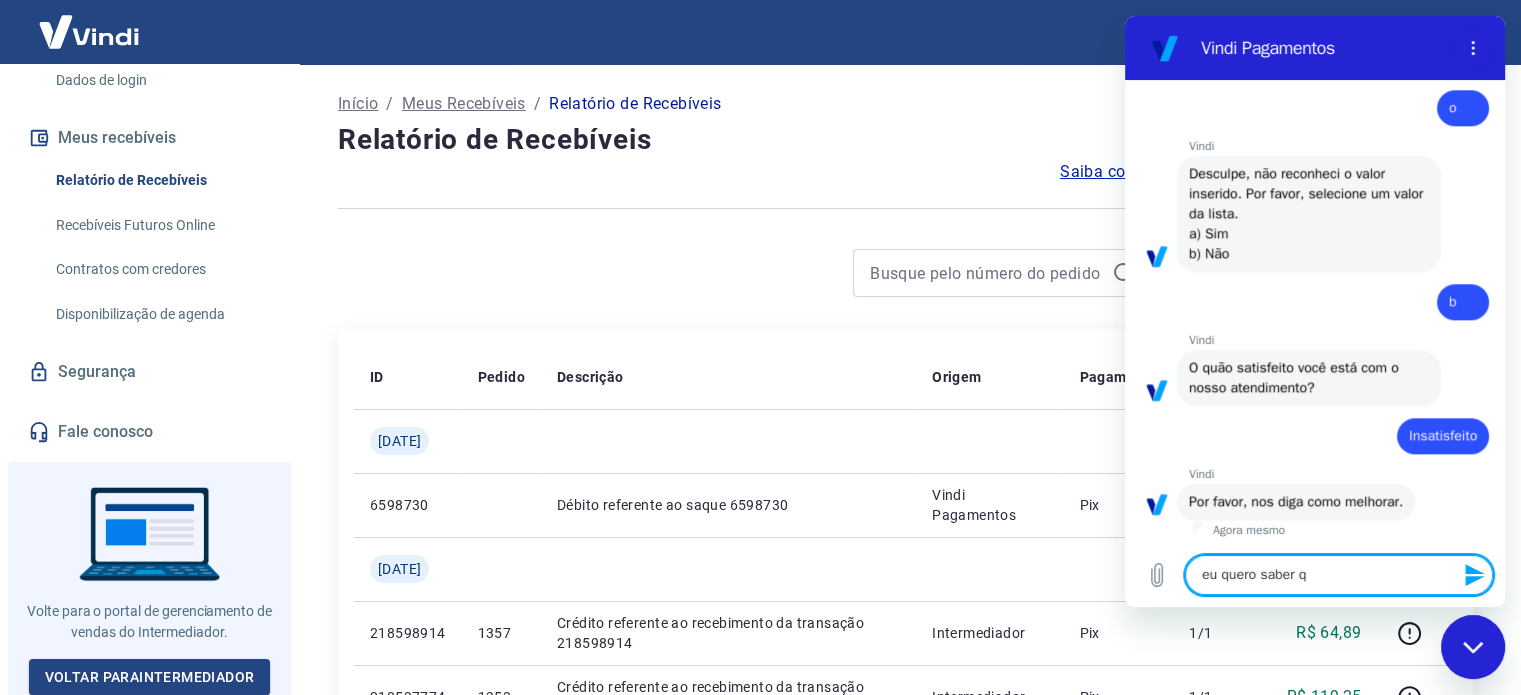 type on "eu quero saber qu" 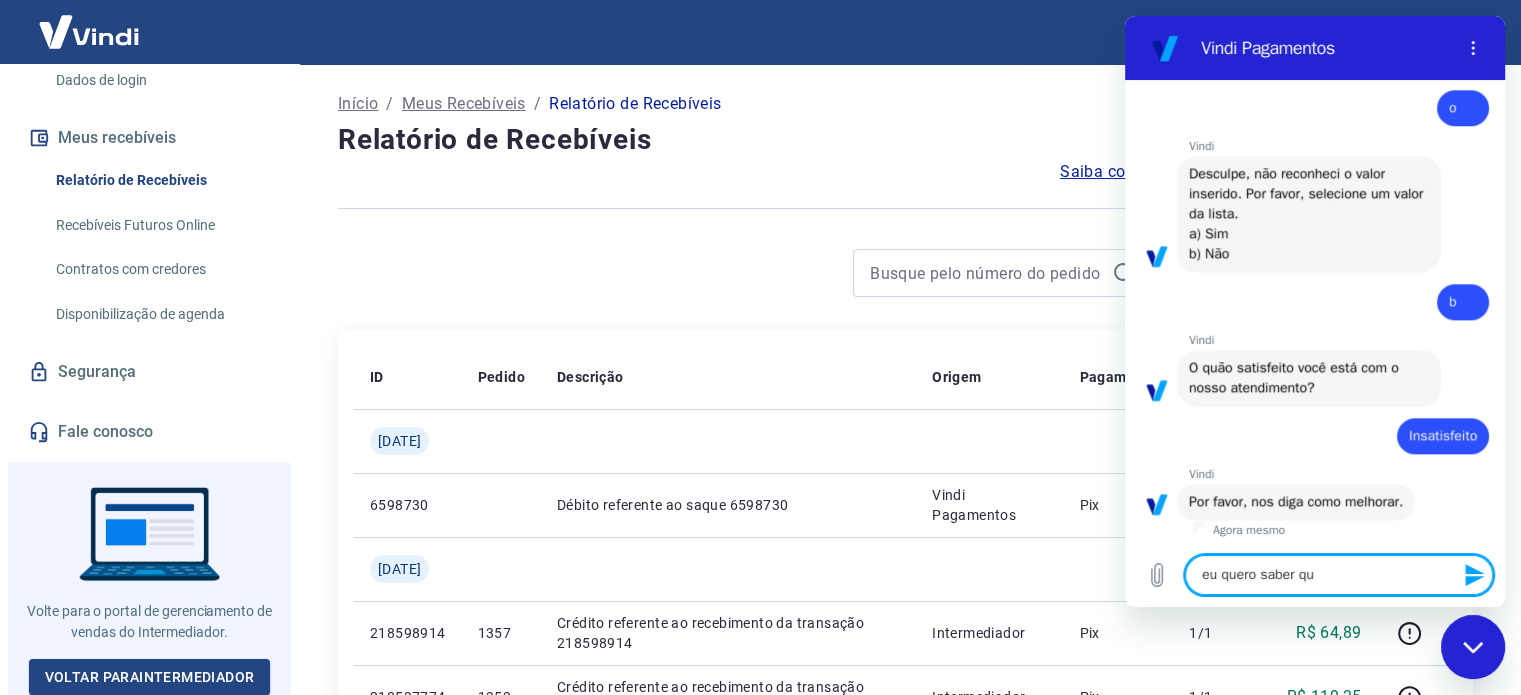 type on "eu quero saber qua" 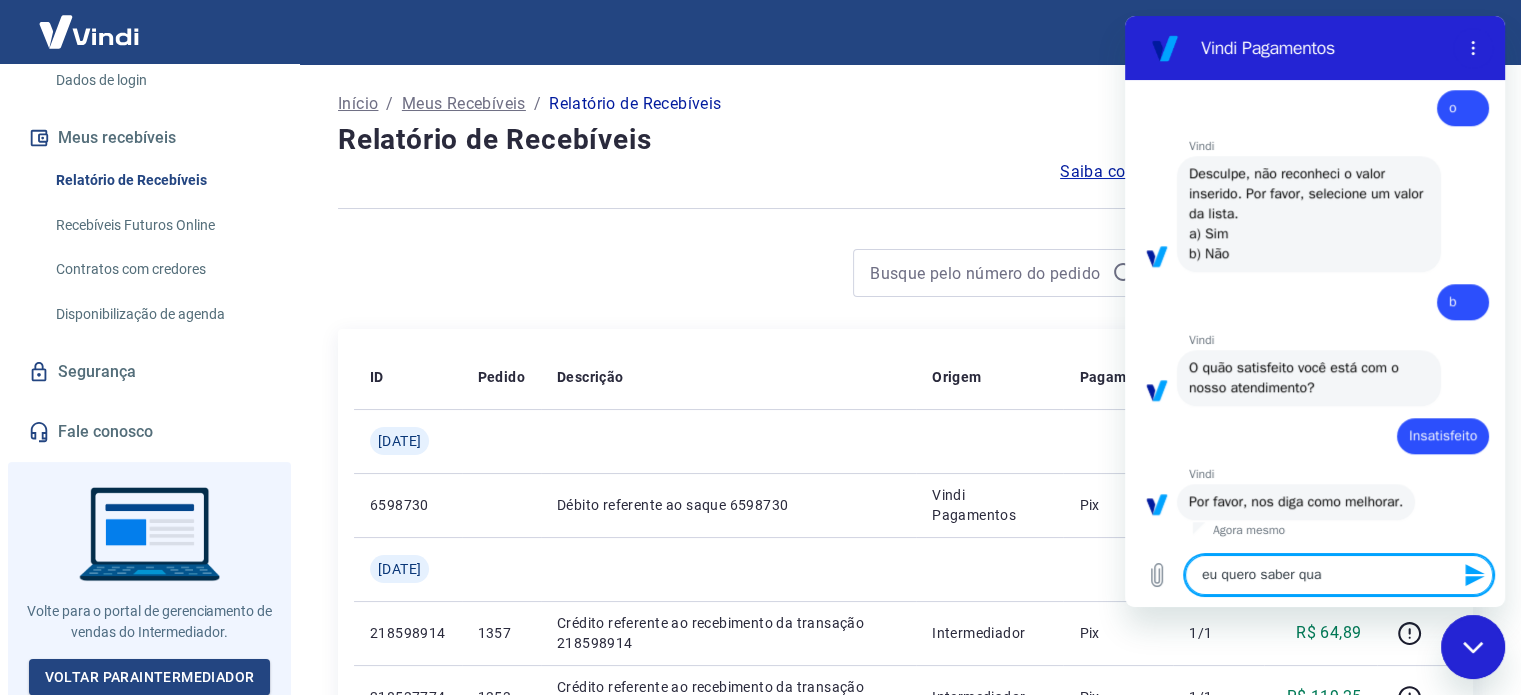type on "eu quero saber qual" 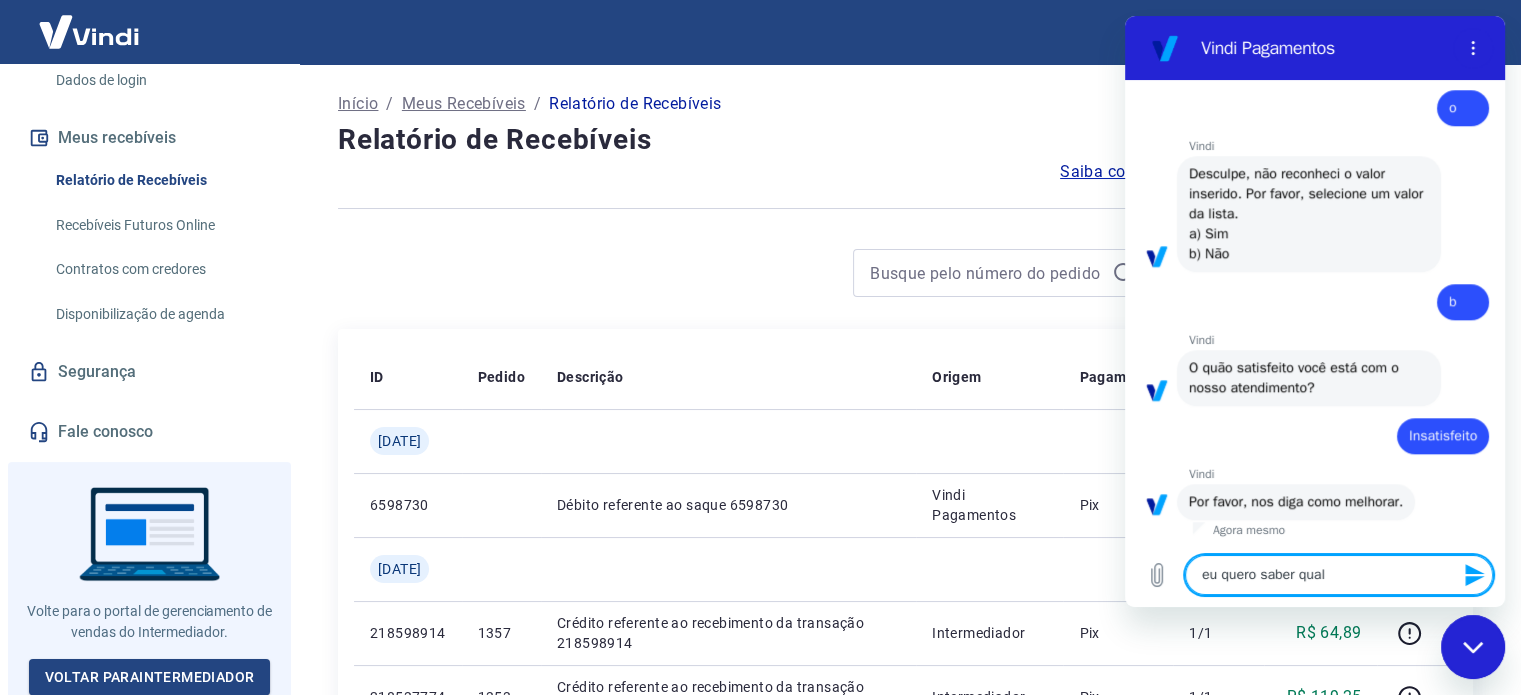 type on "eu quero saber qual" 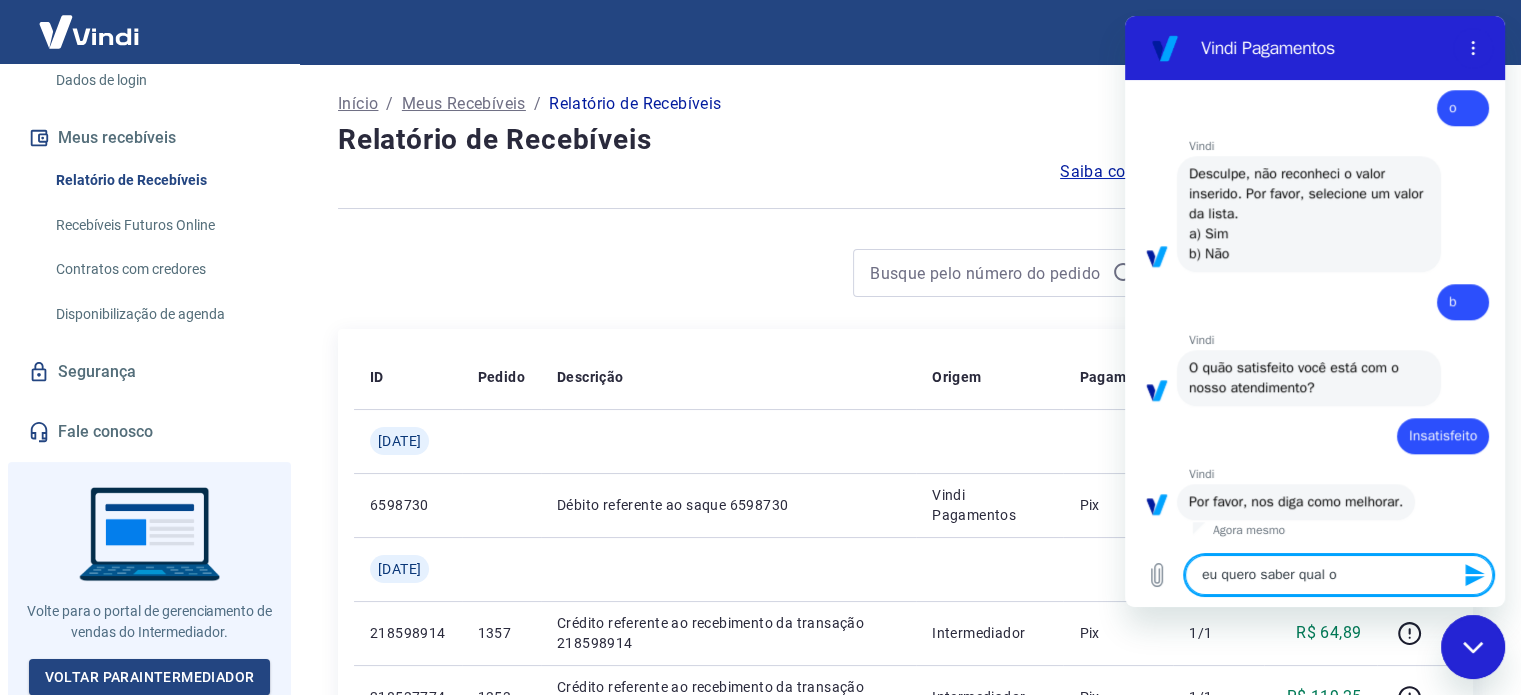 type on "eu quero saber qual o" 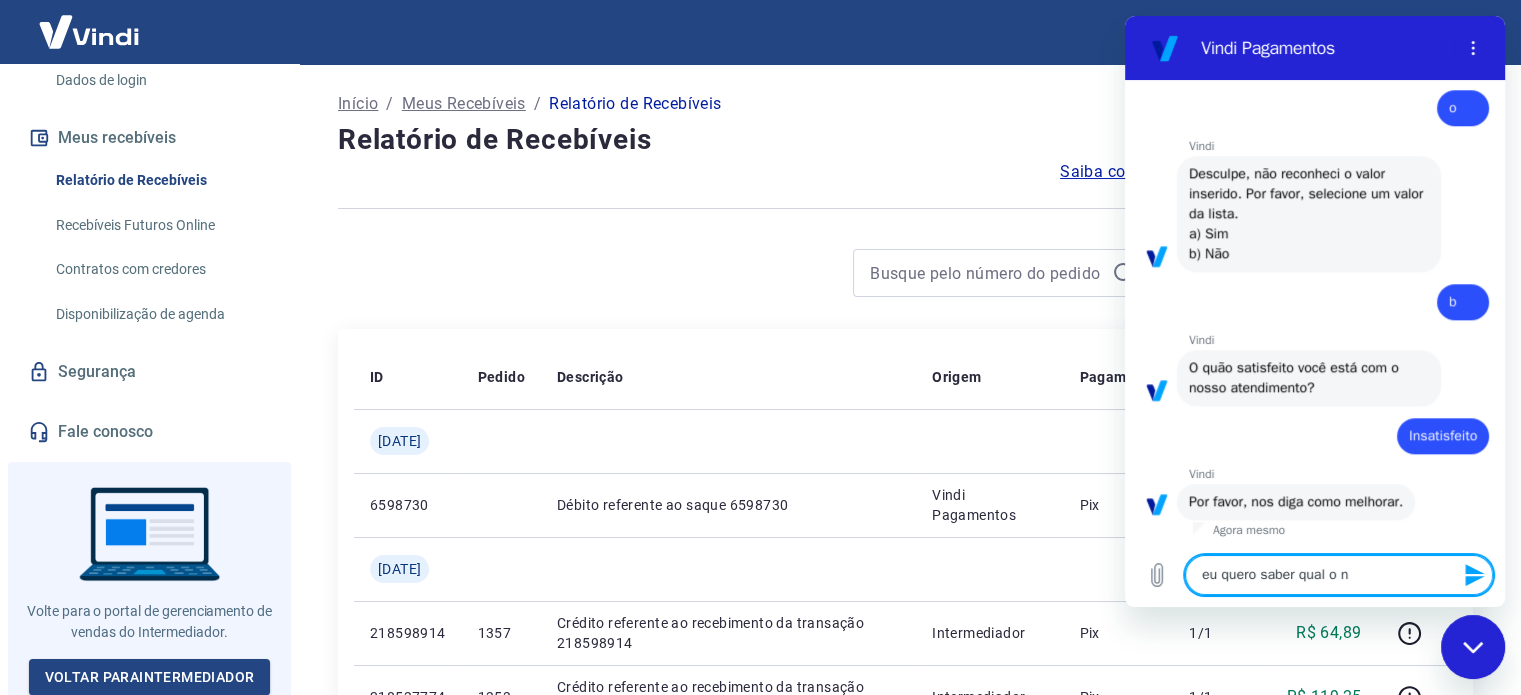 type on "eu quero saber qual o no" 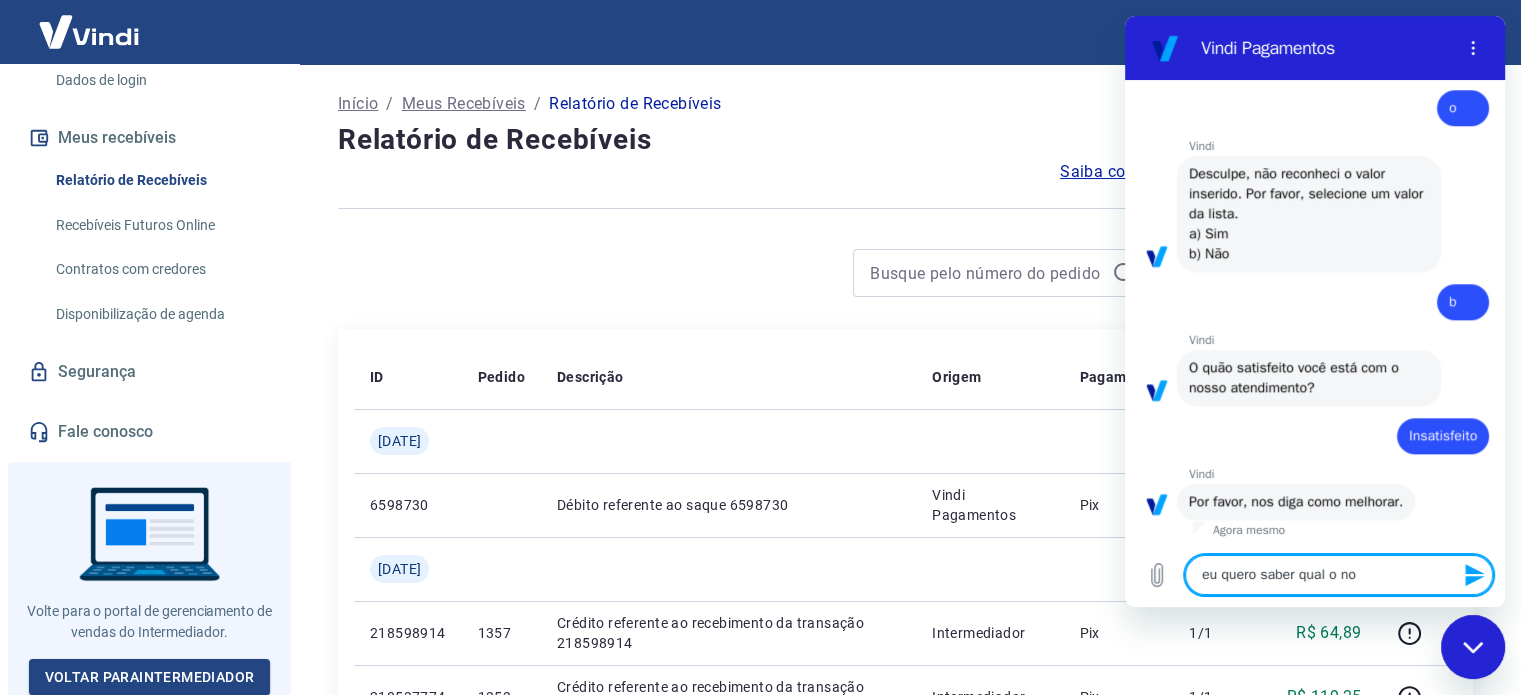 type on "eu quero saber qual o nom" 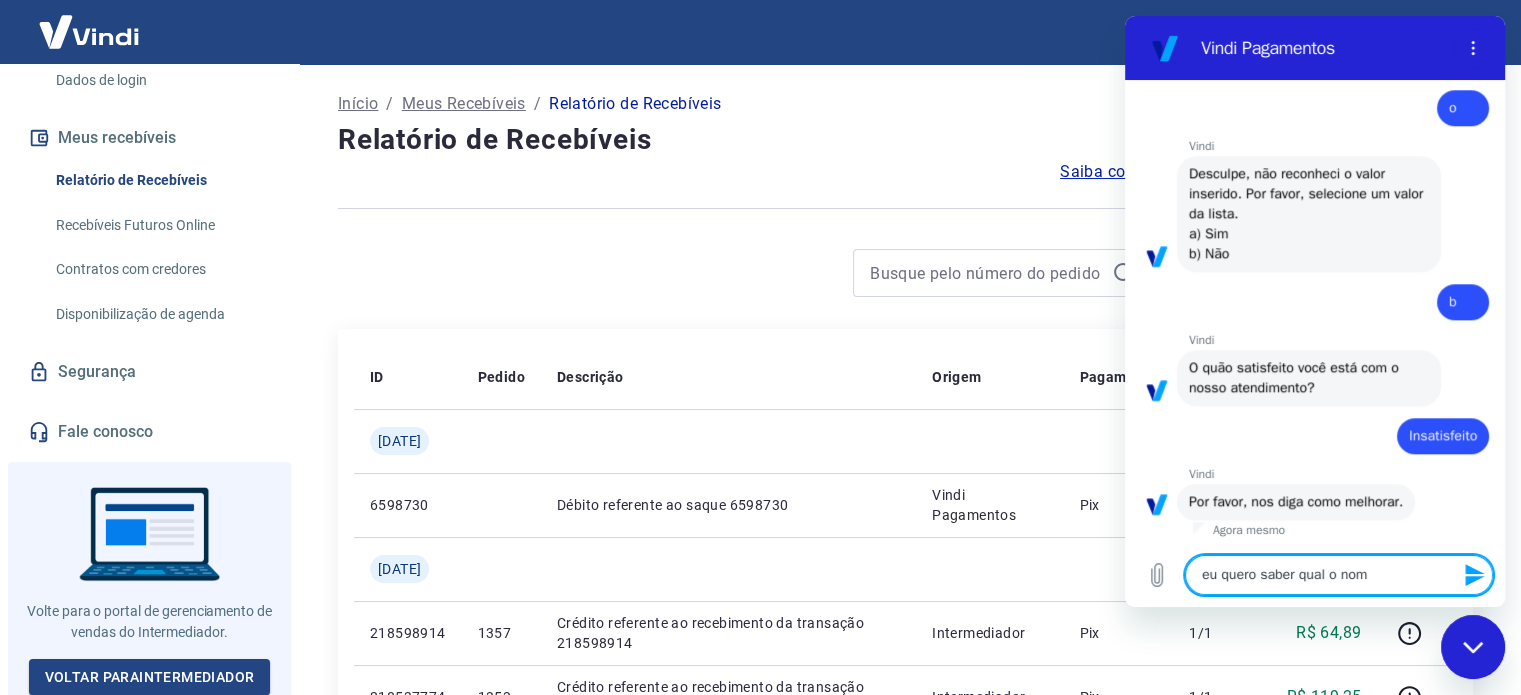 type on "eu quero saber qual o nome" 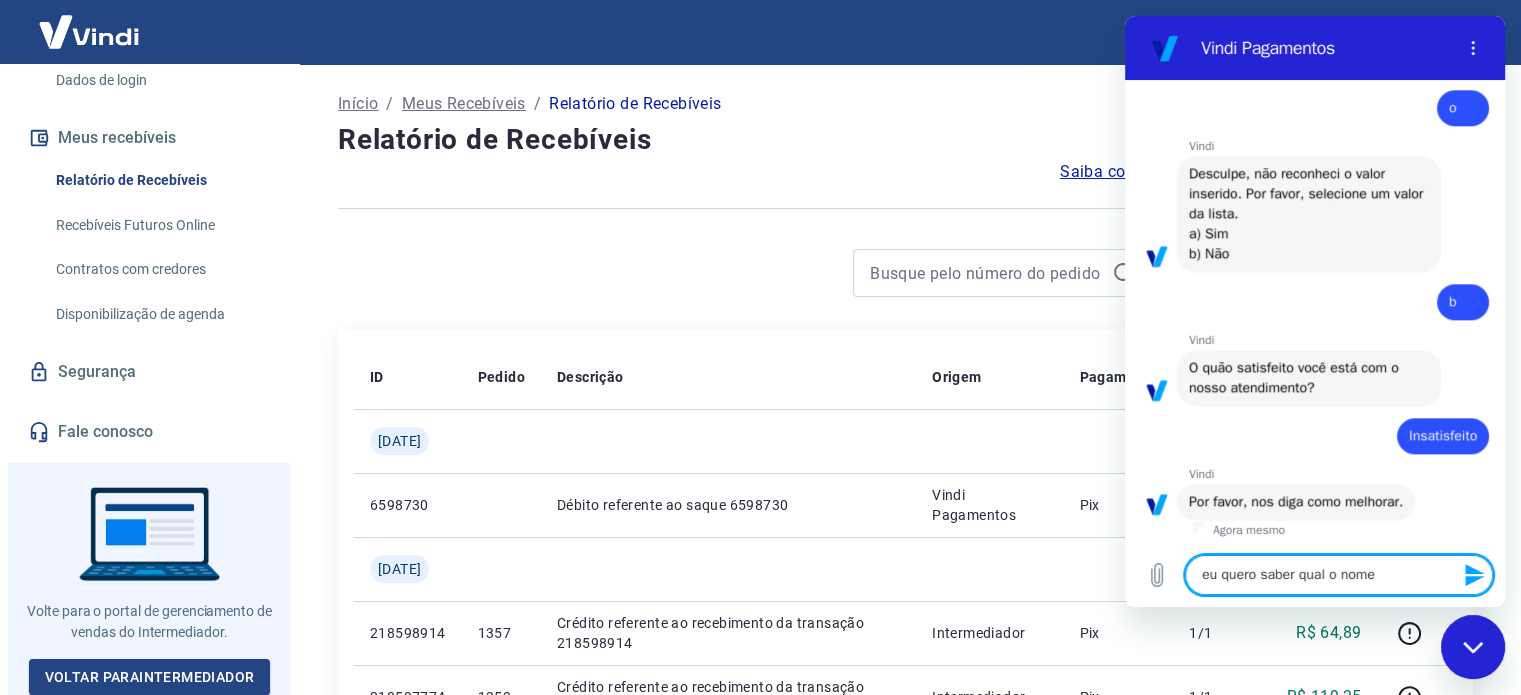 type on "eu quero saber qual o nome" 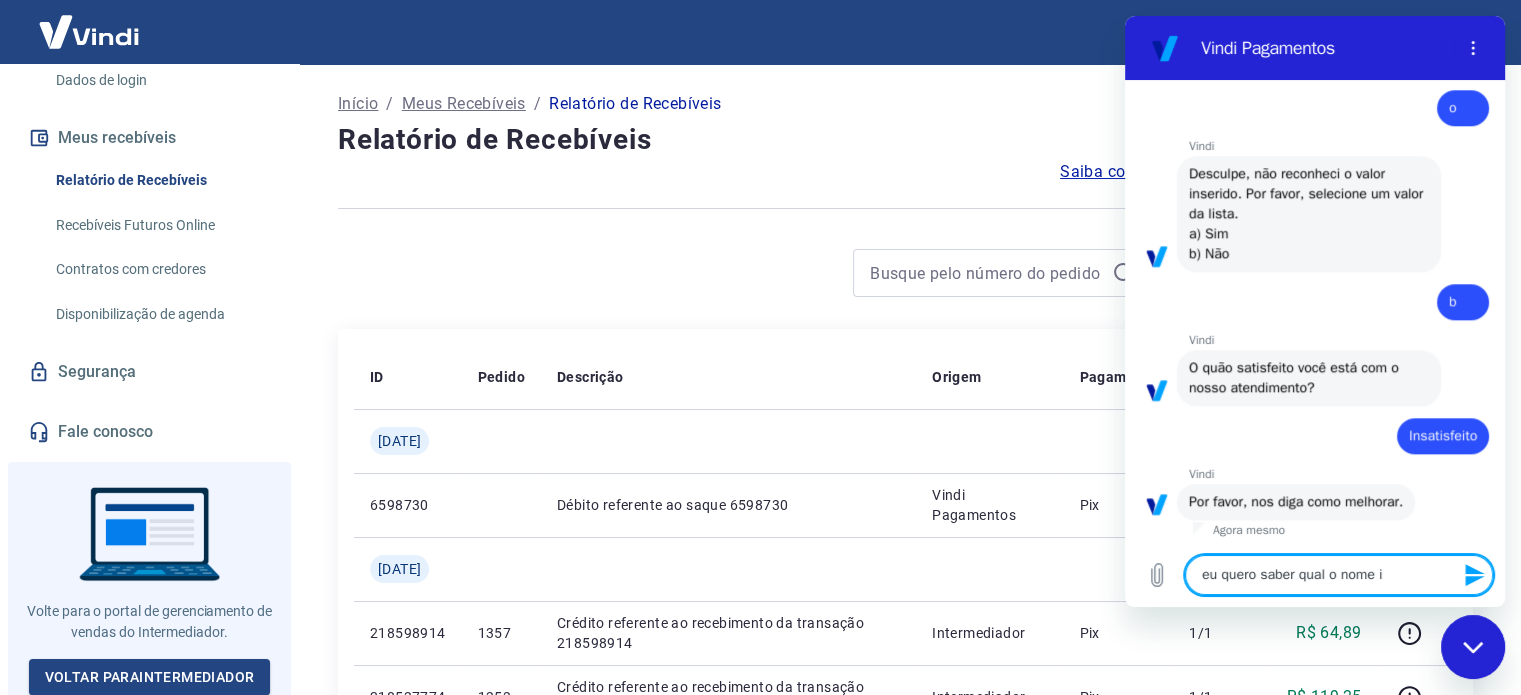 type on "eu quero saber qual o nome ir" 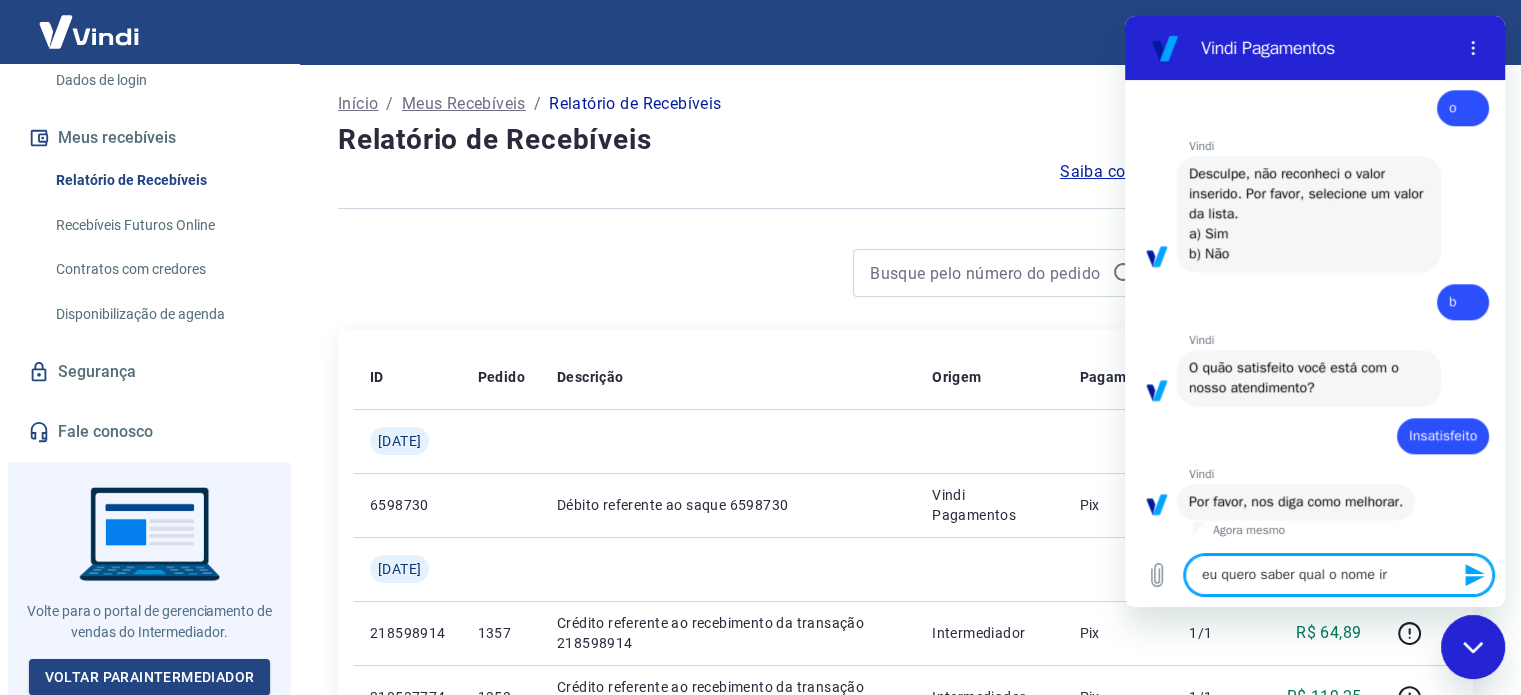 type on "eu quero saber qual o nome ira" 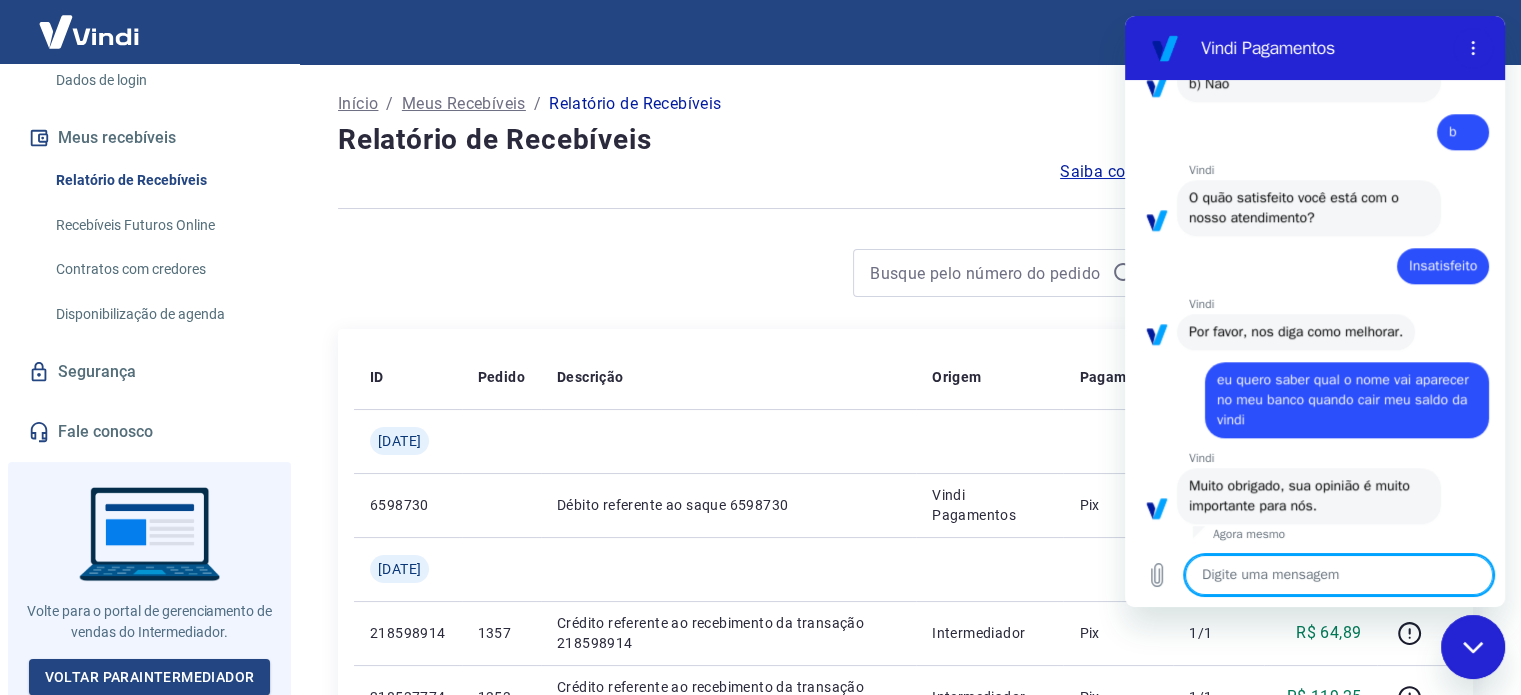 scroll, scrollTop: 2057, scrollLeft: 0, axis: vertical 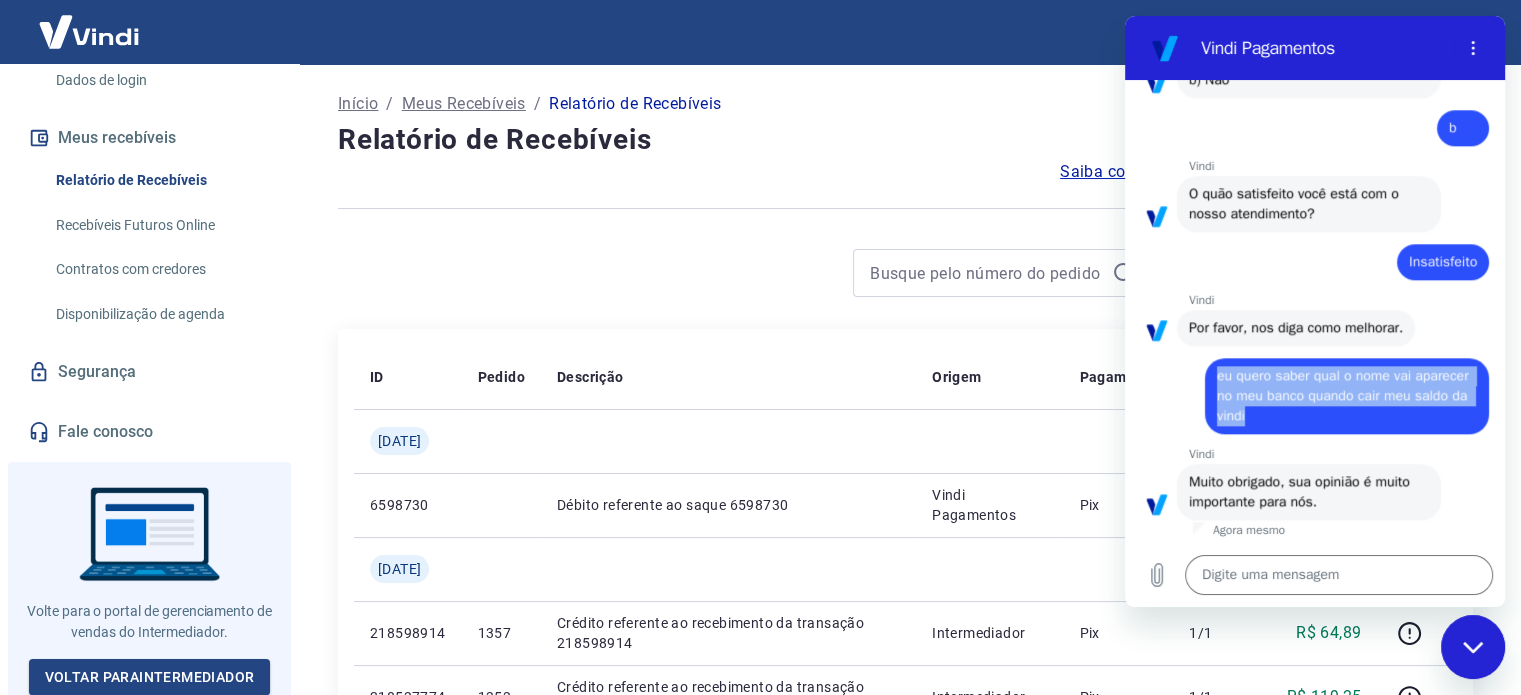 drag, startPoint x: 1340, startPoint y: 415, endPoint x: 1207, endPoint y: 372, distance: 139.7784 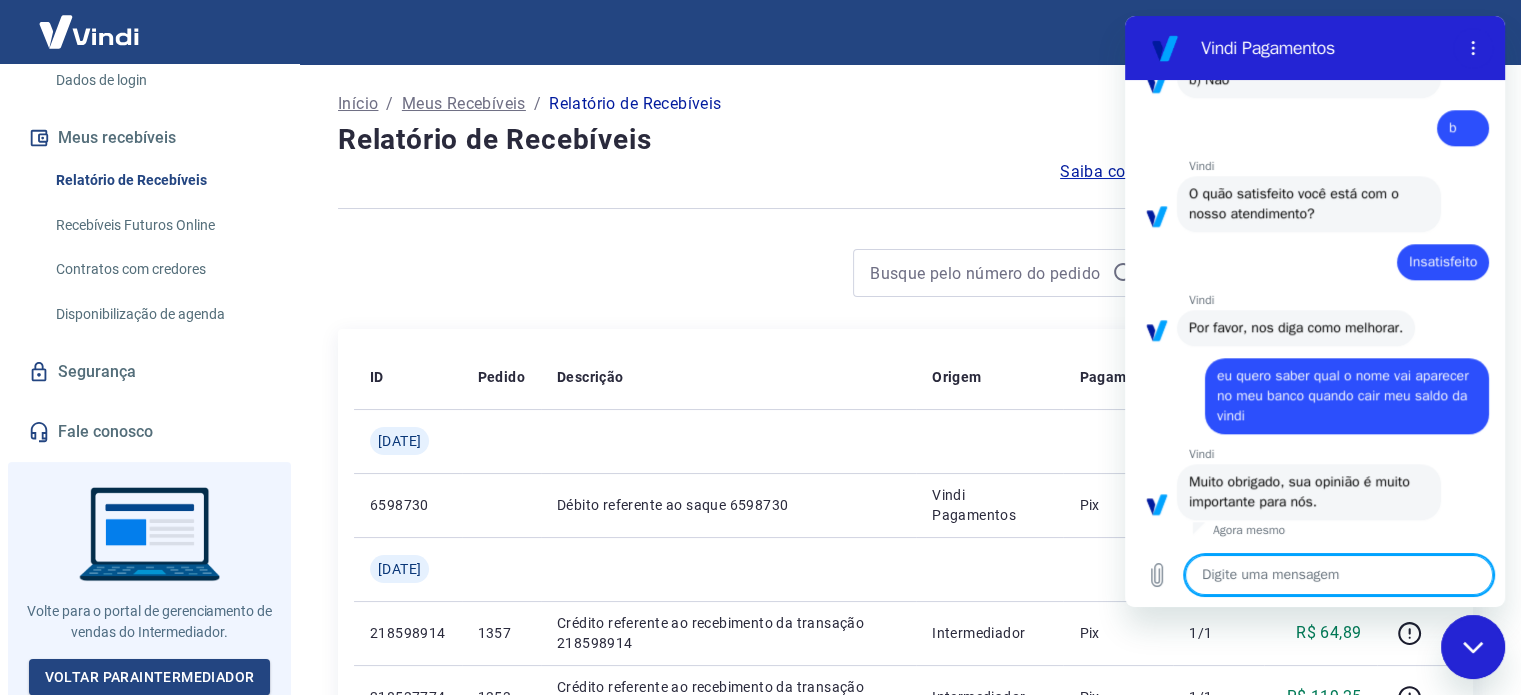 click at bounding box center (1339, 575) 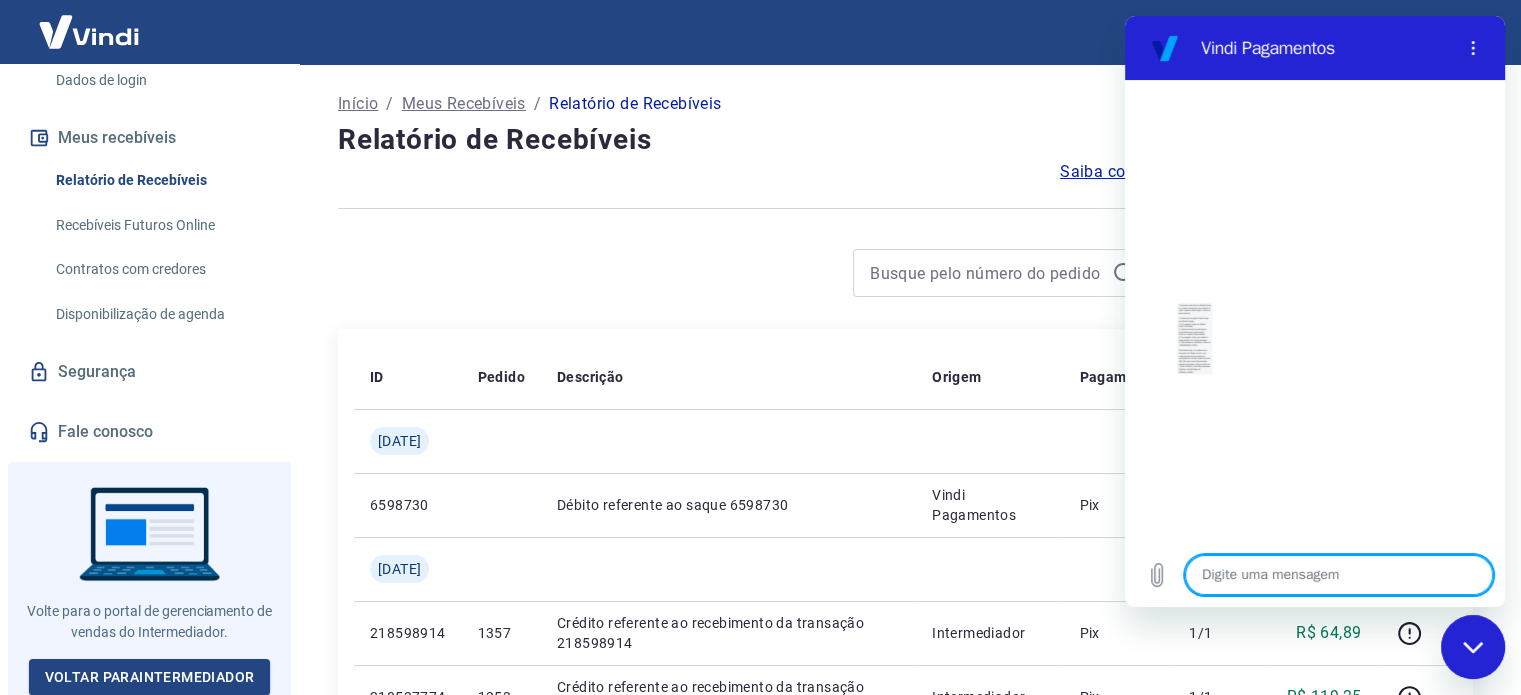 scroll, scrollTop: 2795, scrollLeft: 0, axis: vertical 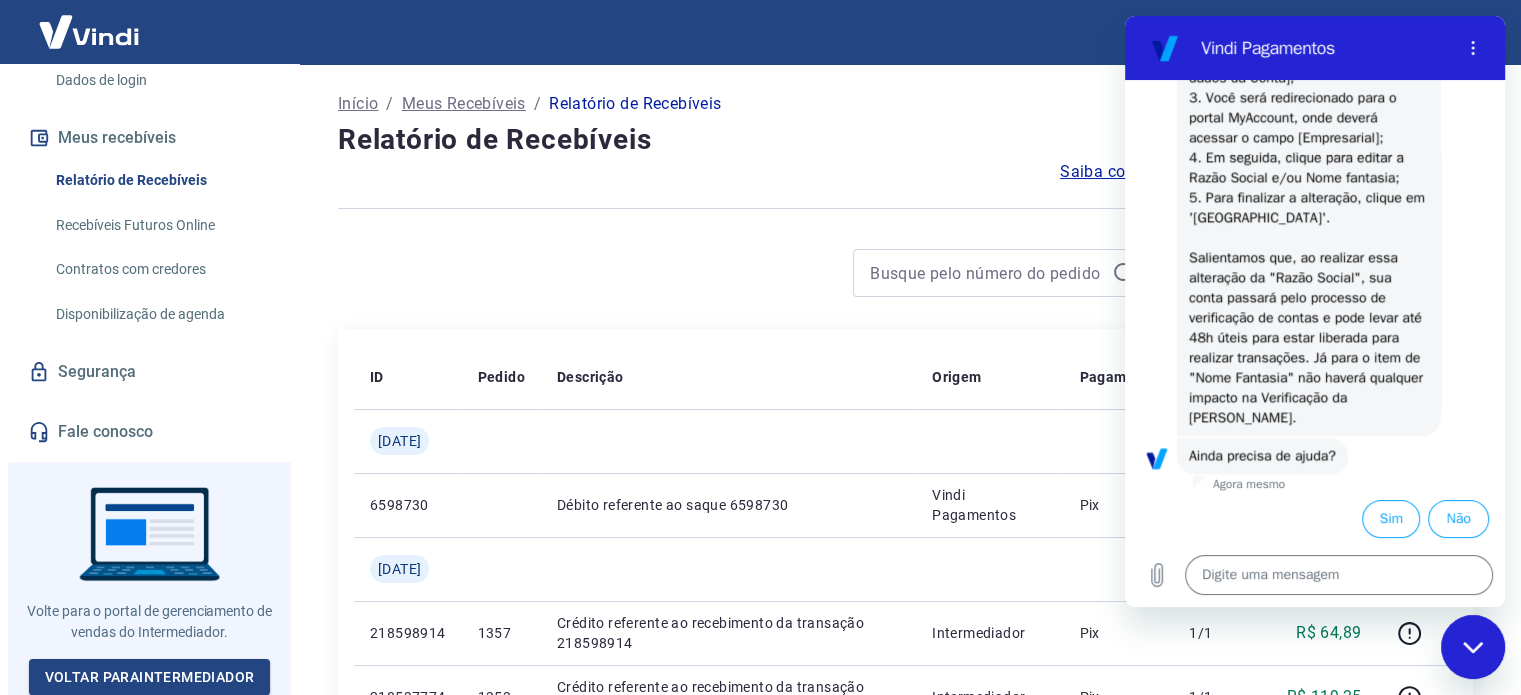 click at bounding box center (1473, 647) 